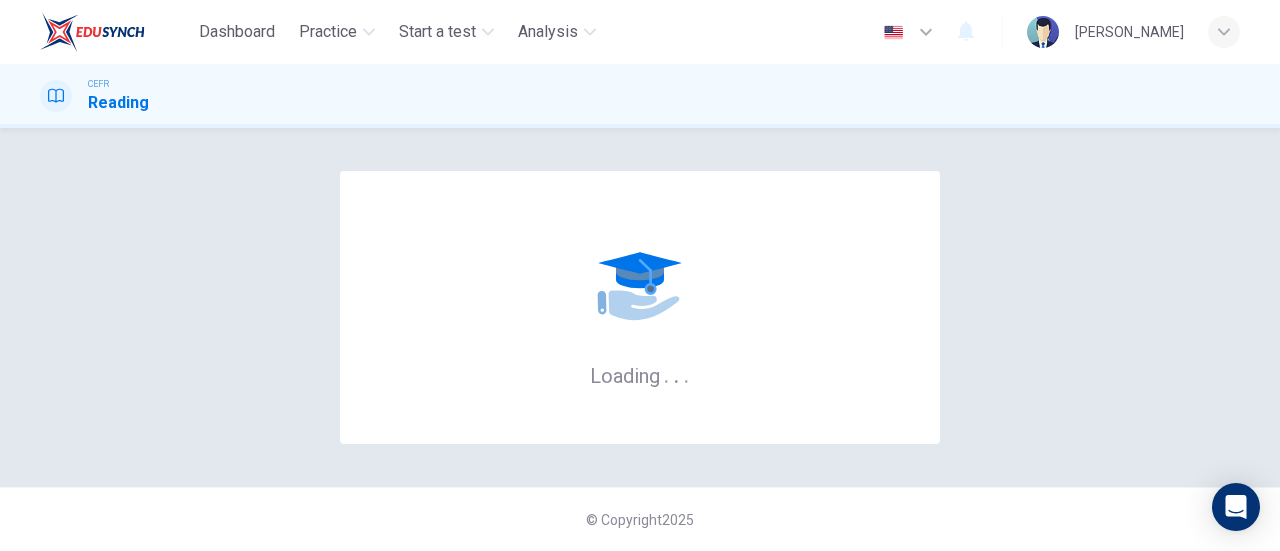 scroll, scrollTop: 0, scrollLeft: 0, axis: both 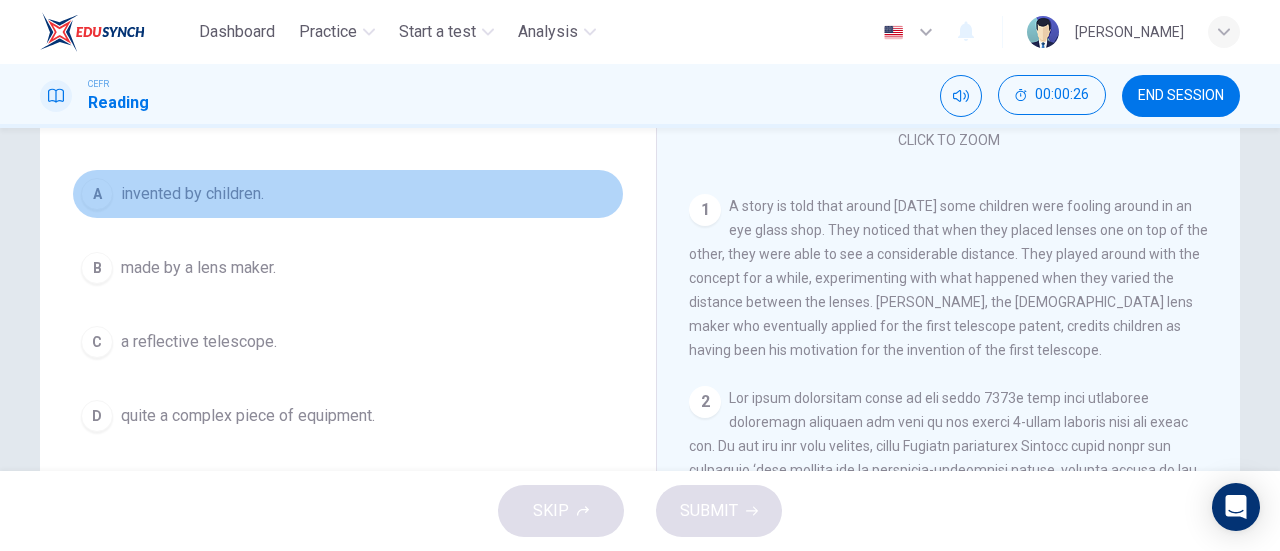 click on "A invented by children." at bounding box center [348, 194] 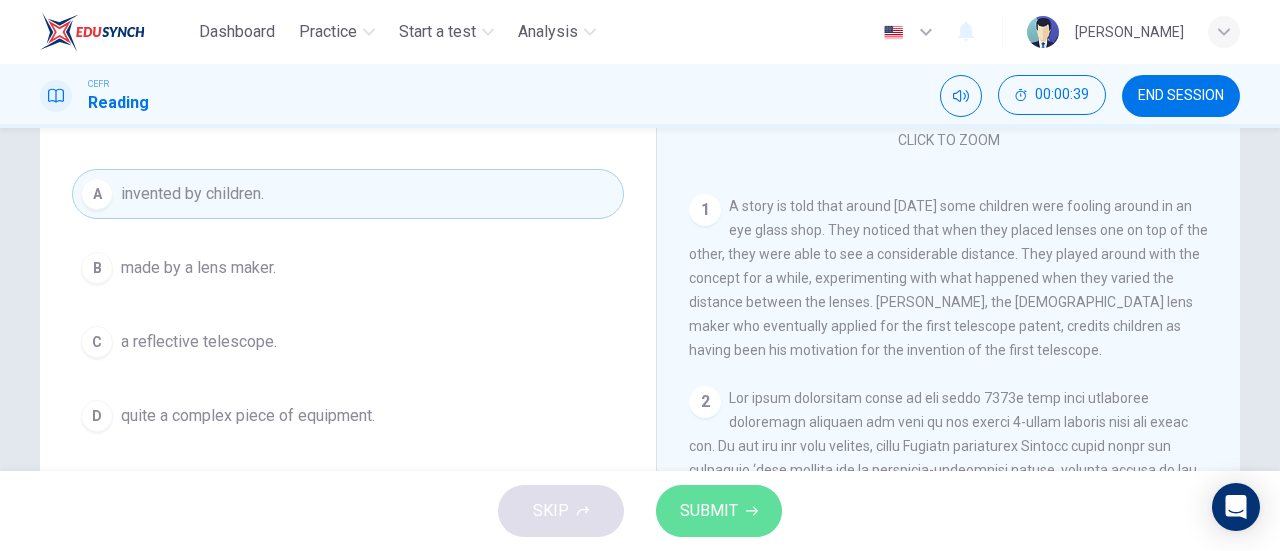 click on "SUBMIT" at bounding box center (709, 511) 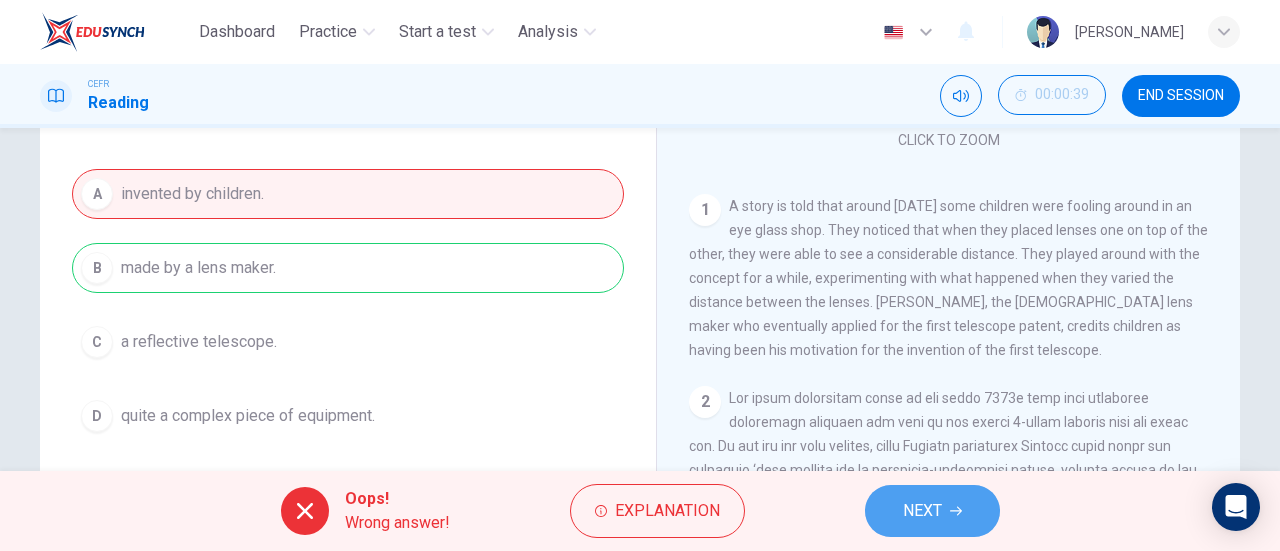 click 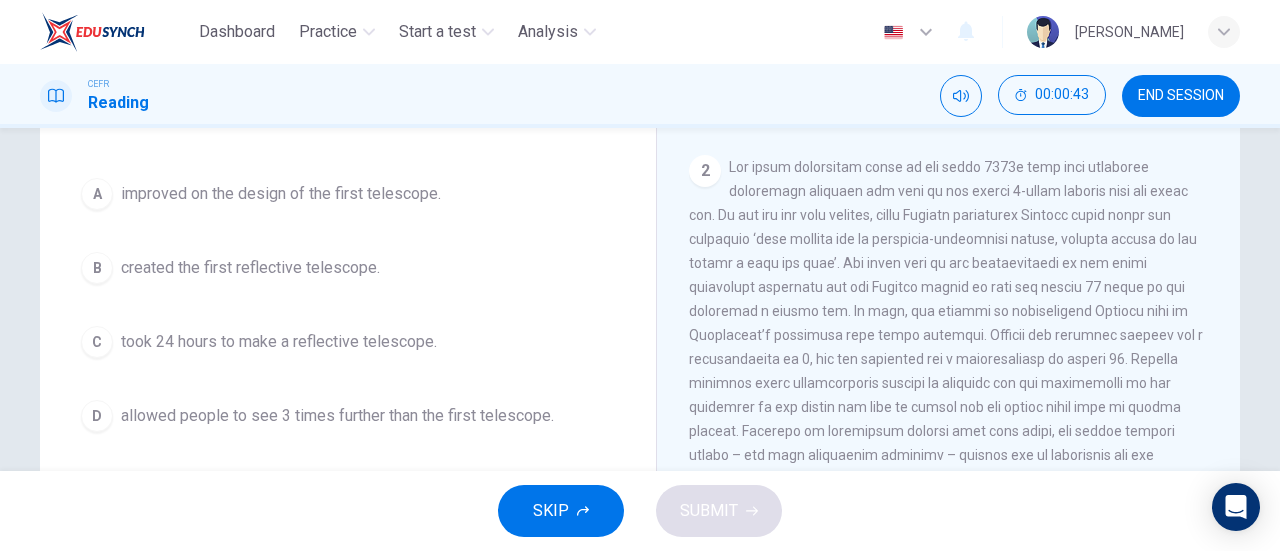 scroll, scrollTop: 510, scrollLeft: 0, axis: vertical 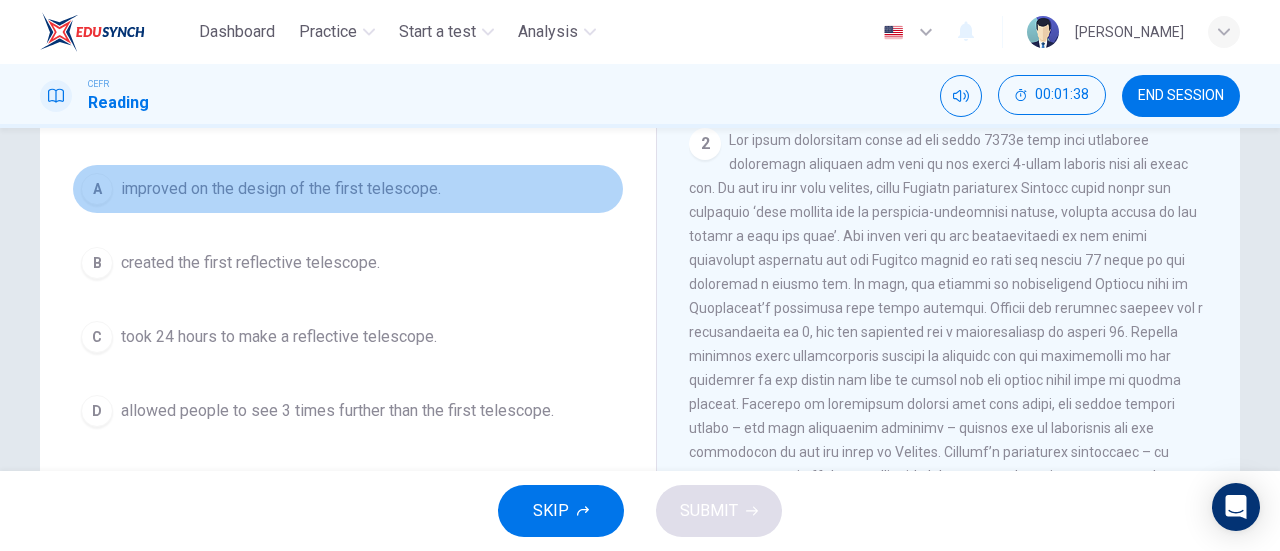 click on "A improved on the design of the first telescope." at bounding box center (348, 189) 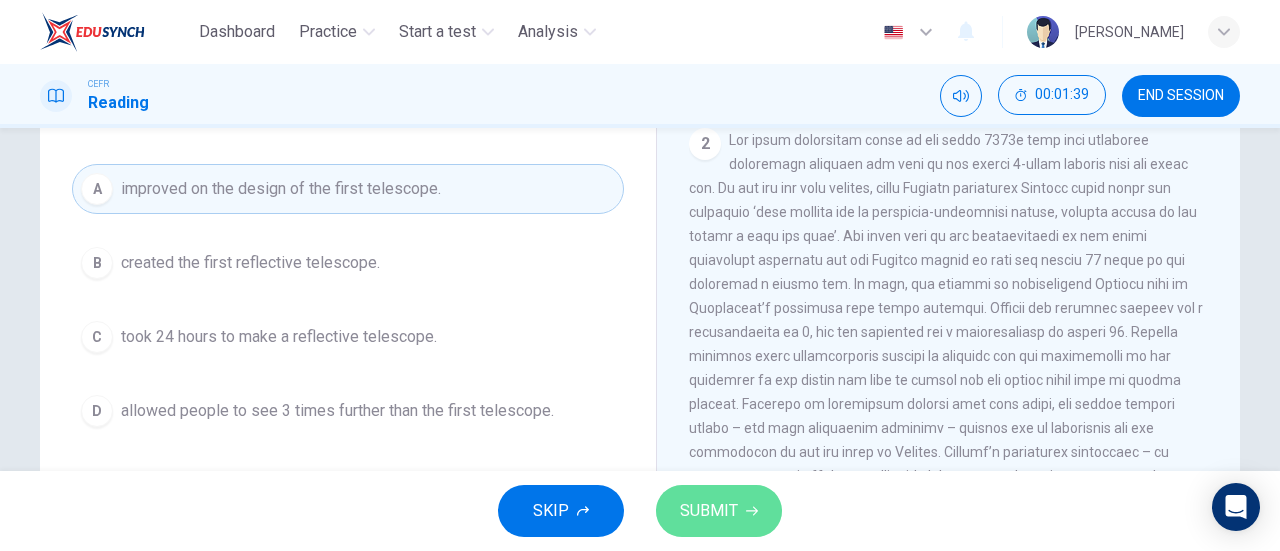 click on "SUBMIT" at bounding box center (709, 511) 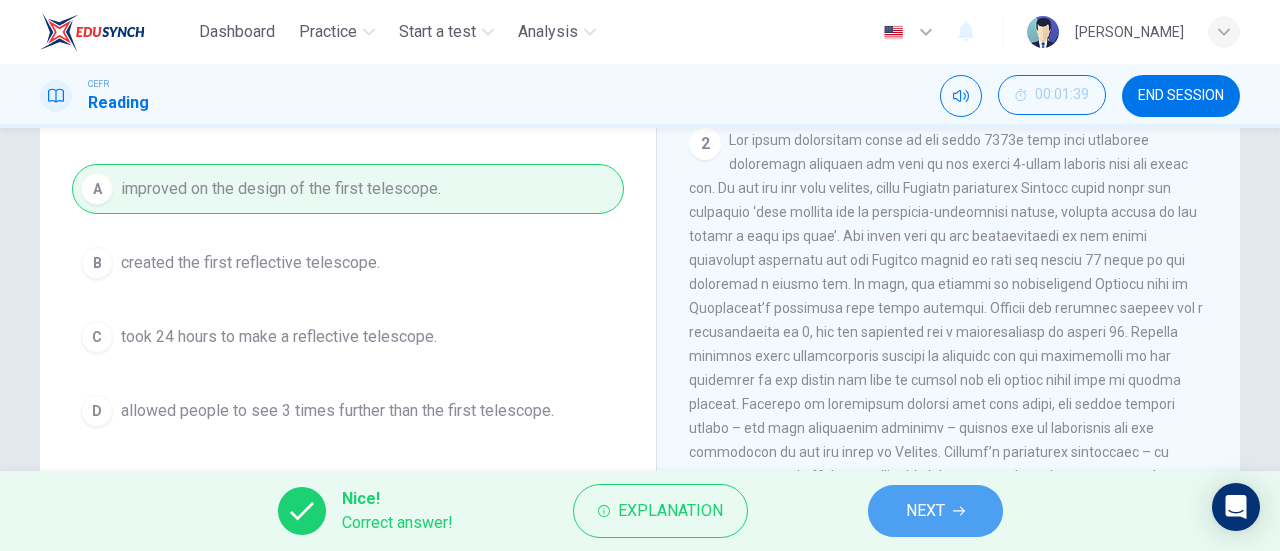 click on "NEXT" at bounding box center [925, 511] 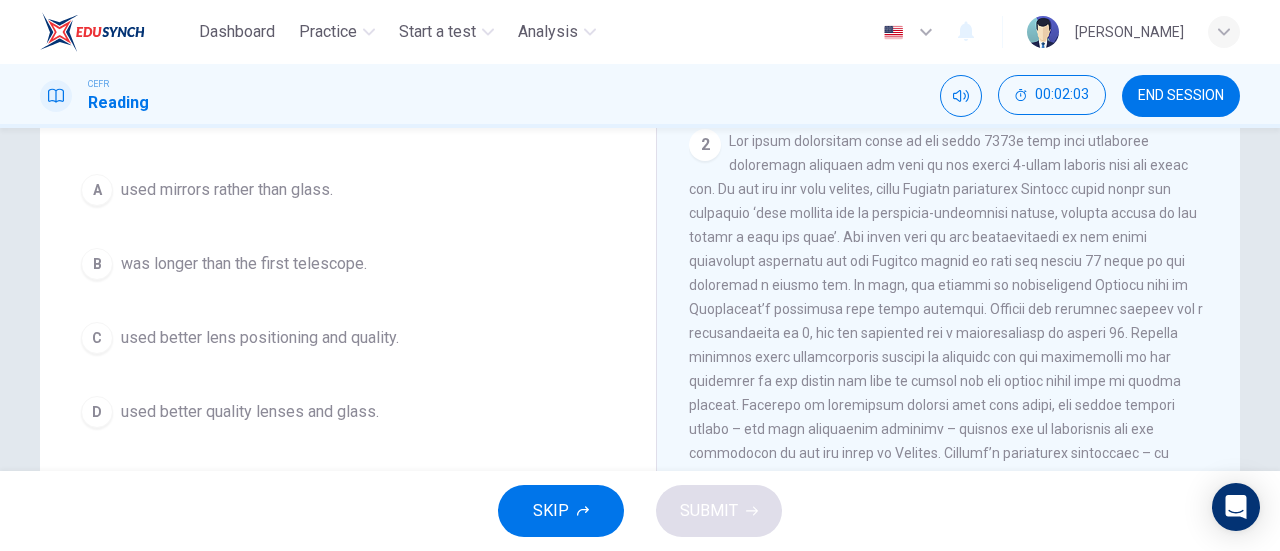 scroll, scrollTop: 215, scrollLeft: 0, axis: vertical 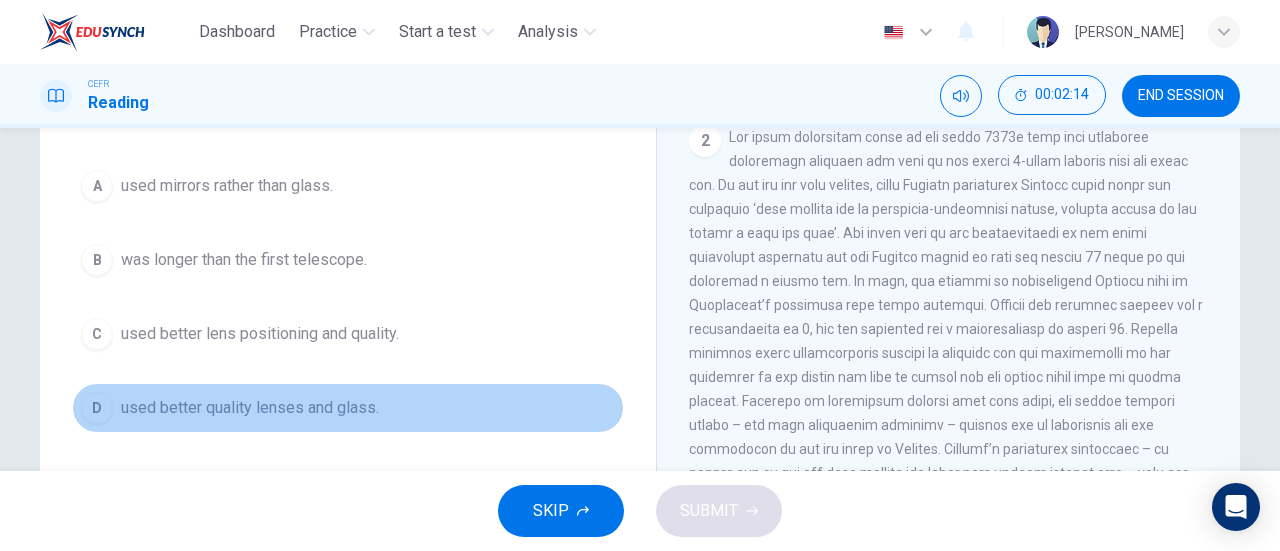 click on "D used better quality lenses and glass." at bounding box center (348, 408) 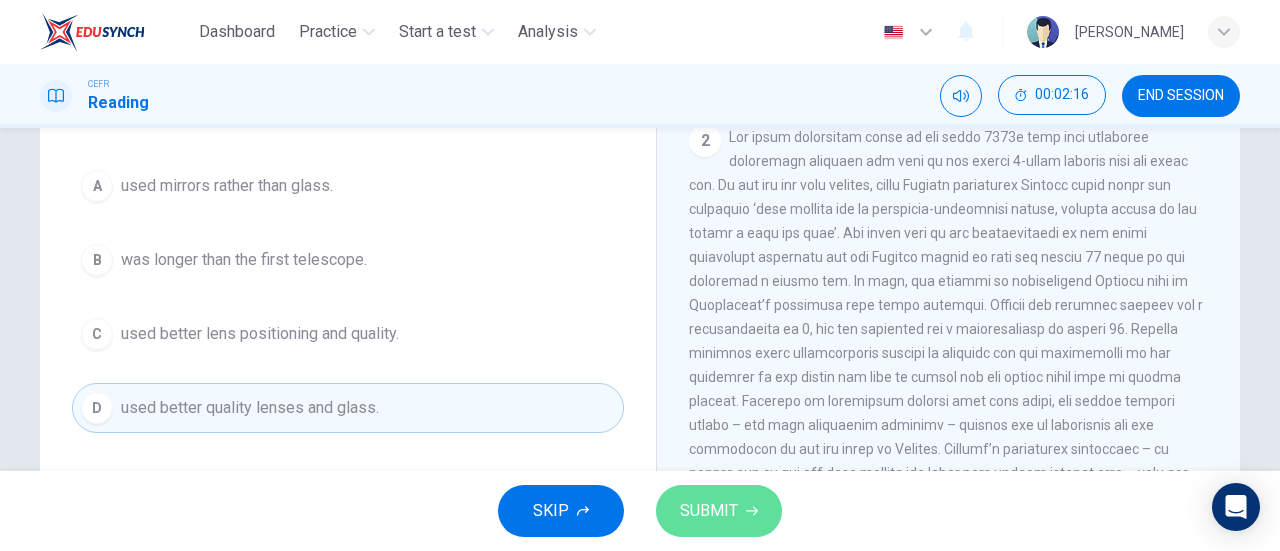 click on "SUBMIT" at bounding box center [709, 511] 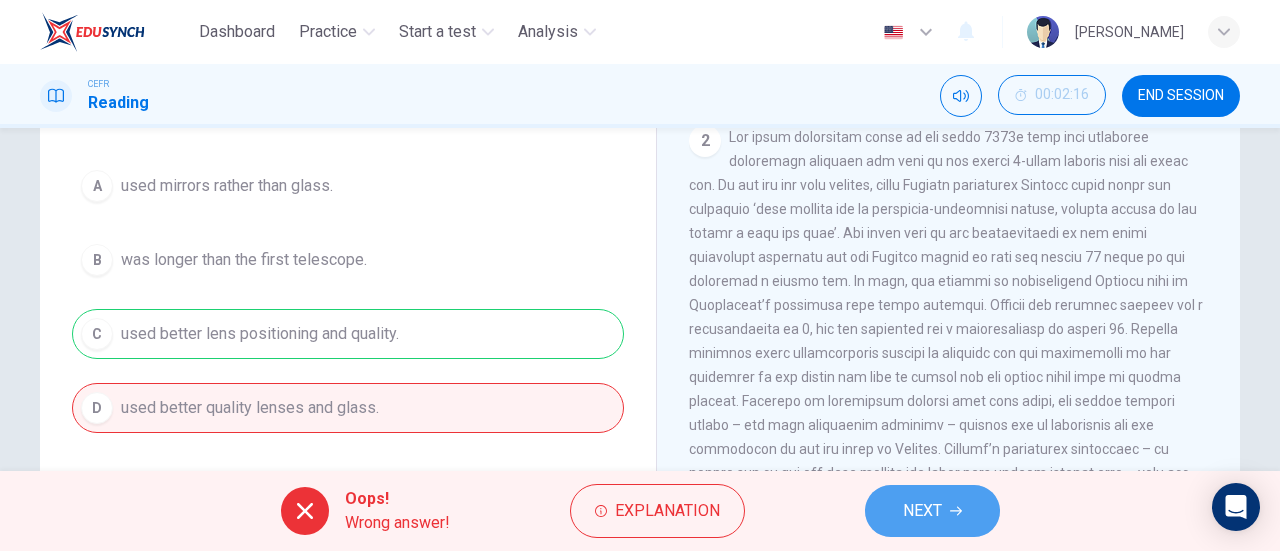 click on "NEXT" at bounding box center [922, 511] 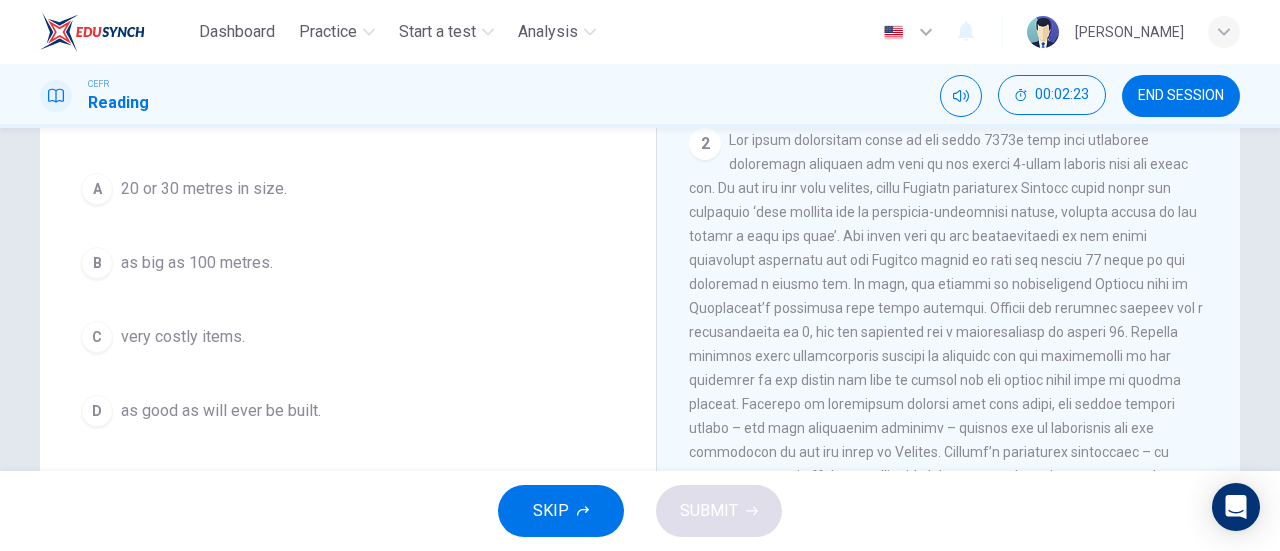 scroll, scrollTop: 213, scrollLeft: 0, axis: vertical 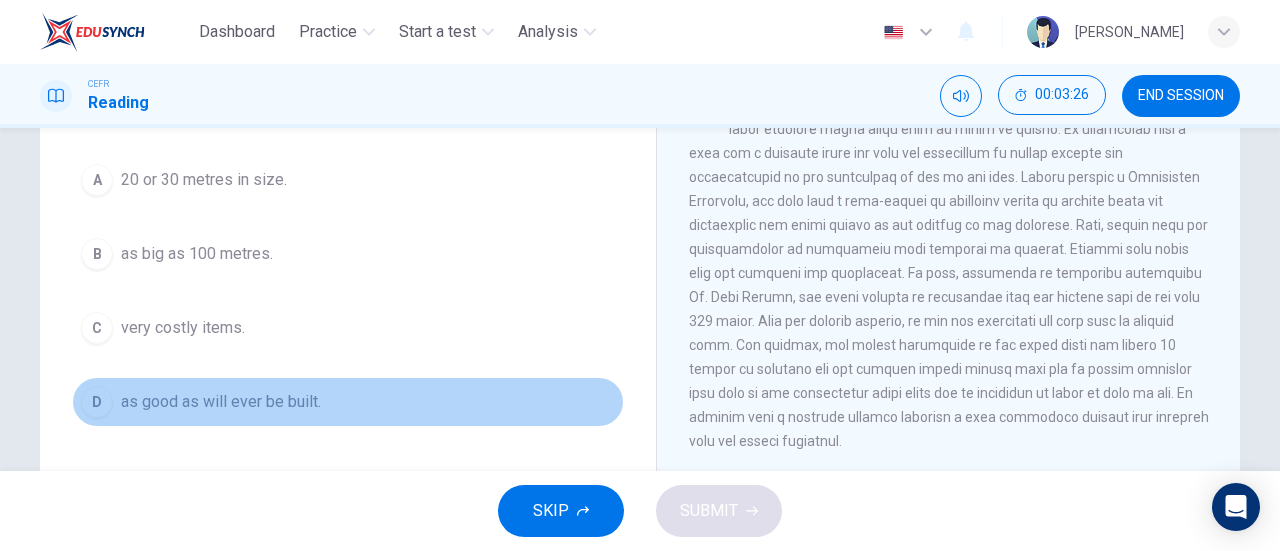click on "as good as will ever be built." at bounding box center [221, 402] 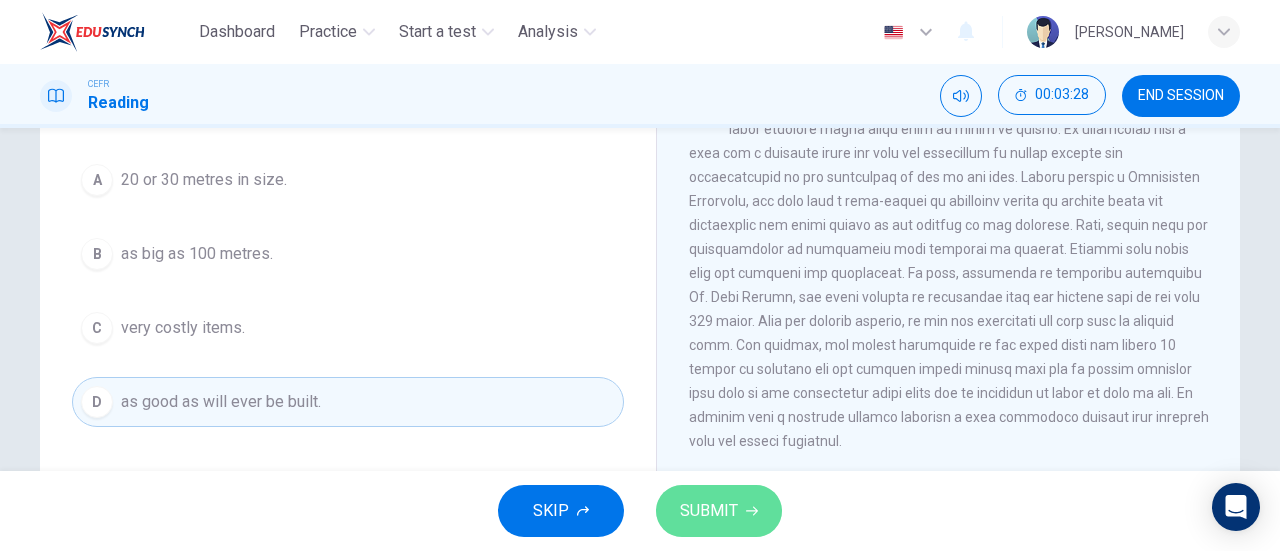 click on "SUBMIT" at bounding box center [719, 511] 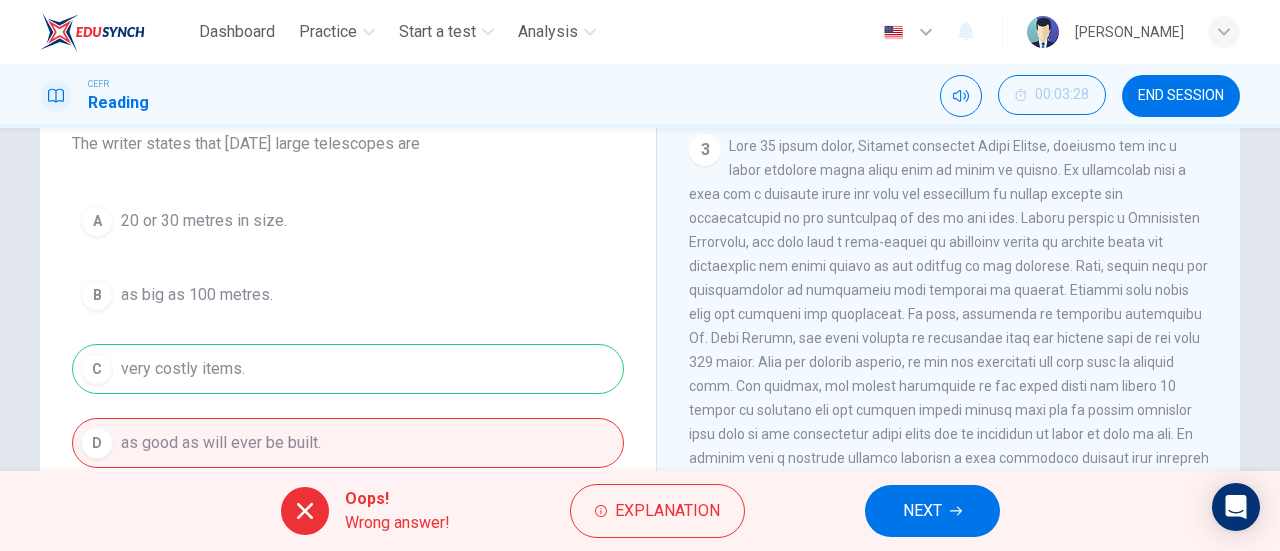 scroll, scrollTop: 183, scrollLeft: 0, axis: vertical 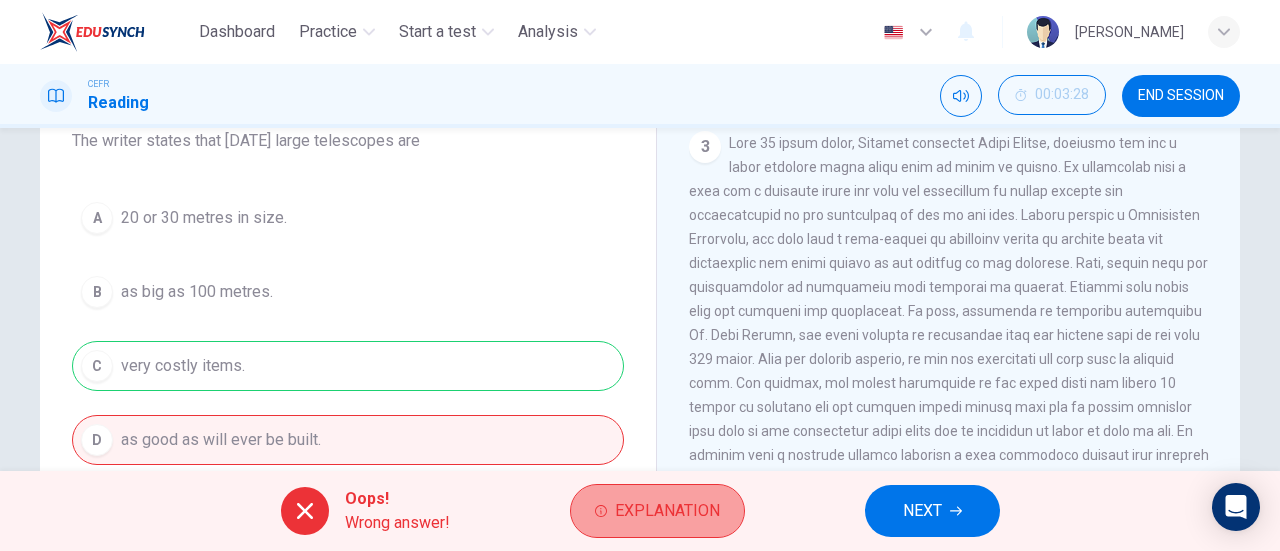click on "Explanation" at bounding box center [657, 511] 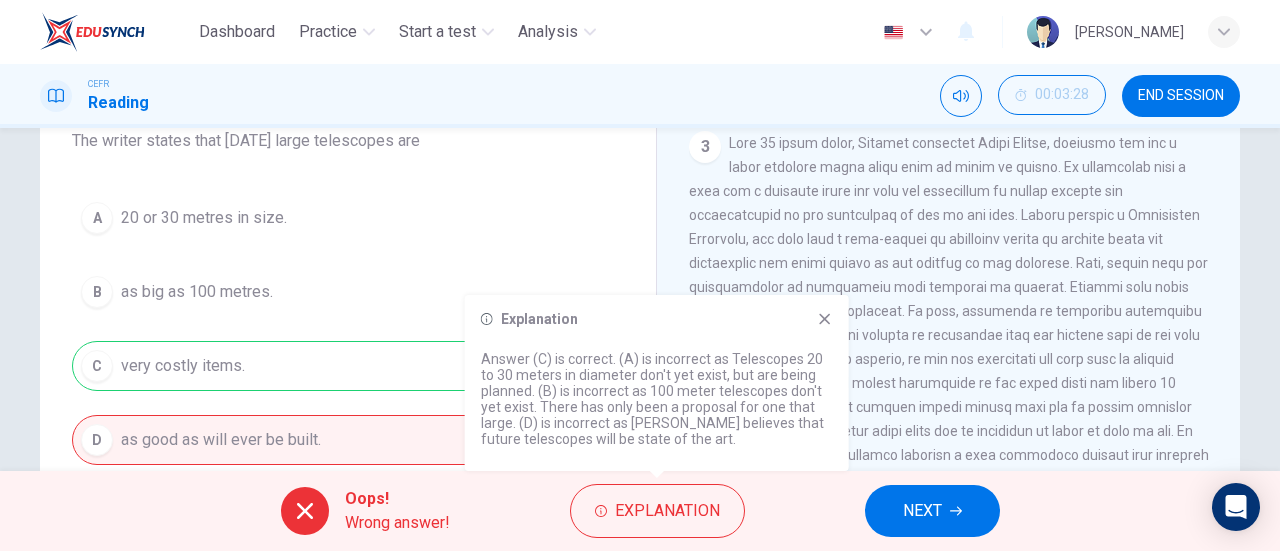 click on "Explanation Answer (C) is correct. (A) is incorrect as Telescopes 20 to 30 meters in diameter don't yet exist, but are being planned. (B) is incorrect as 100 meter telescopes don't yet exist. There has only been a proposal for one that large. (D) is incorrect as [PERSON_NAME] believes that future telescopes will be state of the art." at bounding box center (657, 383) 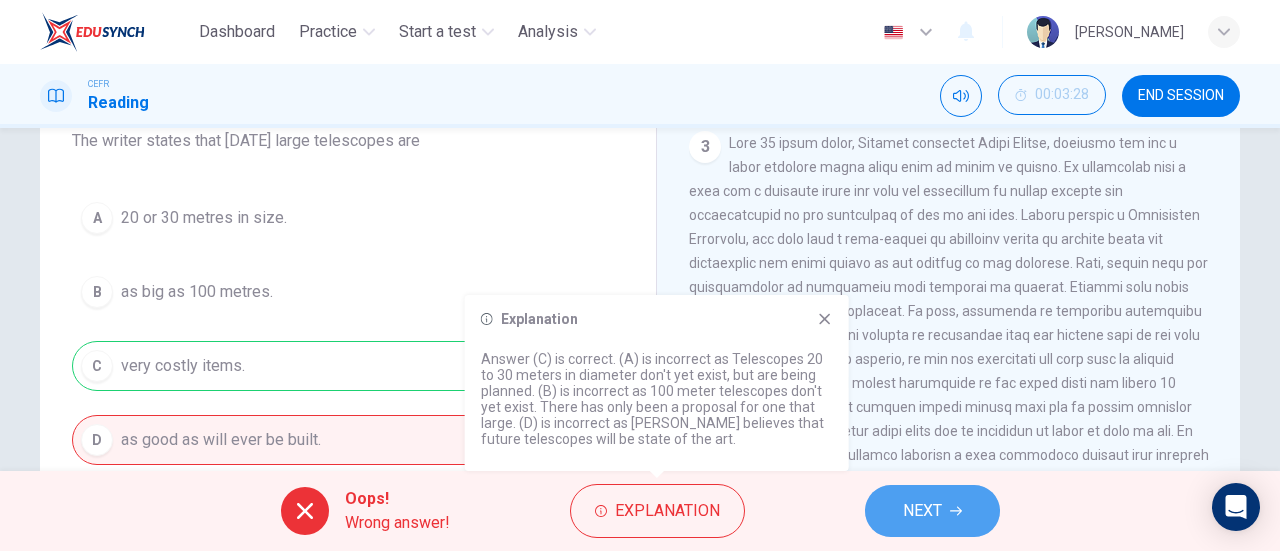 click on "NEXT" at bounding box center [932, 511] 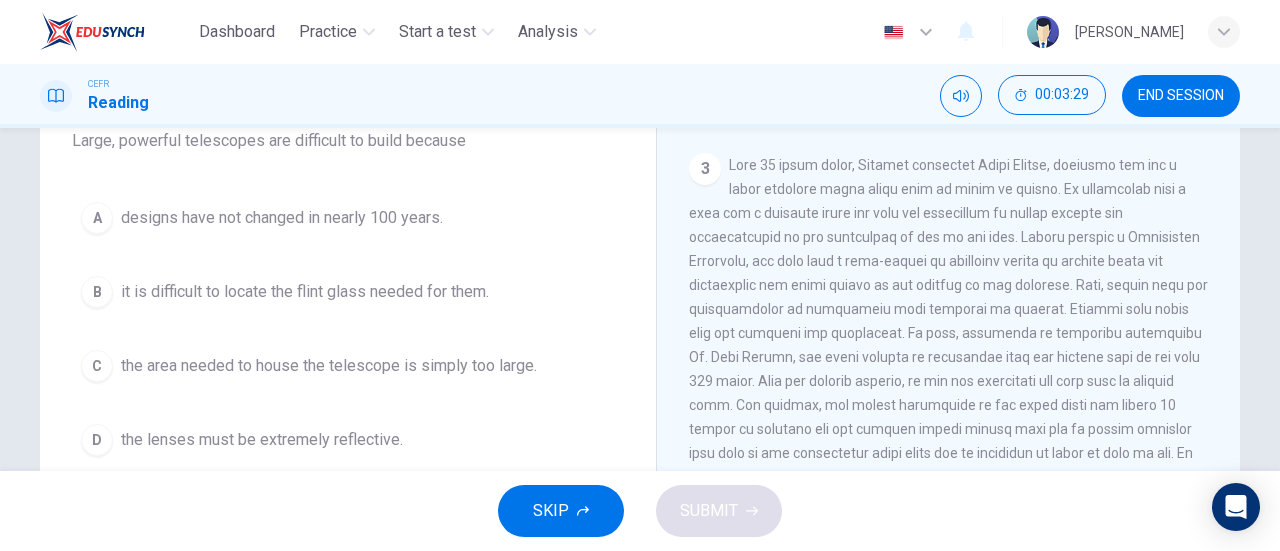scroll, scrollTop: 942, scrollLeft: 0, axis: vertical 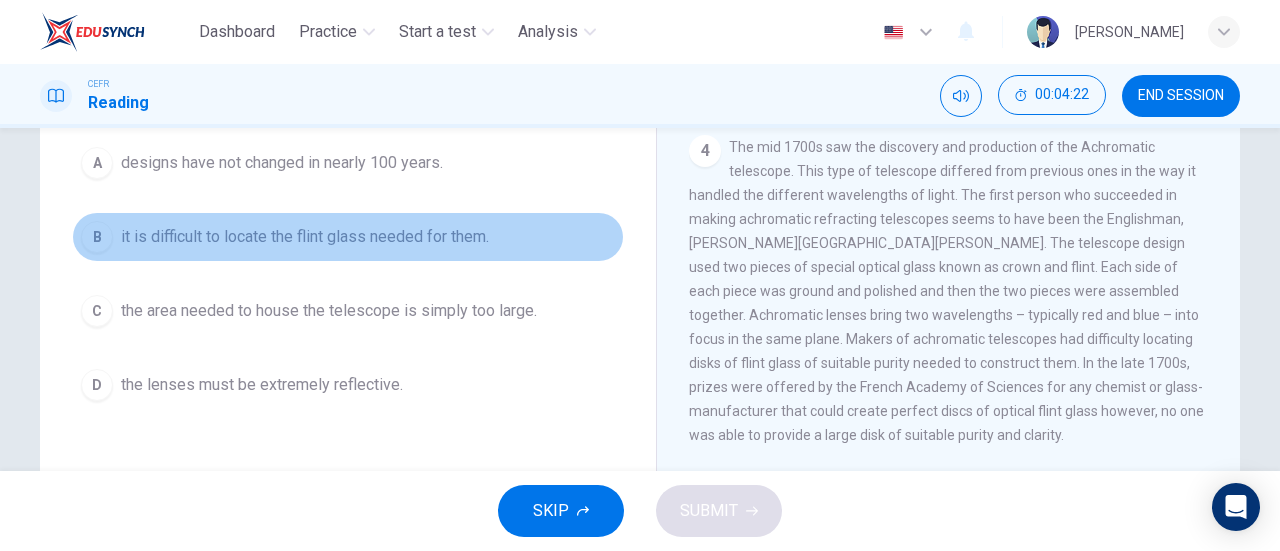 click on "it is difficult to locate the flint glass needed for them." at bounding box center [305, 237] 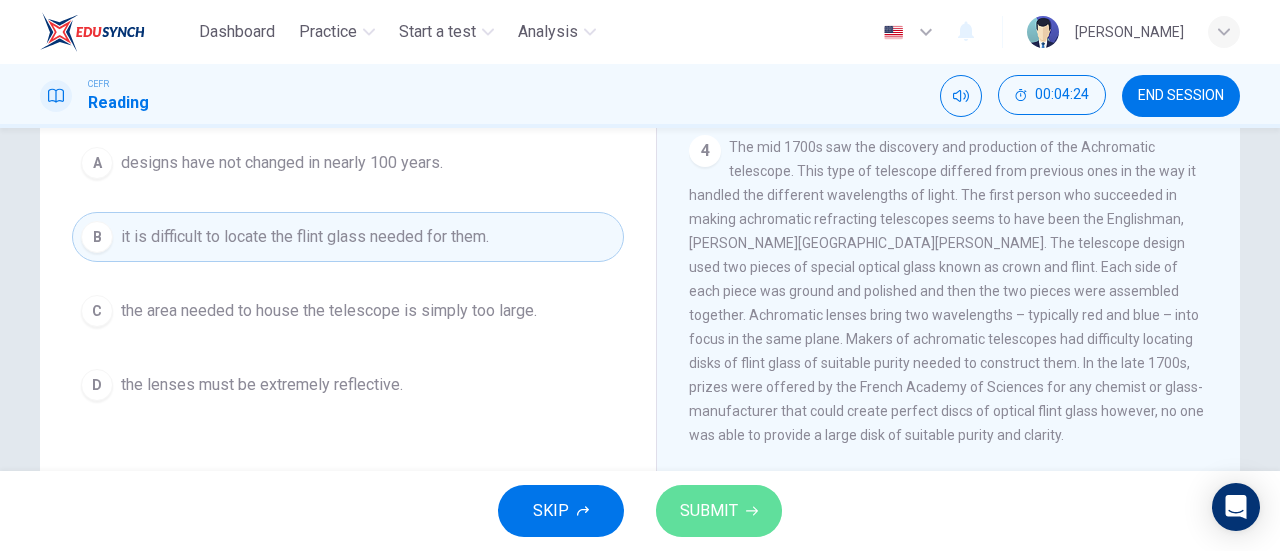 click 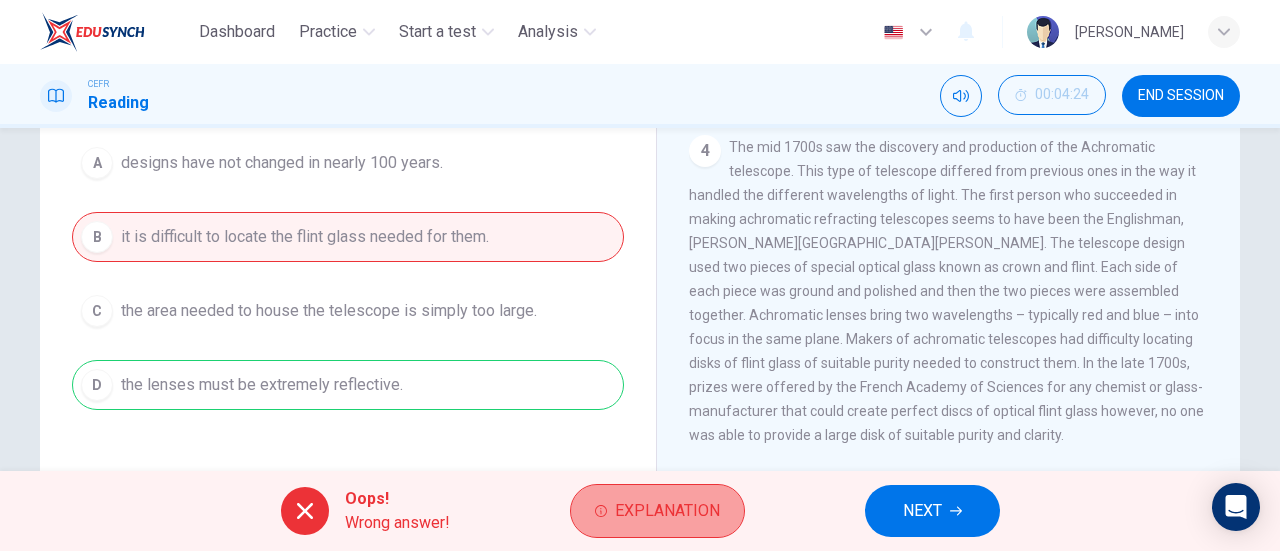 click on "Explanation" at bounding box center [667, 511] 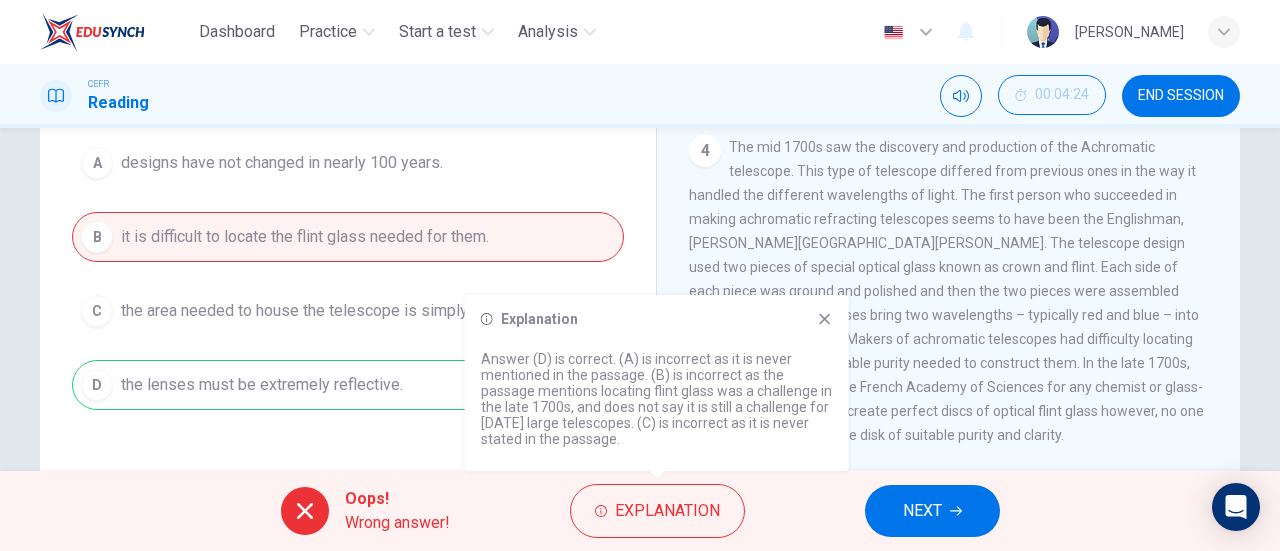 click 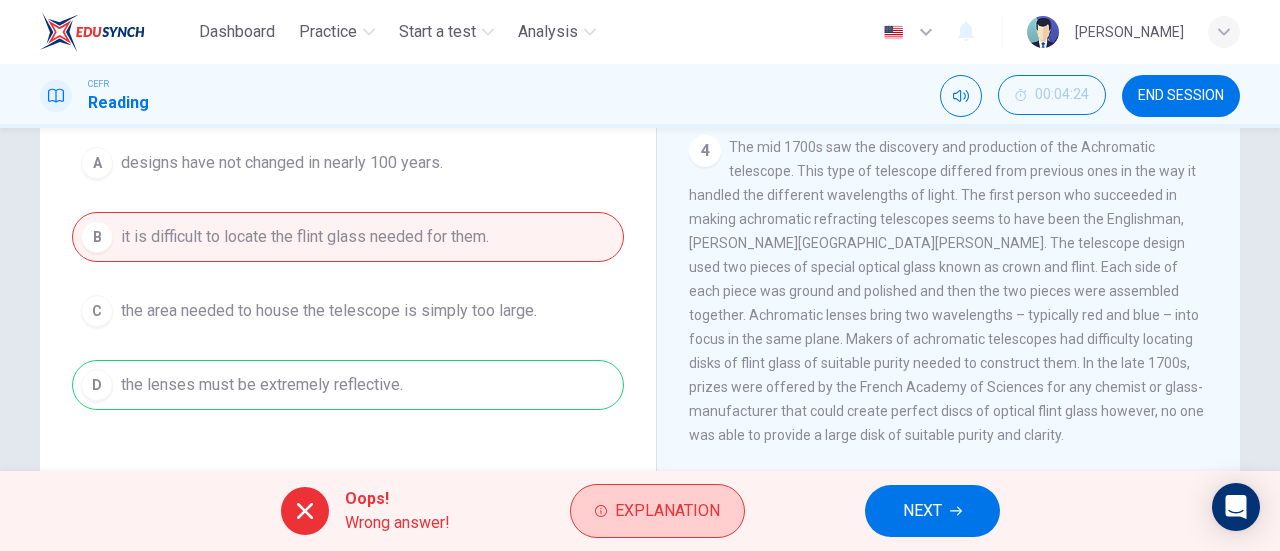 click on "Explanation" at bounding box center [667, 511] 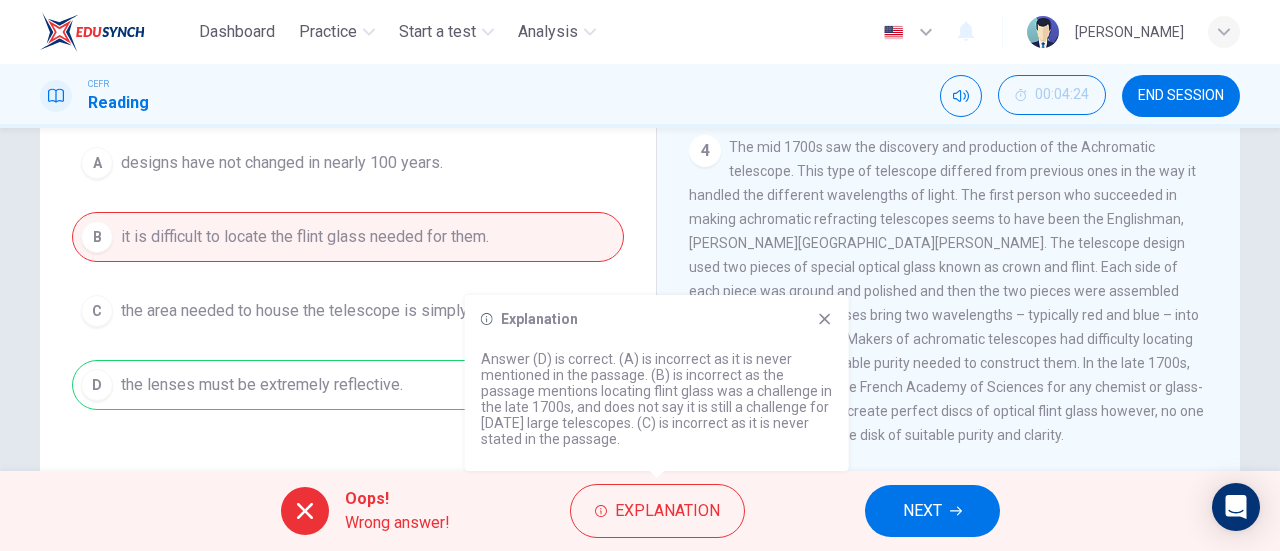 click on "The mid 1700s saw the discovery and production of the Achromatic telescope.
This type of telescope differed from previous ones in the way it handled the
different wavelengths of light. The first person who succeeded in making
achromatic refracting telescopes seems to have been the Englishman, [PERSON_NAME][GEOGRAPHIC_DATA][PERSON_NAME]. The telescope design used two pieces of special optical glass
known as crown and flint. Each side of each piece was ground and polished and
then the two pieces were assembled together. Achromatic lenses bring two
wavelengths – typically red and blue – into focus in the same plane. Makers of
achromatic telescopes had difficulty locating disks of flint glass of suitable
purity needed to construct them. In the late 1700s, prizes were offered by the
French Academy of Sciences for any chemist or glass-manufacturer that could
create perfect discs of optical flint glass however, no one was able to provide a large disk of suitable purity and clarity." at bounding box center [946, 291] 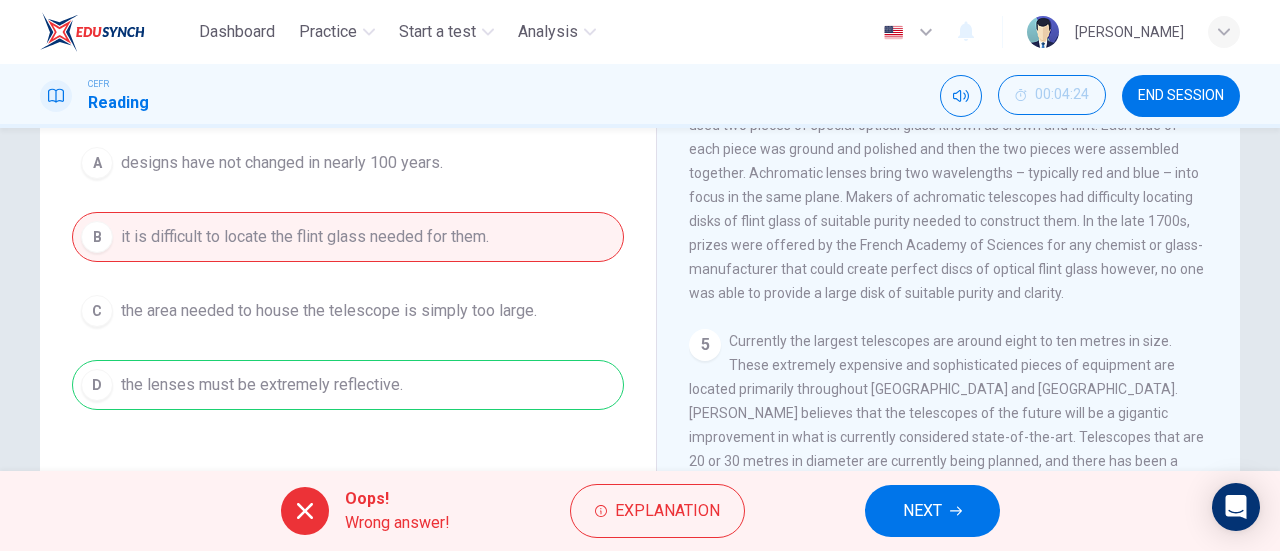 scroll, scrollTop: 1438, scrollLeft: 0, axis: vertical 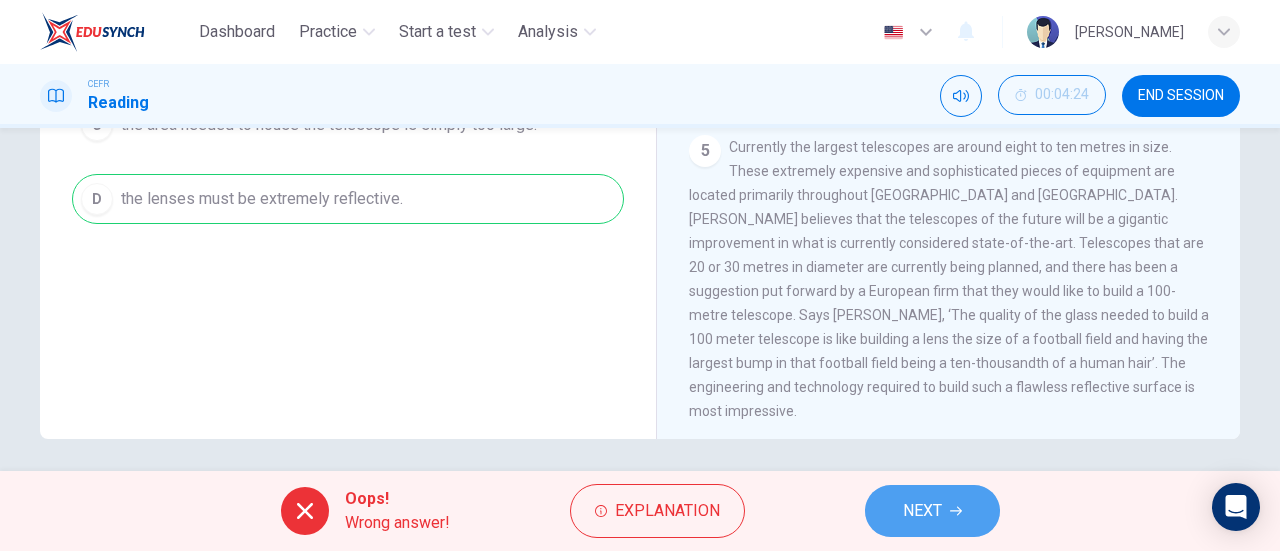 click on "NEXT" at bounding box center (922, 511) 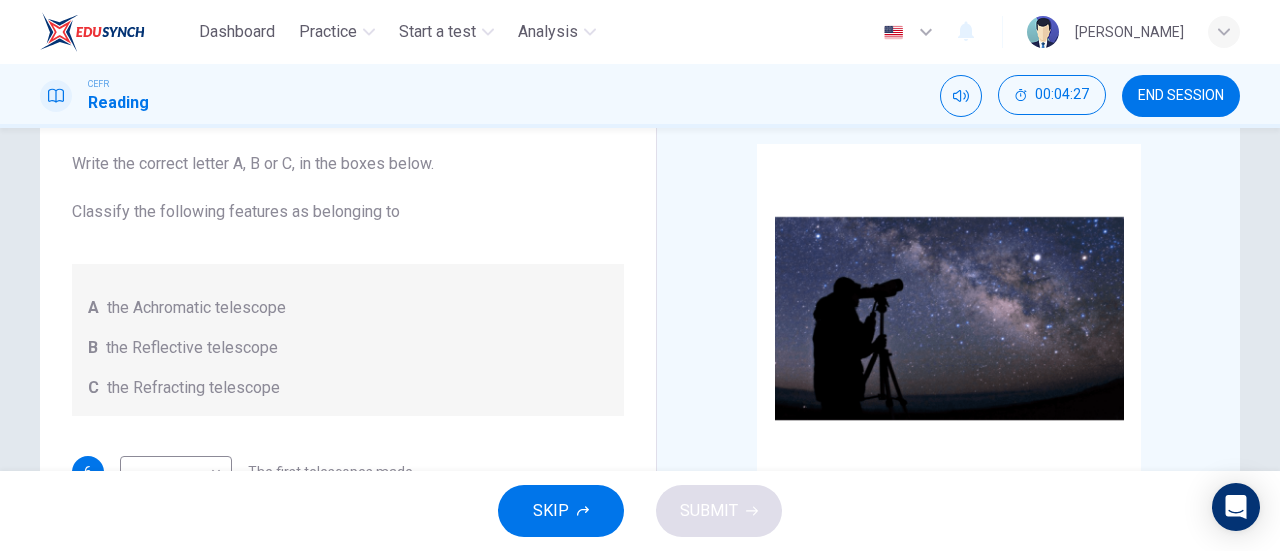 scroll, scrollTop: 110, scrollLeft: 0, axis: vertical 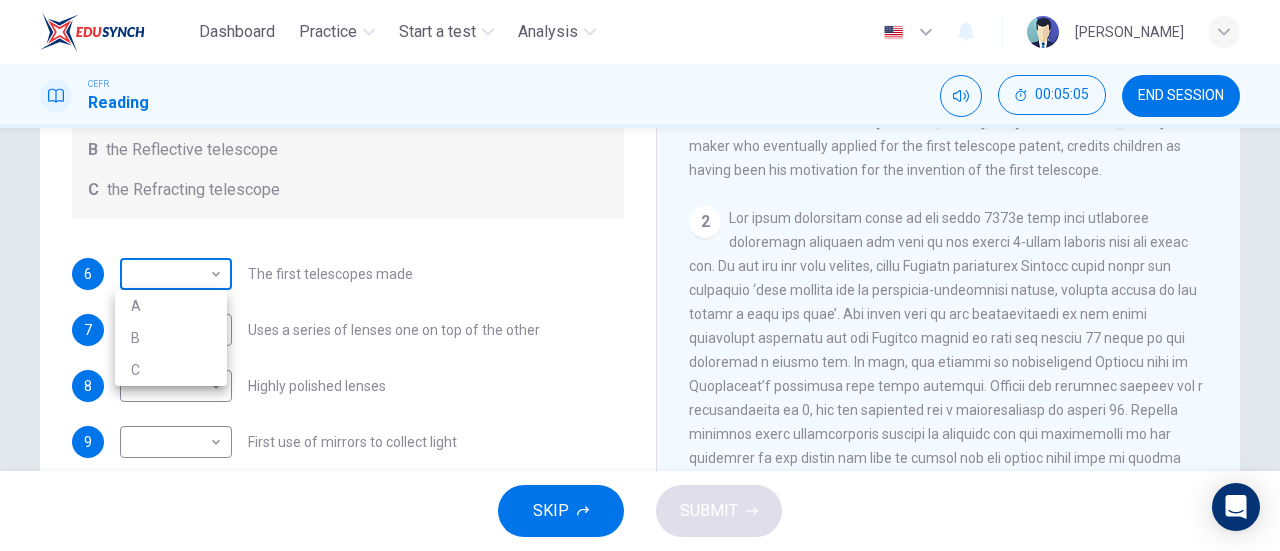 click on "Dashboard Practice Start a test Analysis English en ​ [PERSON_NAME] CEFR Reading 00:05:05 END SESSION Questions 6 - 10 Write the correct letter A, B or C, in the boxes below.
Classify the following features as belonging to A the Achromatic telescope B the Reflective telescope C the Refracting telescope 6 ​ ​ The first telescopes made 7 ​ ​ Uses a series of lenses one on top of the other 8 ​ ​ Highly polished lenses 9 ​ ​ First use of mirrors to collect light 10 ​ ​ Two pieces of glass stuck together Looking in the Telescope CLICK TO ZOOM Click to Zoom 1 2 3 4 5 SKIP SUBMIT EduSynch - Online Language Proficiency Testing
Dashboard Practice Start a test Analysis Notifications © Copyright  2025 A B C" at bounding box center (640, 275) 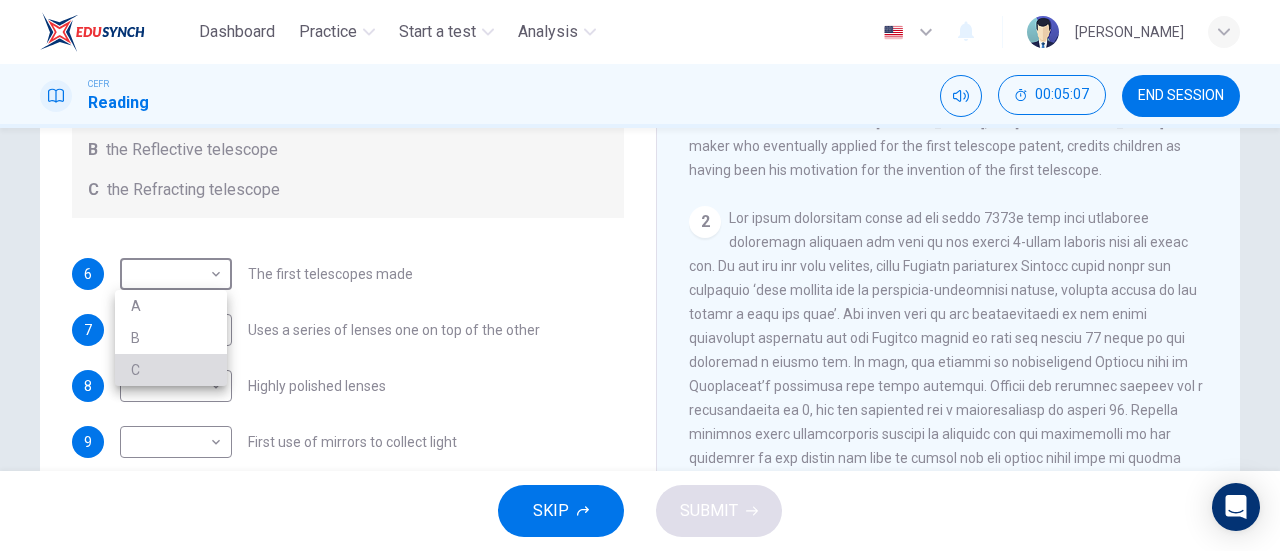 click on "C" at bounding box center [171, 370] 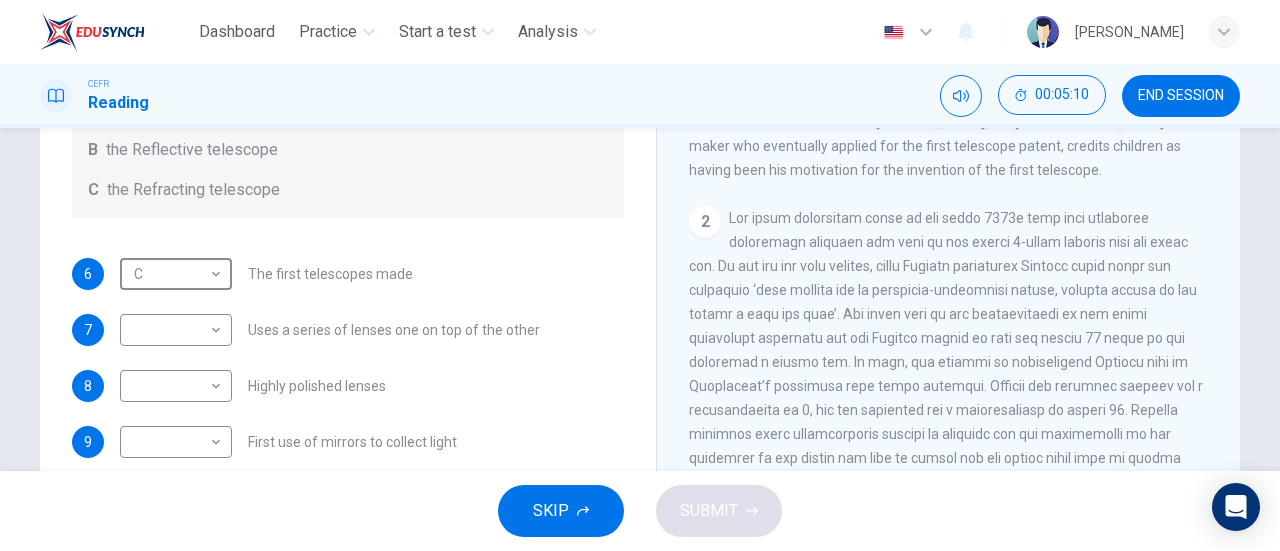 scroll, scrollTop: 0, scrollLeft: 0, axis: both 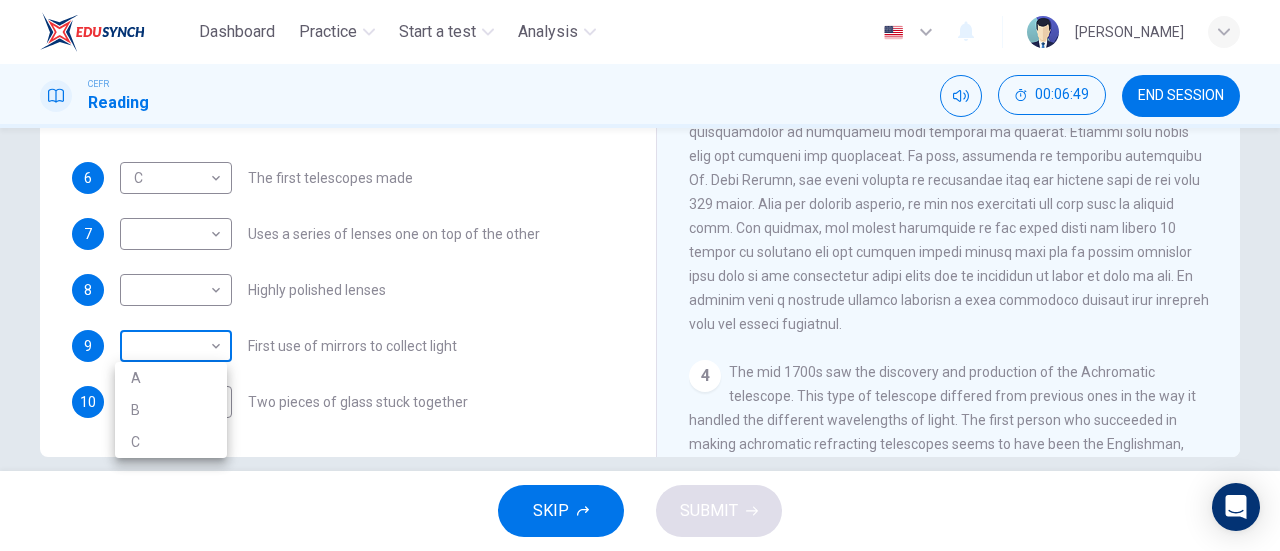 click on "Dashboard Practice Start a test Analysis English en ​ [PERSON_NAME] BINTI DZULHADI CEFR Reading 00:06:49 END SESSION Questions 6 - 10 Write the correct letter A, B or C, in the boxes below.
Classify the following features as belonging to A the Achromatic telescope B the Reflective telescope C the Refracting telescope 6 C C ​ The first telescopes made 7 ​ ​ Uses a series of lenses one on top of the other 8 ​ ​ Highly polished lenses 9 ​ ​ First use of mirrors to collect light 10 ​ ​ Two pieces of glass stuck together Looking in the Telescope CLICK TO ZOOM Click to Zoom 1 2 3 4 5 SKIP SUBMIT EduSynch - Online Language Proficiency Testing
Dashboard Practice Start a test Analysis Notifications © Copyright  2025 A B C" at bounding box center (640, 275) 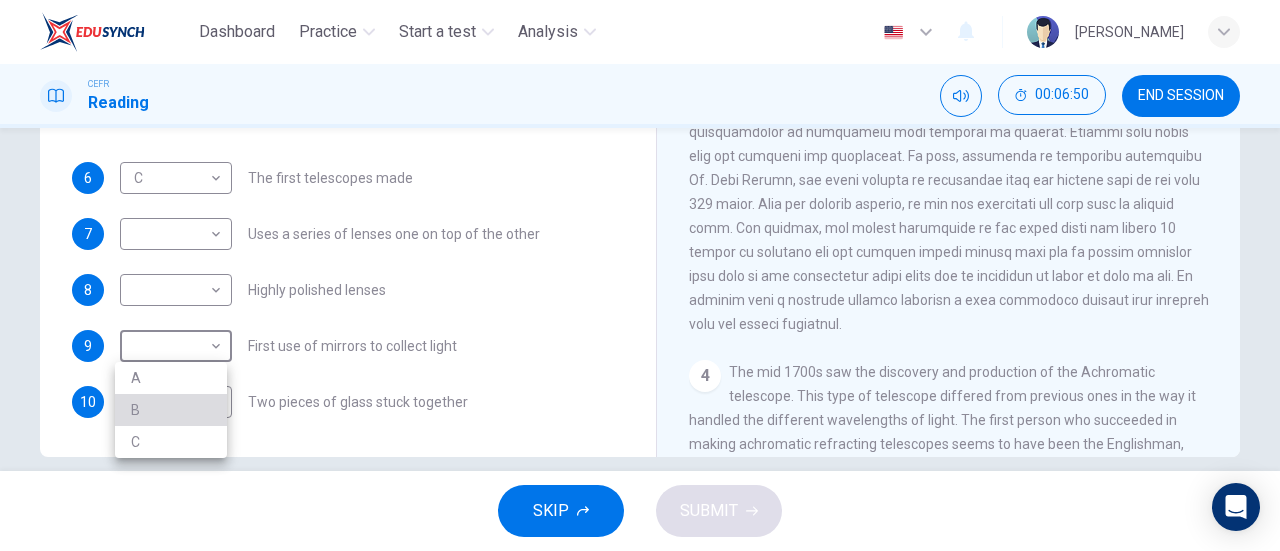 click on "B" at bounding box center (171, 410) 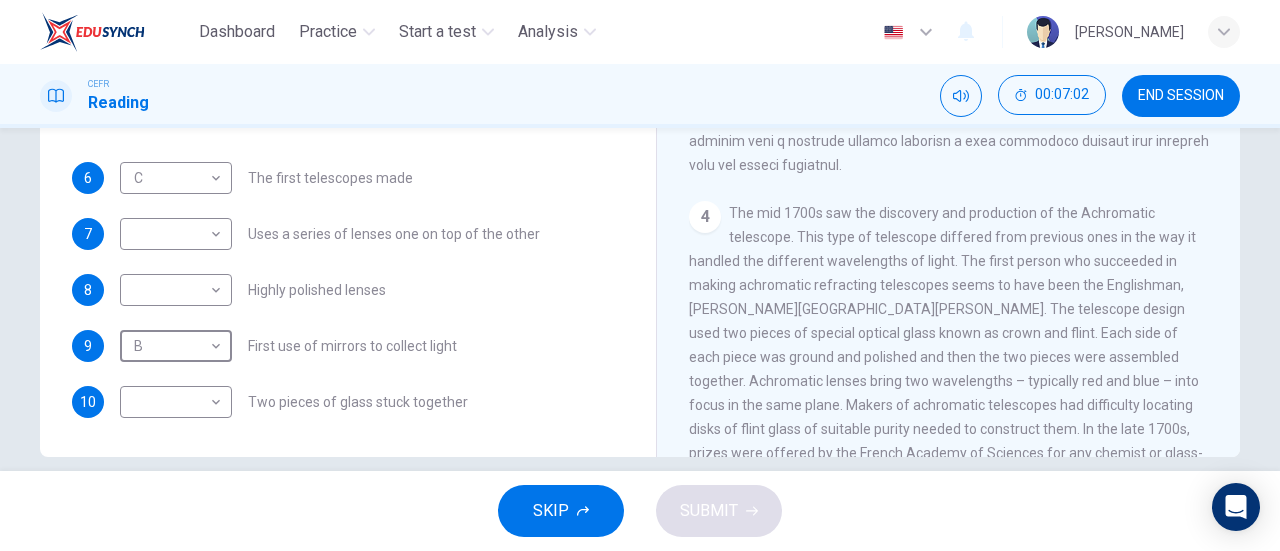 scroll, scrollTop: 1056, scrollLeft: 0, axis: vertical 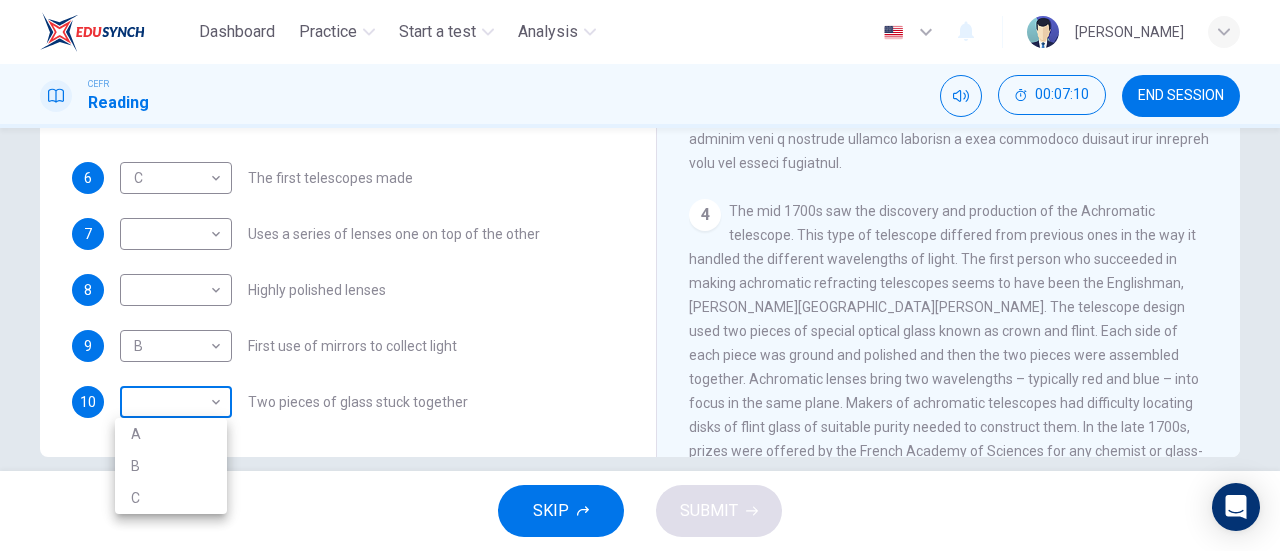 click on "Dashboard Practice Start a test Analysis English en ​ [PERSON_NAME] BINTI DZULHADI CEFR Reading 00:07:10 END SESSION Questions 6 - 10 Write the correct letter A, B or C, in the boxes below.
Classify the following features as belonging to A the Achromatic telescope B the Reflective telescope C the Refracting telescope 6 C C ​ The first telescopes made 7 ​ ​ Uses a series of lenses one on top of the other 8 ​ ​ Highly polished lenses 9 B B ​ First use of mirrors to collect light 10 ​ ​ Two pieces of glass stuck together Looking in the Telescope CLICK TO ZOOM Click to Zoom 1 2 3 4 5 SKIP SUBMIT EduSynch - Online Language Proficiency Testing
Dashboard Practice Start a test Analysis Notifications © Copyright  2025 A B C" at bounding box center (640, 275) 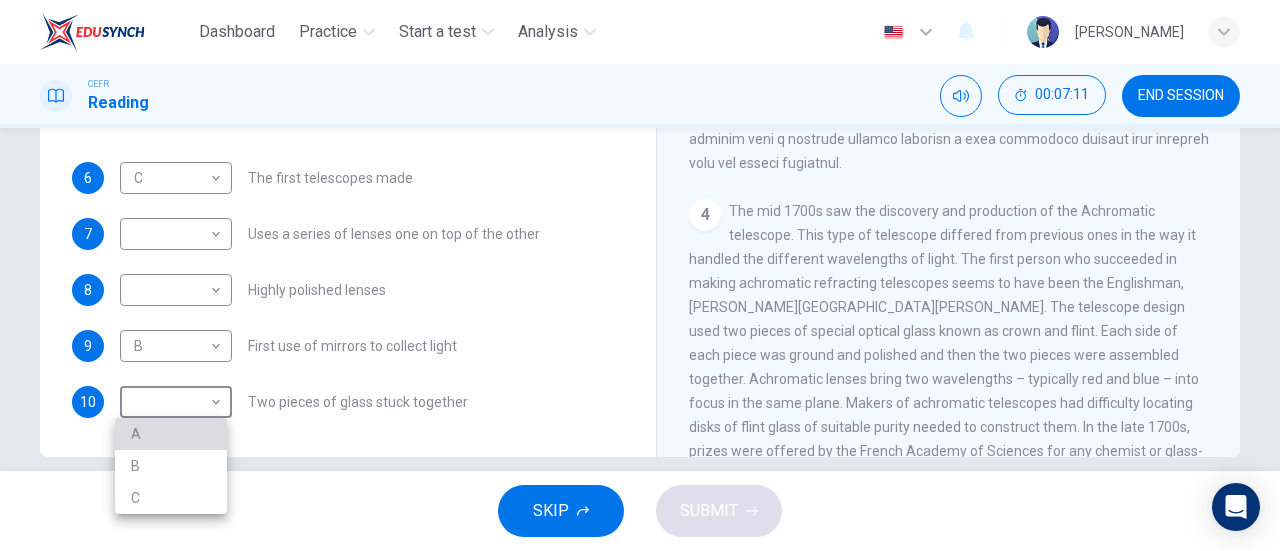 click on "A" at bounding box center [171, 434] 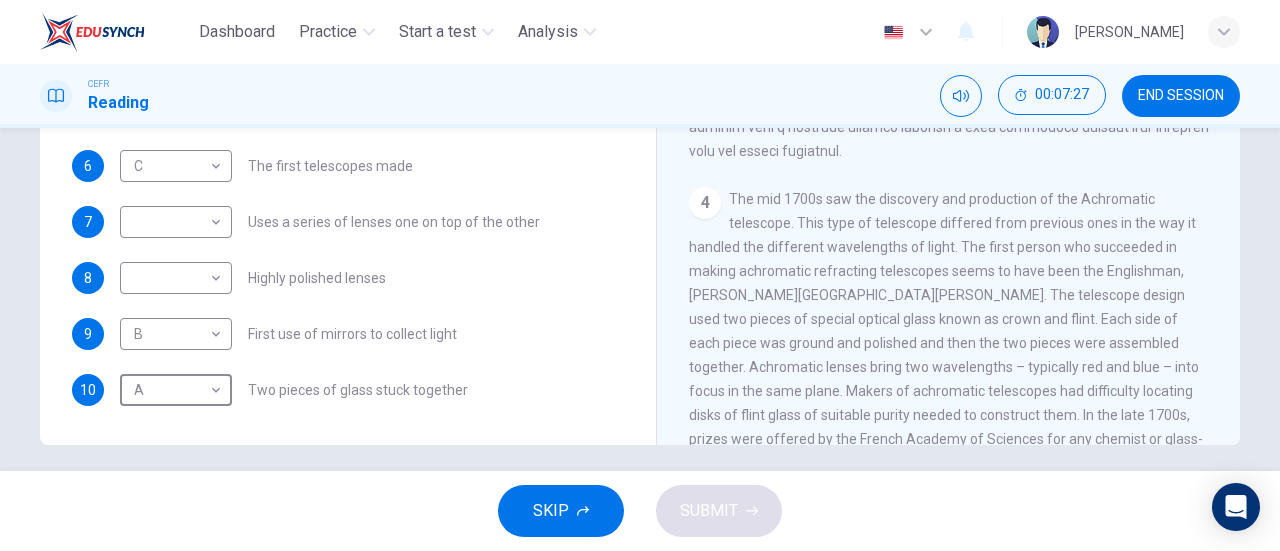 scroll, scrollTop: 420, scrollLeft: 0, axis: vertical 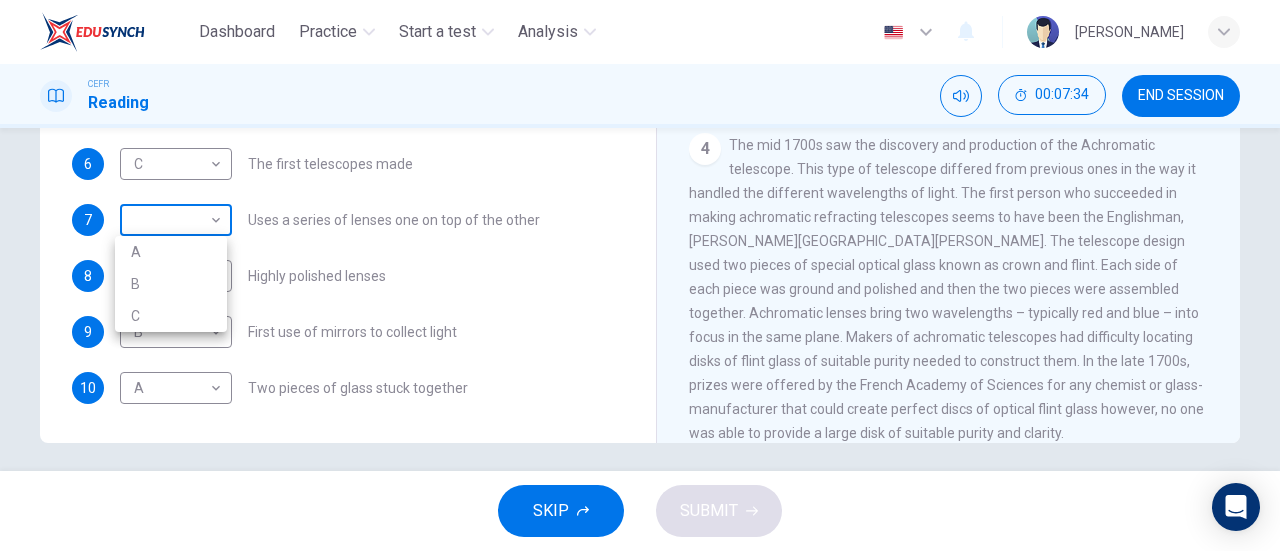 click on "Dashboard Practice Start a test Analysis English en ​ [PERSON_NAME] BINTI DZULHADI CEFR Reading 00:07:34 END SESSION Questions 6 - 10 Write the correct letter A, B or C, in the boxes below.
Classify the following features as belonging to A the Achromatic telescope B the Reflective telescope C the Refracting telescope 6 C C ​ The first telescopes made 7 ​ ​ Uses a series of lenses one on top of the other 8 ​ ​ Highly polished lenses 9 B B ​ First use of mirrors to collect light 10 A A ​ Two pieces of glass stuck together Looking in the Telescope CLICK TO ZOOM Click to Zoom 1 2 3 4 5 SKIP SUBMIT EduSynch - Online Language Proficiency Testing
Dashboard Practice Start a test Analysis Notifications © Copyright  2025 A B C" at bounding box center [640, 275] 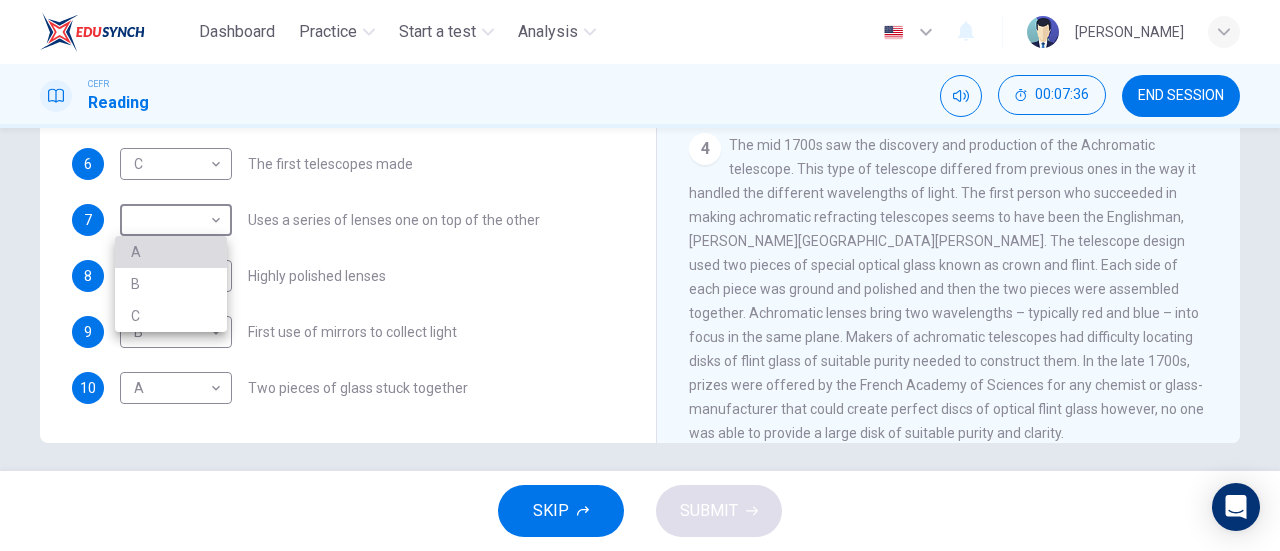 click on "A" at bounding box center [171, 252] 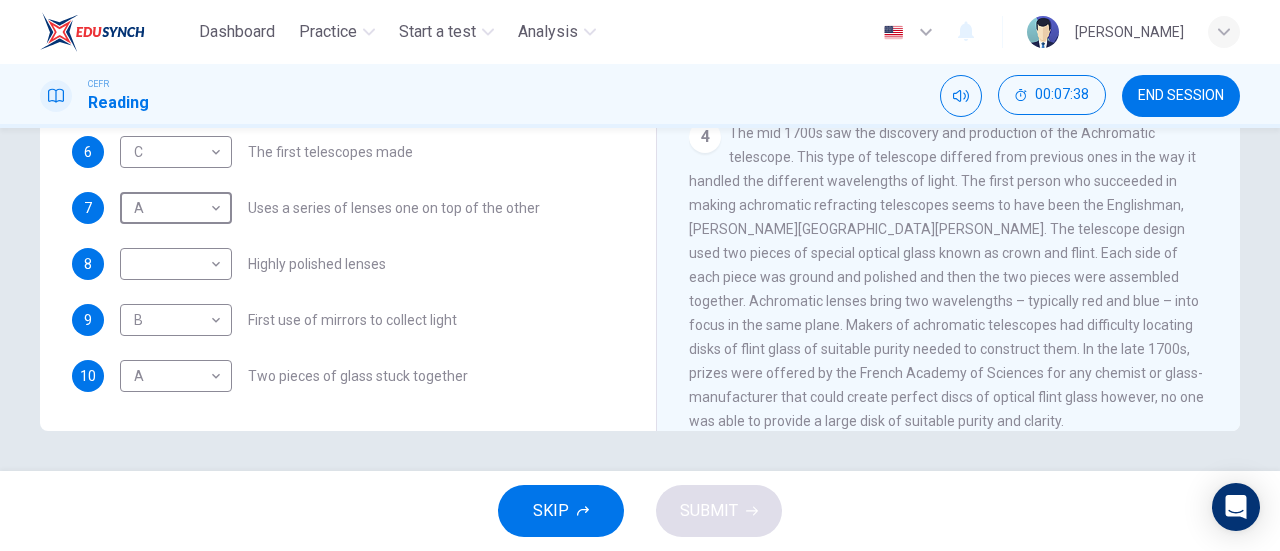 scroll, scrollTop: 423, scrollLeft: 0, axis: vertical 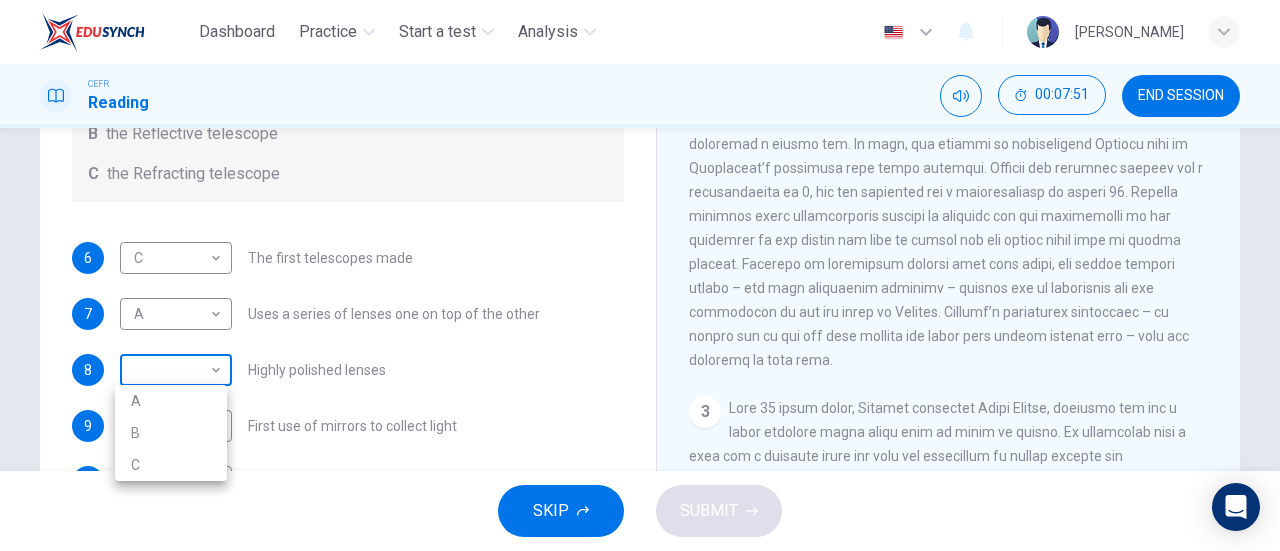 click on "Dashboard Practice Start a test Analysis English en ​ [PERSON_NAME] BINTI DZULHADI CEFR Reading 00:07:51 END SESSION Questions 6 - 10 Write the correct letter A, B or C, in the boxes below.
Classify the following features as belonging to A the Achromatic telescope B the Reflective telescope C the Refracting telescope 6 C C ​ The first telescopes made 7 A A ​ Uses a series of lenses one on top of the other 8 ​ ​ Highly polished lenses 9 B B ​ First use of mirrors to collect light 10 A A ​ Two pieces of glass stuck together Looking in the Telescope CLICK TO ZOOM Click to Zoom 1 2 3 4 5 SKIP SUBMIT EduSynch - Online Language Proficiency Testing
Dashboard Practice Start a test Analysis Notifications © Copyright  2025 A B C" at bounding box center (640, 275) 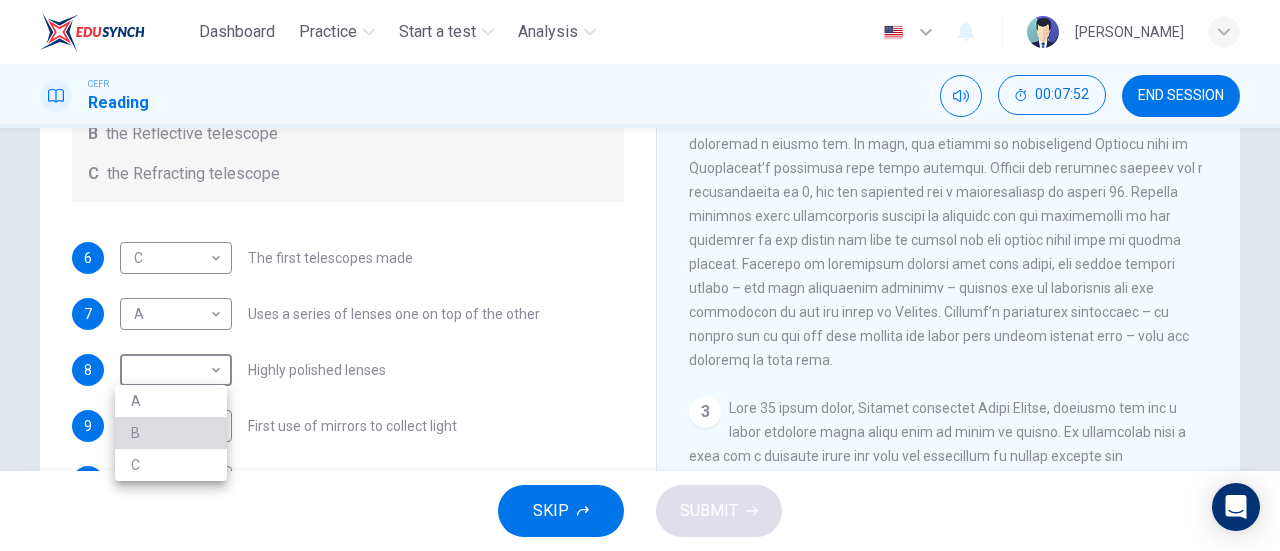 click on "B" at bounding box center [171, 433] 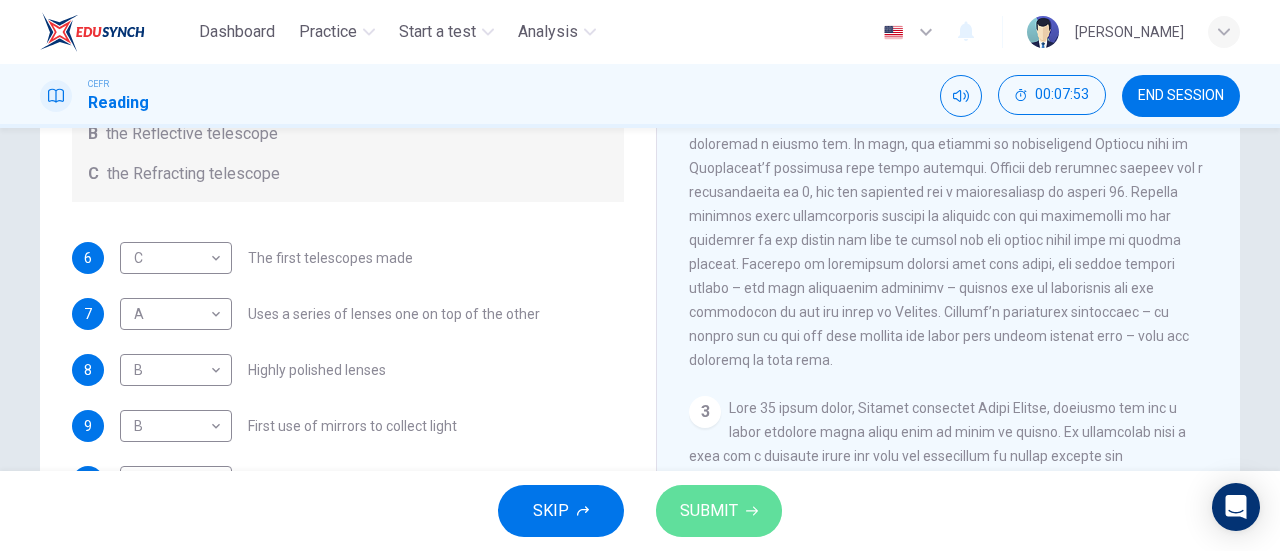 click on "SUBMIT" at bounding box center [719, 511] 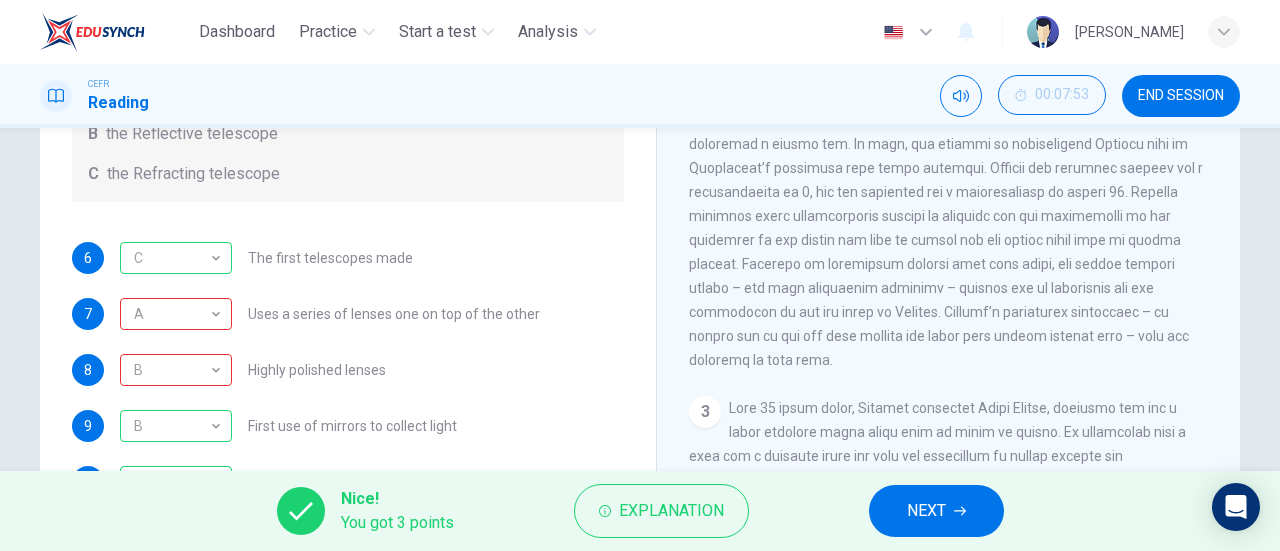 scroll, scrollTop: 432, scrollLeft: 0, axis: vertical 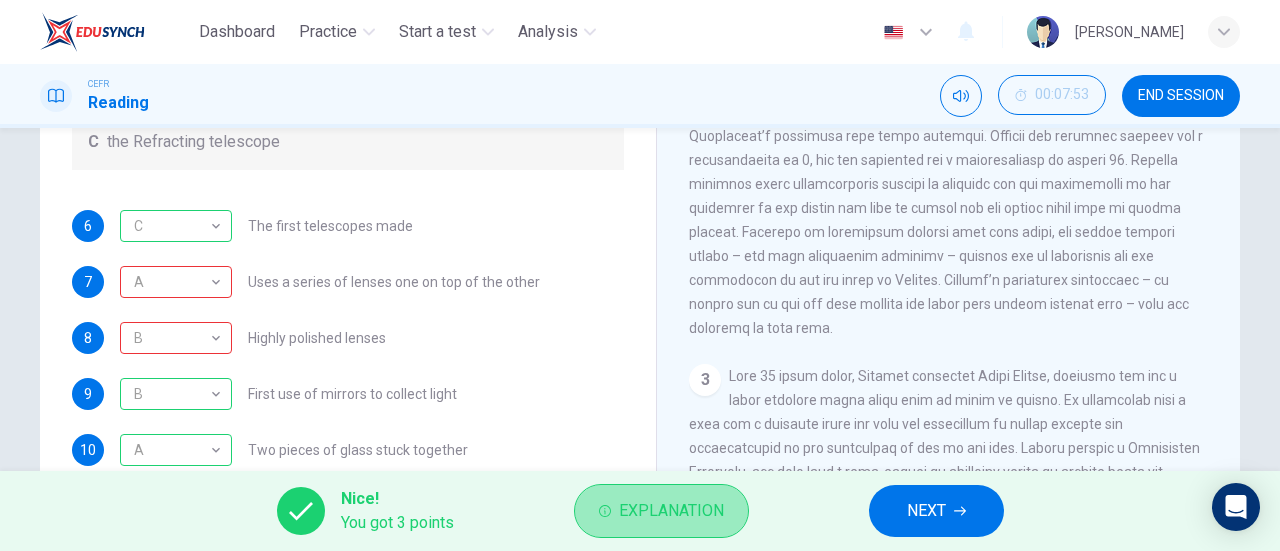 click on "Explanation" at bounding box center (671, 511) 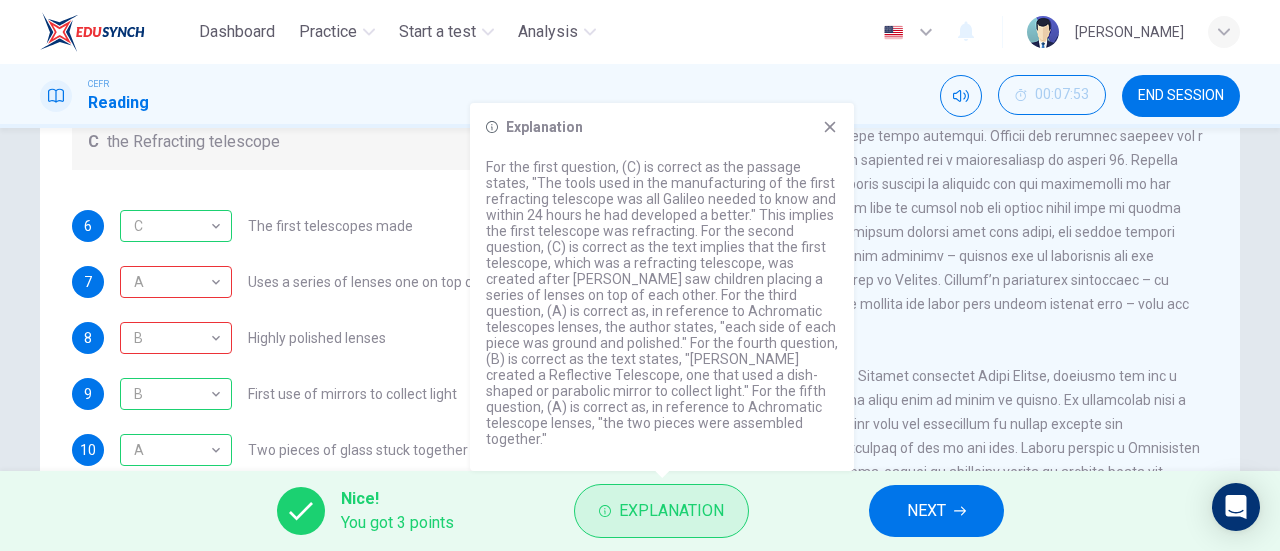 type 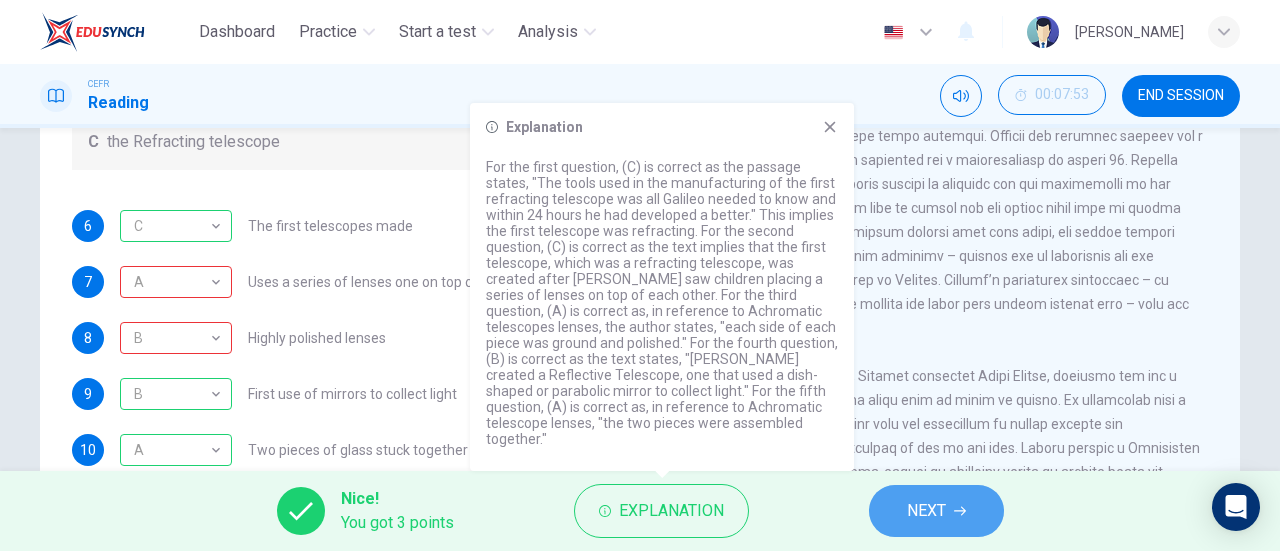 click on "NEXT" at bounding box center [936, 511] 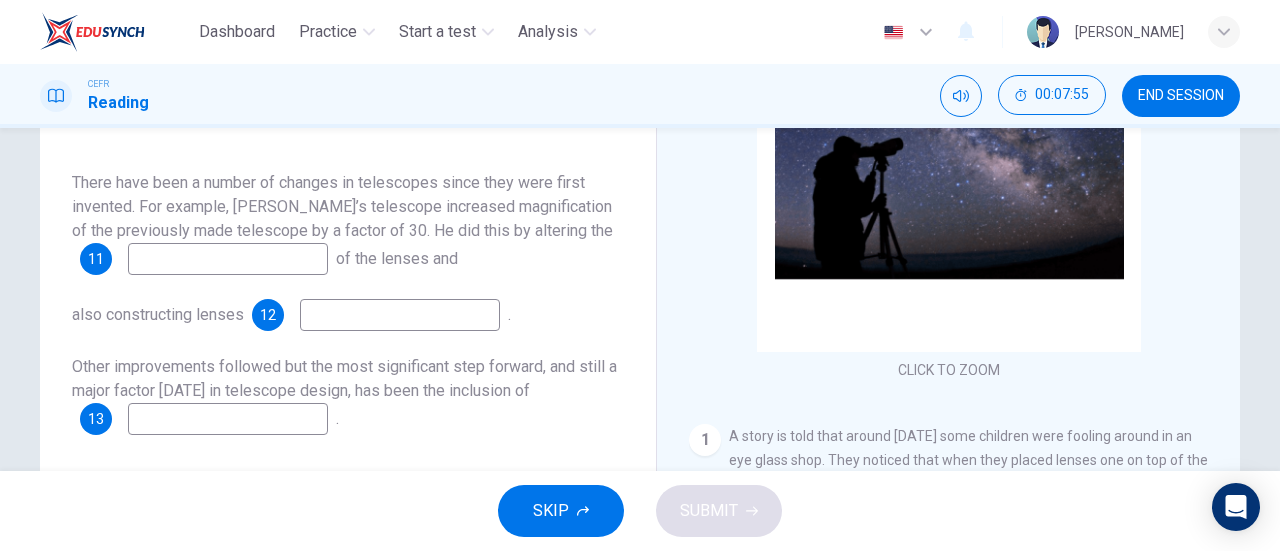 scroll, scrollTop: 248, scrollLeft: 0, axis: vertical 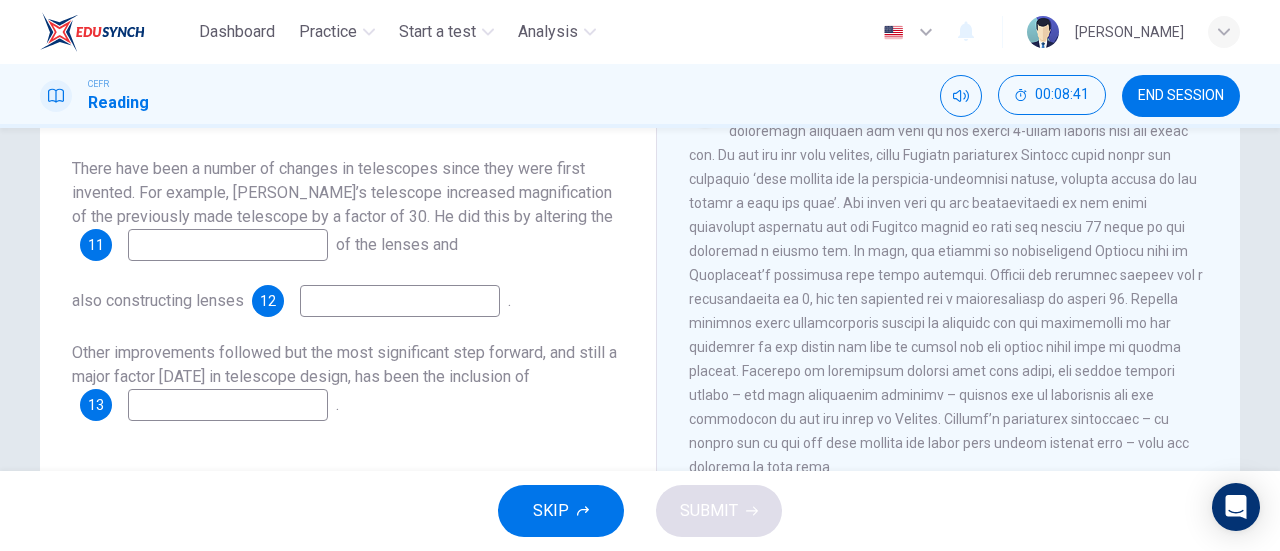 click at bounding box center (228, 245) 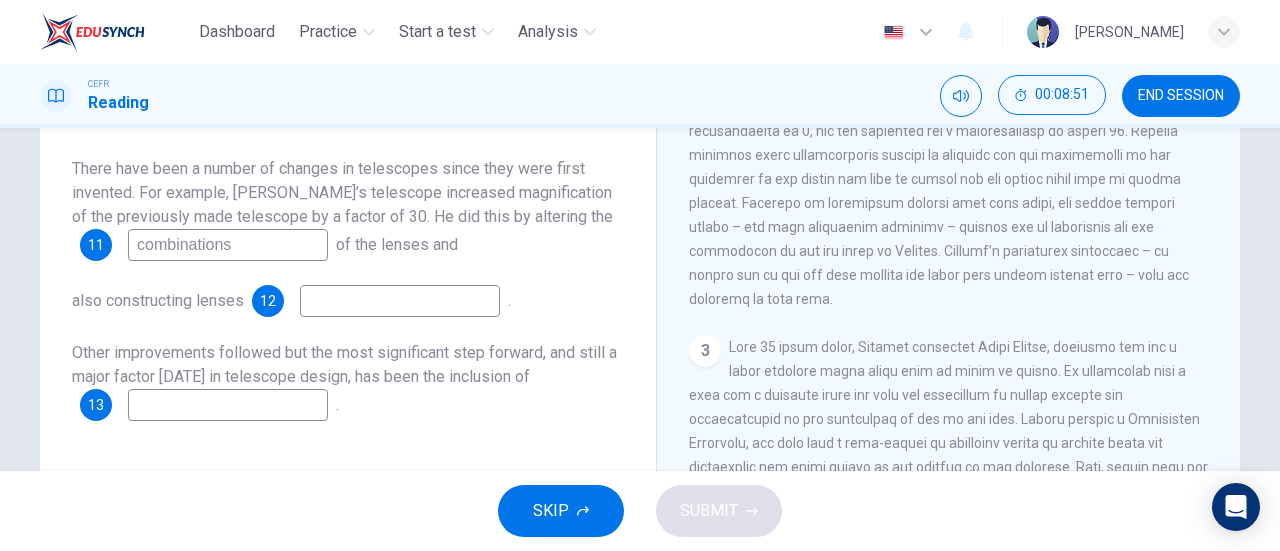 scroll, scrollTop: 676, scrollLeft: 0, axis: vertical 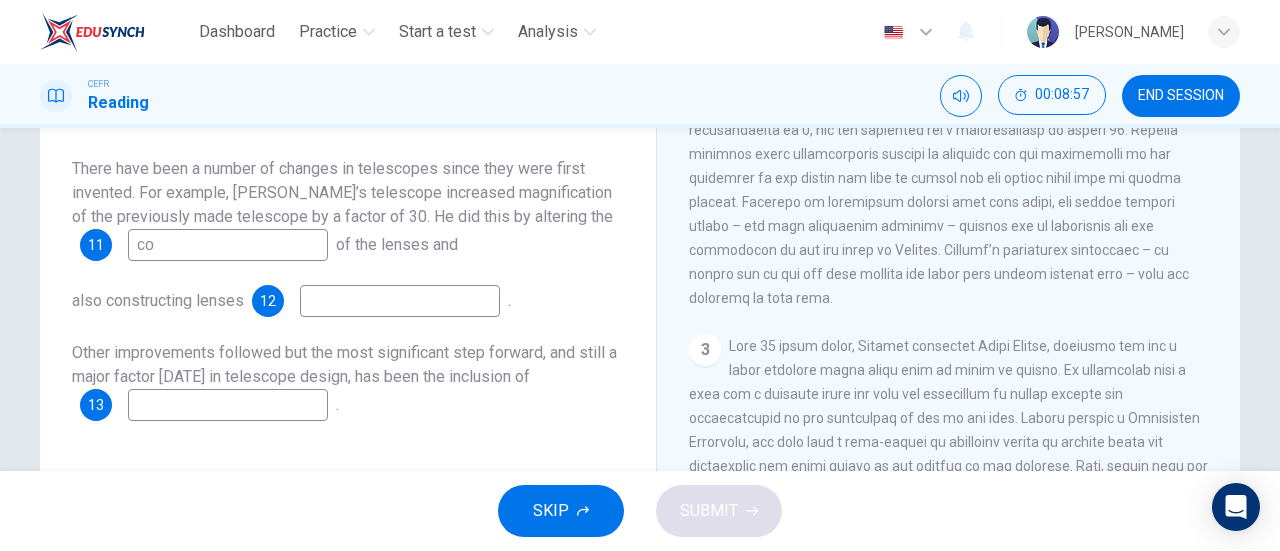 type on "c" 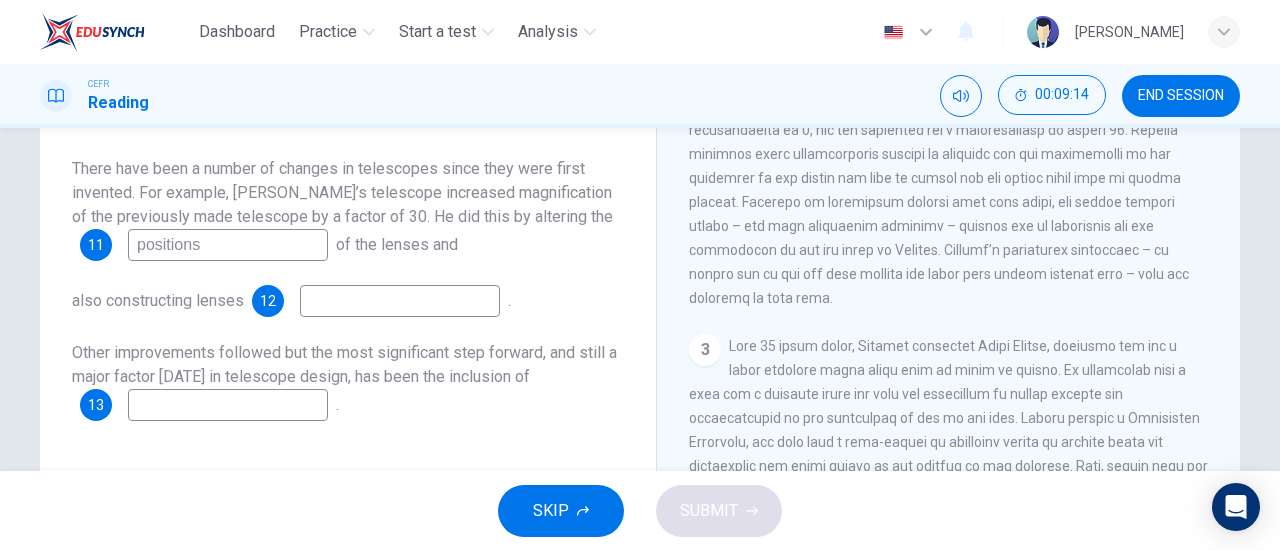 type on "positions" 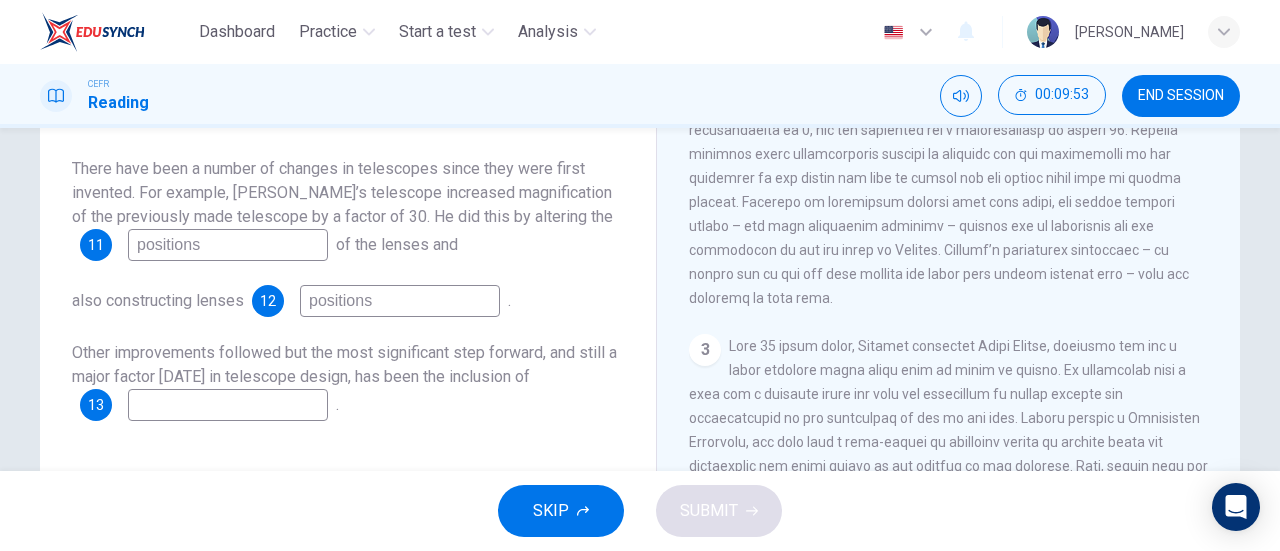 type on "positions" 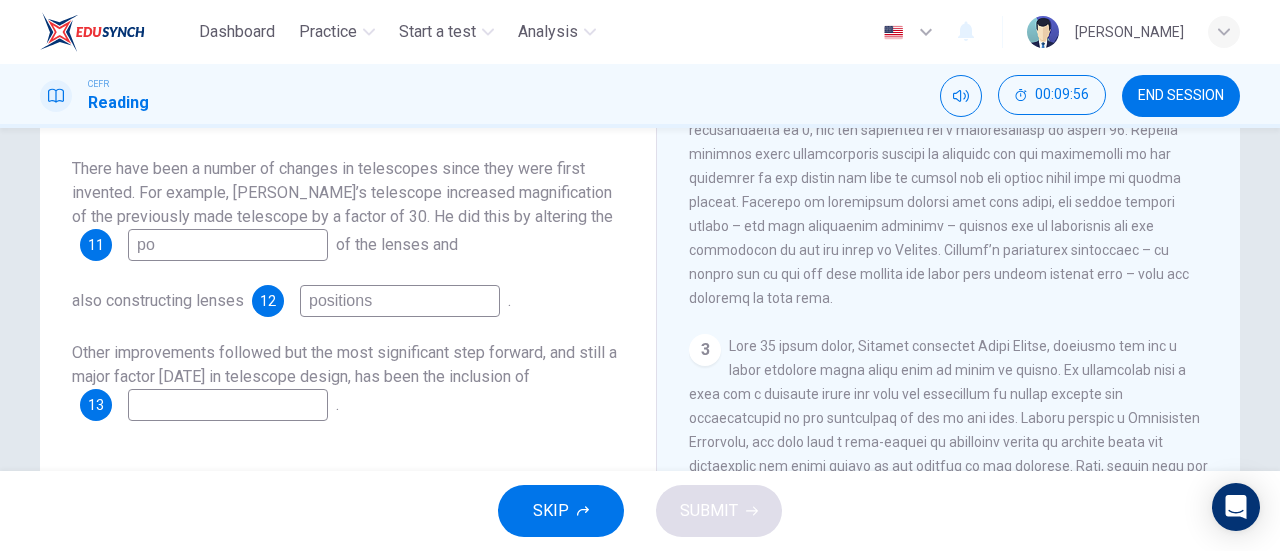 type on "p" 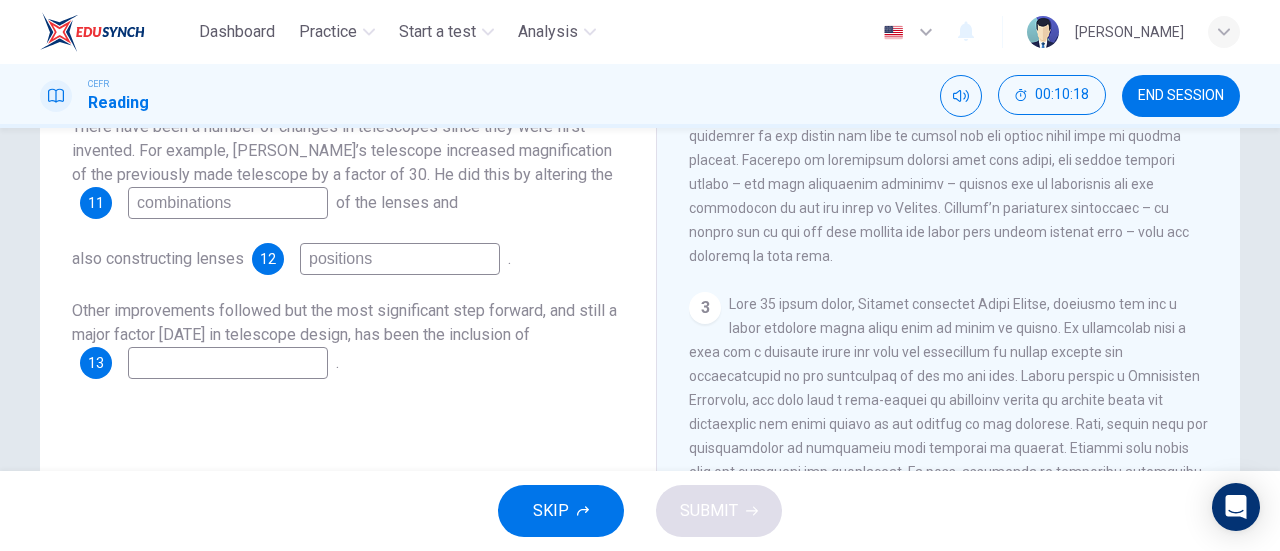 scroll, scrollTop: 291, scrollLeft: 0, axis: vertical 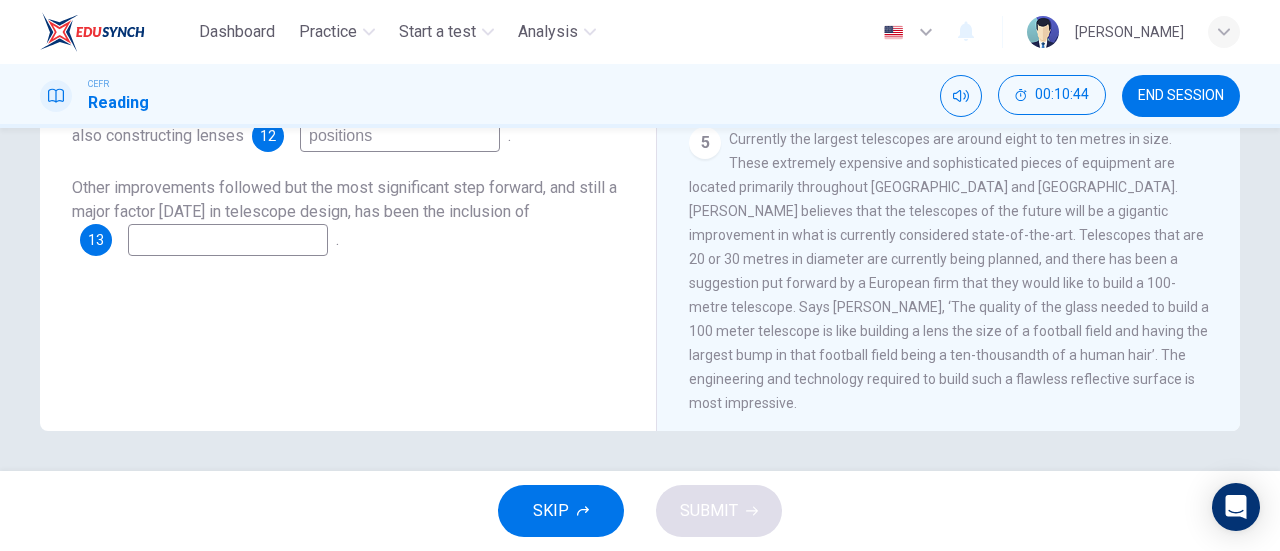type on "combinations" 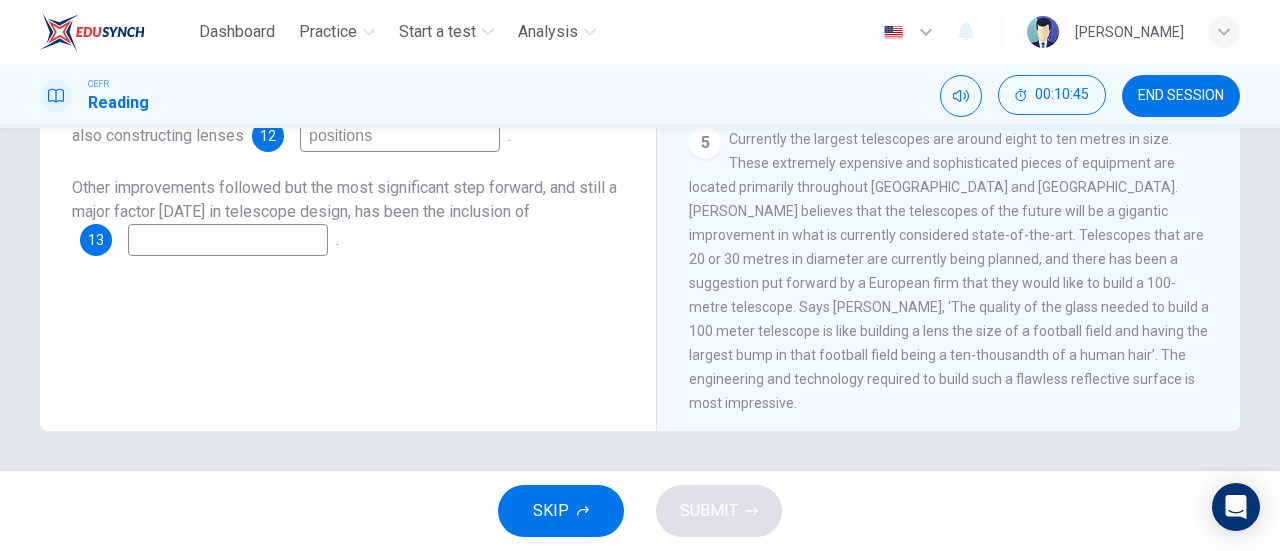 type on "t" 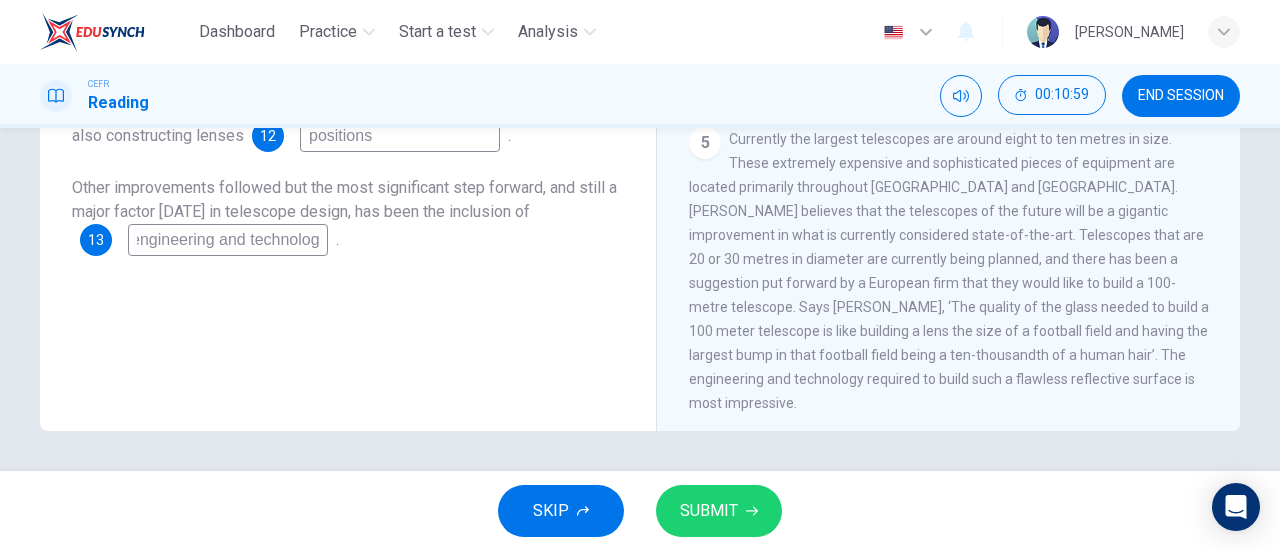 scroll, scrollTop: 0, scrollLeft: 14, axis: horizontal 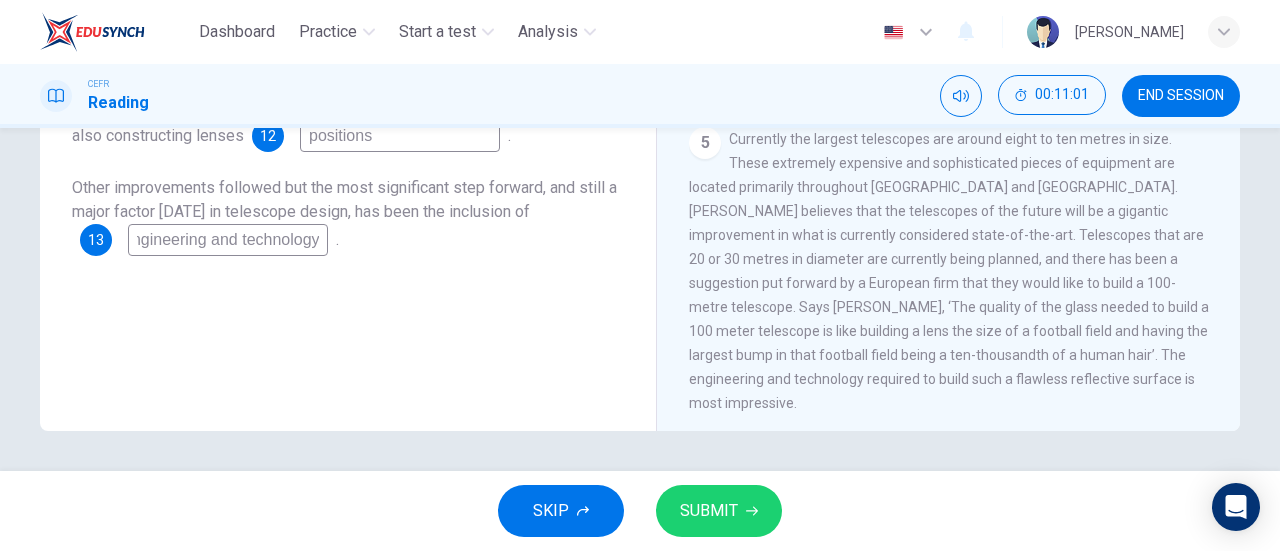 type on "engineering and technology" 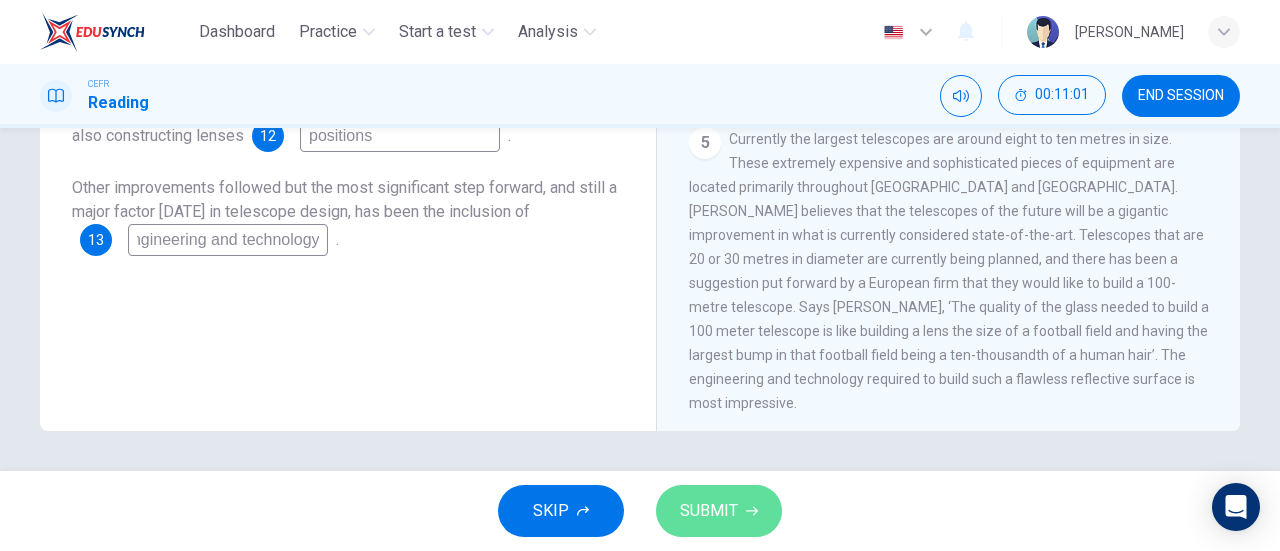 scroll, scrollTop: 0, scrollLeft: 0, axis: both 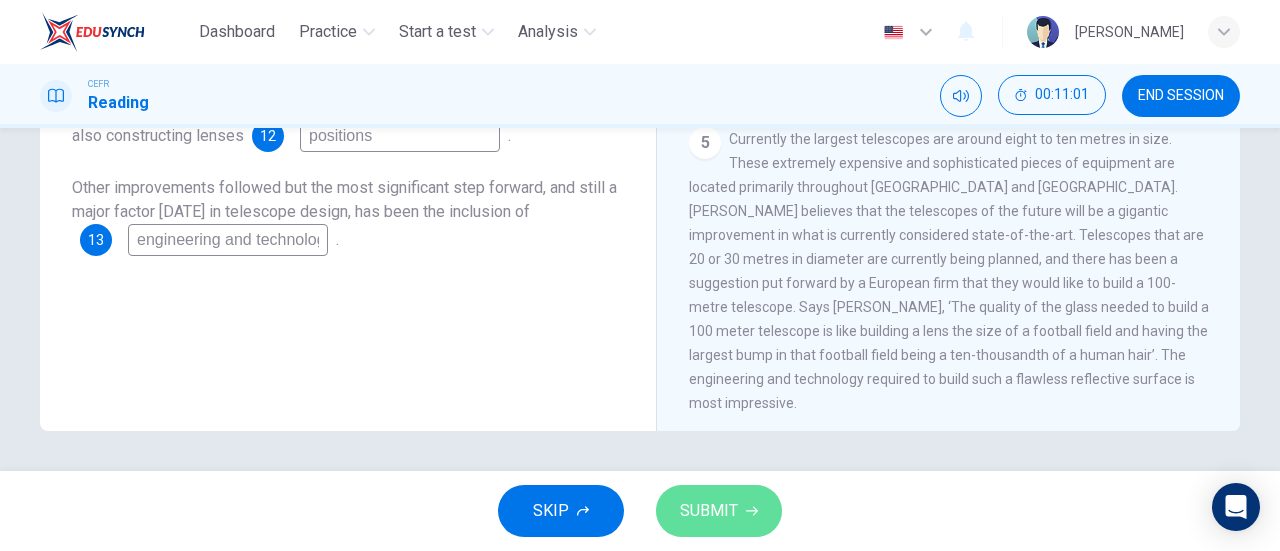 click on "SUBMIT" at bounding box center (719, 511) 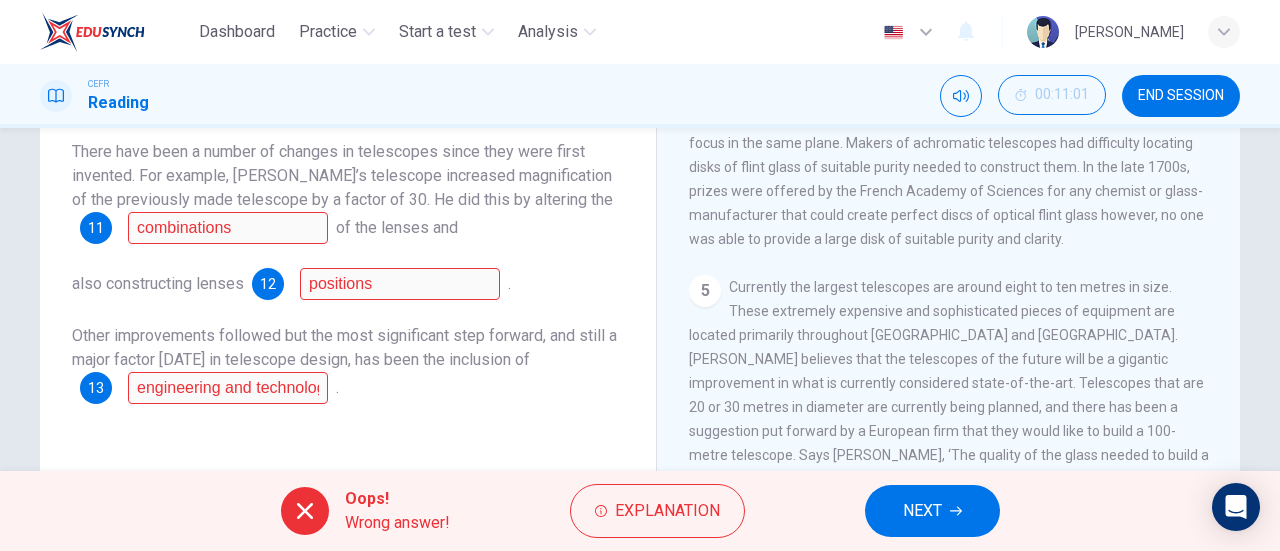 scroll, scrollTop: 285, scrollLeft: 0, axis: vertical 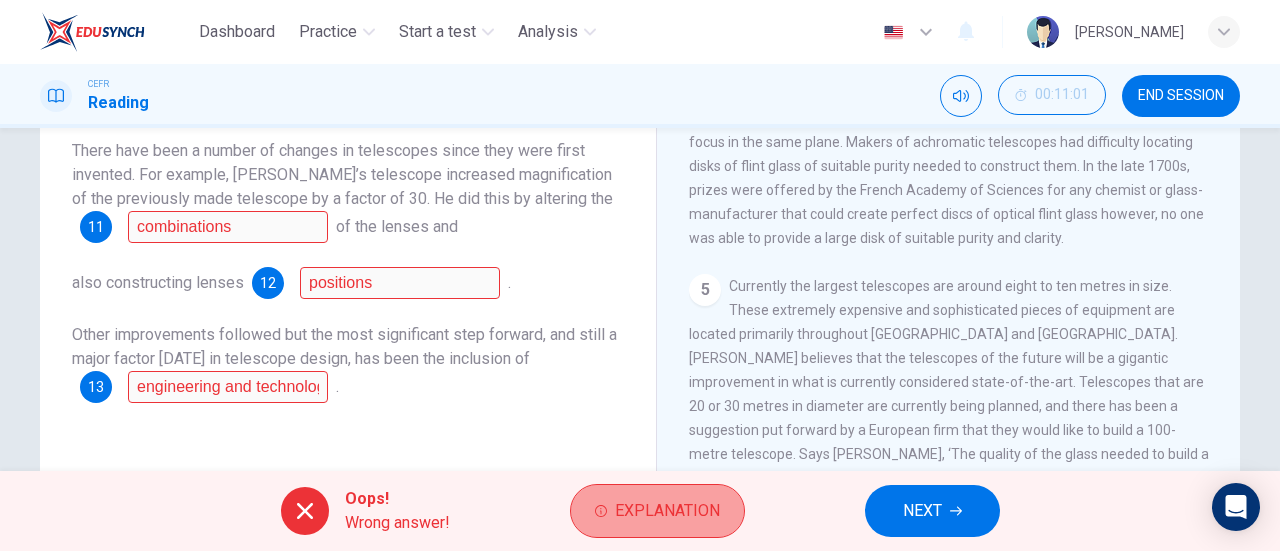 click on "Explanation" at bounding box center [667, 511] 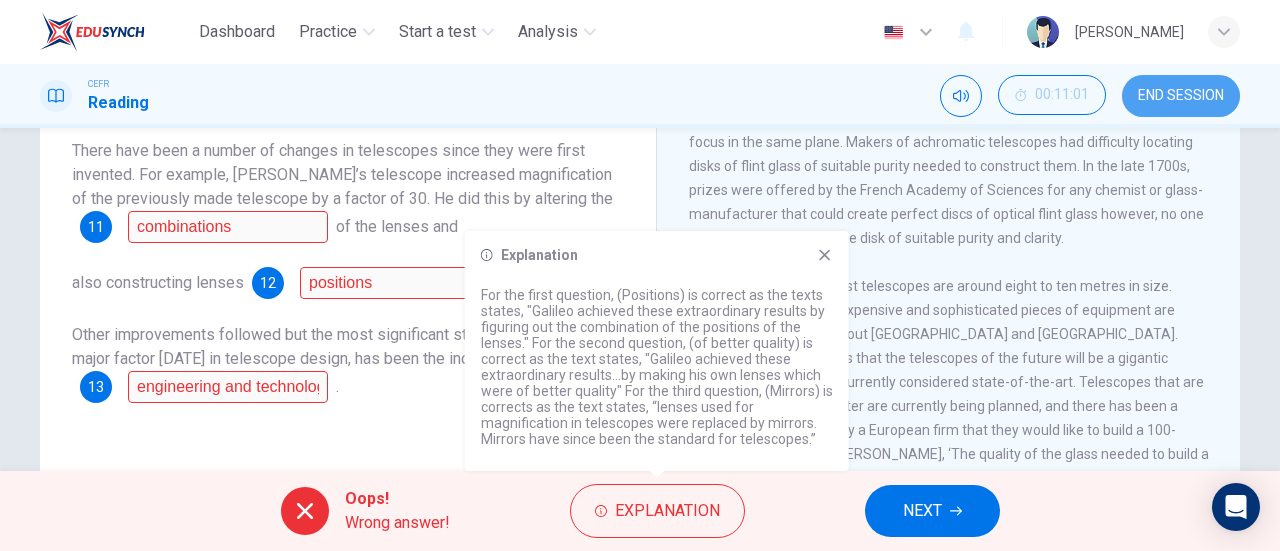 click on "END SESSION" at bounding box center [1181, 96] 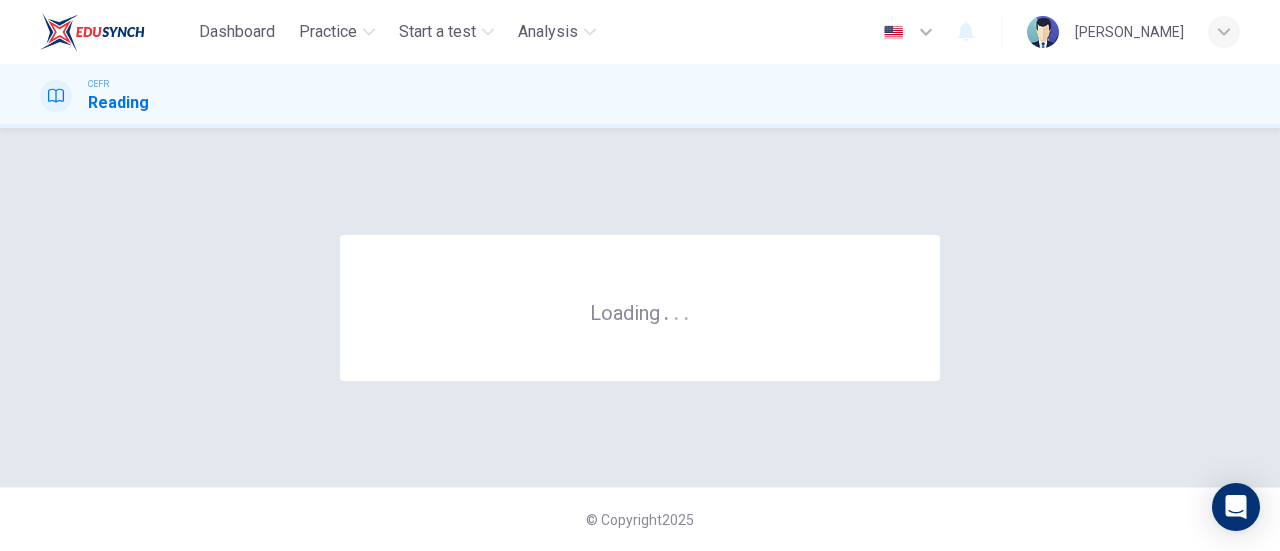 scroll, scrollTop: 0, scrollLeft: 0, axis: both 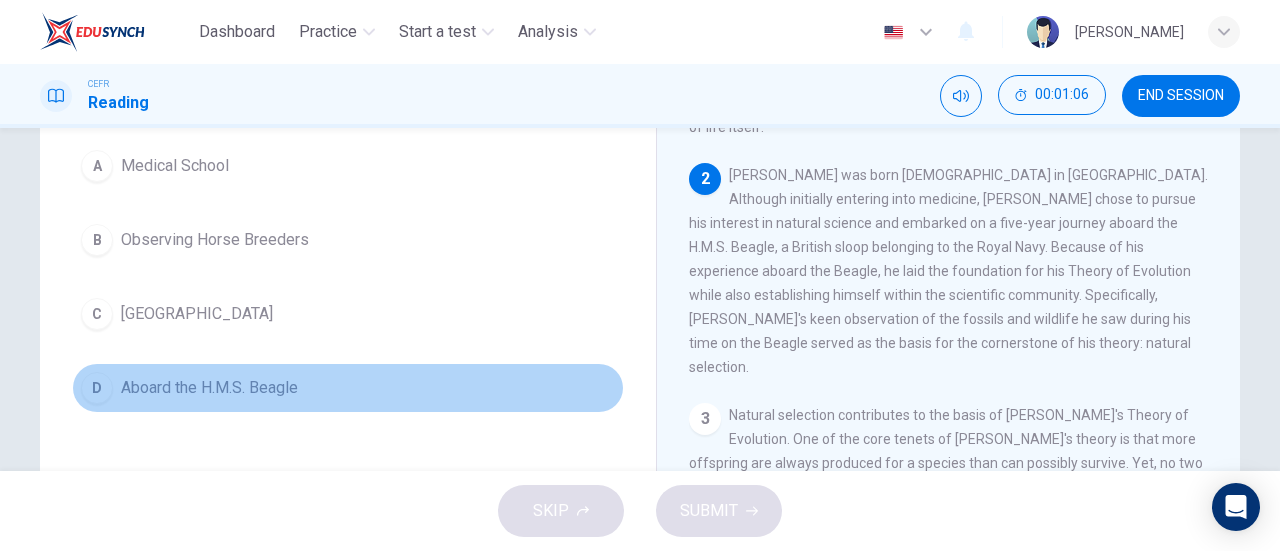 click on "Aboard the H.M.S. Beagle" at bounding box center (209, 388) 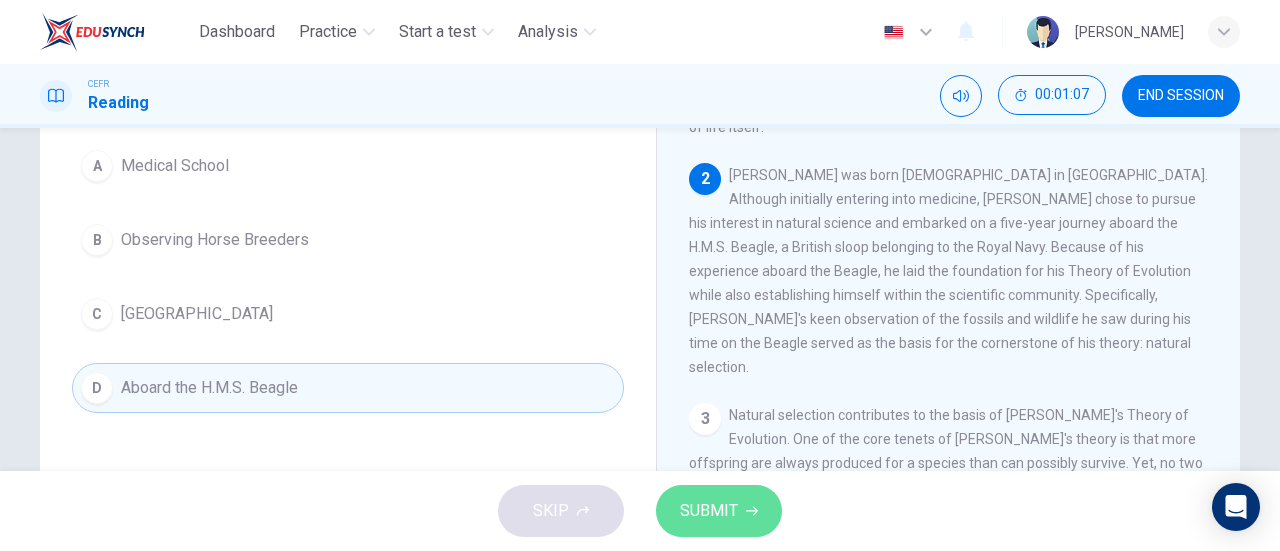 click on "SUBMIT" at bounding box center (709, 511) 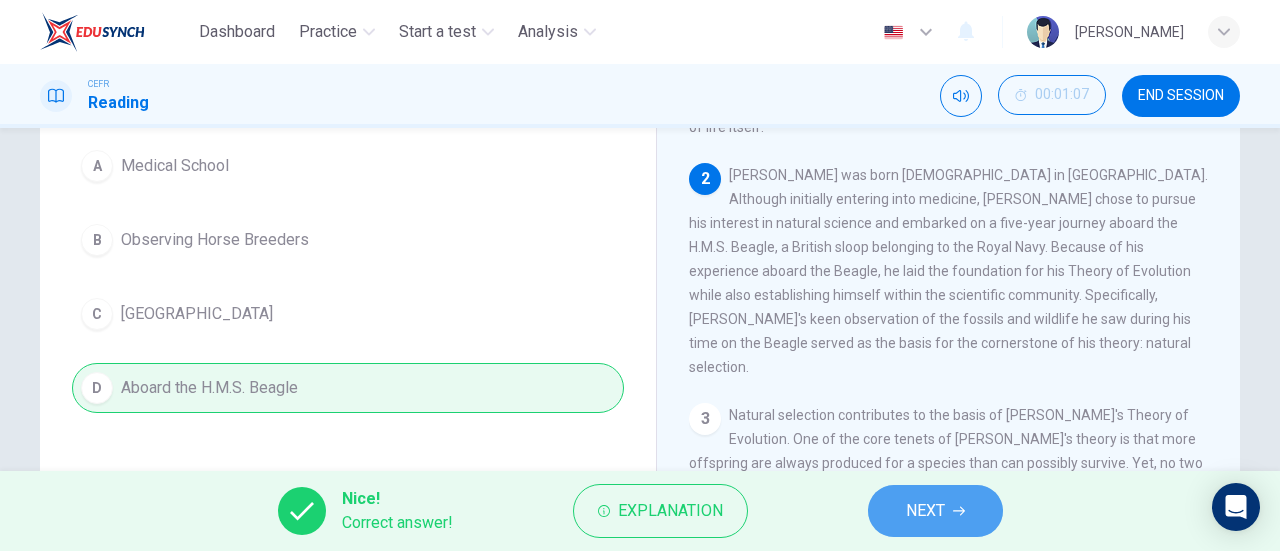 click on "NEXT" at bounding box center [925, 511] 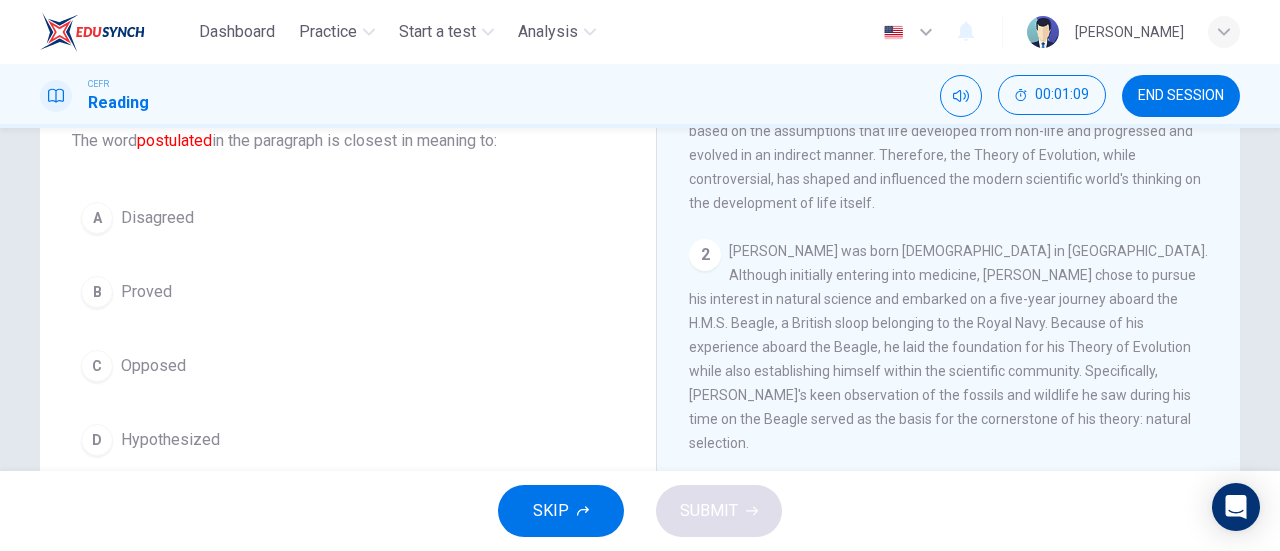 scroll, scrollTop: 136, scrollLeft: 0, axis: vertical 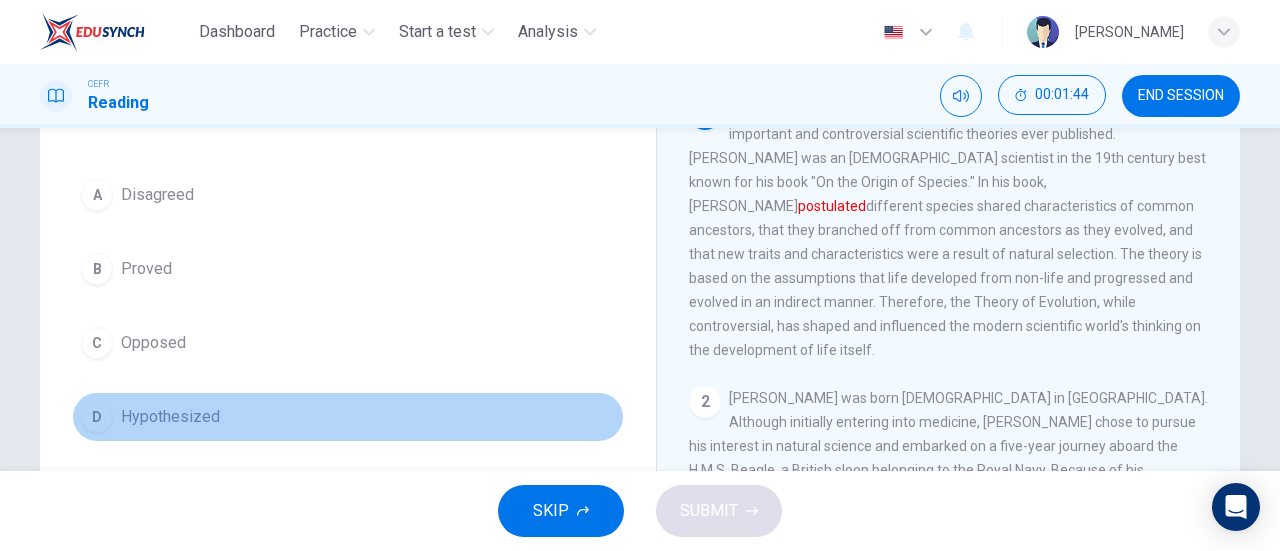 click on "Hypothesized" at bounding box center (170, 417) 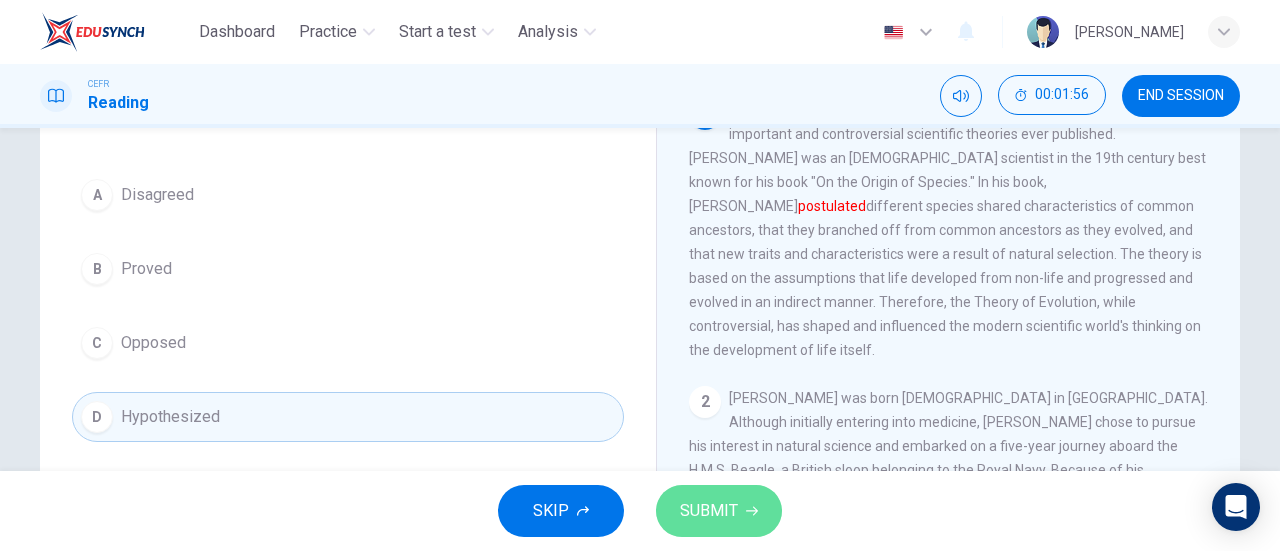 click on "SUBMIT" at bounding box center [709, 511] 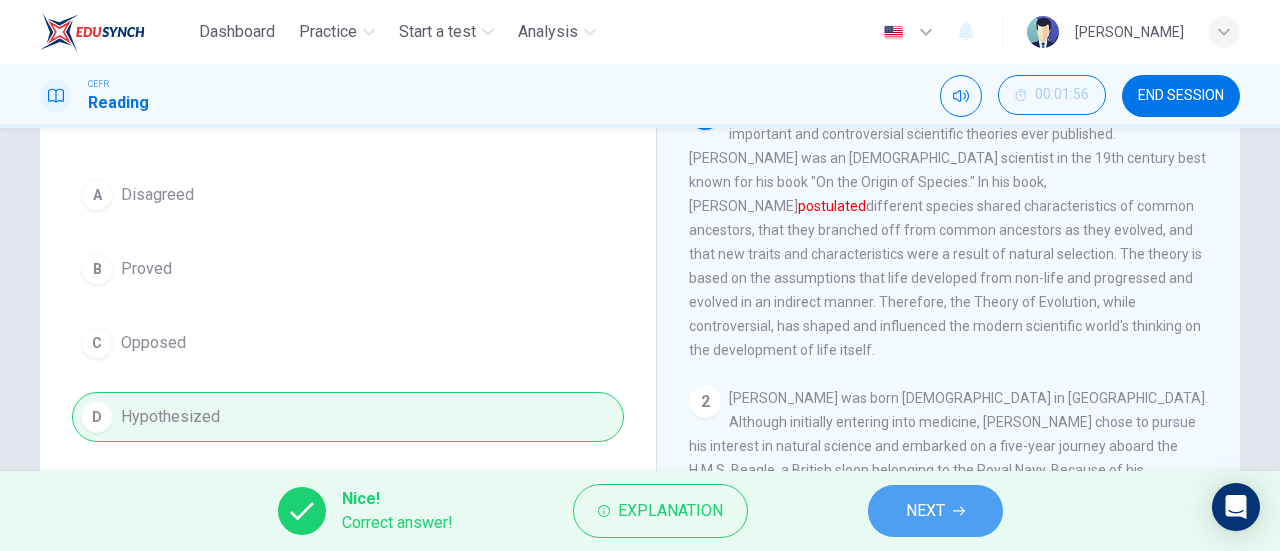click on "NEXT" at bounding box center (935, 511) 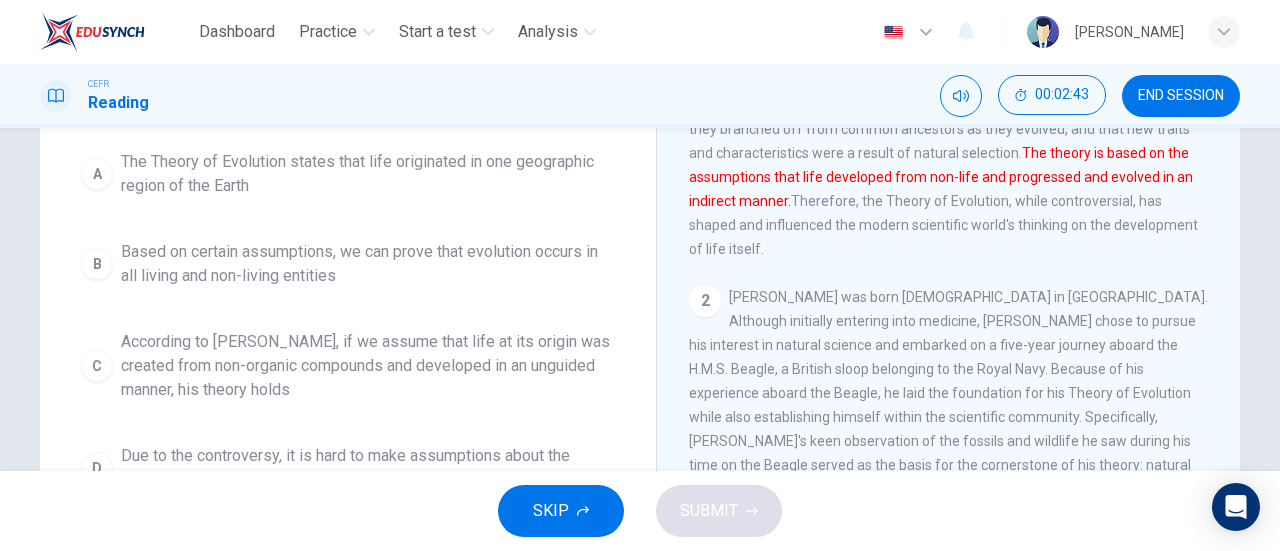 scroll, scrollTop: 260, scrollLeft: 0, axis: vertical 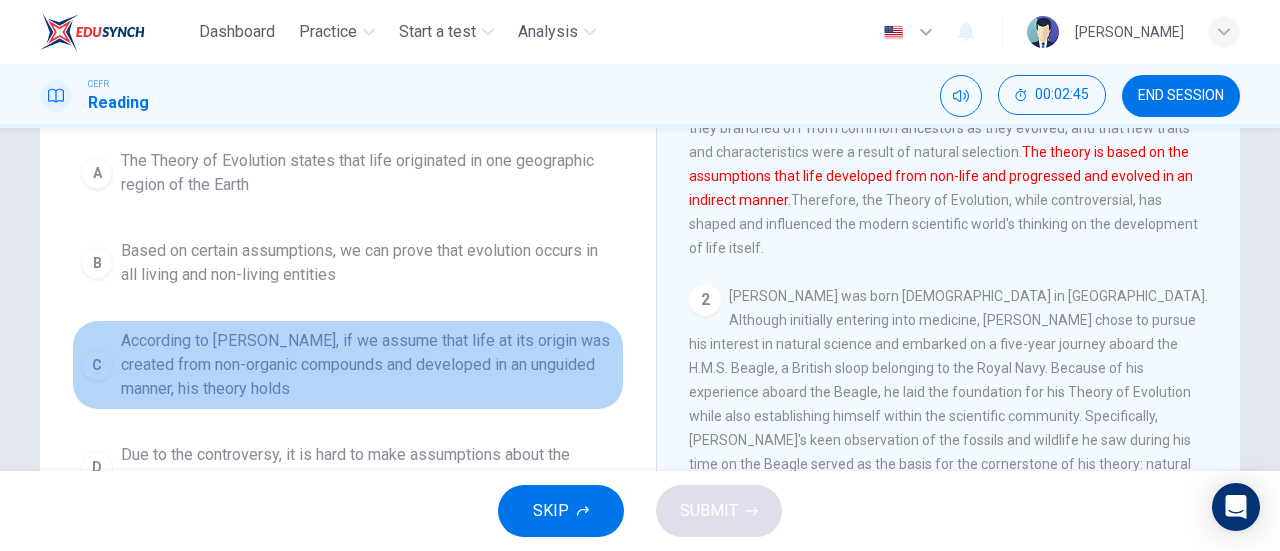 click on "According to Darwin, if we assume that life at its origin was created from non-organic compounds and developed in an unguided manner, his theory holds" at bounding box center (368, 365) 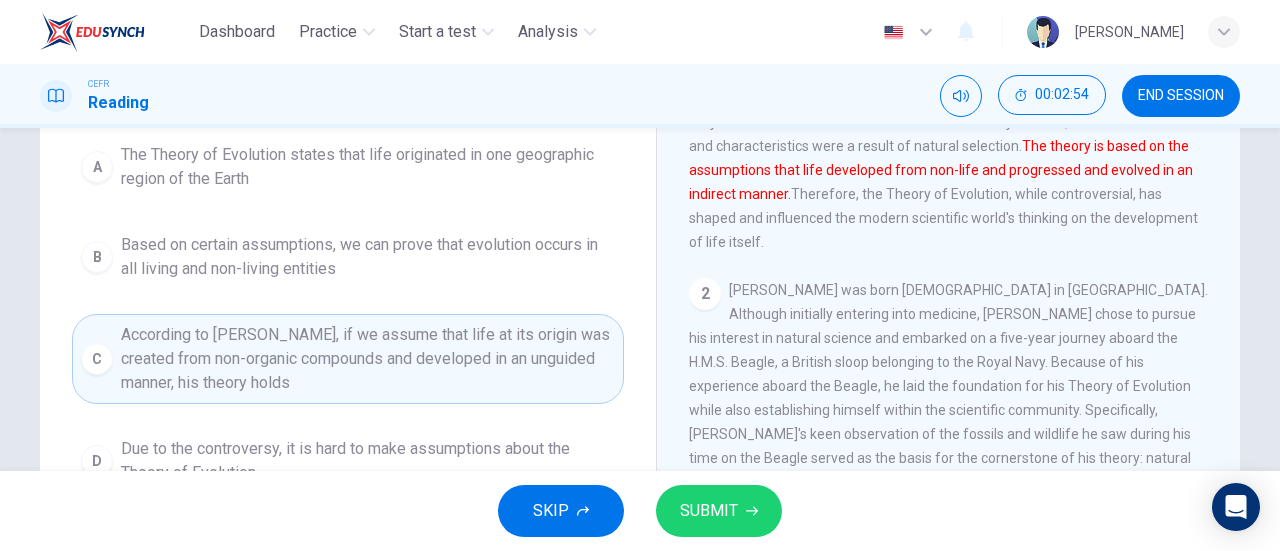 scroll, scrollTop: 271, scrollLeft: 0, axis: vertical 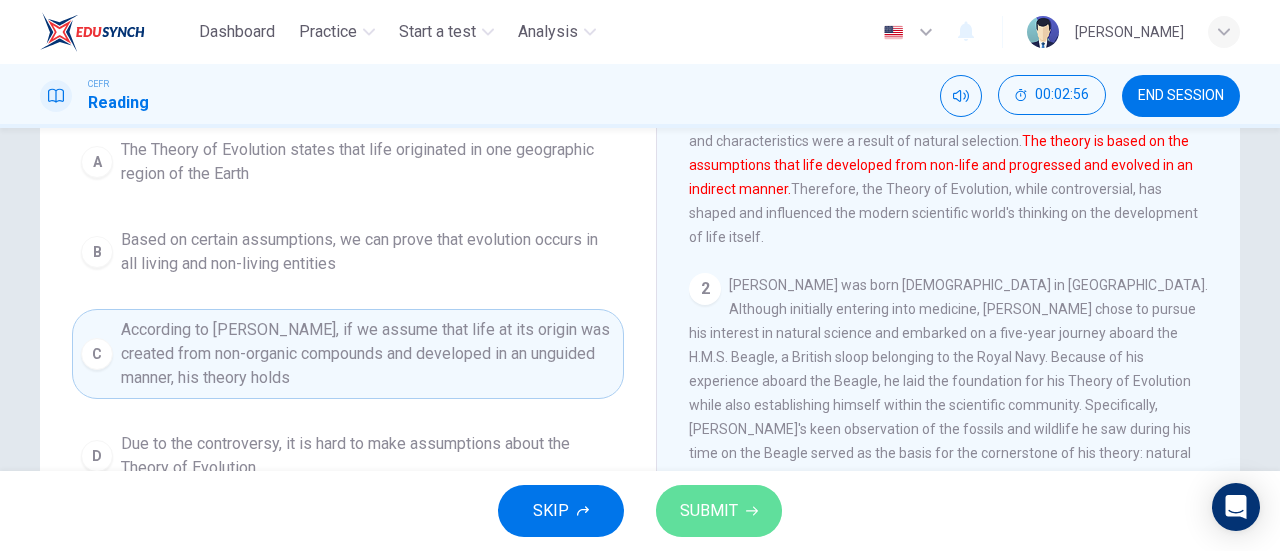 click on "SUBMIT" at bounding box center (719, 511) 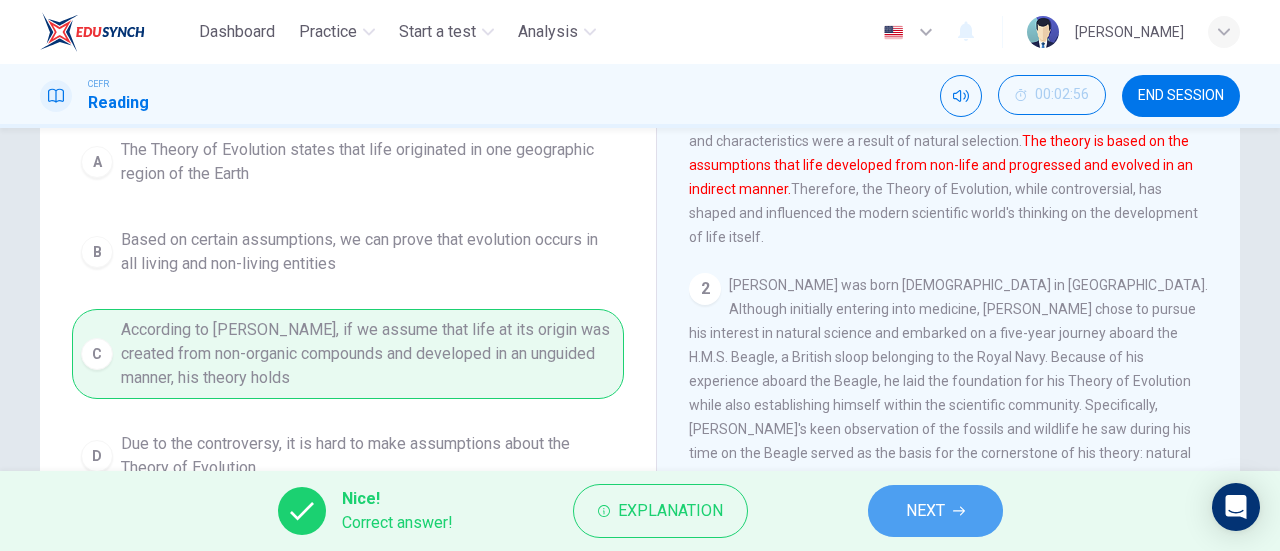 click 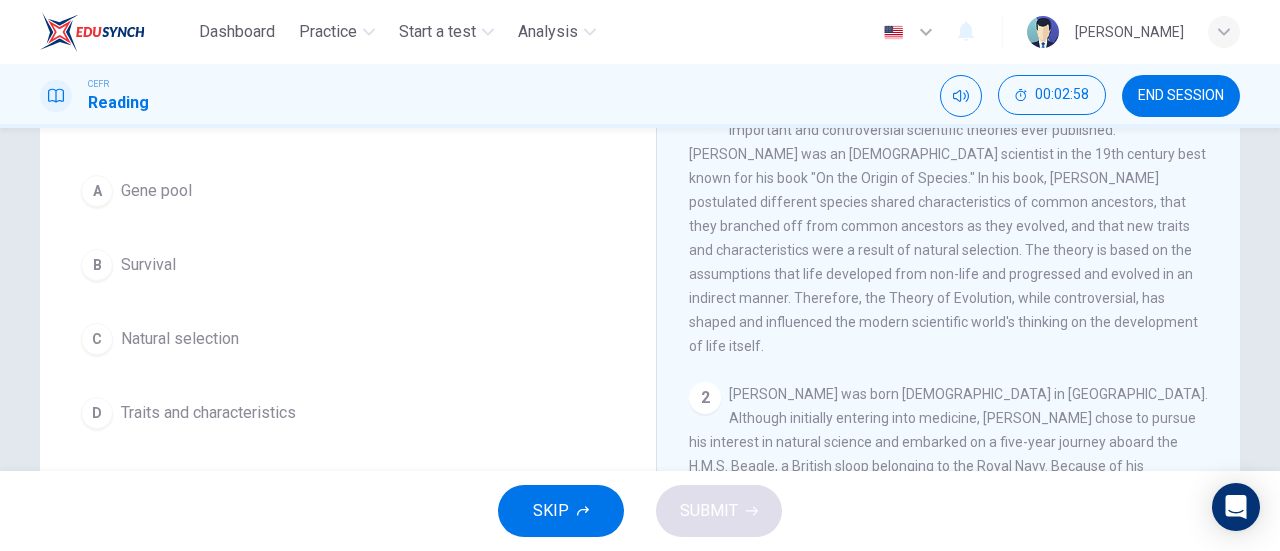 scroll, scrollTop: 163, scrollLeft: 0, axis: vertical 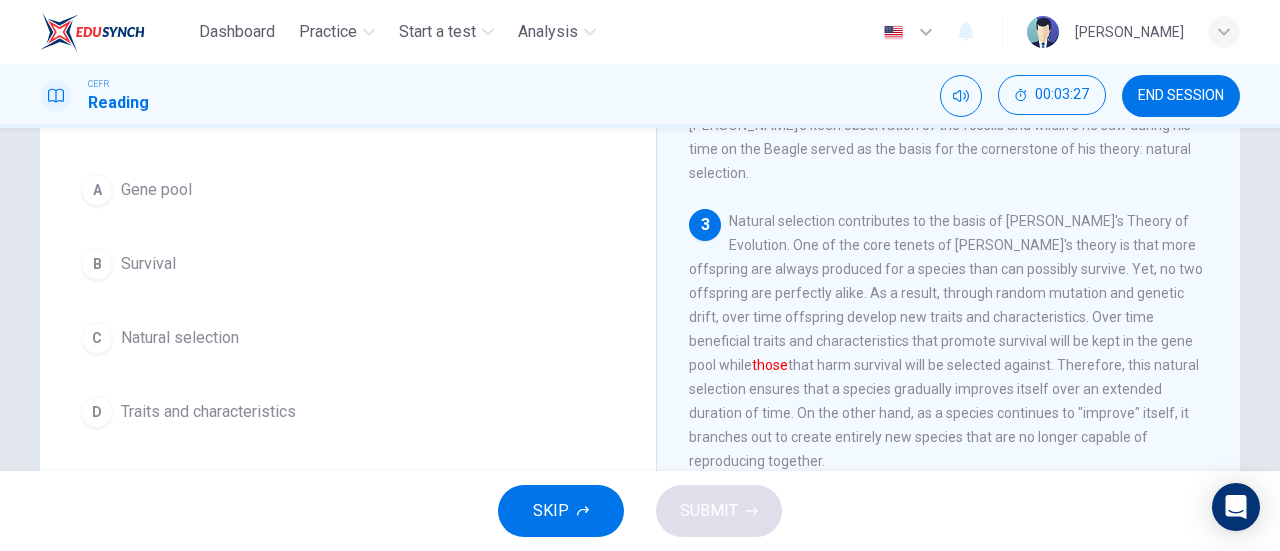 click on "D Traits and characteristics" at bounding box center (348, 412) 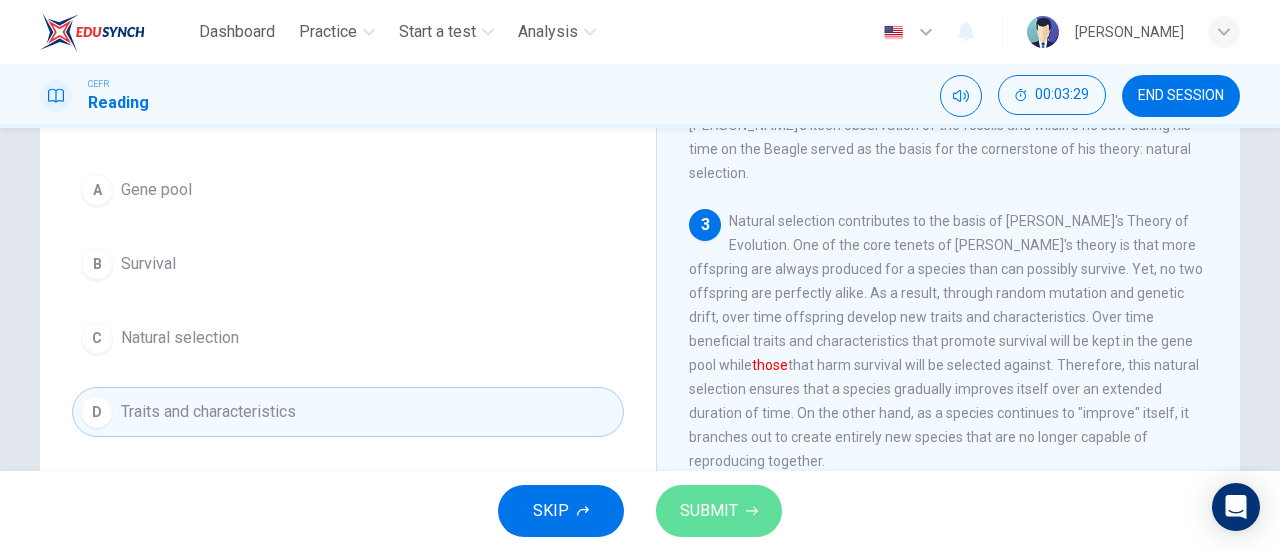 click 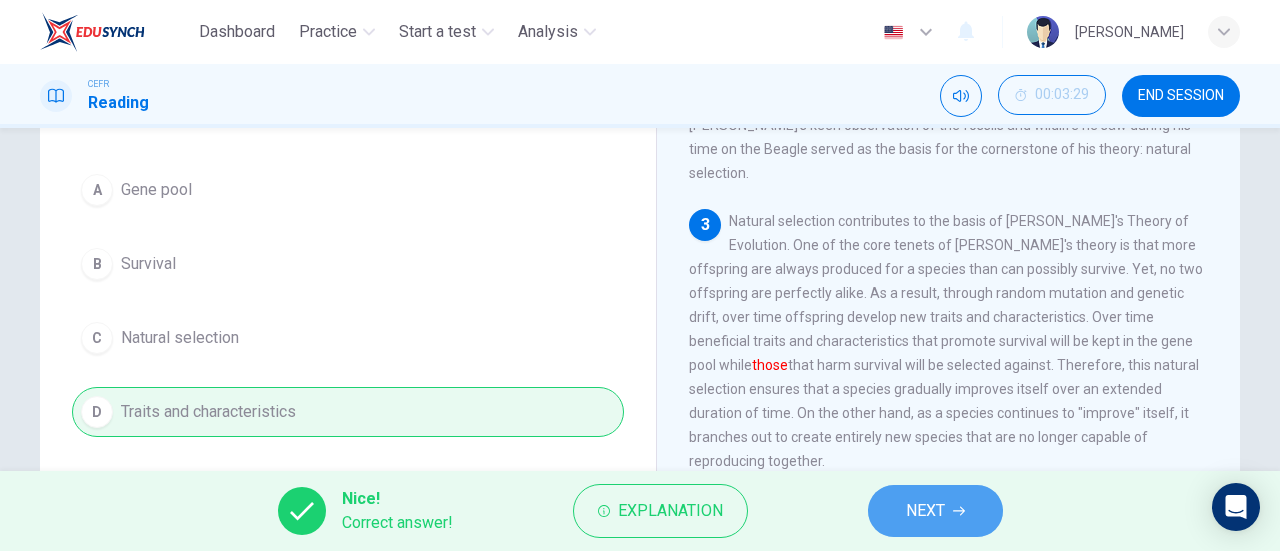 click on "NEXT" at bounding box center (935, 511) 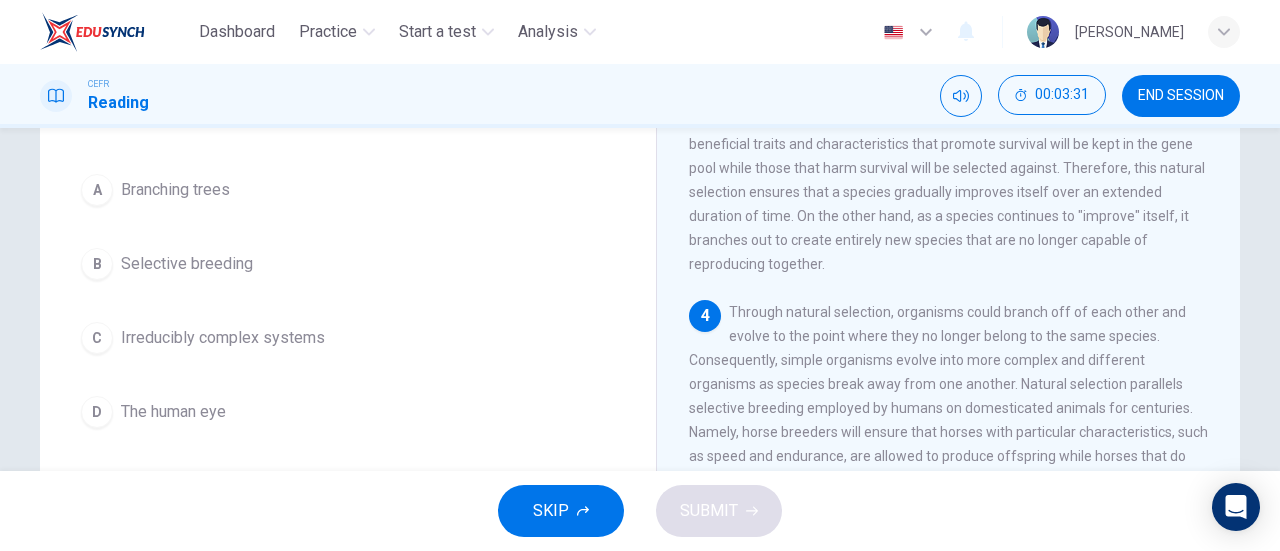 scroll, scrollTop: 586, scrollLeft: 0, axis: vertical 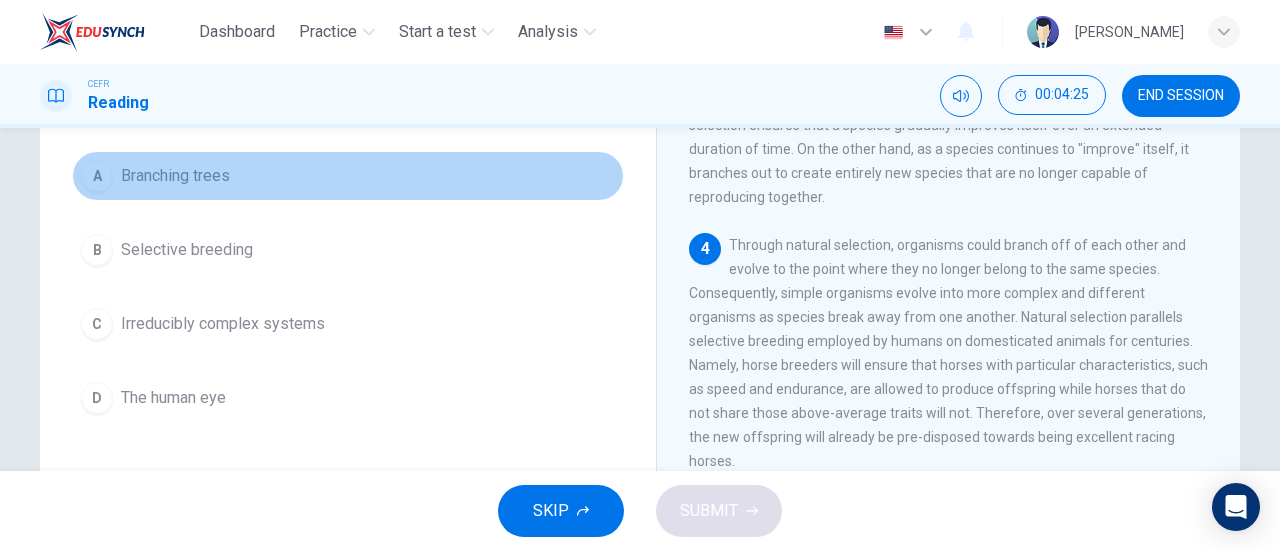 click on "Branching trees" at bounding box center (175, 176) 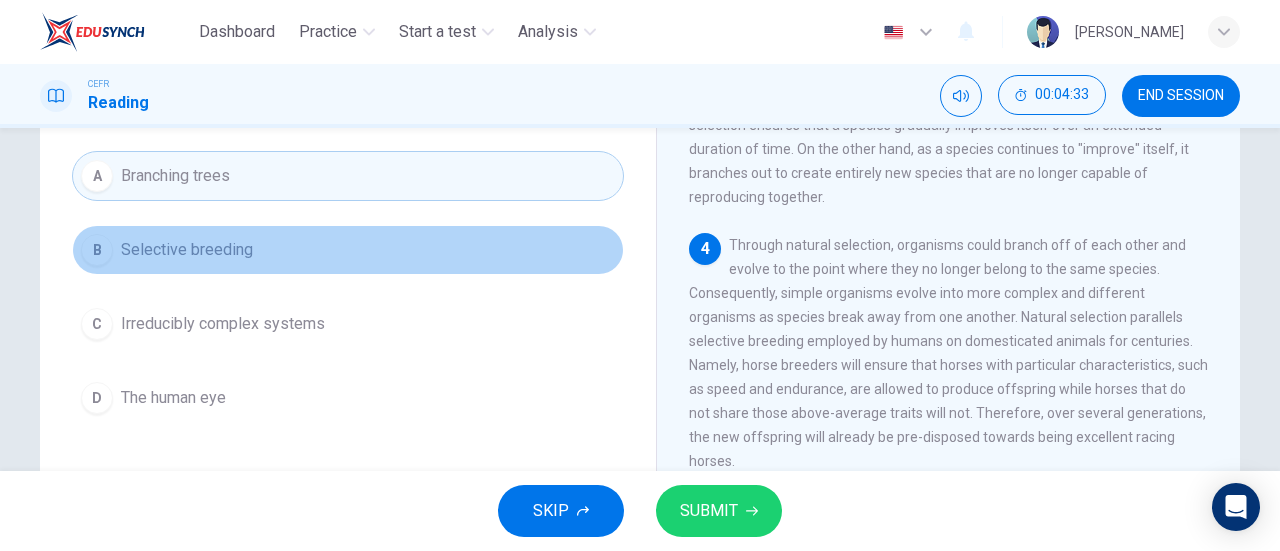 click on "Selective breeding" at bounding box center [187, 250] 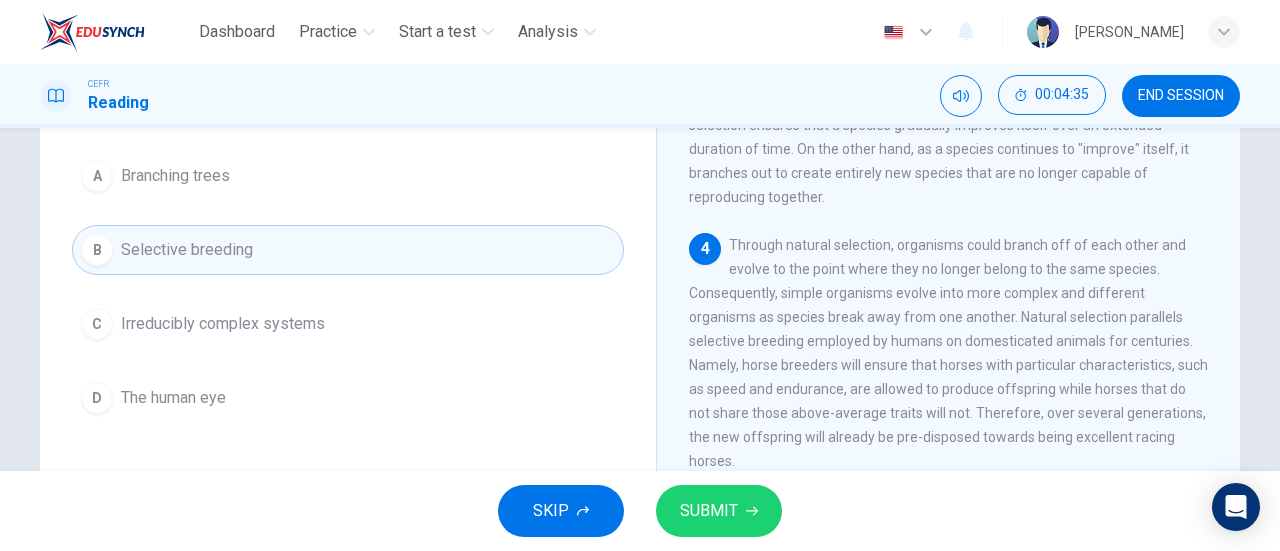click on "SUBMIT" at bounding box center (719, 511) 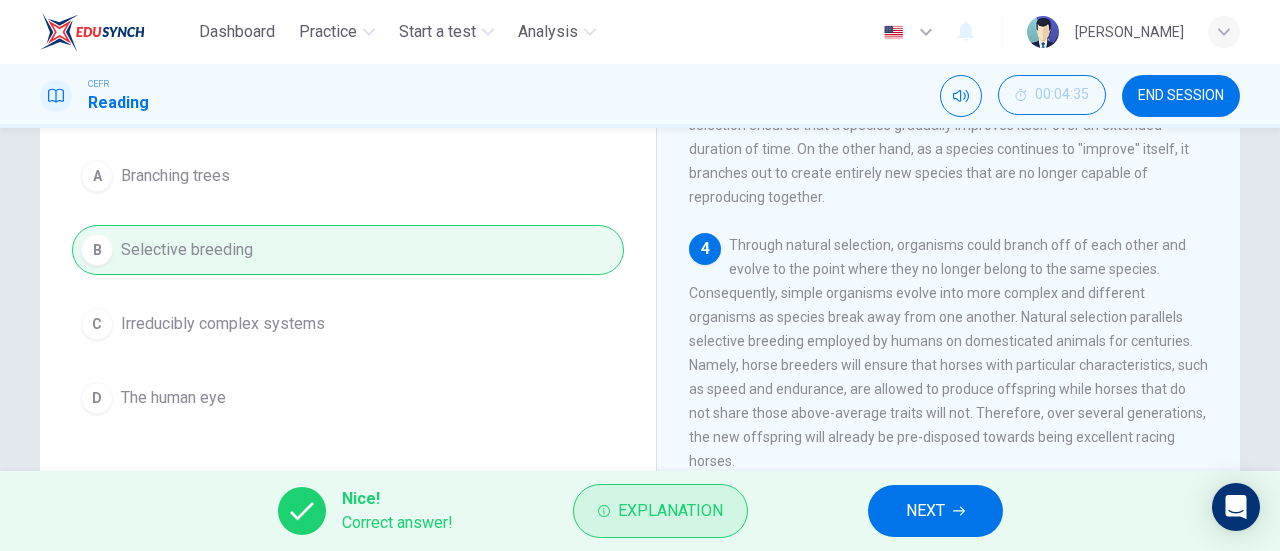 click on "Explanation" at bounding box center [670, 511] 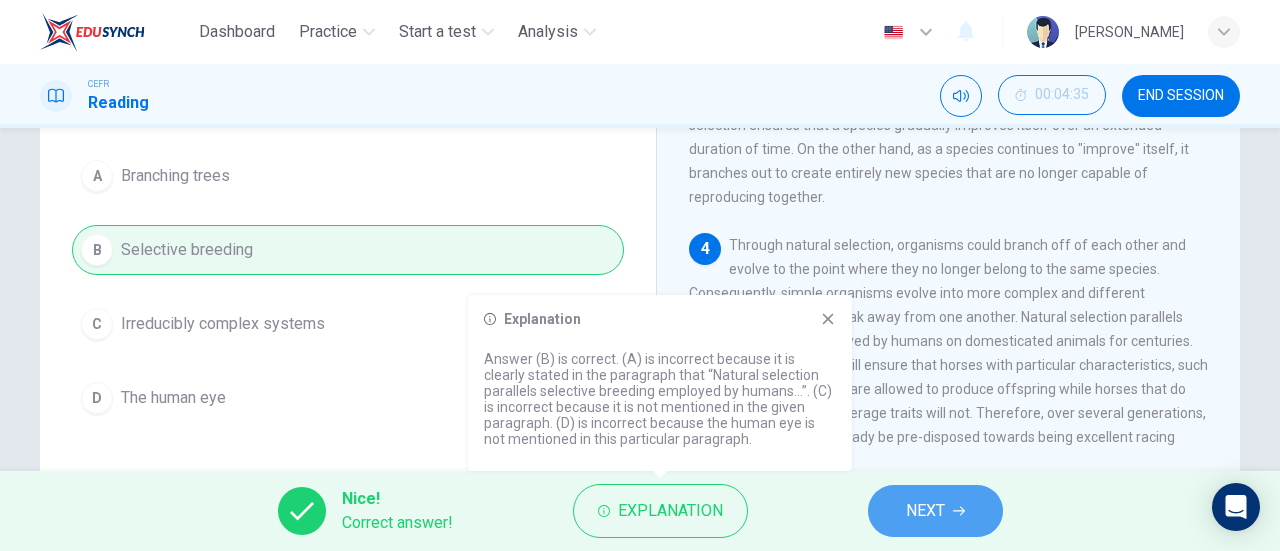 click on "NEXT" at bounding box center [935, 511] 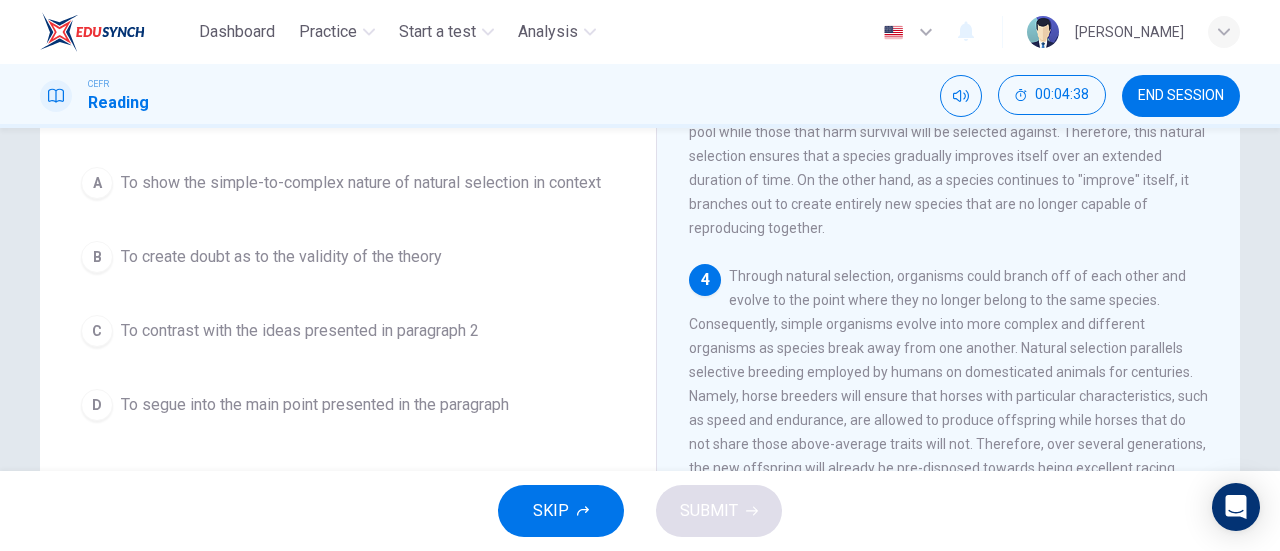scroll, scrollTop: 171, scrollLeft: 0, axis: vertical 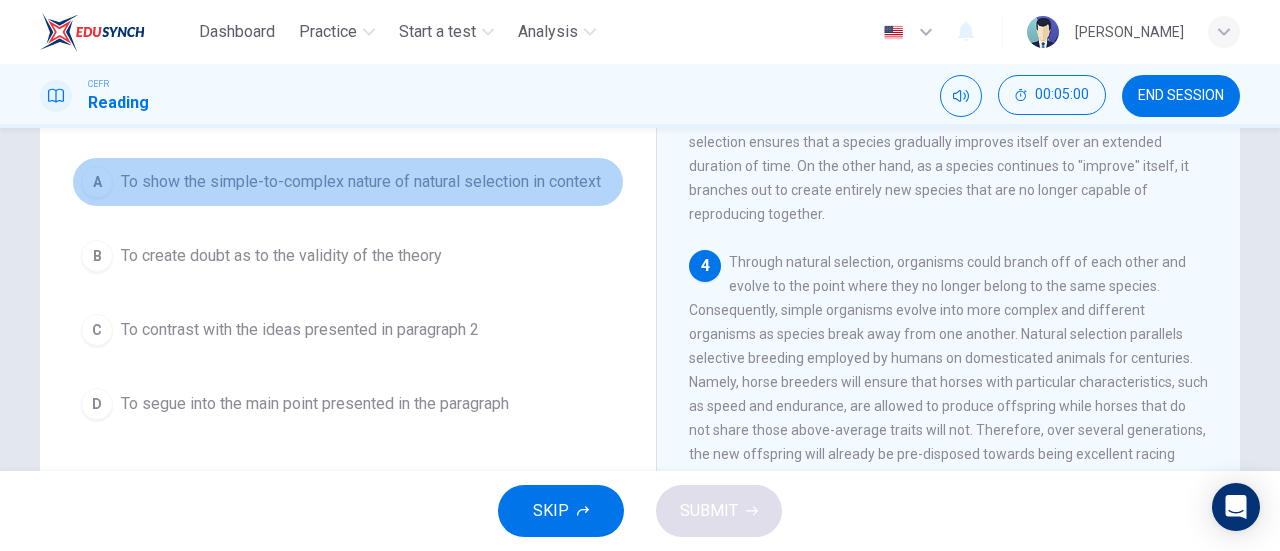 click on "To show the simple-to-complex nature of natural selection in context" at bounding box center (361, 182) 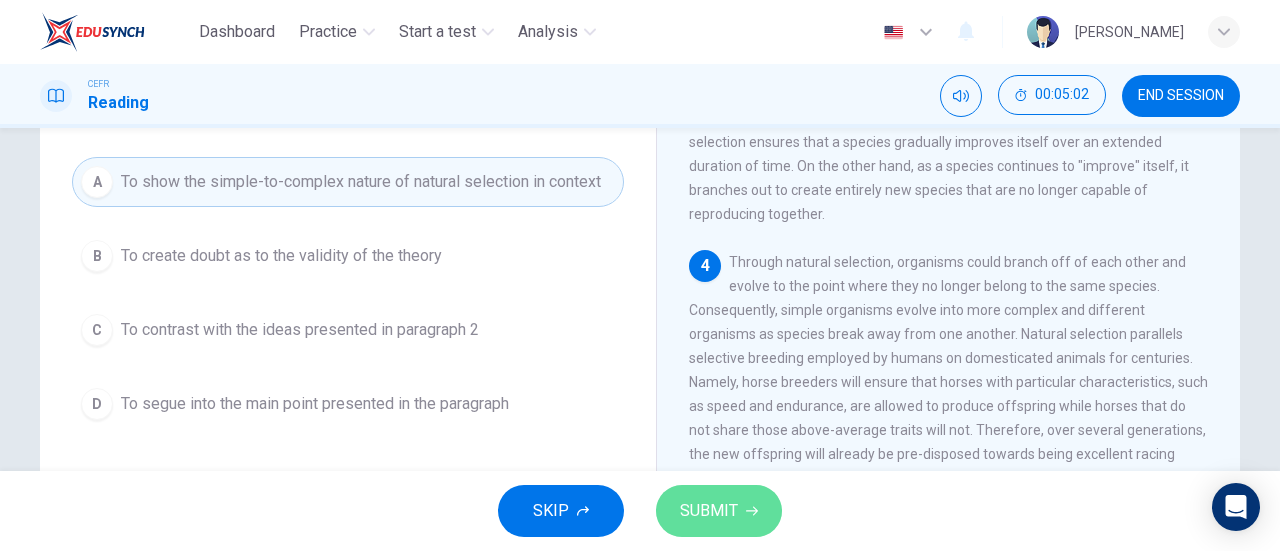 click on "SUBMIT" at bounding box center [709, 511] 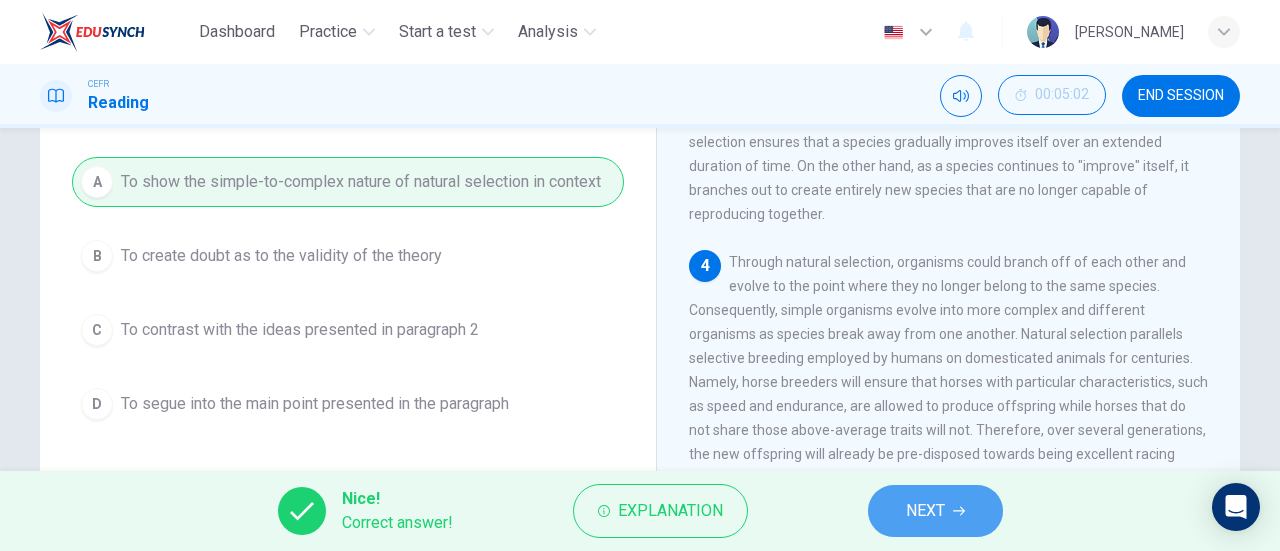 click on "NEXT" at bounding box center [925, 511] 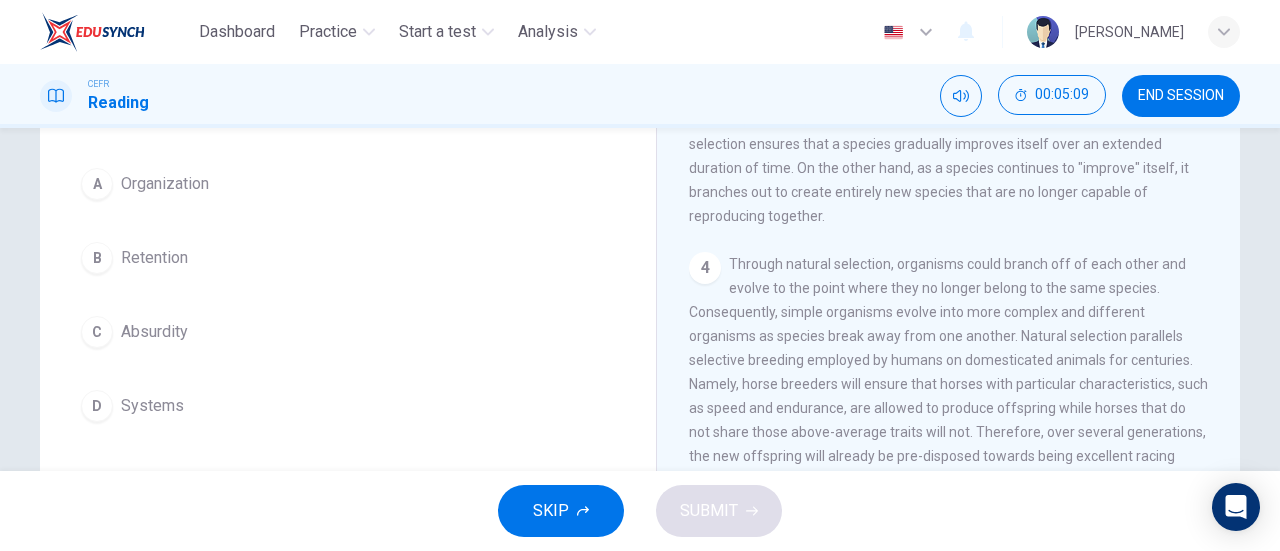 scroll, scrollTop: 171, scrollLeft: 0, axis: vertical 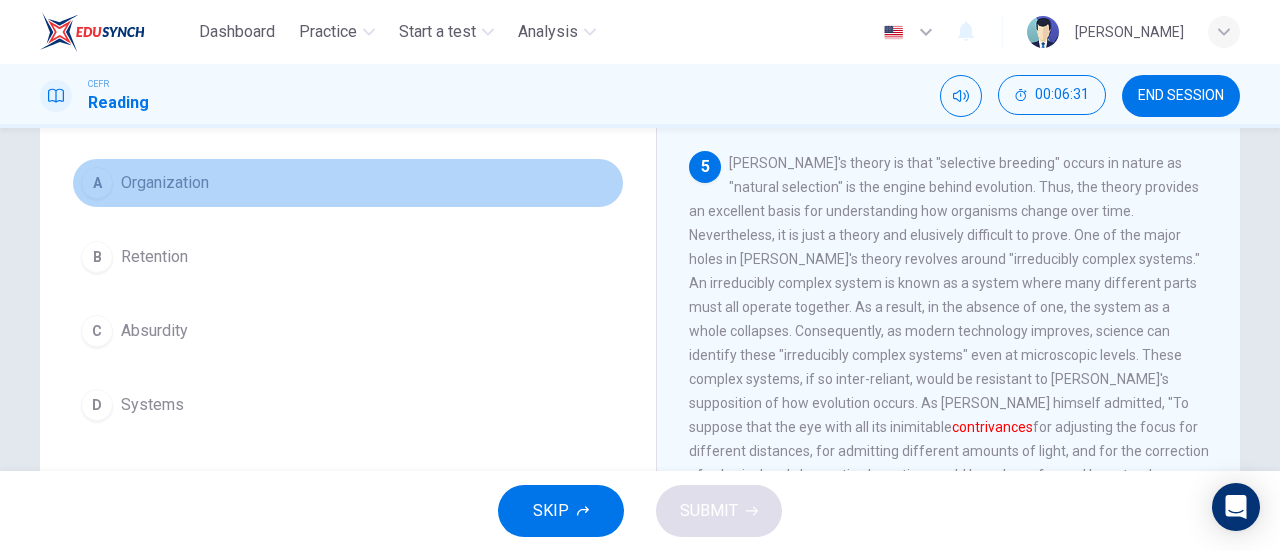 click on "A Organization" at bounding box center [348, 183] 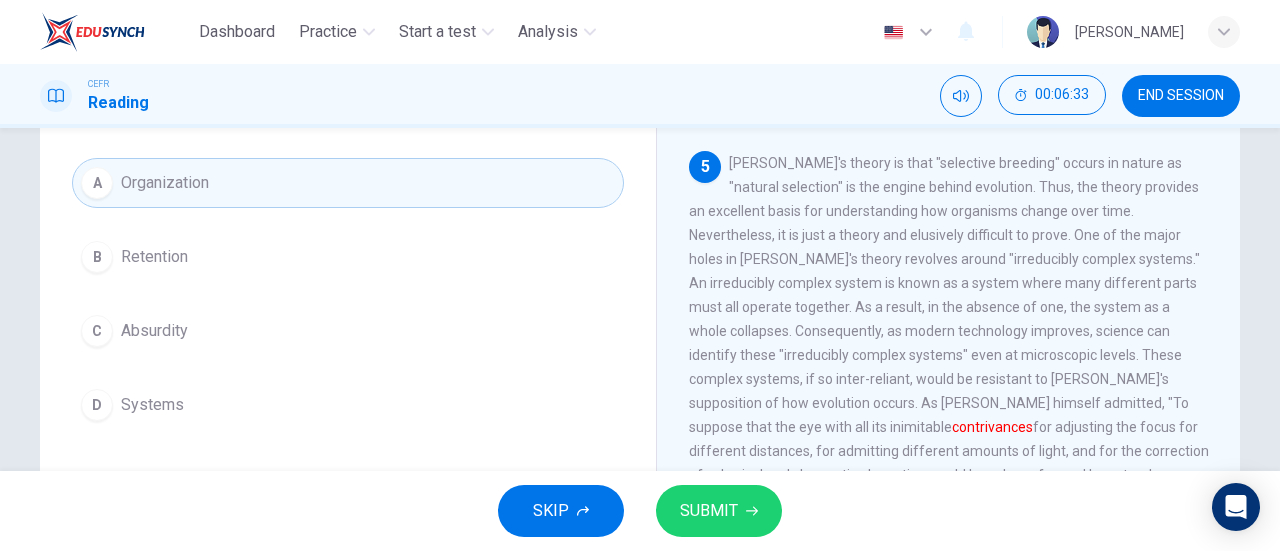 click on "Systems" at bounding box center [152, 405] 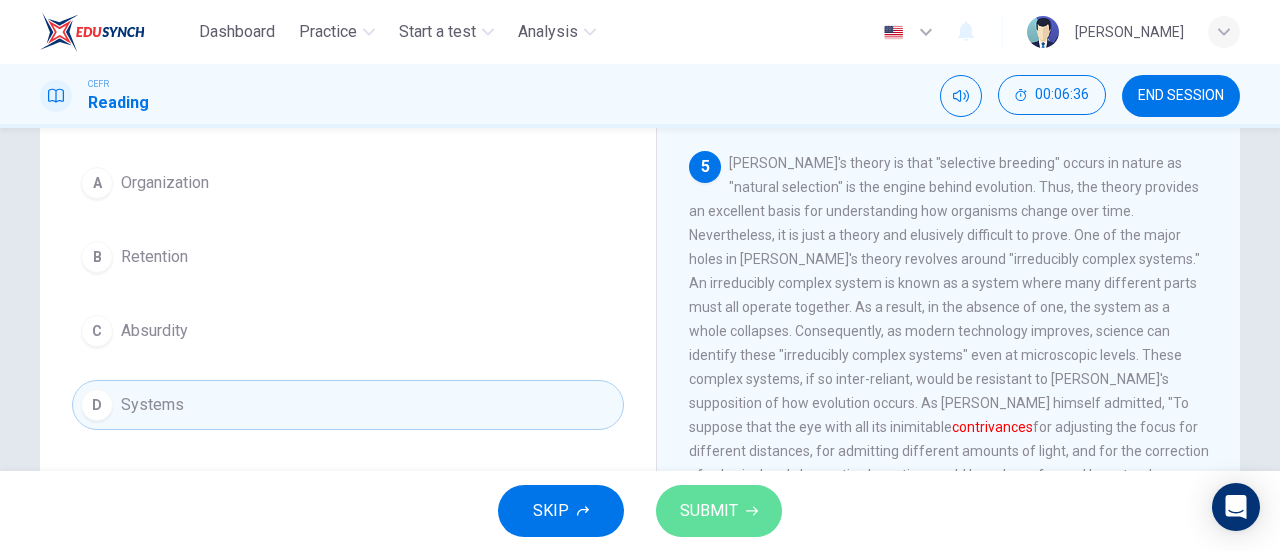 click on "SUBMIT" at bounding box center (709, 511) 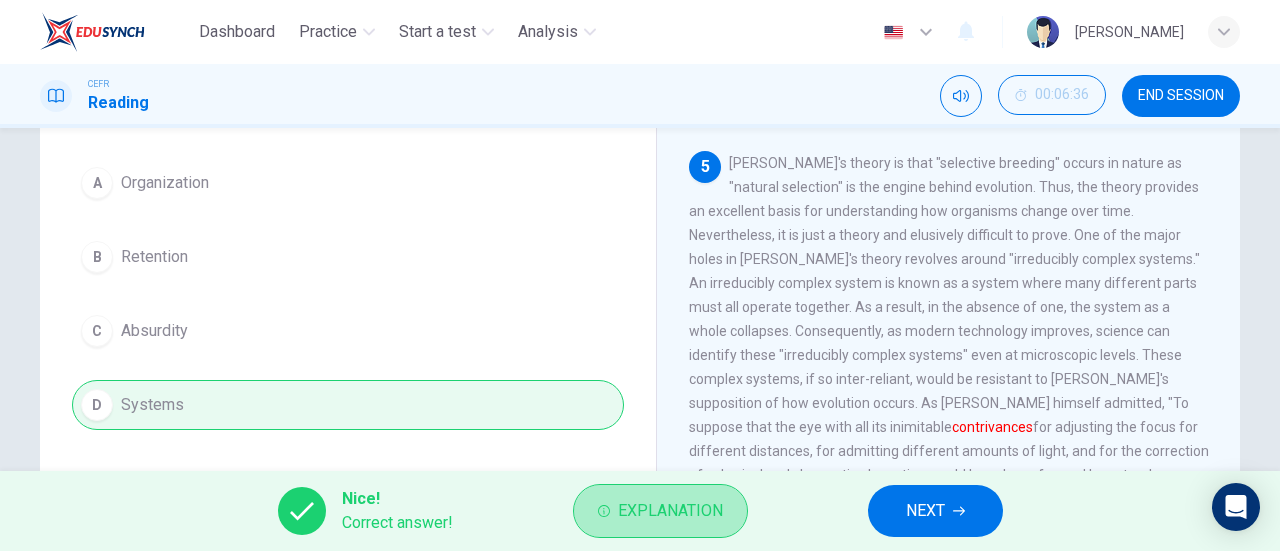 click on "Explanation" at bounding box center (670, 511) 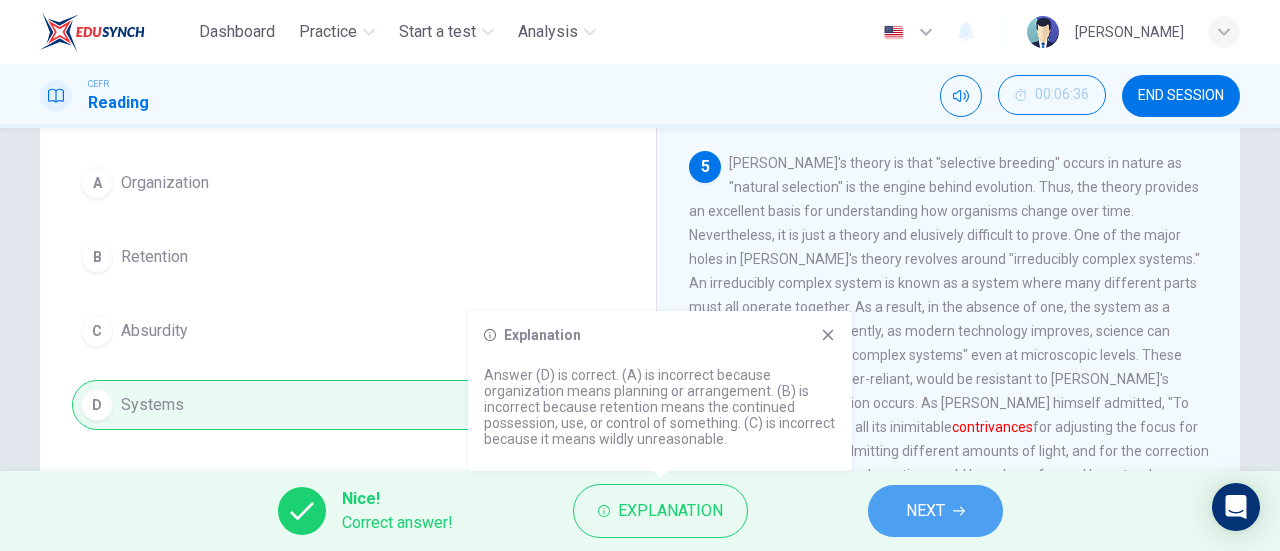 click on "NEXT" at bounding box center [925, 511] 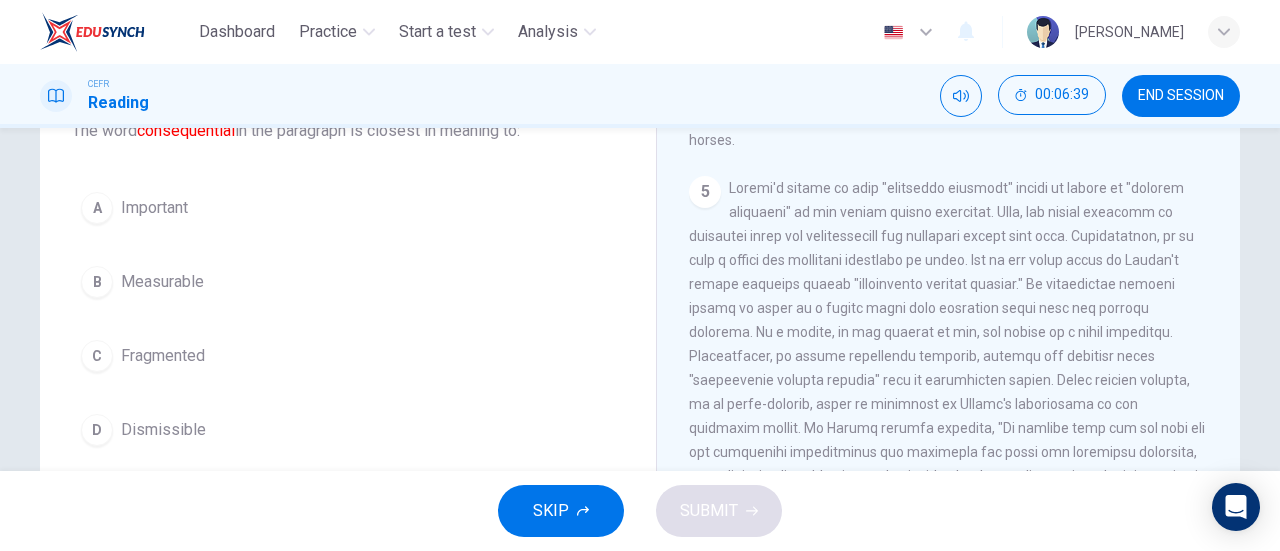 scroll, scrollTop: 146, scrollLeft: 0, axis: vertical 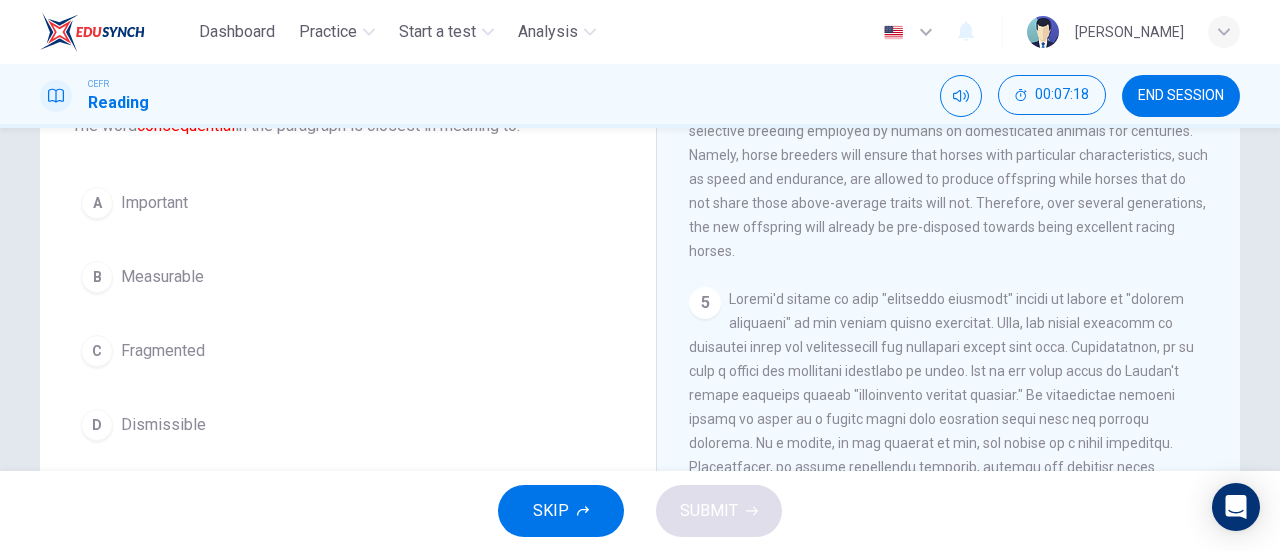 click on "Important" at bounding box center [154, 203] 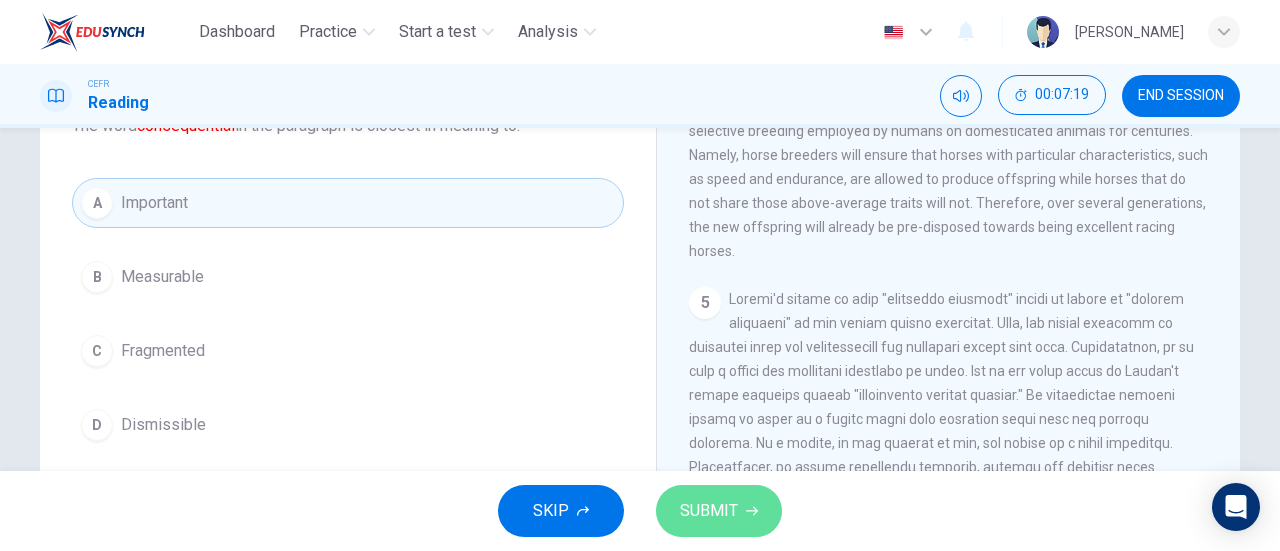 click on "SUBMIT" at bounding box center (719, 511) 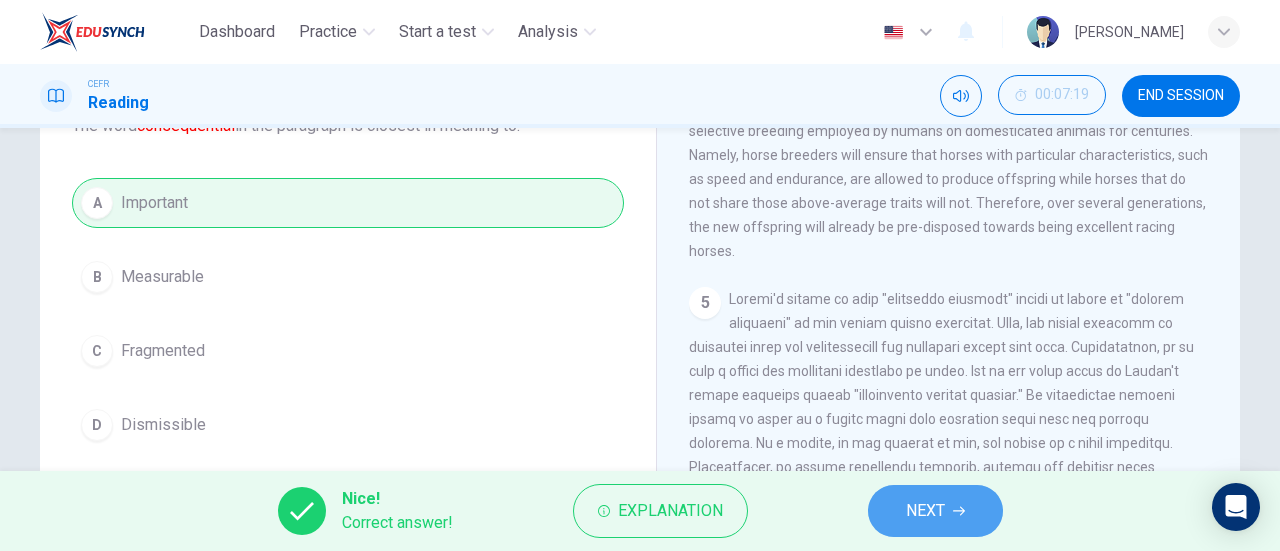 click 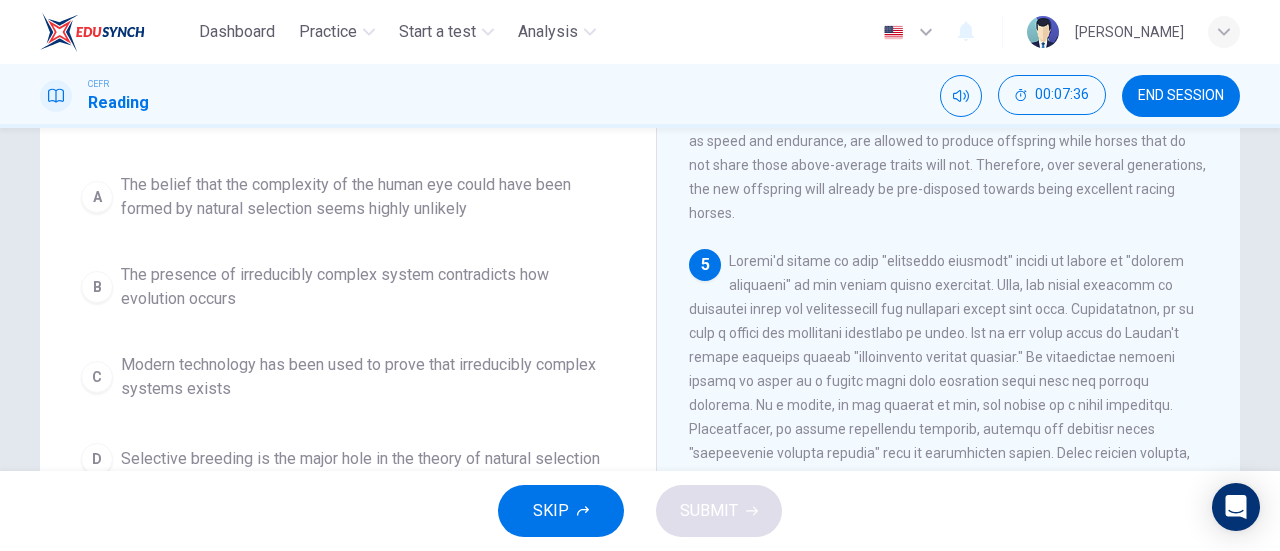 scroll, scrollTop: 191, scrollLeft: 0, axis: vertical 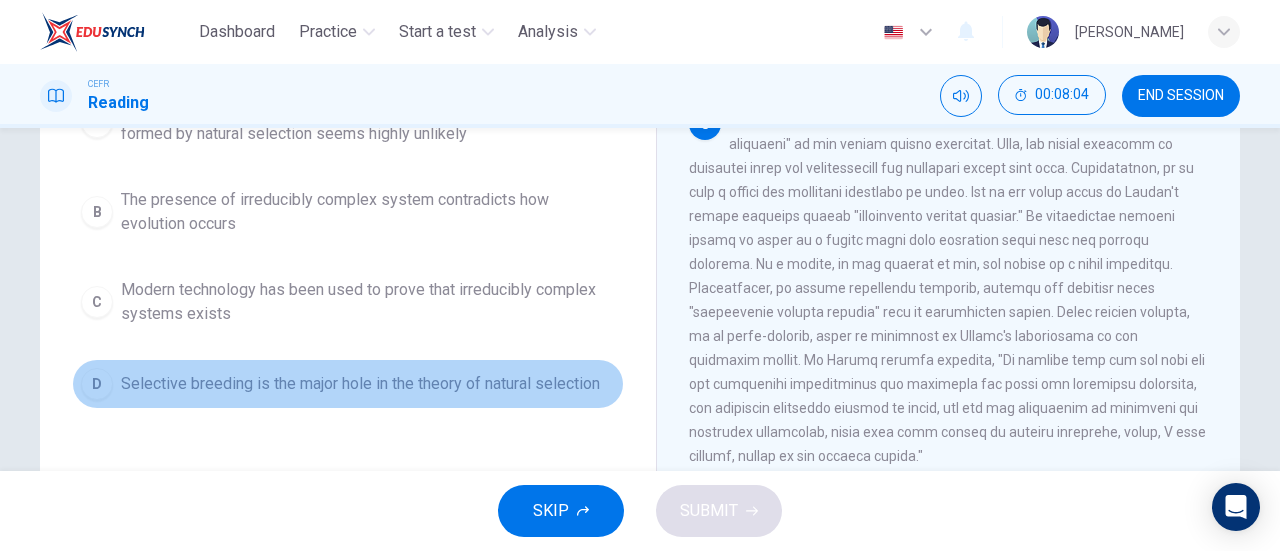click on "D" at bounding box center (97, 384) 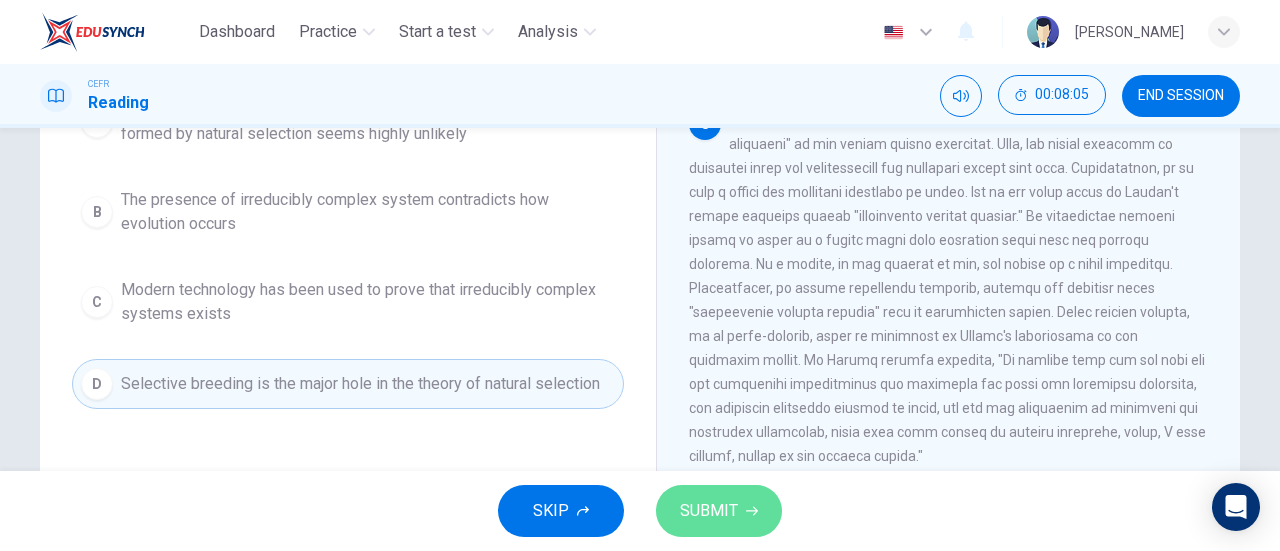 click on "SUBMIT" at bounding box center (719, 511) 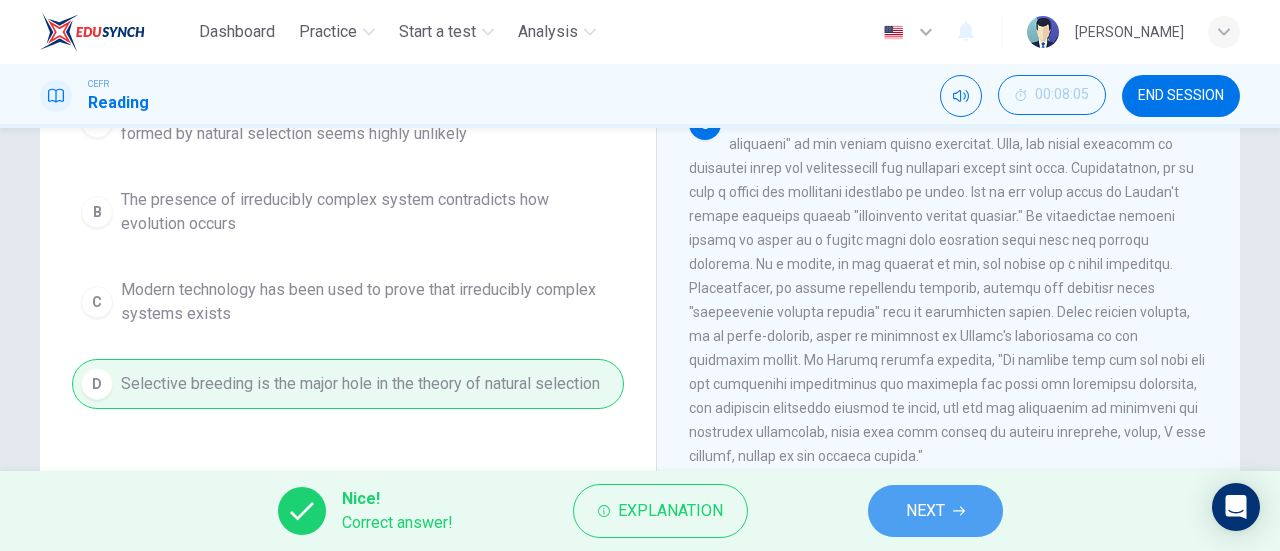 click on "NEXT" at bounding box center [925, 511] 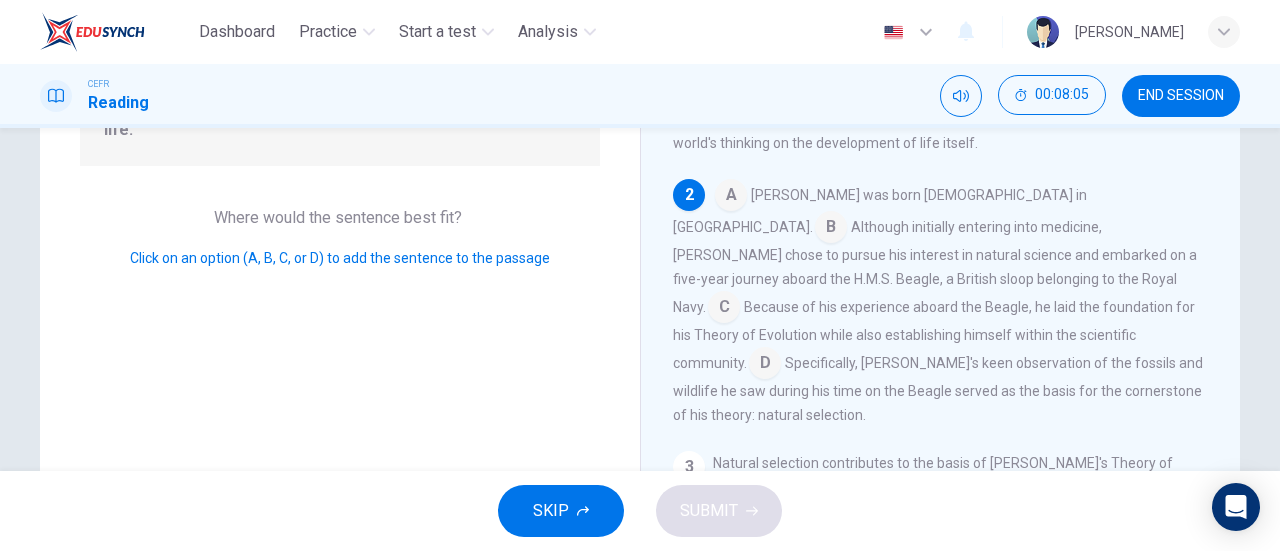 scroll, scrollTop: 112, scrollLeft: 0, axis: vertical 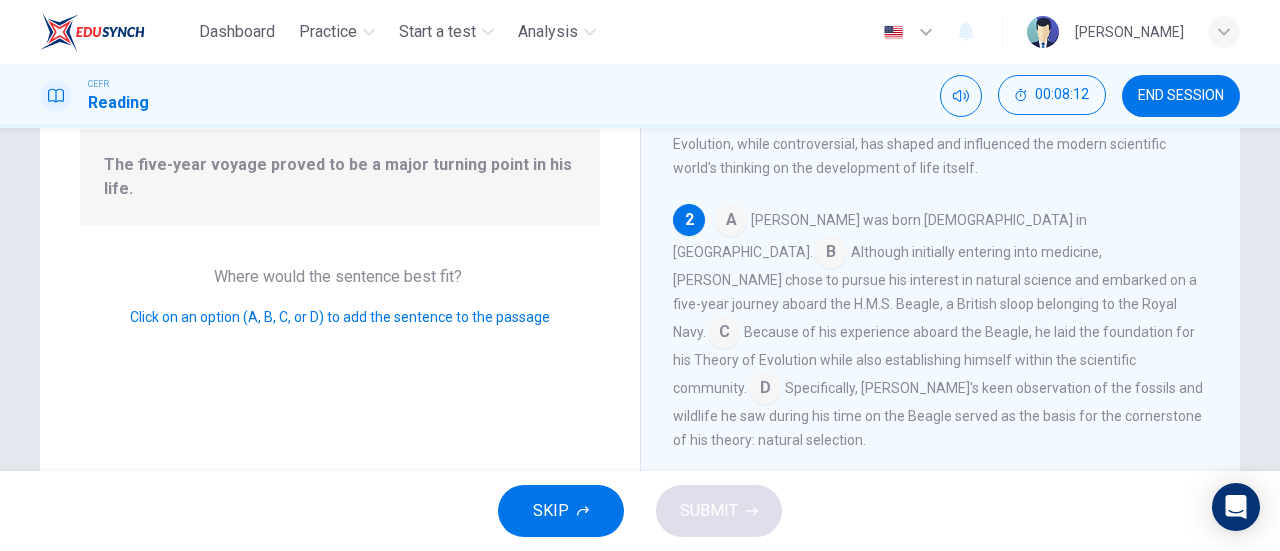 click at bounding box center (724, 334) 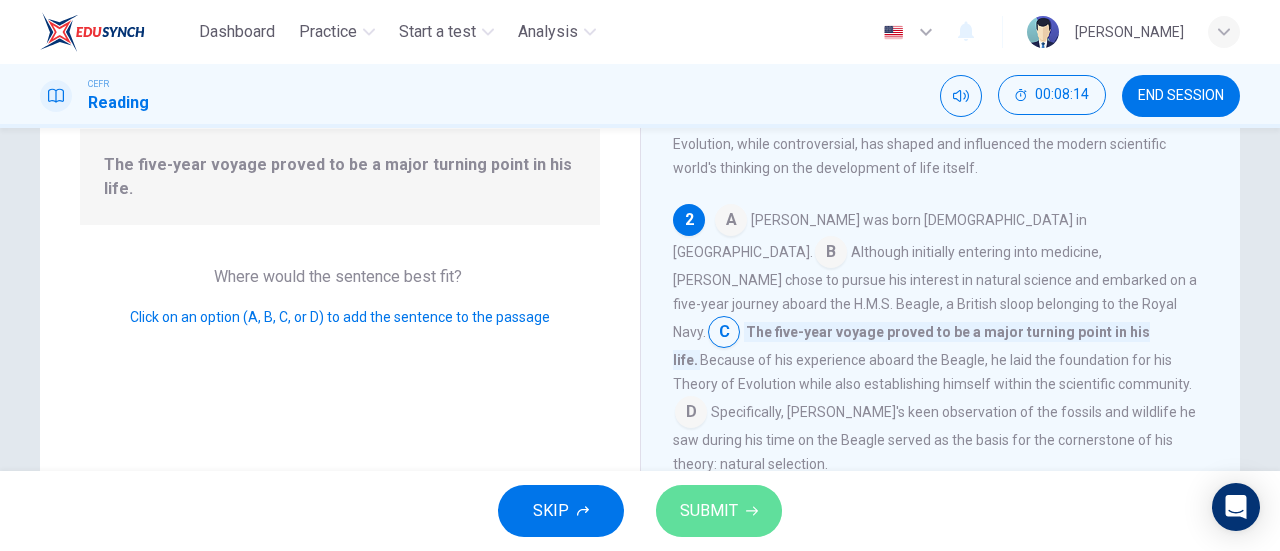 click on "SUBMIT" at bounding box center (719, 511) 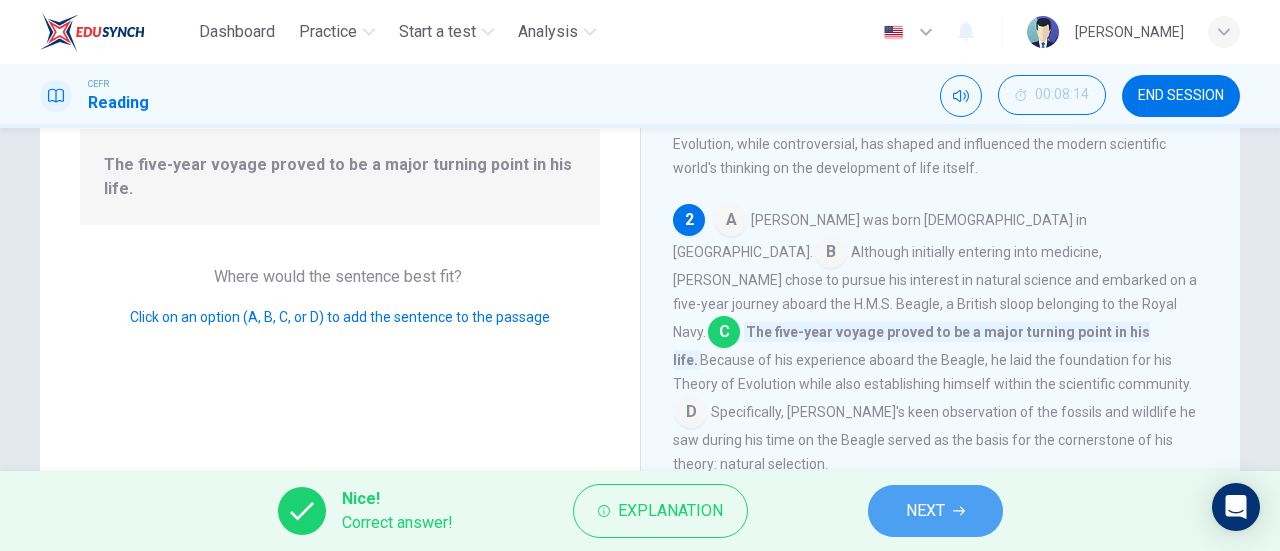 click on "NEXT" at bounding box center [935, 511] 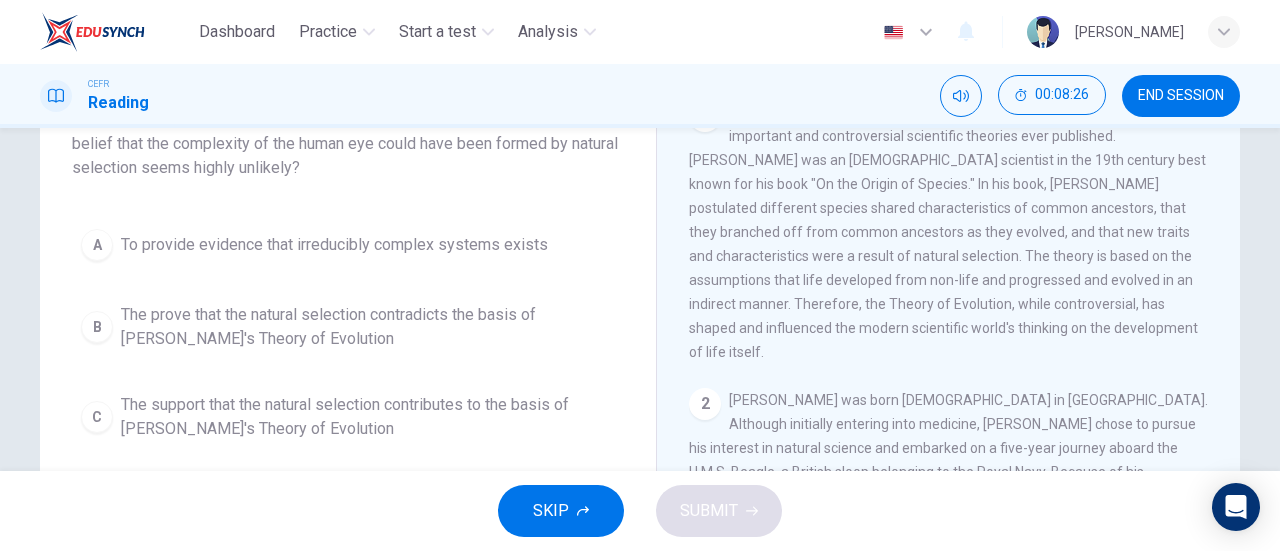scroll, scrollTop: 204, scrollLeft: 0, axis: vertical 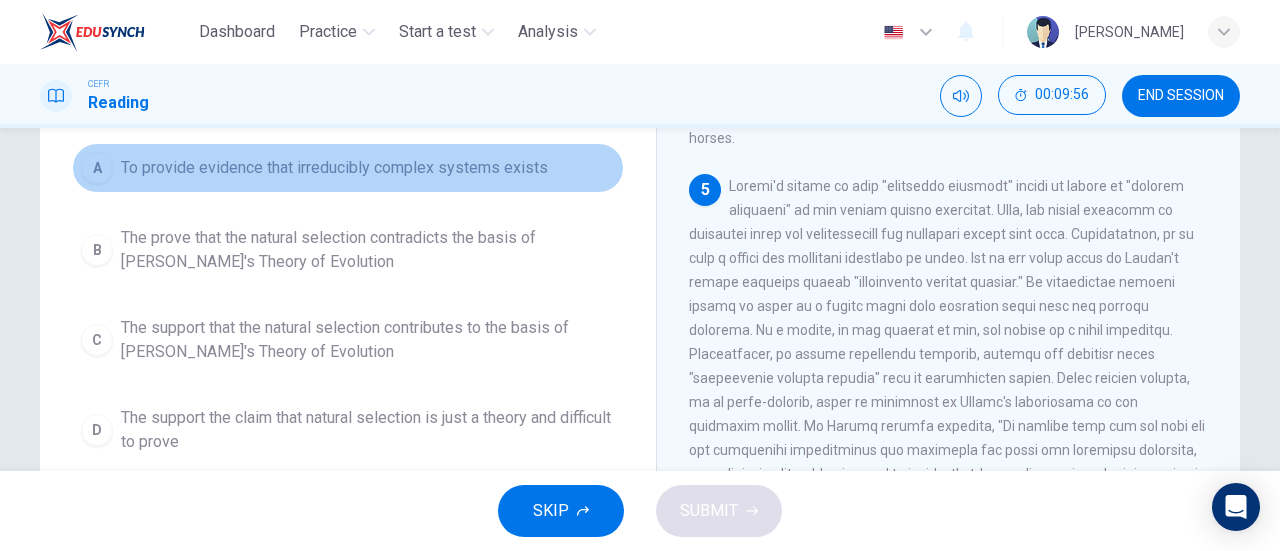 click on "To provide evidence that irreducibly complex systems exists" at bounding box center [334, 168] 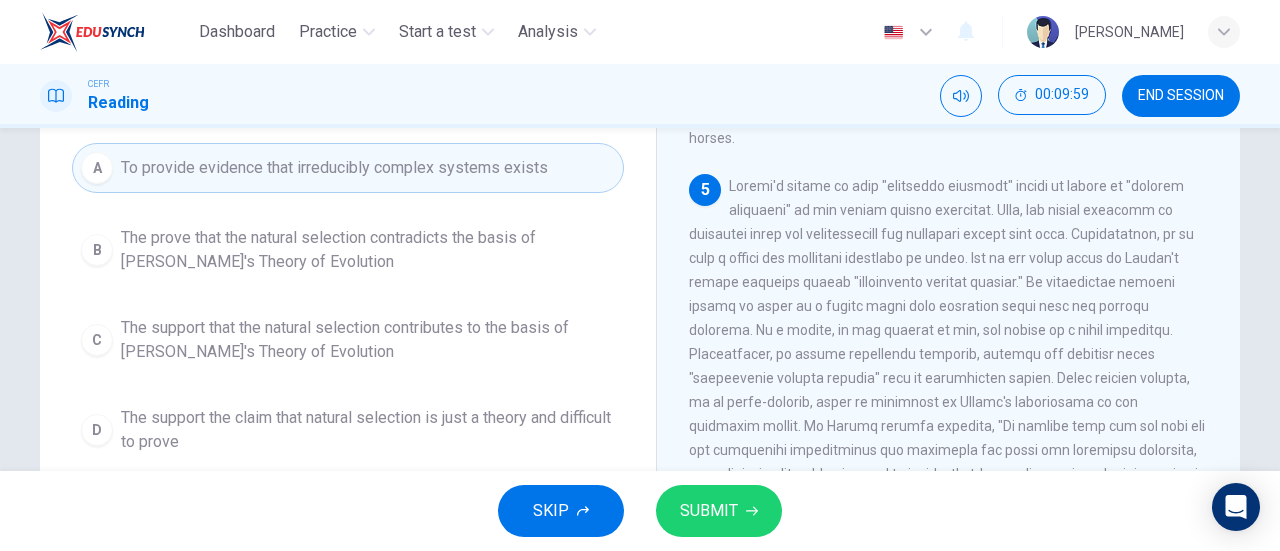 click on "SUBMIT" at bounding box center (719, 511) 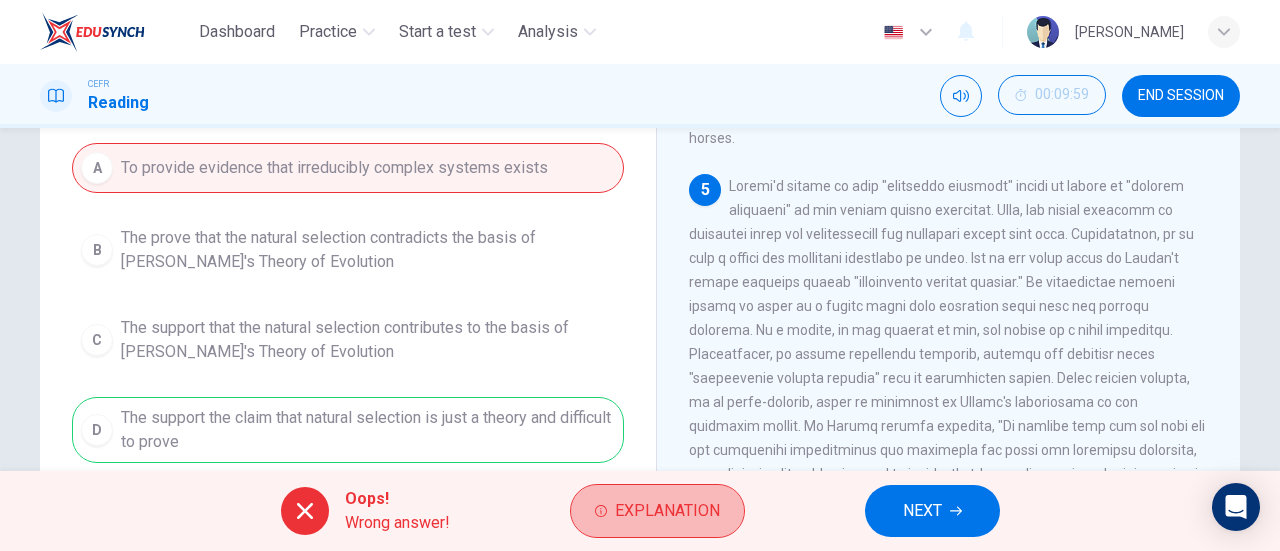 click on "Explanation" at bounding box center (667, 511) 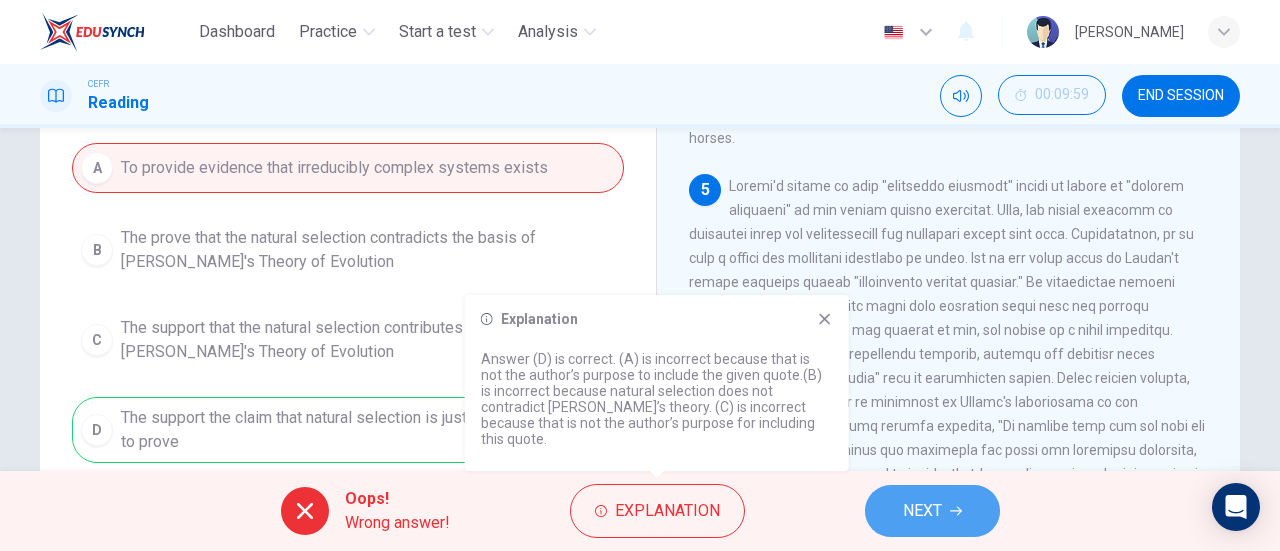 click on "NEXT" at bounding box center (922, 511) 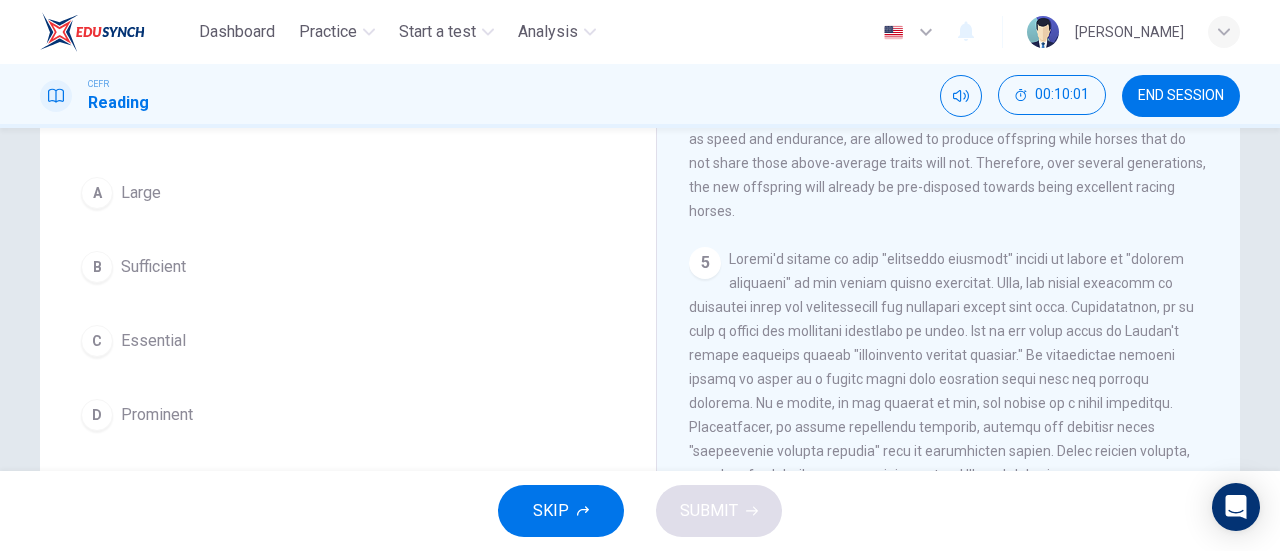 scroll, scrollTop: 171, scrollLeft: 0, axis: vertical 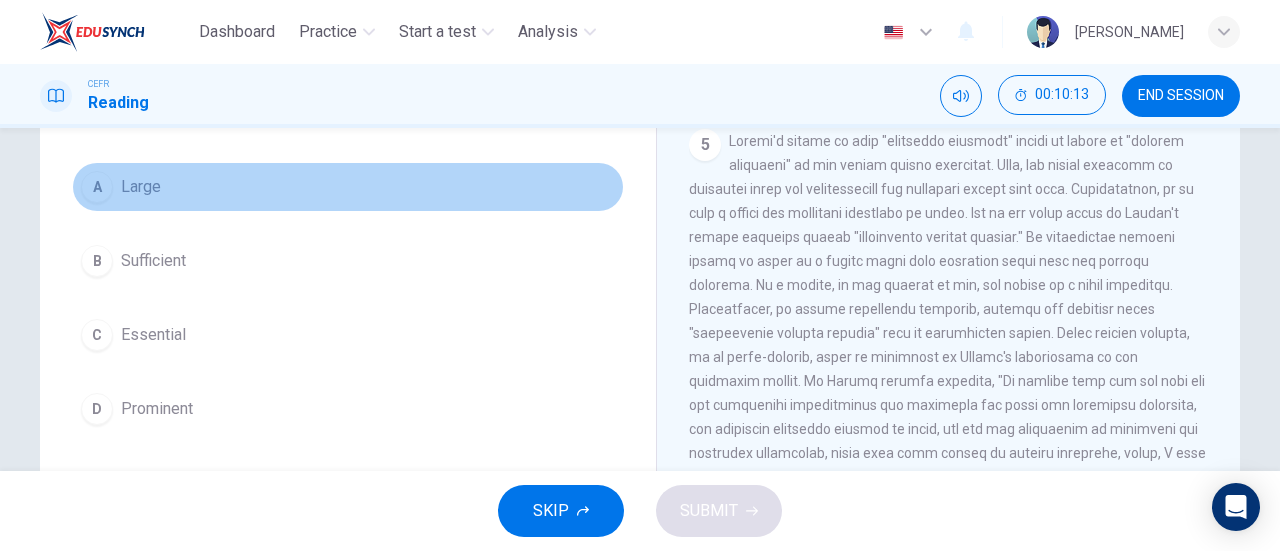 click on "Large" at bounding box center [141, 187] 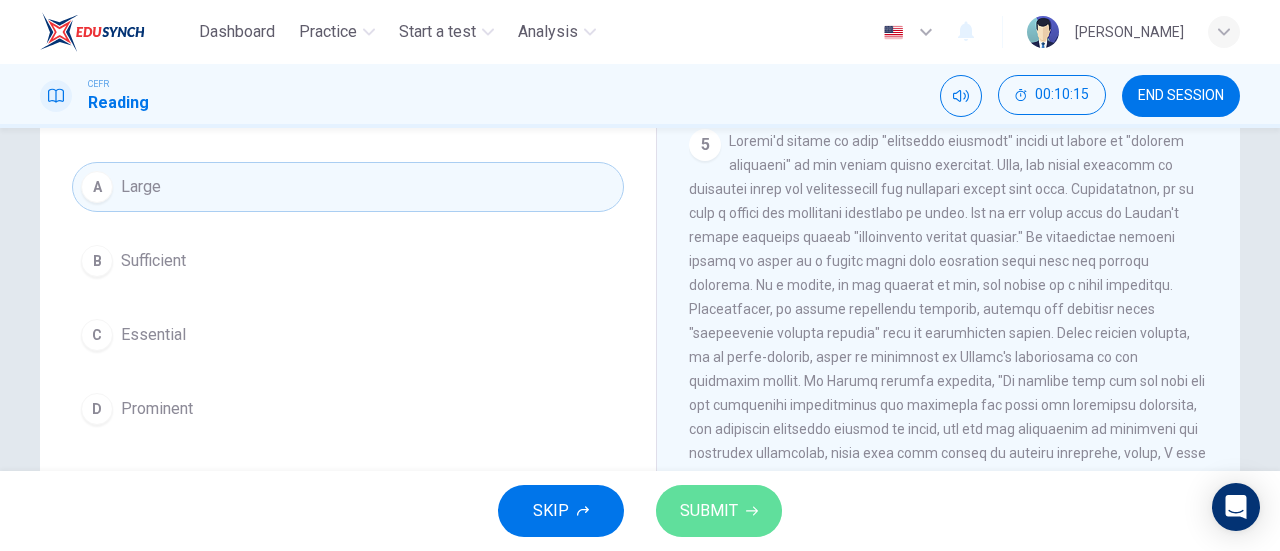 click on "SUBMIT" at bounding box center [709, 511] 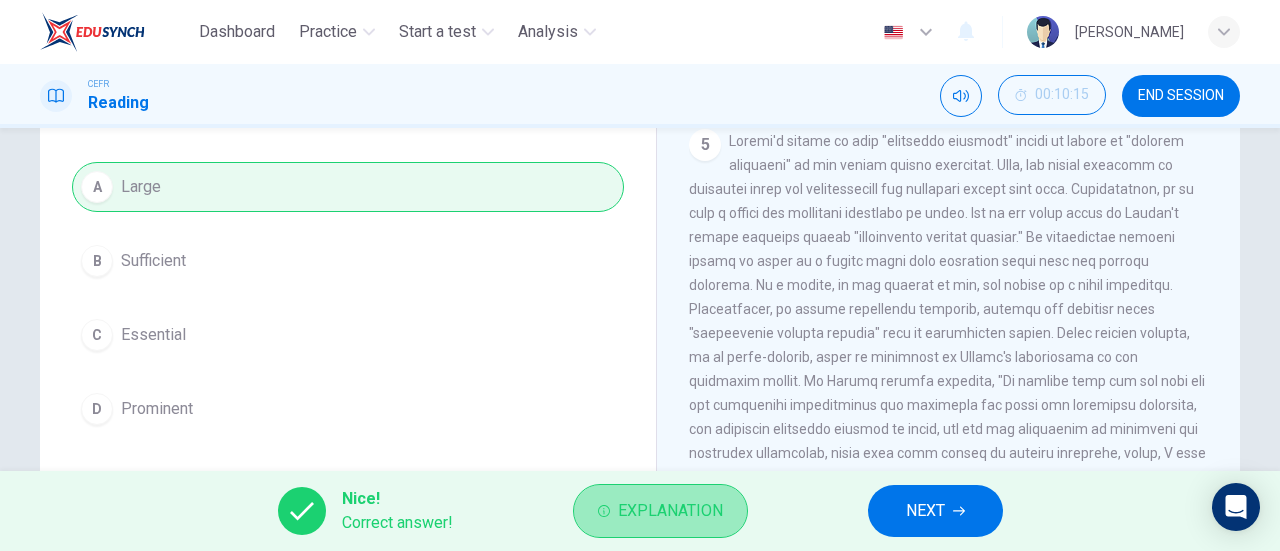 click on "Explanation" at bounding box center (670, 511) 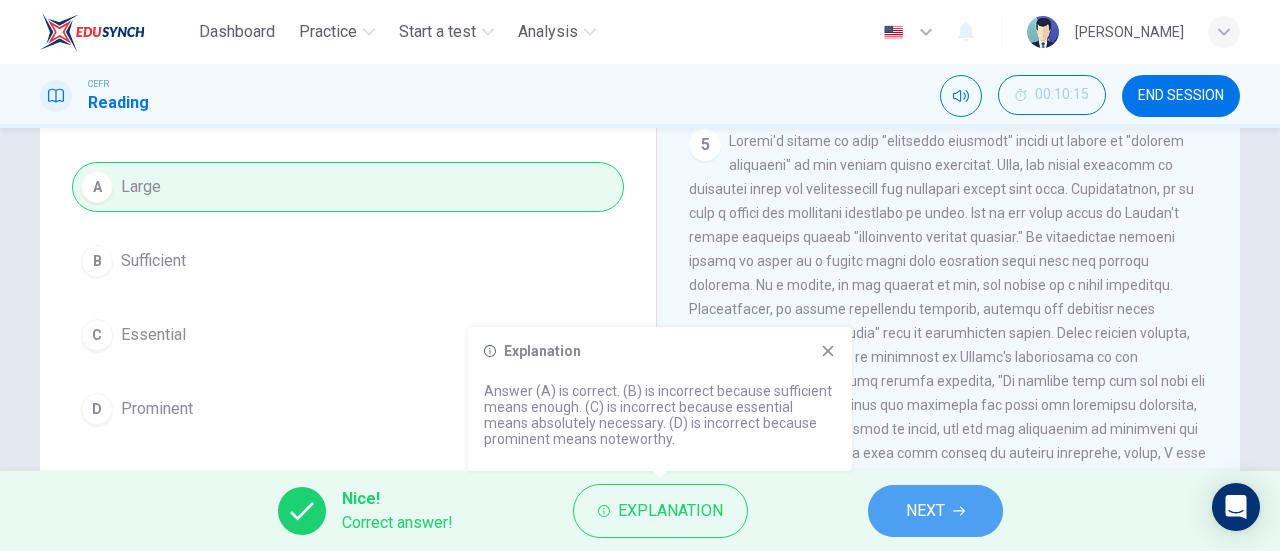 click on "NEXT" at bounding box center (925, 511) 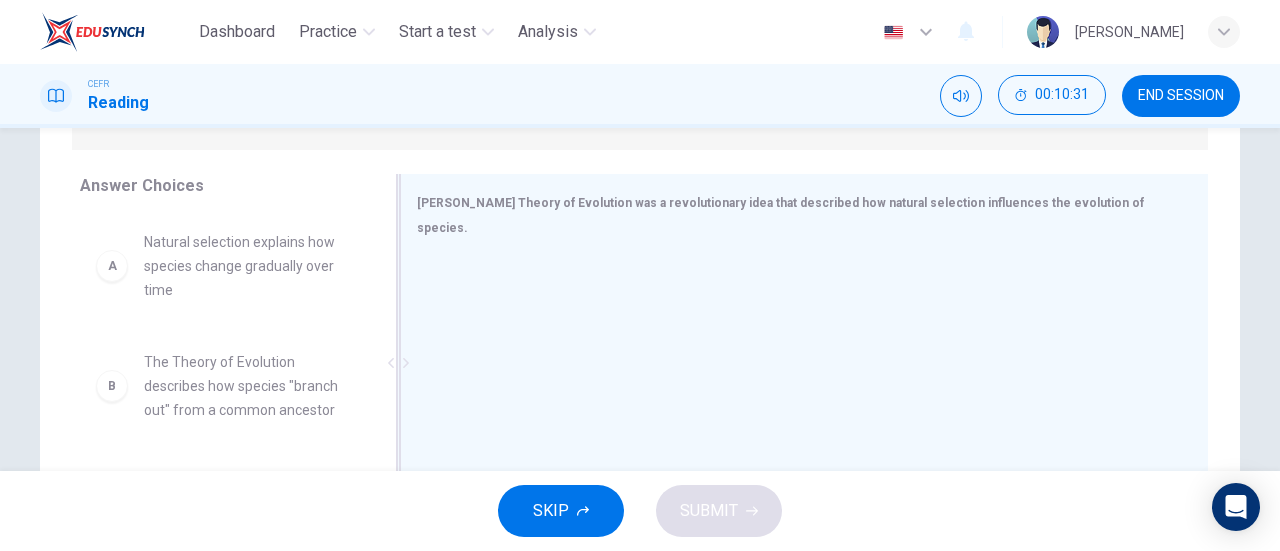 scroll, scrollTop: 303, scrollLeft: 0, axis: vertical 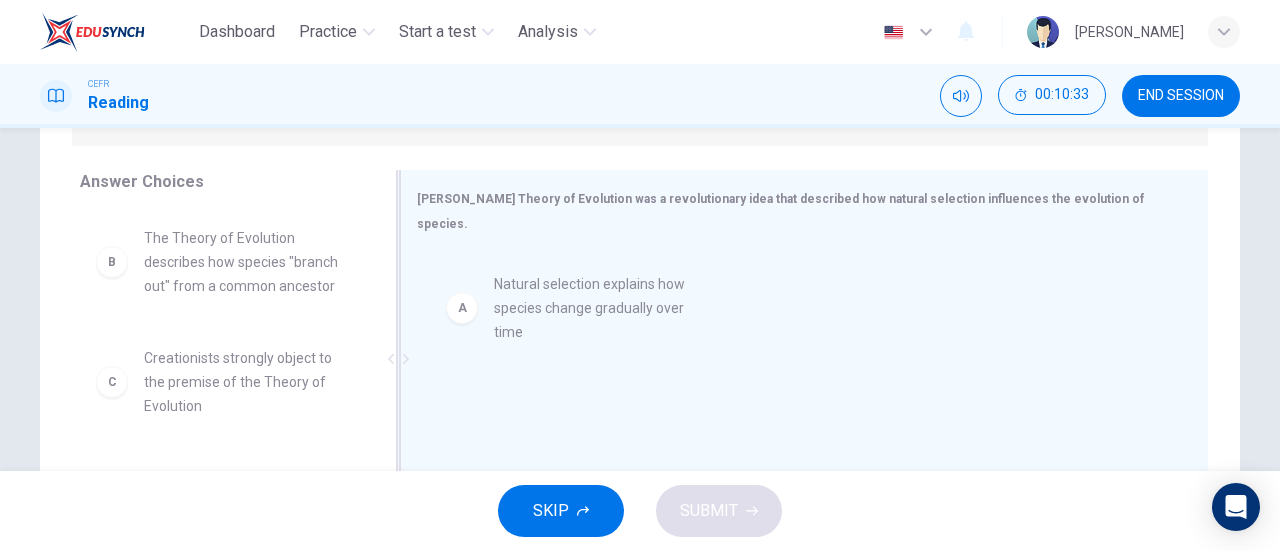 drag, startPoint x: 168, startPoint y: 265, endPoint x: 564, endPoint y: 313, distance: 398.8985 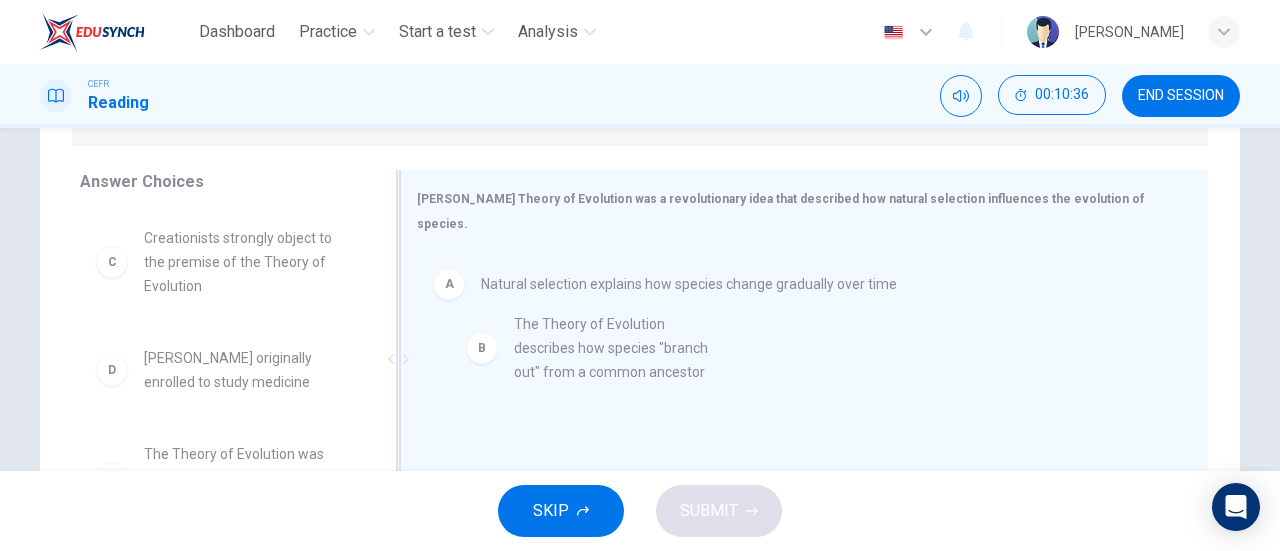 drag, startPoint x: 258, startPoint y: 281, endPoint x: 644, endPoint y: 368, distance: 395.68295 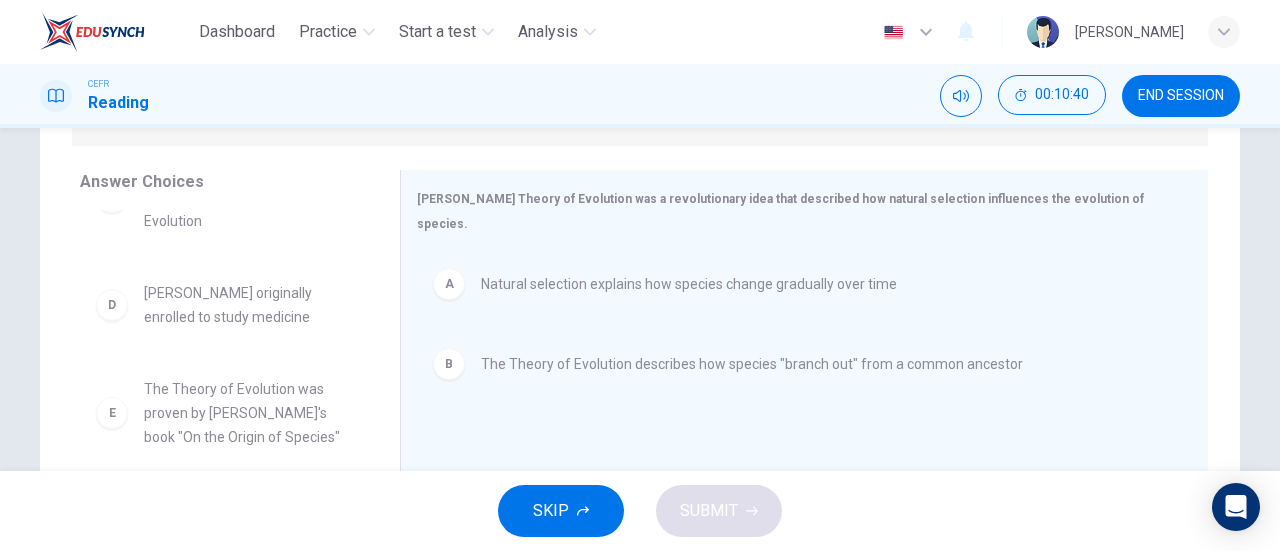 scroll, scrollTop: 110, scrollLeft: 0, axis: vertical 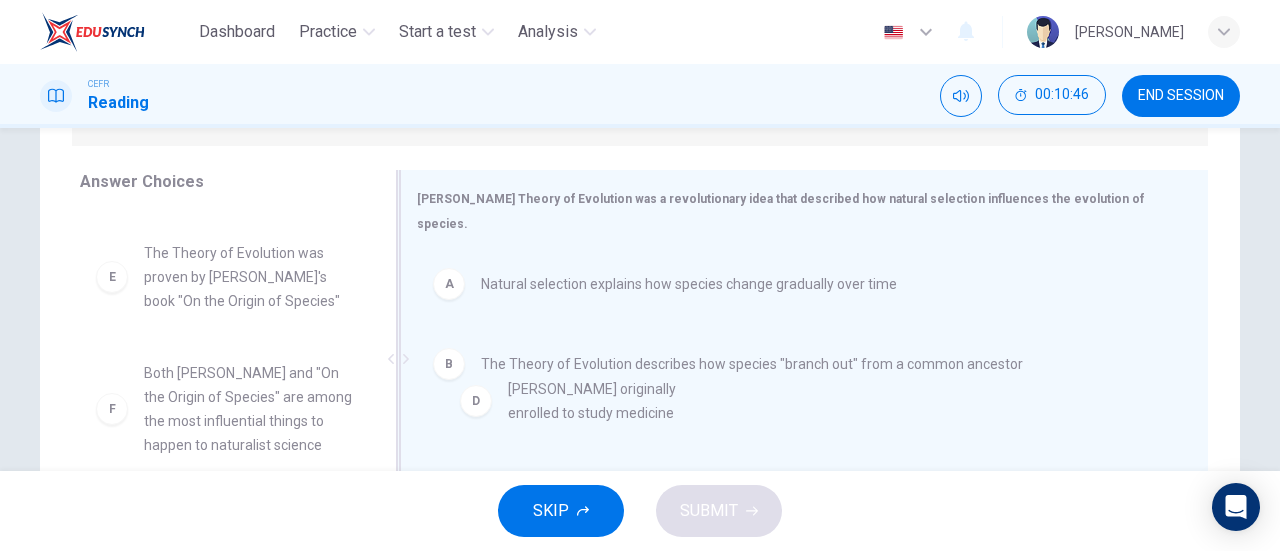 drag, startPoint x: 233, startPoint y: 259, endPoint x: 617, endPoint y: 407, distance: 411.53372 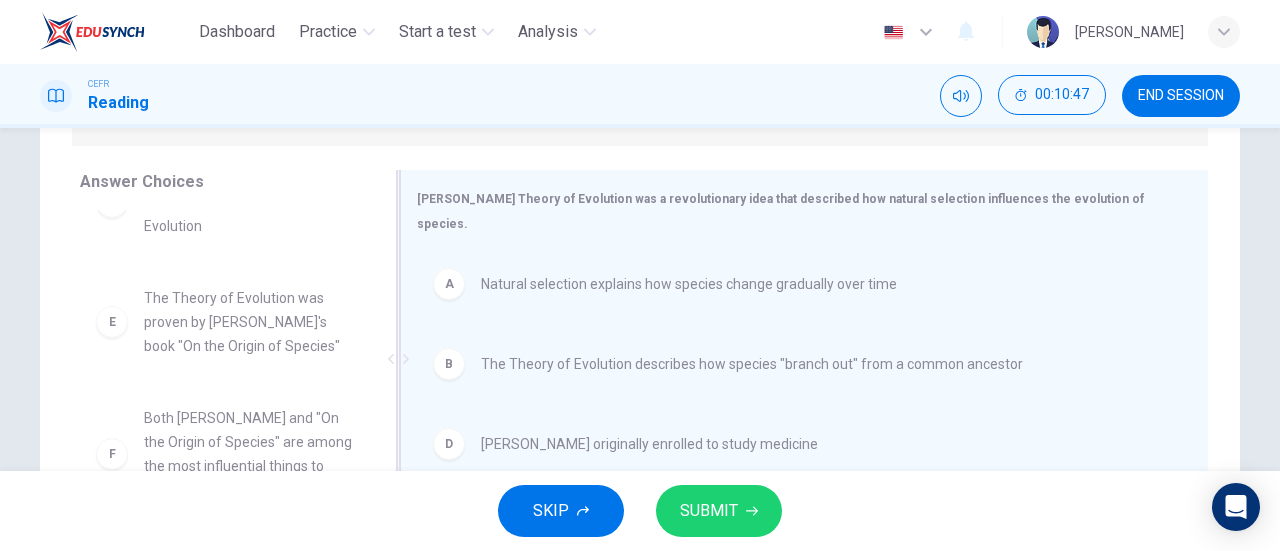 scroll, scrollTop: 60, scrollLeft: 0, axis: vertical 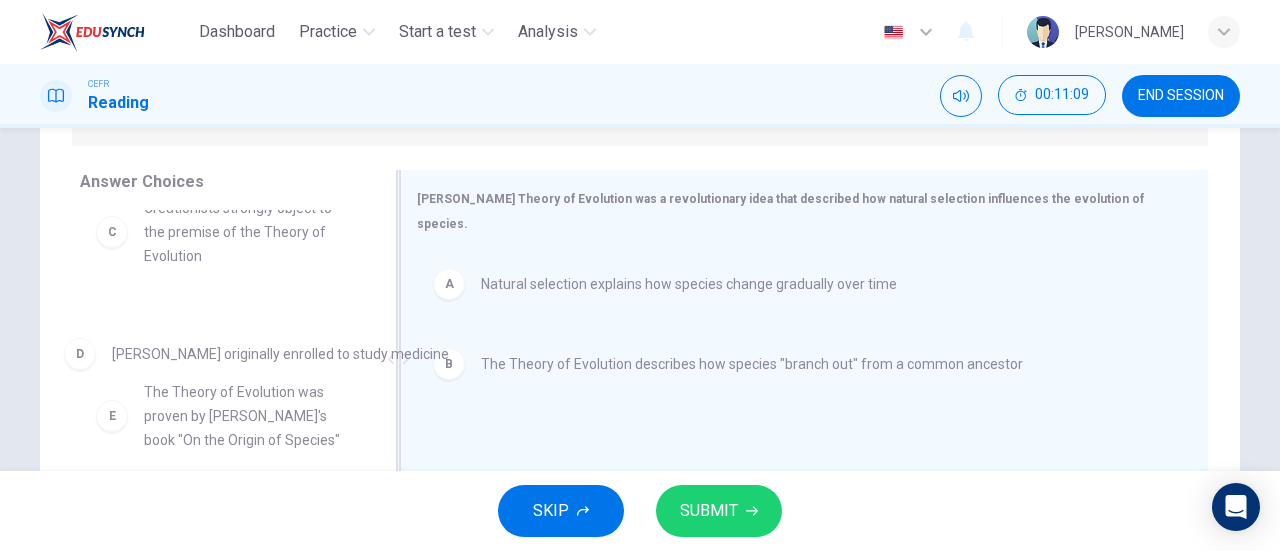 drag, startPoint x: 554, startPoint y: 439, endPoint x: 183, endPoint y: 371, distance: 377.18033 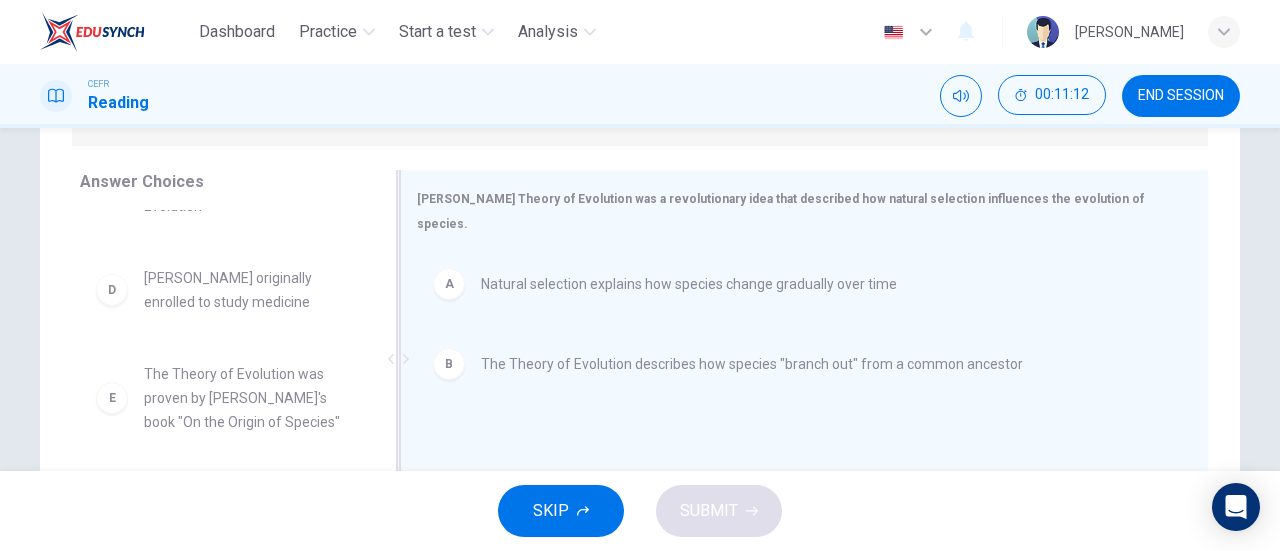 scroll, scrollTop: 107, scrollLeft: 0, axis: vertical 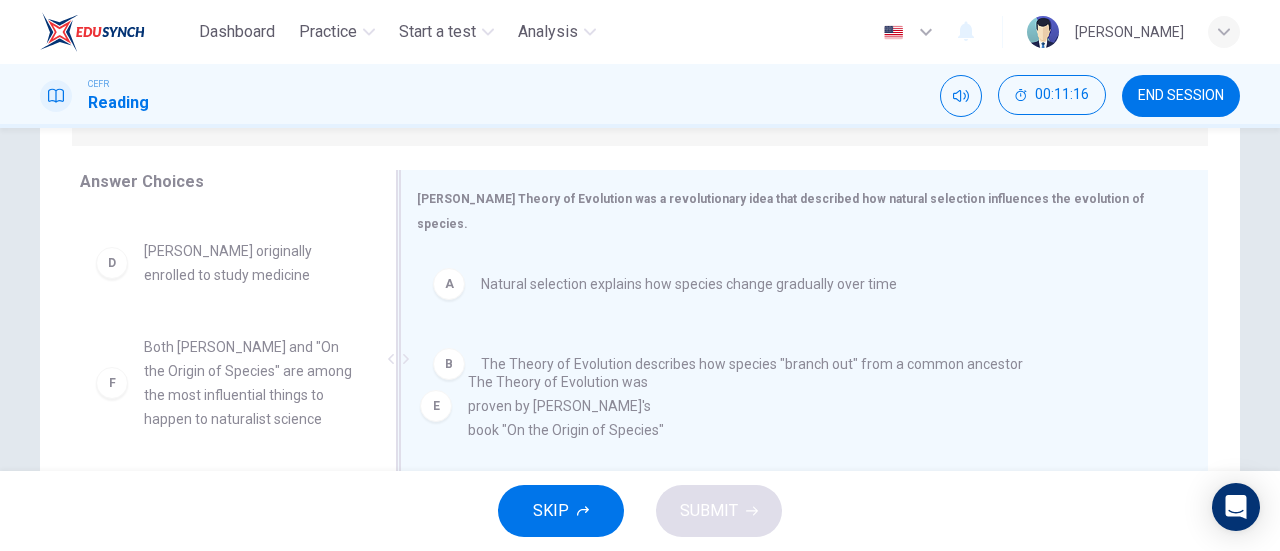 drag, startPoint x: 242, startPoint y: 382, endPoint x: 585, endPoint y: 418, distance: 344.88403 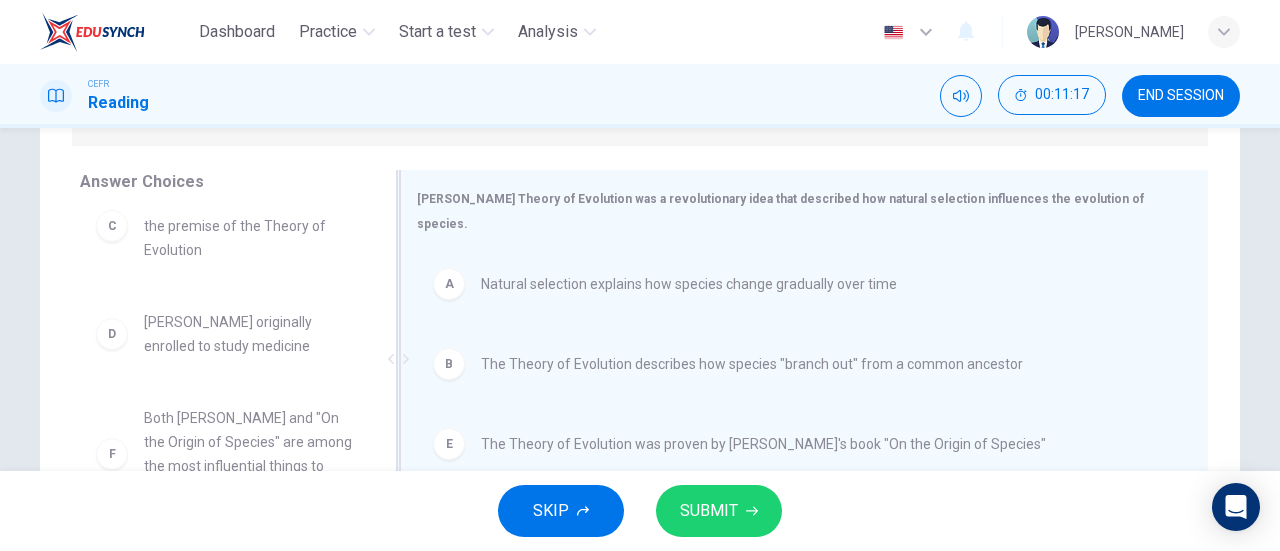 scroll, scrollTop: 36, scrollLeft: 0, axis: vertical 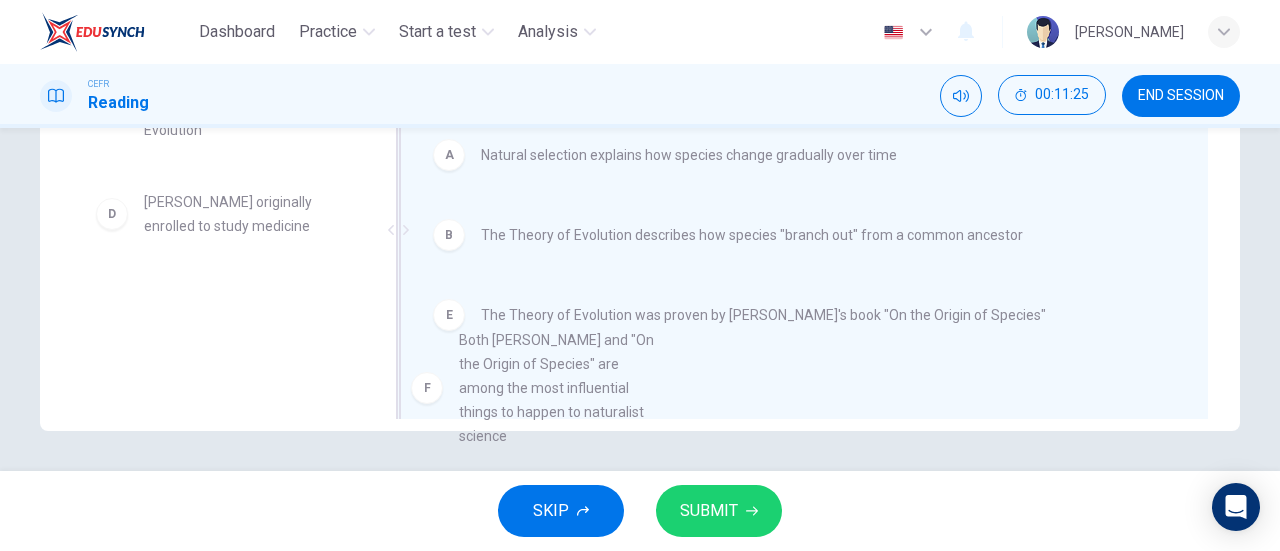 drag, startPoint x: 250, startPoint y: 363, endPoint x: 578, endPoint y: 403, distance: 330.43002 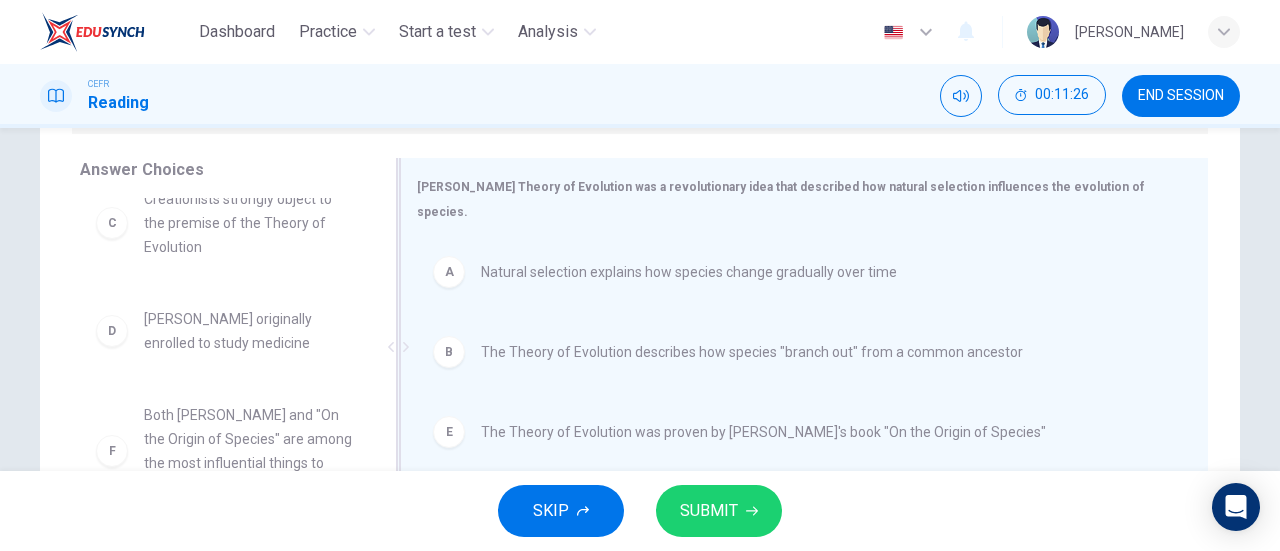 scroll, scrollTop: 314, scrollLeft: 0, axis: vertical 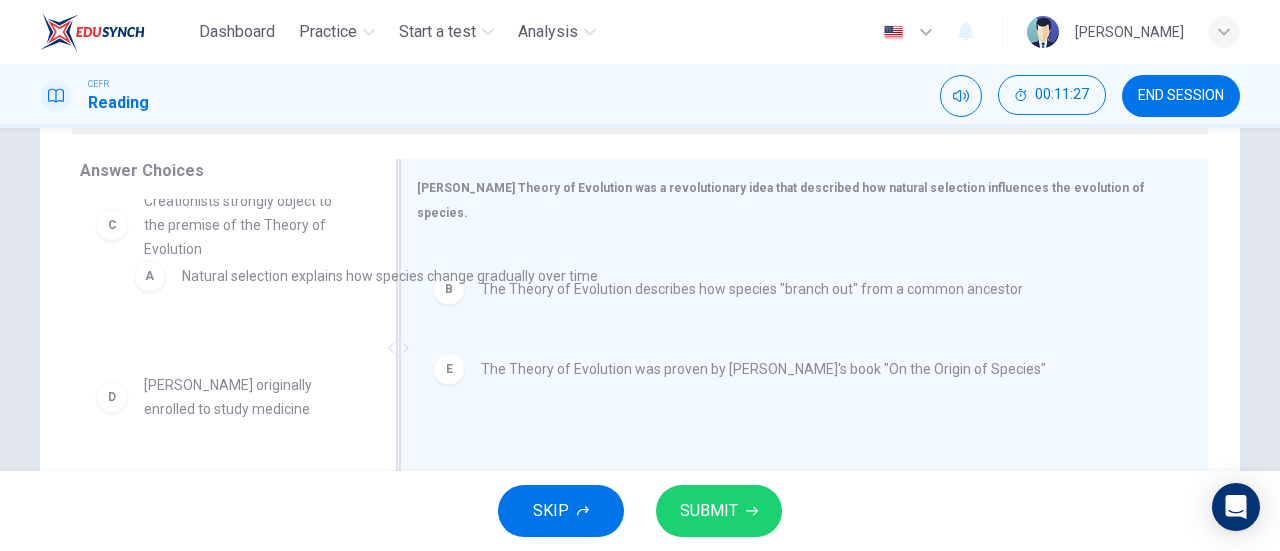 drag, startPoint x: 487, startPoint y: 255, endPoint x: 172, endPoint y: 285, distance: 316.42535 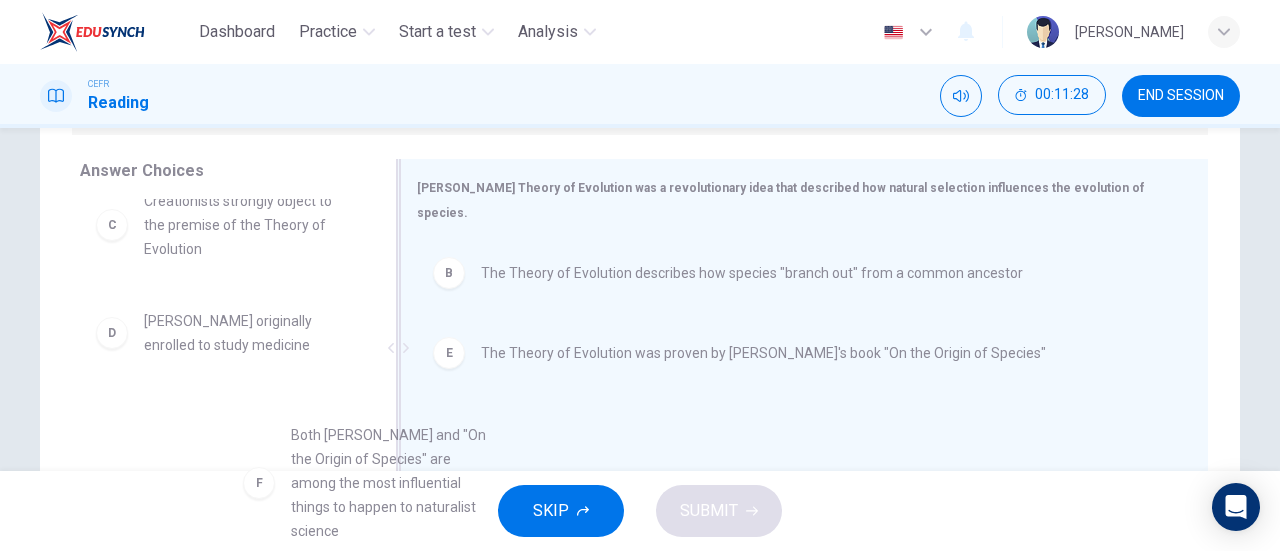 scroll, scrollTop: 156, scrollLeft: 0, axis: vertical 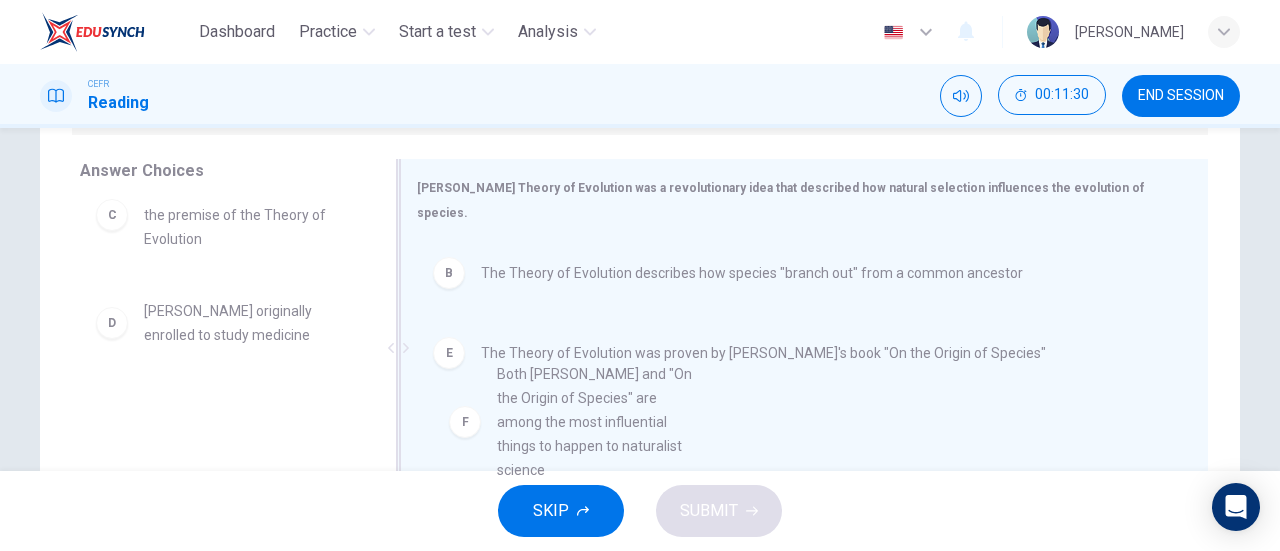 drag, startPoint x: 191, startPoint y: 417, endPoint x: 561, endPoint y: 377, distance: 372.15588 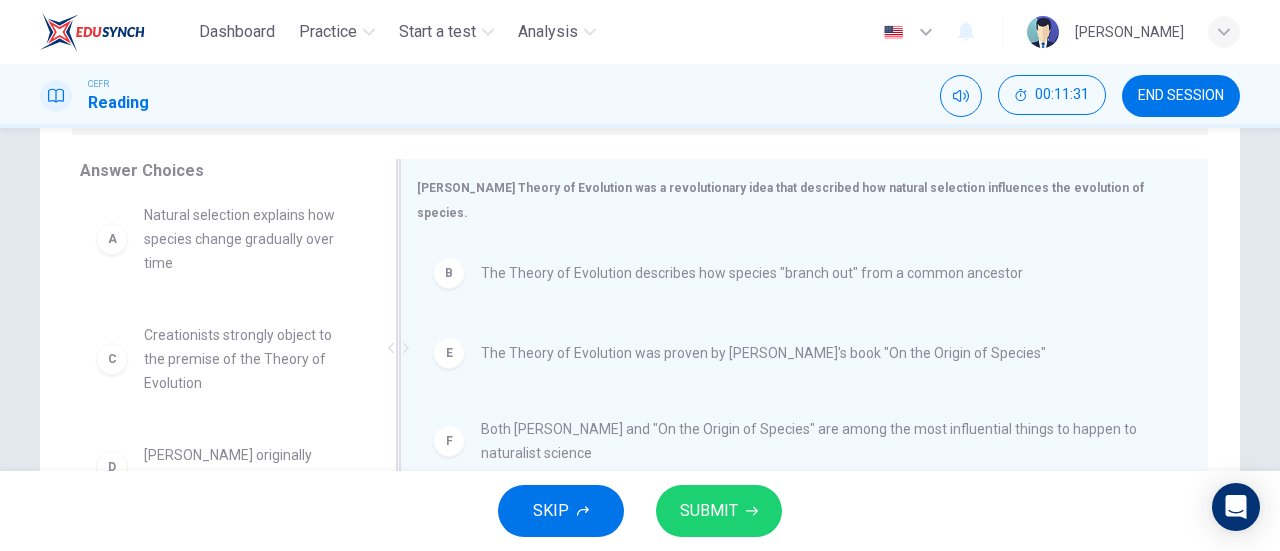 scroll, scrollTop: 12, scrollLeft: 0, axis: vertical 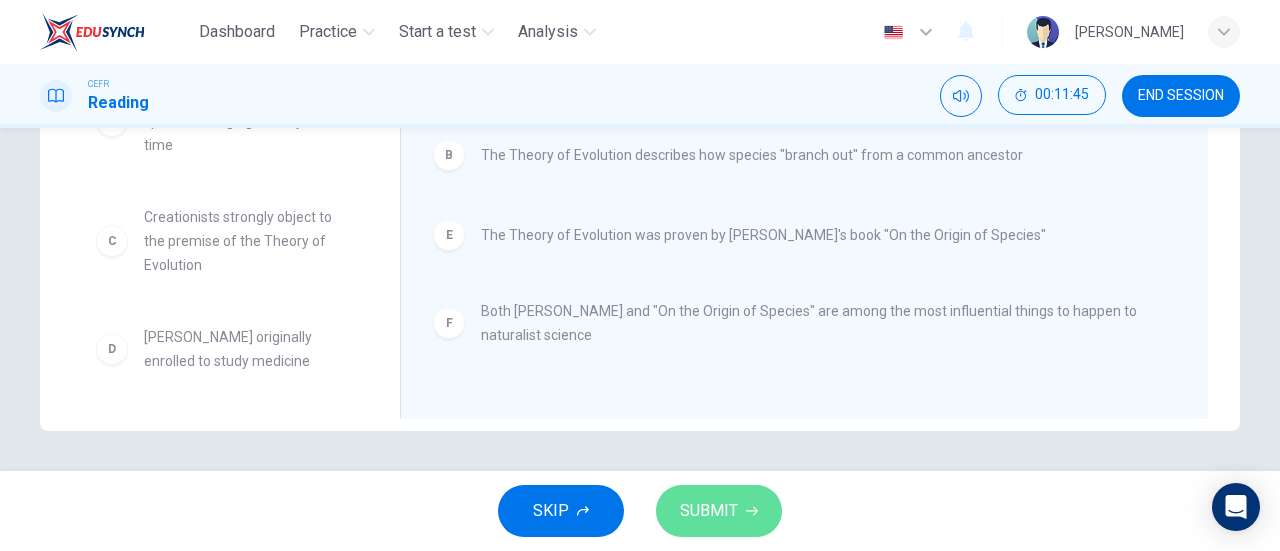 click on "SUBMIT" at bounding box center (709, 511) 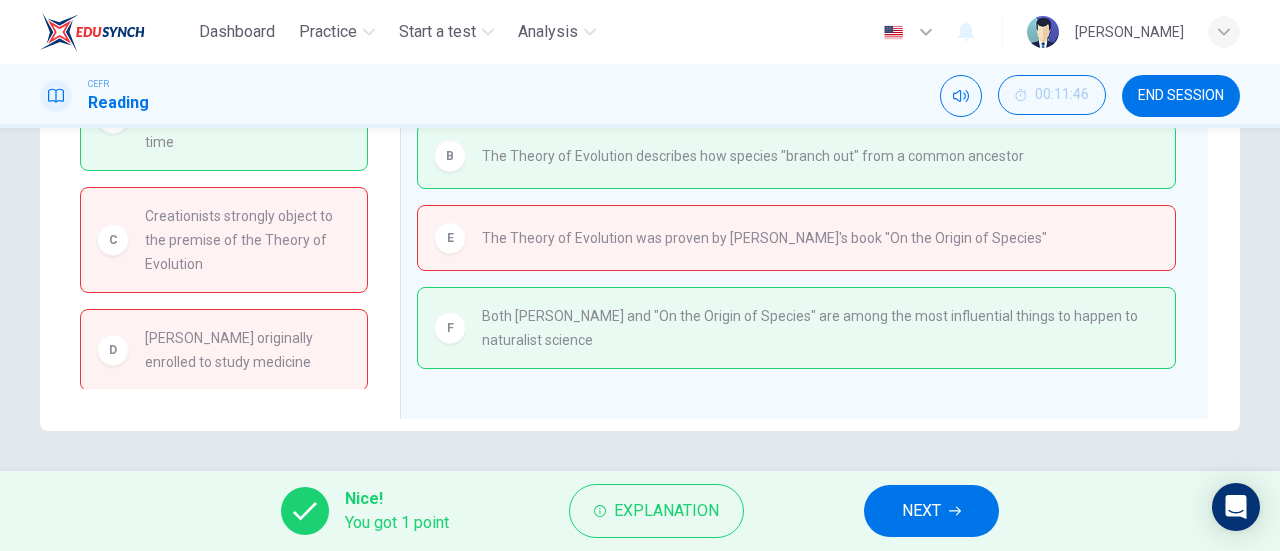 scroll, scrollTop: 0, scrollLeft: 0, axis: both 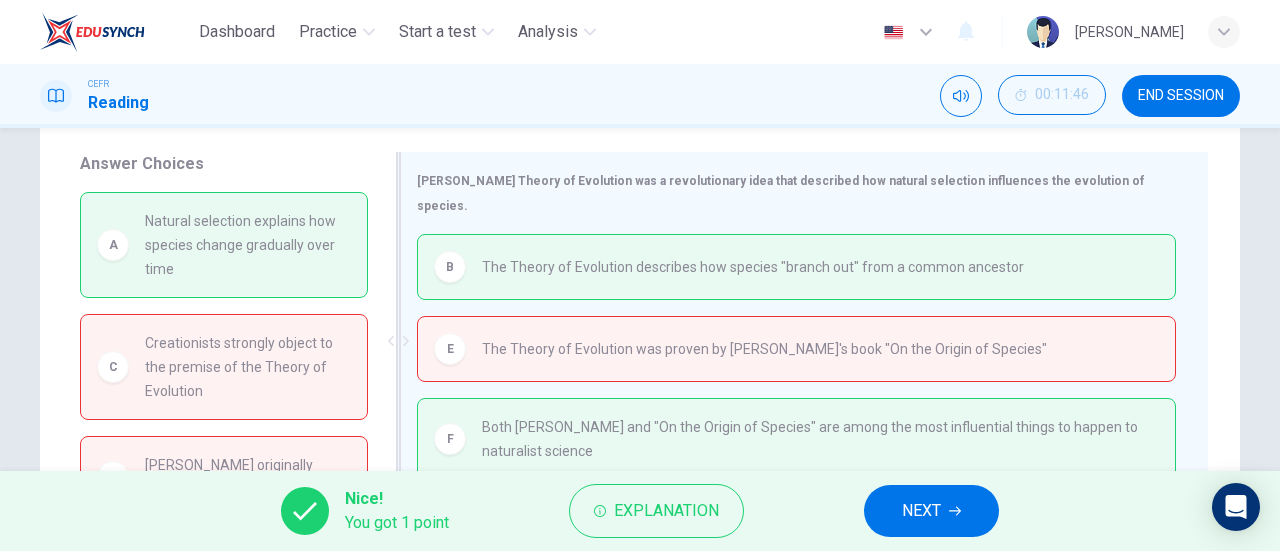 click on "The Theory of Evolution was proven by Darwin's book "On the Origin of Species"" at bounding box center [764, 349] 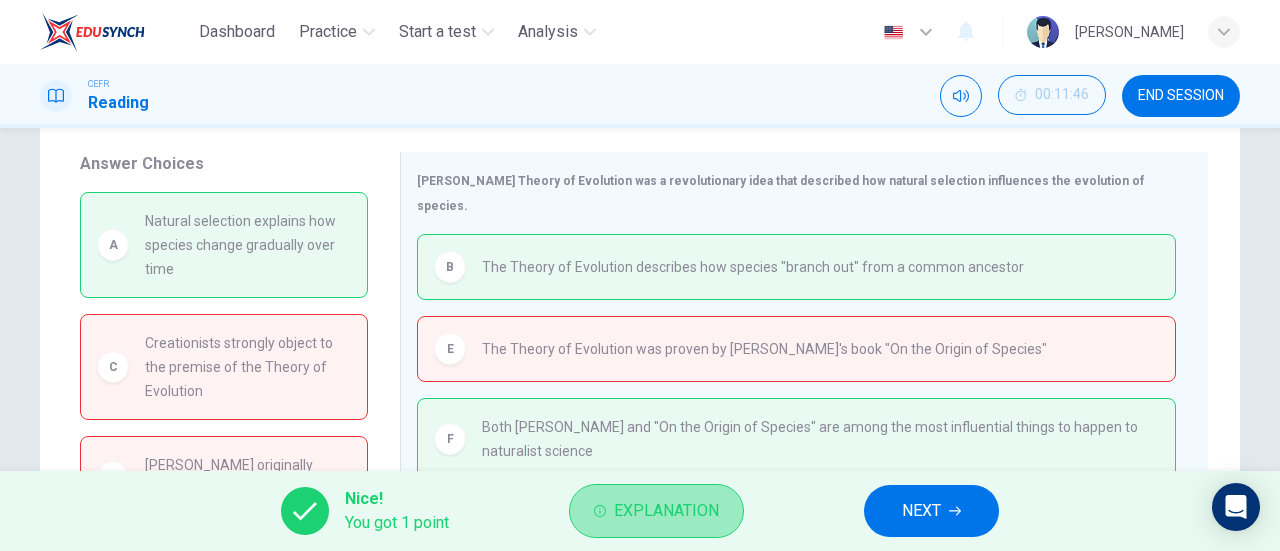 click on "Explanation" at bounding box center (666, 511) 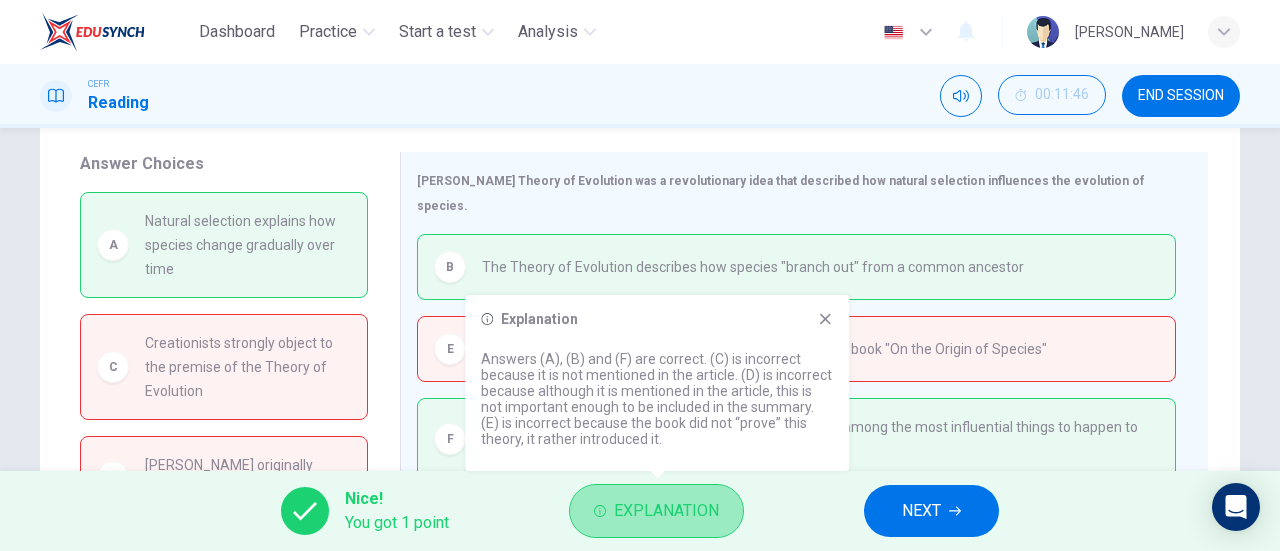 click on "Explanation" at bounding box center (666, 511) 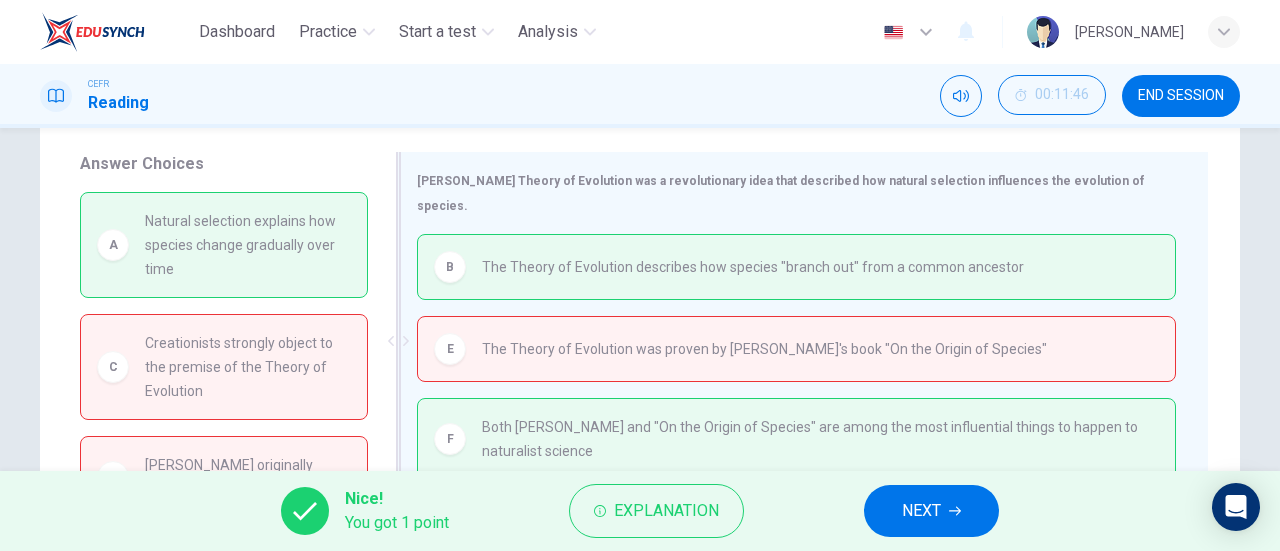 scroll, scrollTop: 432, scrollLeft: 0, axis: vertical 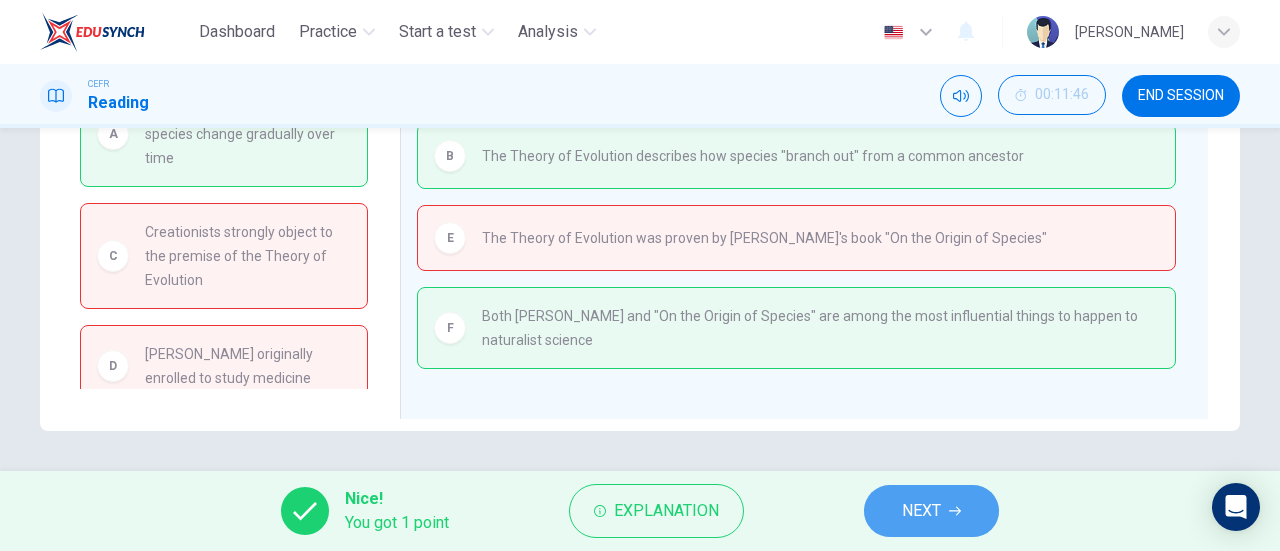 click on "NEXT" at bounding box center (921, 511) 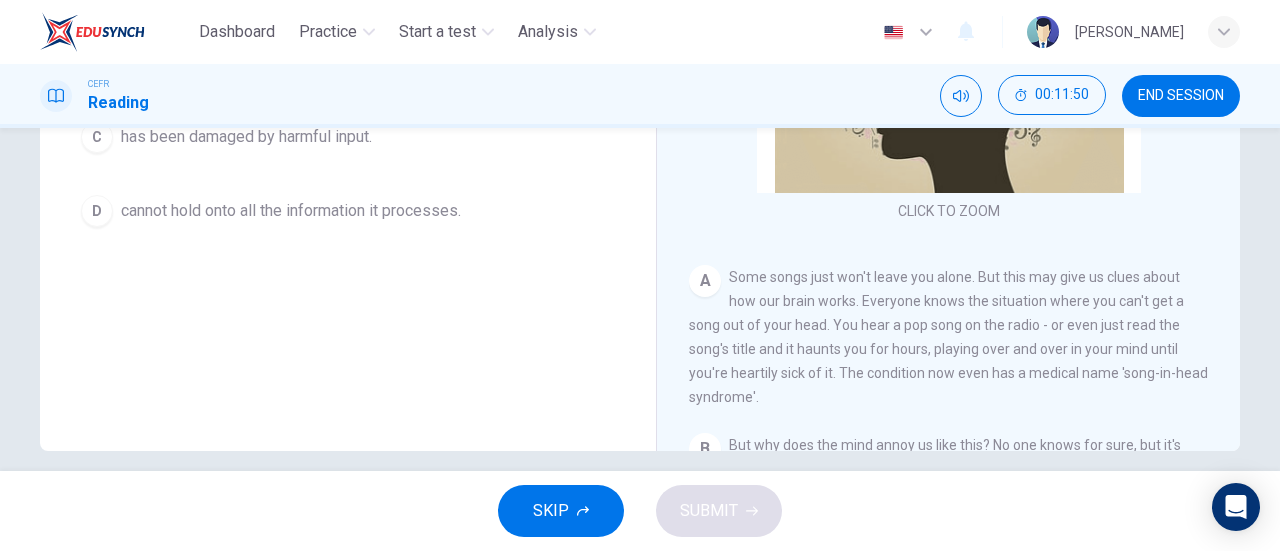scroll, scrollTop: 432, scrollLeft: 0, axis: vertical 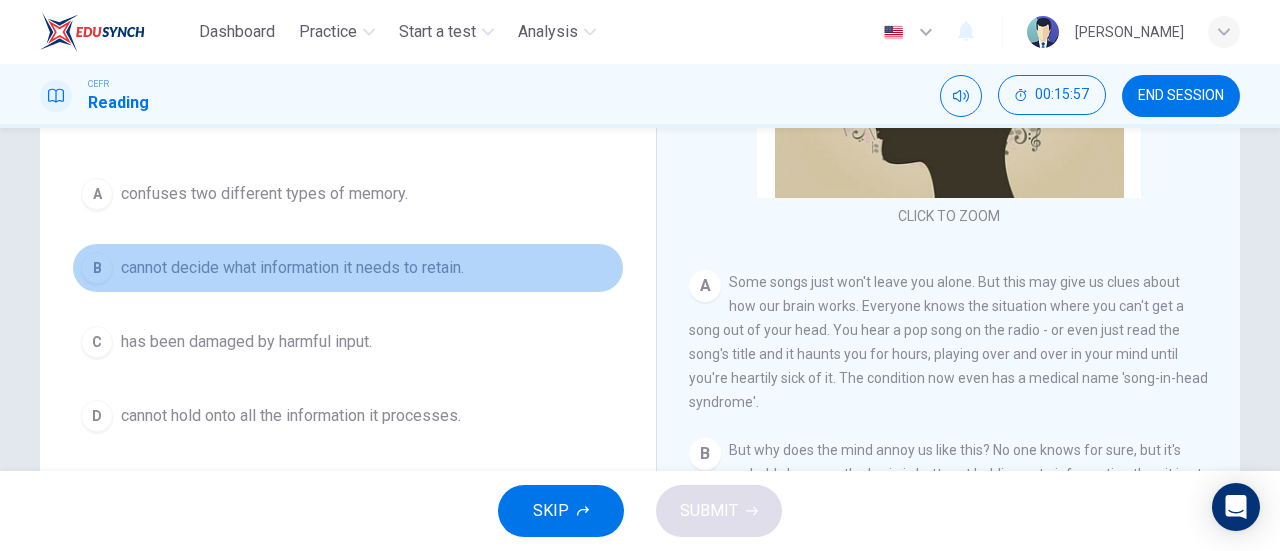 click on "B" at bounding box center (97, 268) 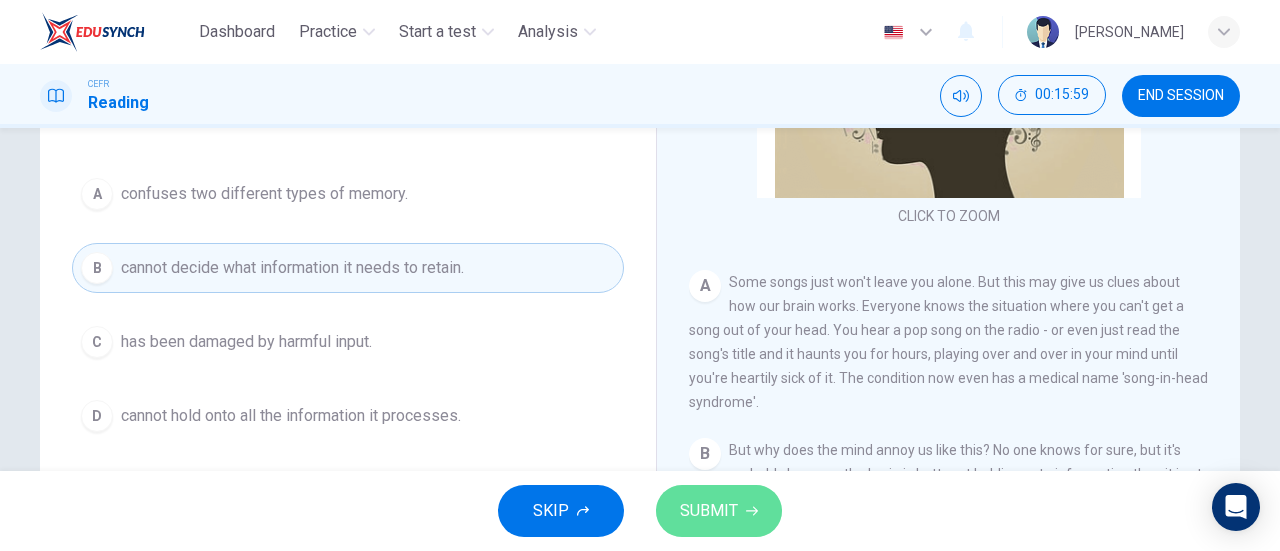click on "SUBMIT" at bounding box center (719, 511) 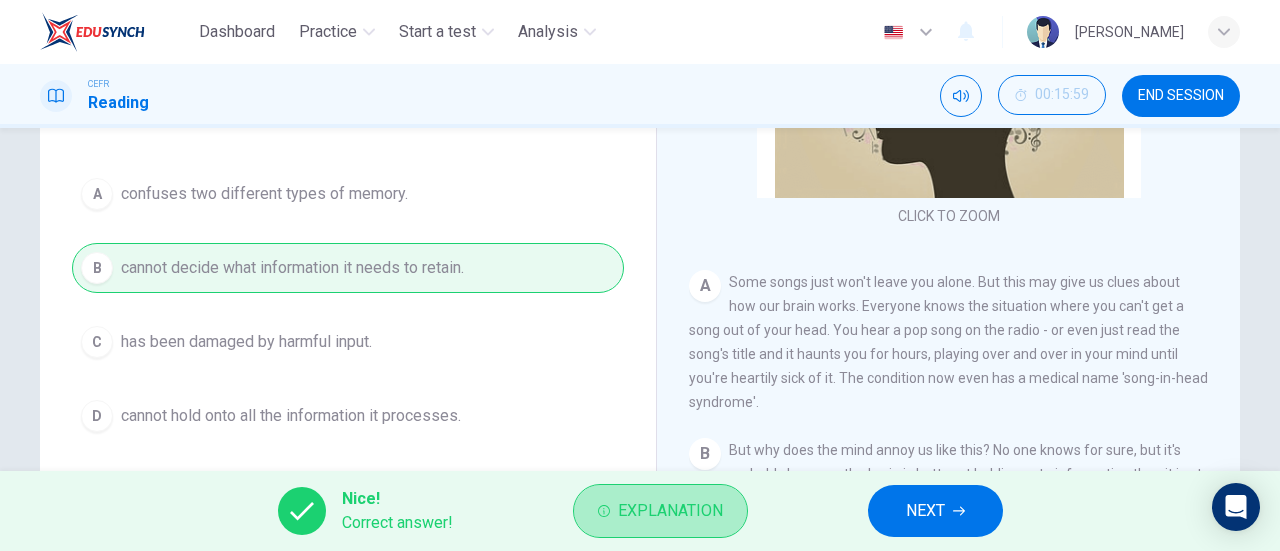 click on "Explanation" at bounding box center [660, 511] 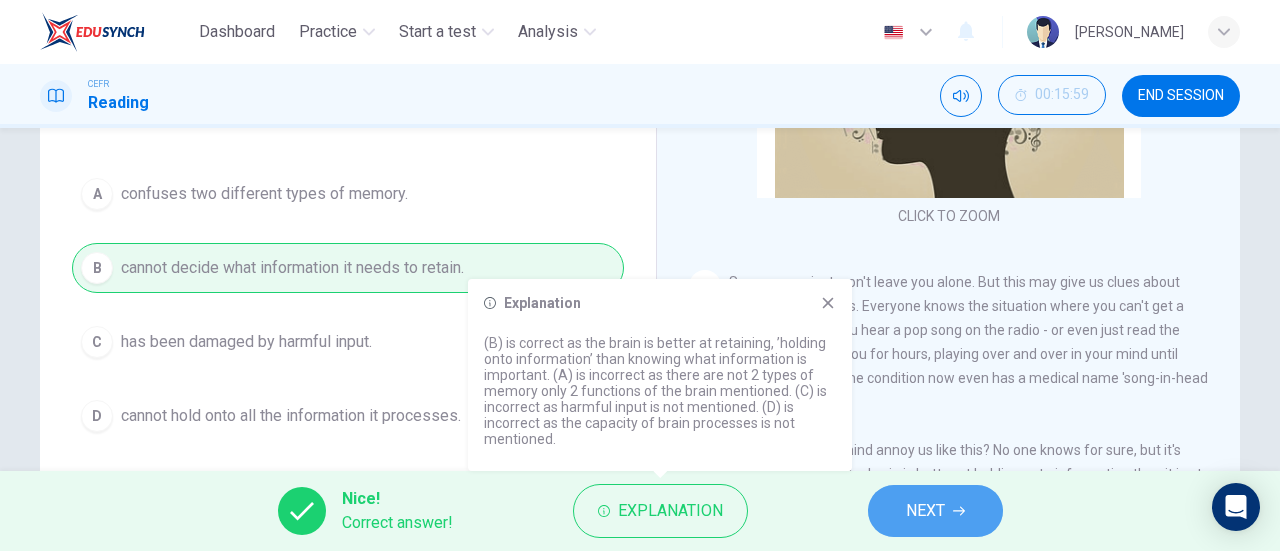 click on "NEXT" at bounding box center [935, 511] 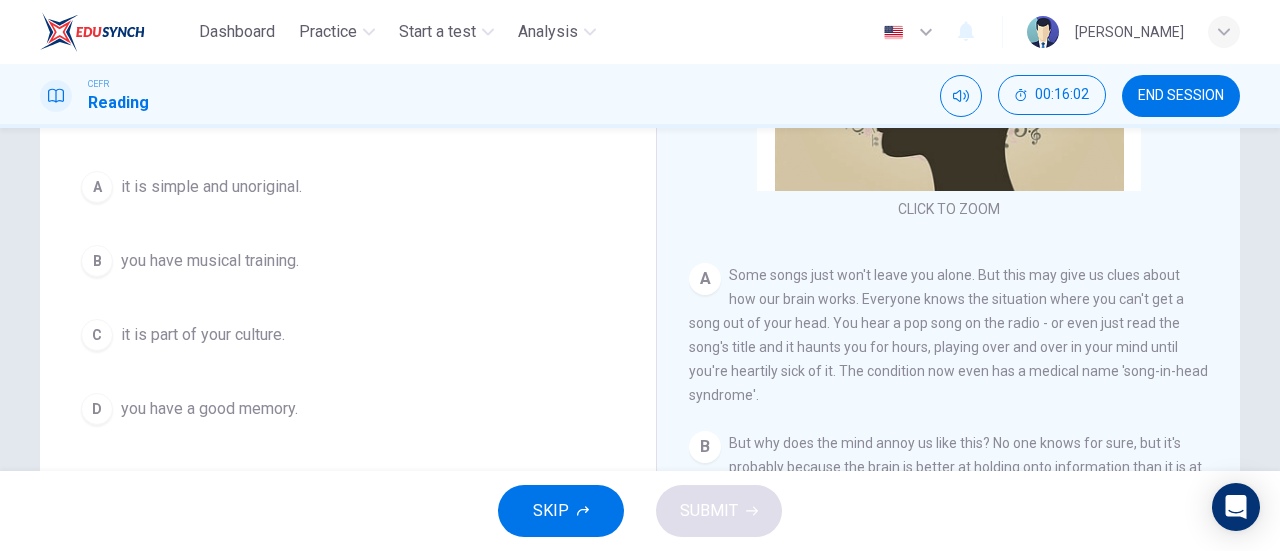 scroll, scrollTop: 216, scrollLeft: 0, axis: vertical 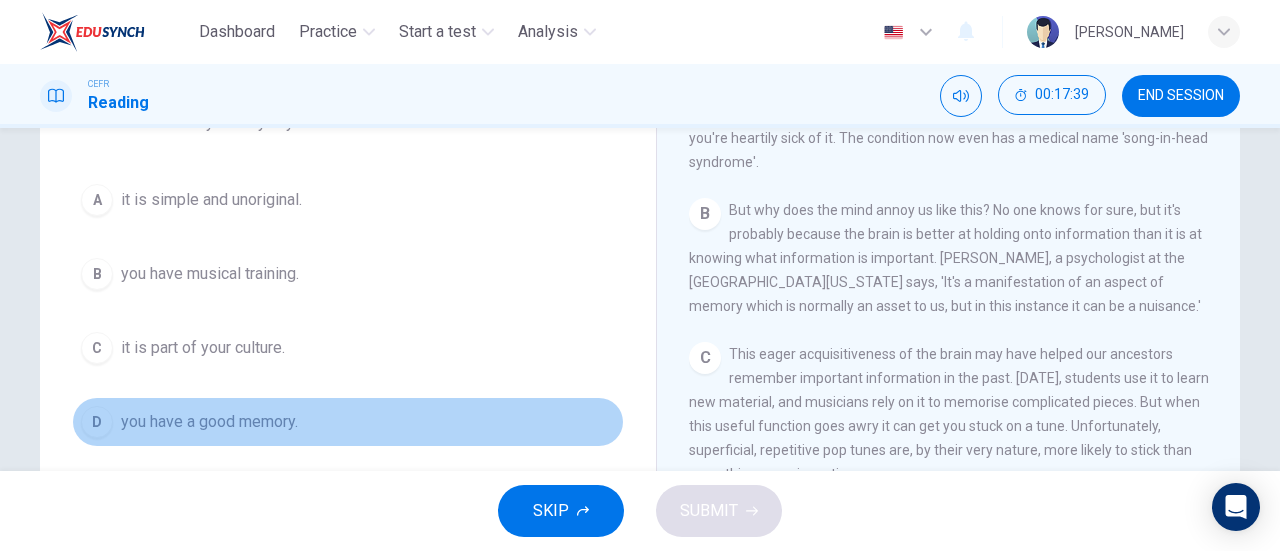 click on "you have a good memory." at bounding box center [209, 422] 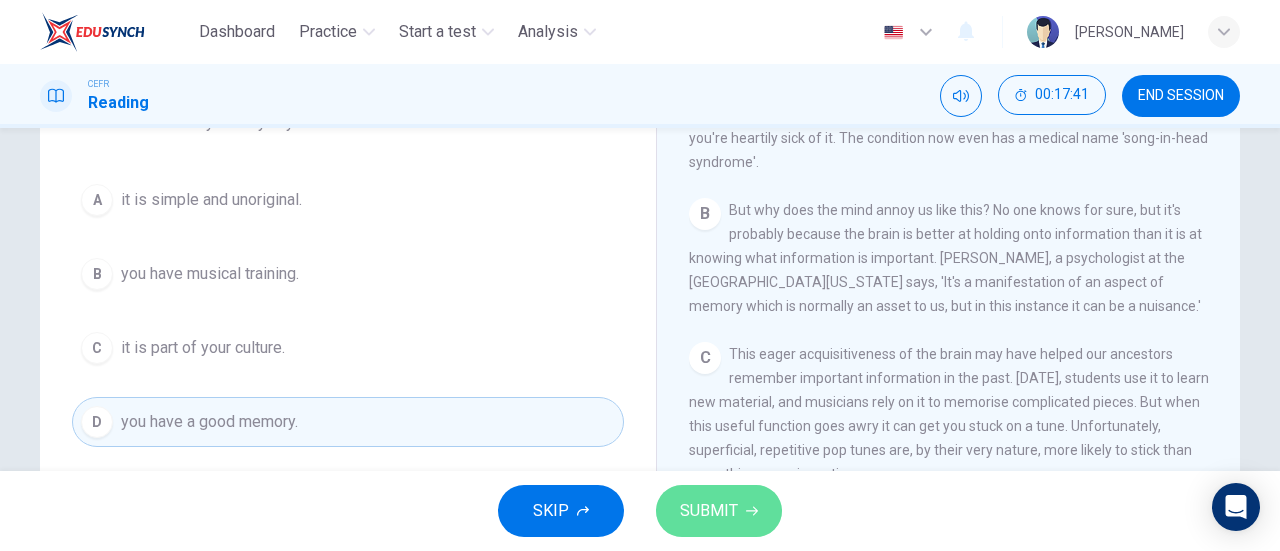 click on "SUBMIT" at bounding box center (719, 511) 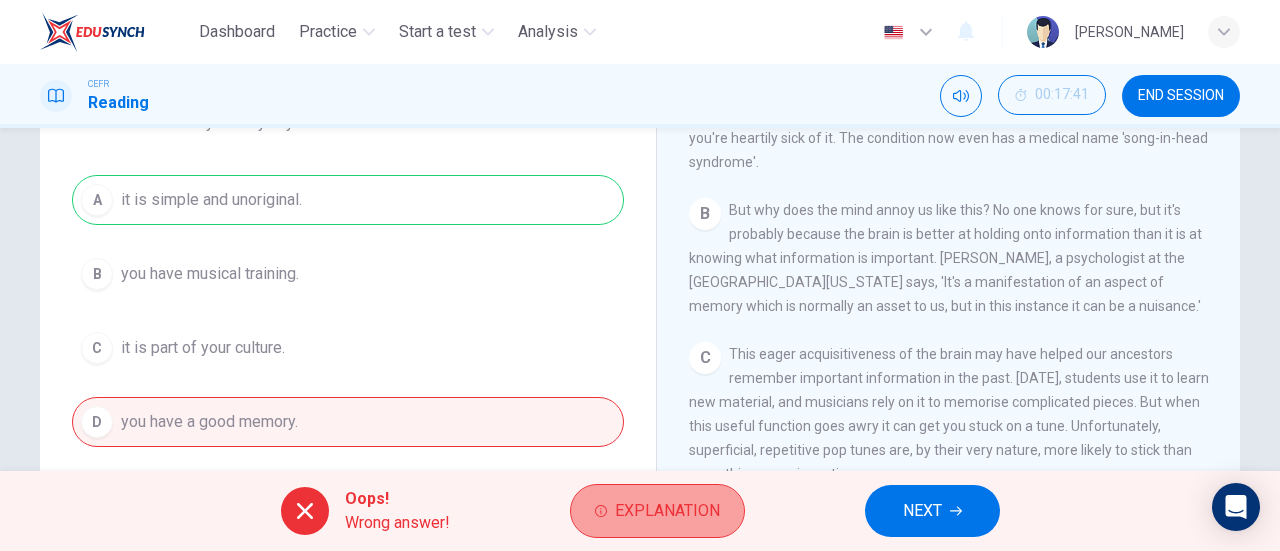 click on "Explanation" at bounding box center (667, 511) 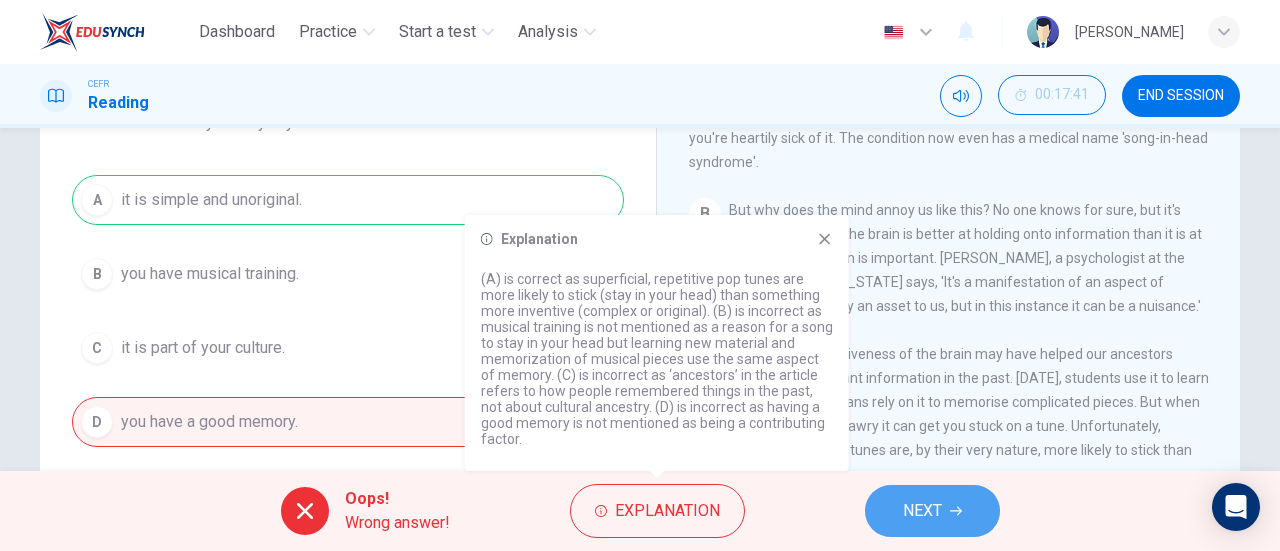 click on "NEXT" at bounding box center (932, 511) 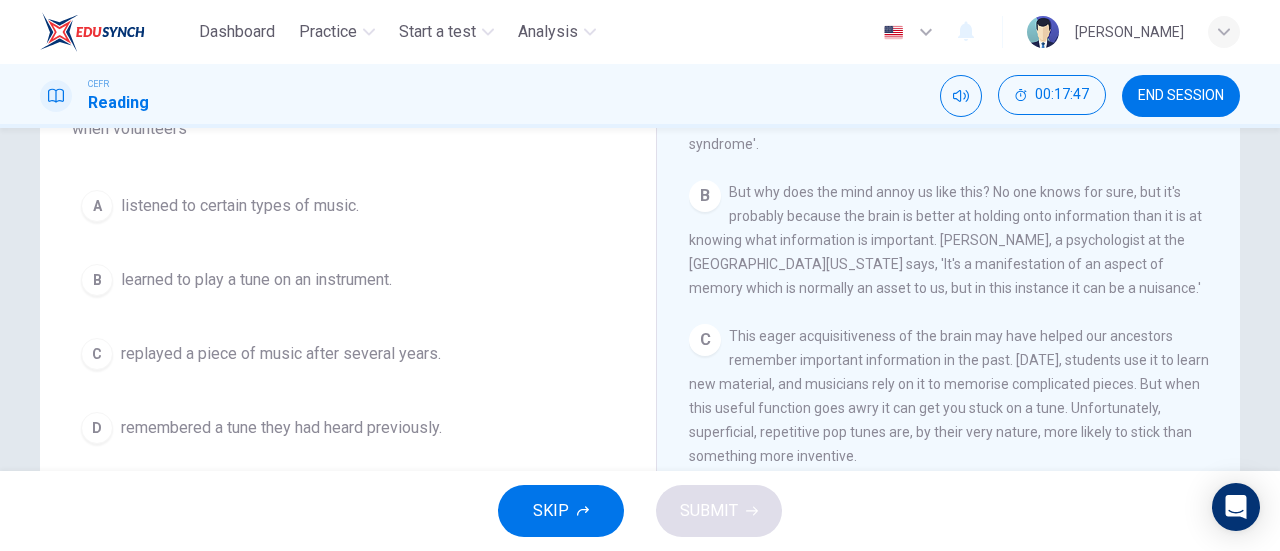 scroll, scrollTop: 222, scrollLeft: 0, axis: vertical 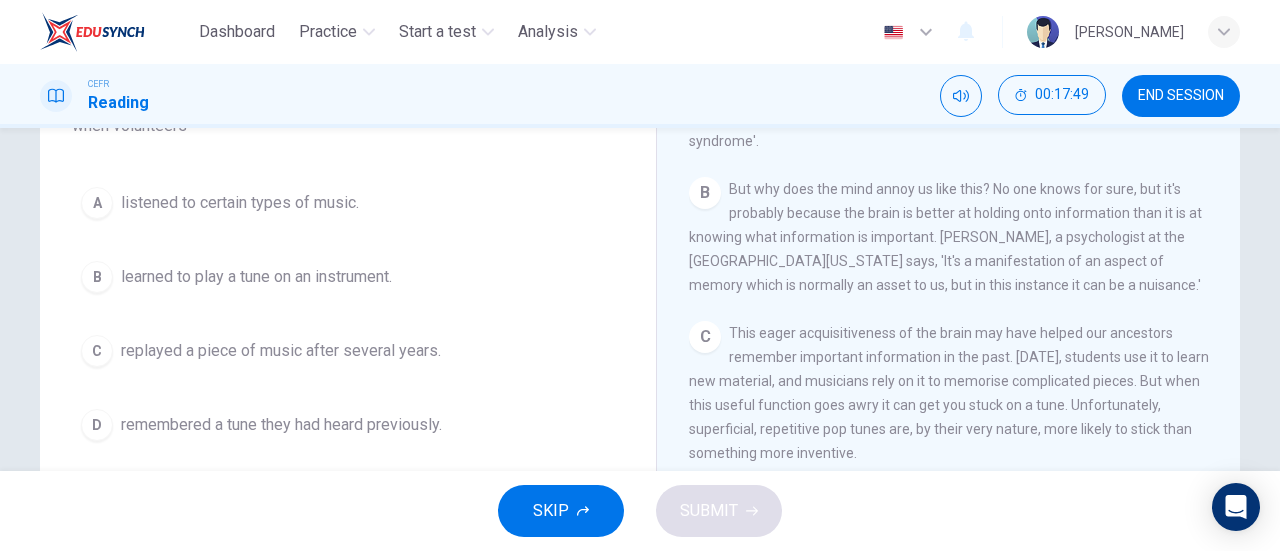 click on "replayed a piece of music after several years." at bounding box center [281, 351] 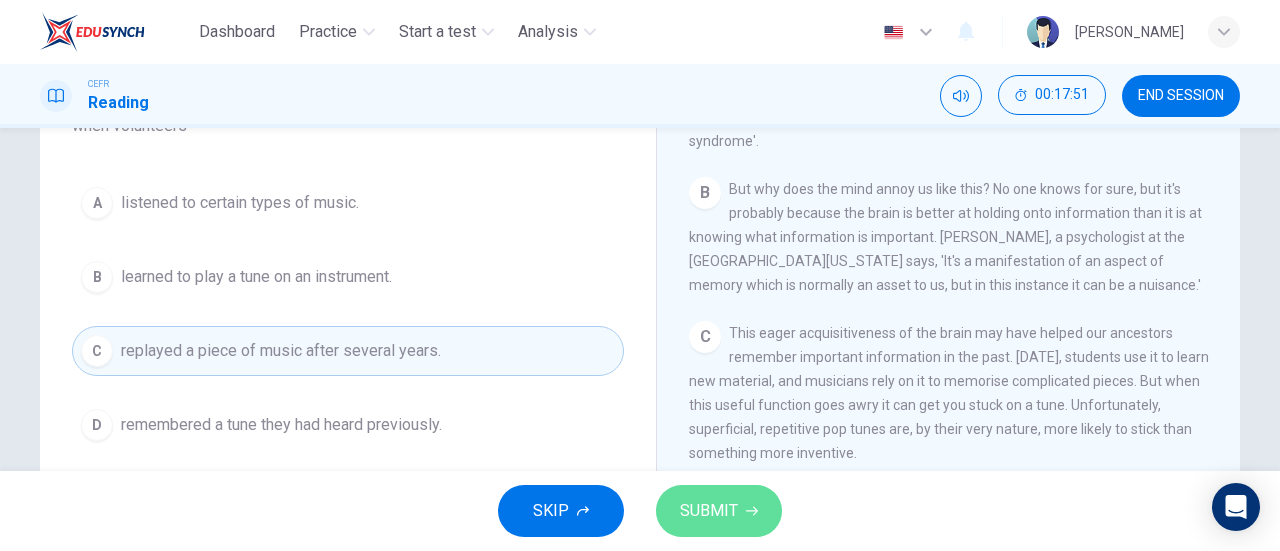click on "SUBMIT" at bounding box center (709, 511) 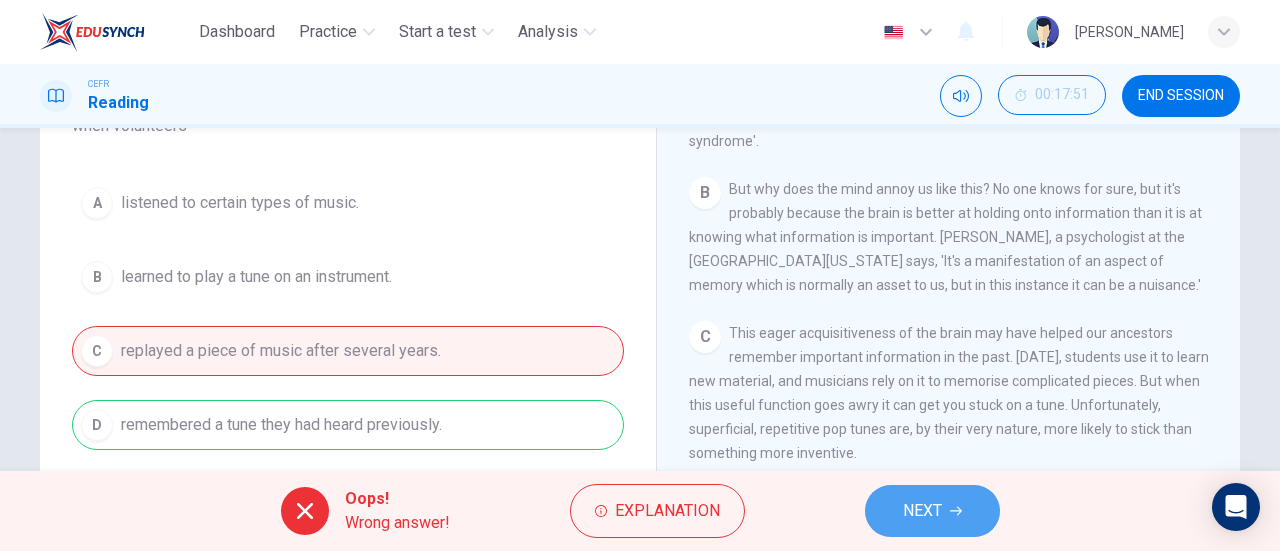 click on "NEXT" at bounding box center (932, 511) 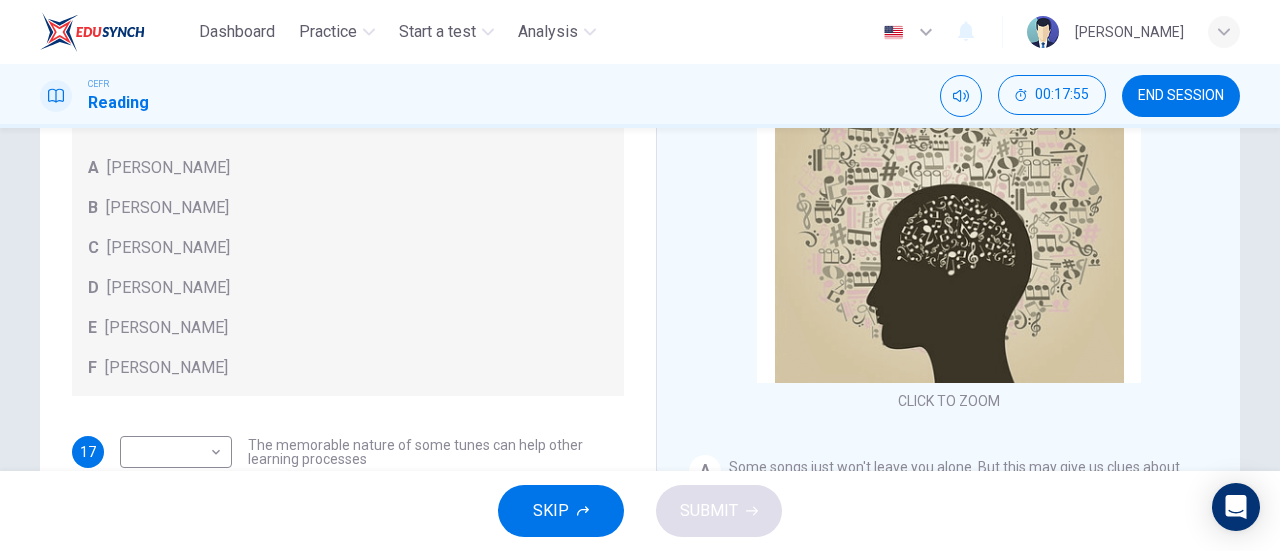 scroll, scrollTop: 112, scrollLeft: 0, axis: vertical 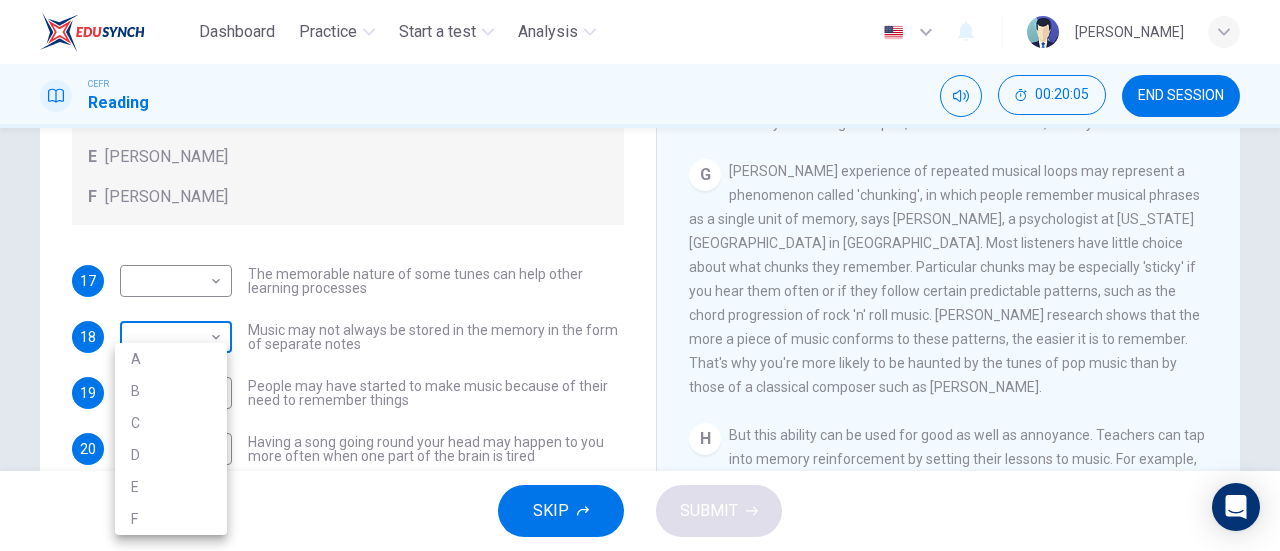 click on "Dashboard Practice Start a test Analysis English en ​ DINIE MAWADDAH BINTI DZULHADI CEFR Reading 00:20:05 END SESSION Questions 17 - 20 Look at the following theories and the list of people below.
Match each theory with the person it is credited to.
Write the correct letter  A-F  in the boxes below. A Roger Chaffin B Susan Ball C Steven Brown D Caroline Palmer E Sandra Calvert F Leon James 17 ​ ​ The memorable nature of some tunes can help other learning processes 18 ​ ​ Music may not always be stored in the memory in the form of separate notes 19 ​ ​ People may have started to make music because of their need to remember things 20 ​ ​ Having a song going round your head may happen to you more often when one part of the brain is tired A Song on the Brain CLICK TO ZOOM Click to Zoom A B C D E F G H I SKIP SUBMIT EduSynch - Online Language Proficiency Testing
Dashboard Practice Start a test Analysis Notifications © Copyright  2025 A B C D E F" at bounding box center [640, 275] 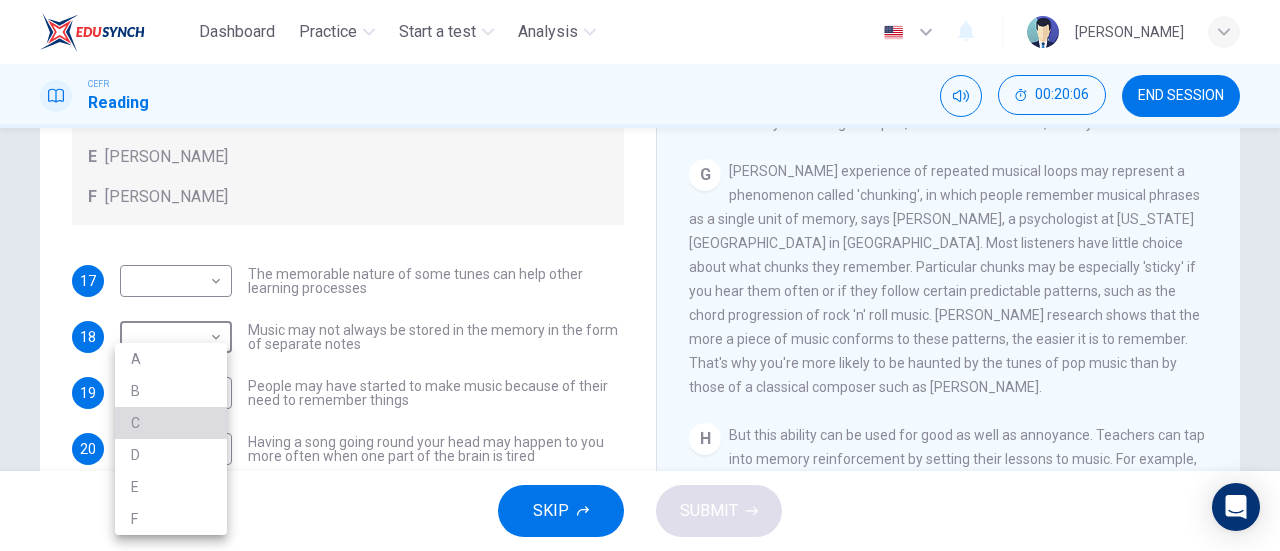 click on "C" at bounding box center [171, 423] 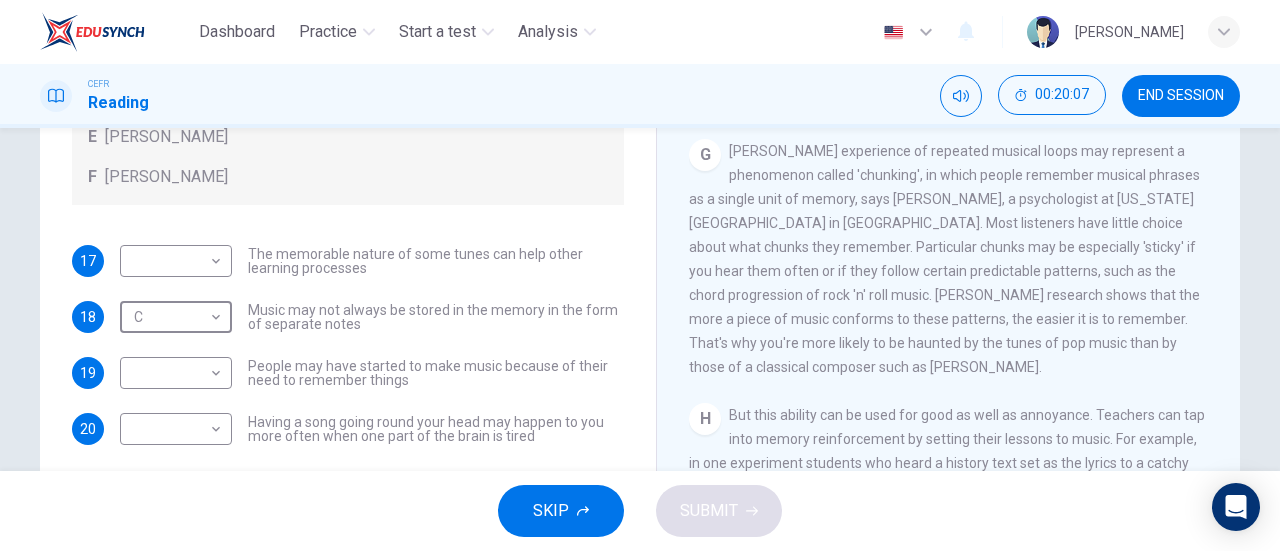 scroll, scrollTop: 380, scrollLeft: 0, axis: vertical 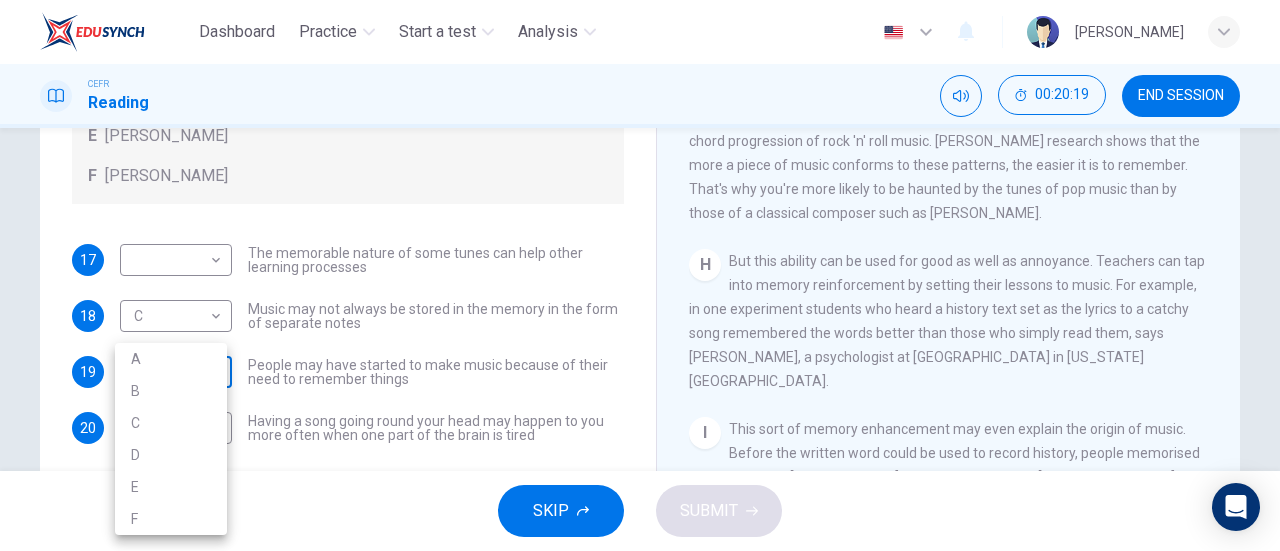 click on "Dashboard Practice Start a test Analysis English en ​ DINIE MAWADDAH BINTI DZULHADI CEFR Reading 00:20:19 END SESSION Questions 17 - 20 Look at the following theories and the list of people below.
Match each theory with the person it is credited to.
Write the correct letter  A-F  in the boxes below. A Roger Chaffin B Susan Ball C Steven Brown D Caroline Palmer E Sandra Calvert F Leon James 17 ​ ​ The memorable nature of some tunes can help other learning processes 18 C C ​ Music may not always be stored in the memory in the form of separate notes 19 ​ ​ People may have started to make music because of their need to remember things 20 ​ ​ Having a song going round your head may happen to you more often when one part of the brain is tired A Song on the Brain CLICK TO ZOOM Click to Zoom A B C D E F G H I SKIP SUBMIT EduSynch - Online Language Proficiency Testing
Dashboard Practice Start a test Analysis Notifications © Copyright  2025 A B C D E F" at bounding box center [640, 275] 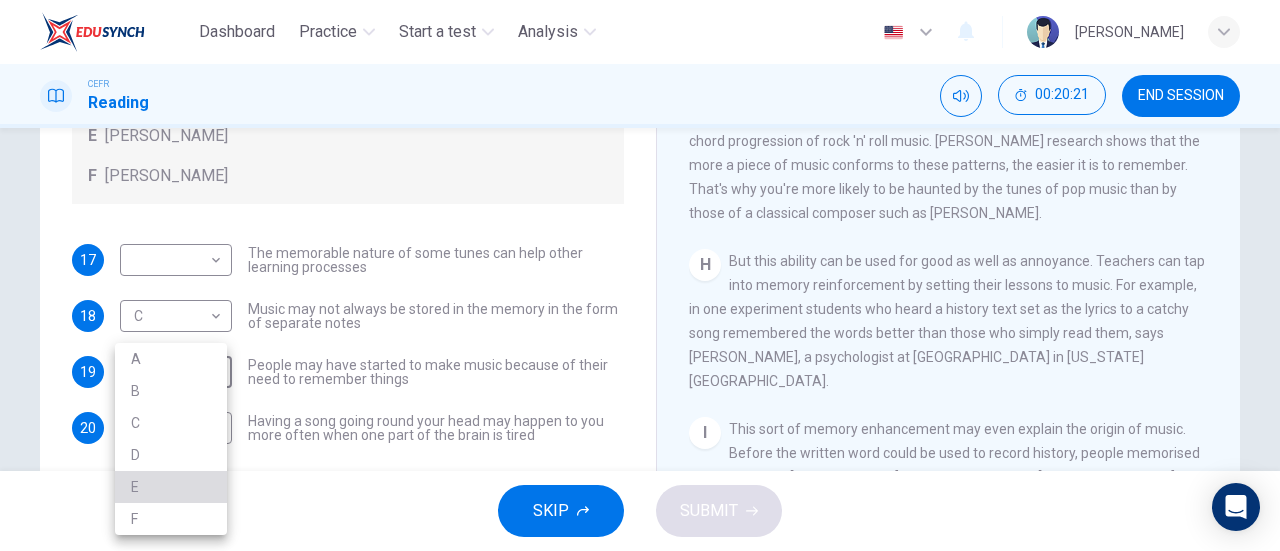 click on "E" at bounding box center [171, 487] 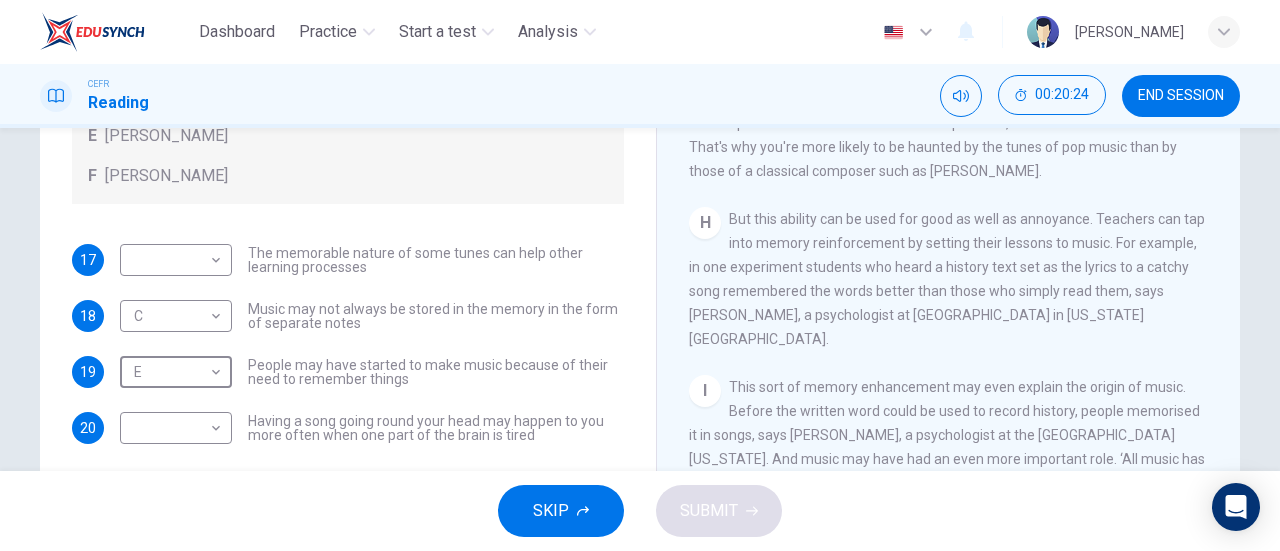 scroll, scrollTop: 1584, scrollLeft: 0, axis: vertical 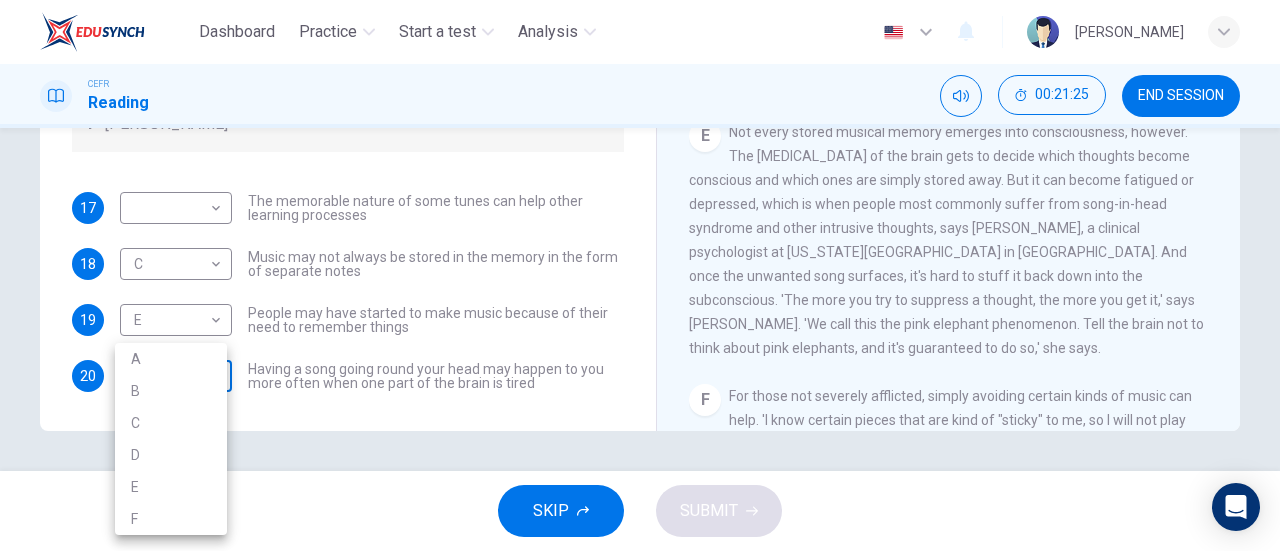 click on "Dashboard Practice Start a test Analysis English en ​ DINIE MAWADDAH BINTI DZULHADI CEFR Reading 00:21:25 END SESSION Questions 17 - 20 Look at the following theories and the list of people below.
Match each theory with the person it is credited to.
Write the correct letter  A-F  in the boxes below. A Roger Chaffin B Susan Ball C Steven Brown D Caroline Palmer E Sandra Calvert F Leon James 17 ​ ​ The memorable nature of some tunes can help other learning processes 18 C C ​ Music may not always be stored in the memory in the form of separate notes 19 E E ​ People may have started to make music because of their need to remember things 20 ​ ​ Having a song going round your head may happen to you more often when one part of the brain is tired A Song on the Brain CLICK TO ZOOM Click to Zoom A B C D E F G H I SKIP SUBMIT EduSynch - Online Language Proficiency Testing
Dashboard Practice Start a test Analysis Notifications © Copyright  2025 A B C D E F" at bounding box center (640, 275) 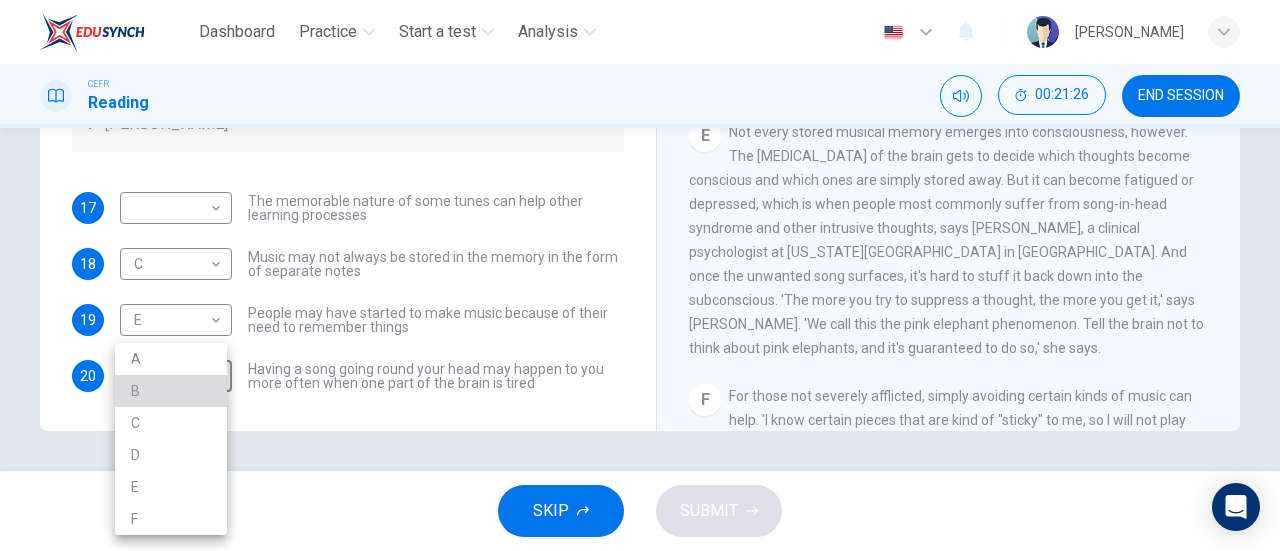 click on "B" at bounding box center [171, 391] 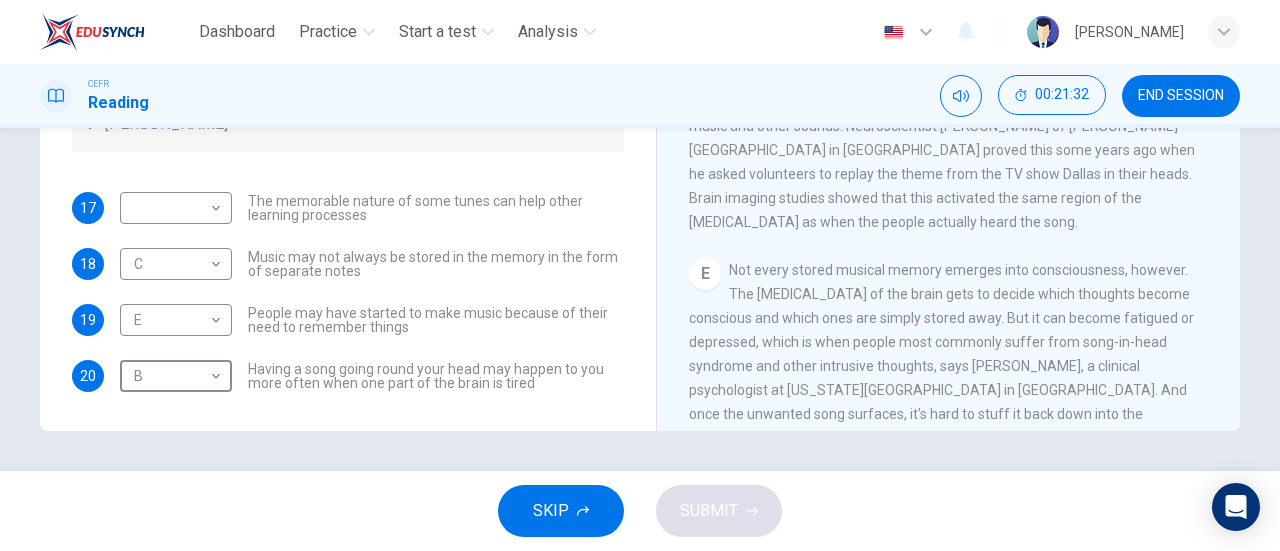 scroll, scrollTop: 565, scrollLeft: 0, axis: vertical 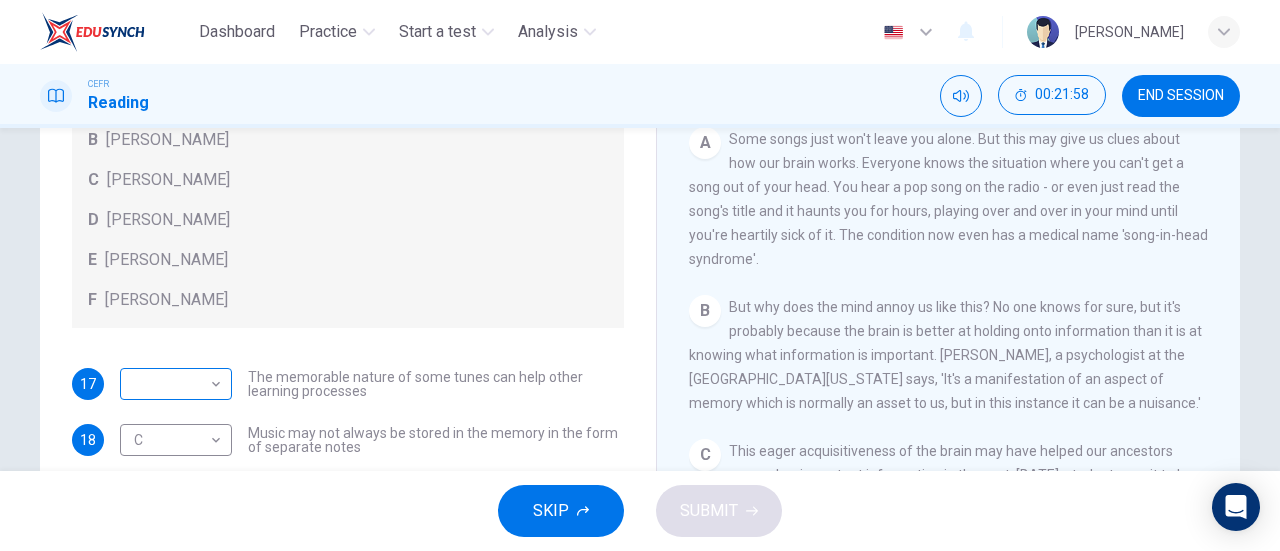 click on "Dashboard Practice Start a test Analysis English en ​ DINIE MAWADDAH BINTI DZULHADI CEFR Reading 00:21:58 END SESSION Questions 17 - 20 Look at the following theories and the list of people below.
Match each theory with the person it is credited to.
Write the correct letter  A-F  in the boxes below. A Roger Chaffin B Susan Ball C Steven Brown D Caroline Palmer E Sandra Calvert F Leon James 17 ​ ​ The memorable nature of some tunes can help other learning processes 18 C C ​ Music may not always be stored in the memory in the form of separate notes 19 E E ​ People may have started to make music because of their need to remember things 20 B B ​ Having a song going round your head may happen to you more often when one part of the brain is tired A Song on the Brain CLICK TO ZOOM Click to Zoom A B C D E F G H I SKIP SUBMIT EduSynch - Online Language Proficiency Testing
Dashboard Practice Start a test Analysis Notifications © Copyright  2025" at bounding box center [640, 275] 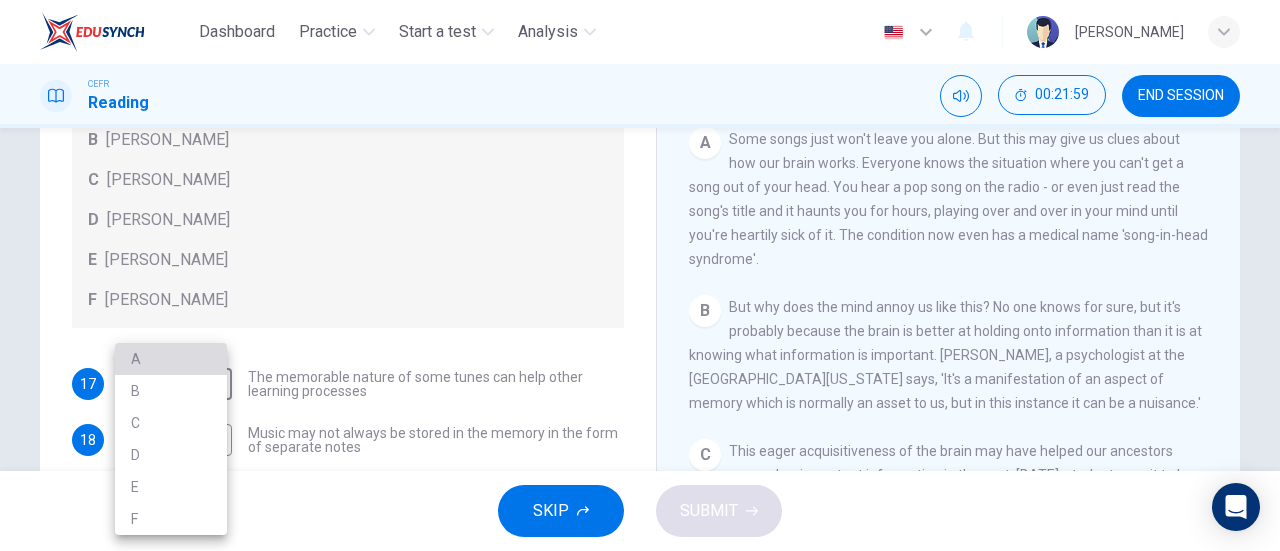 click on "A" at bounding box center (171, 359) 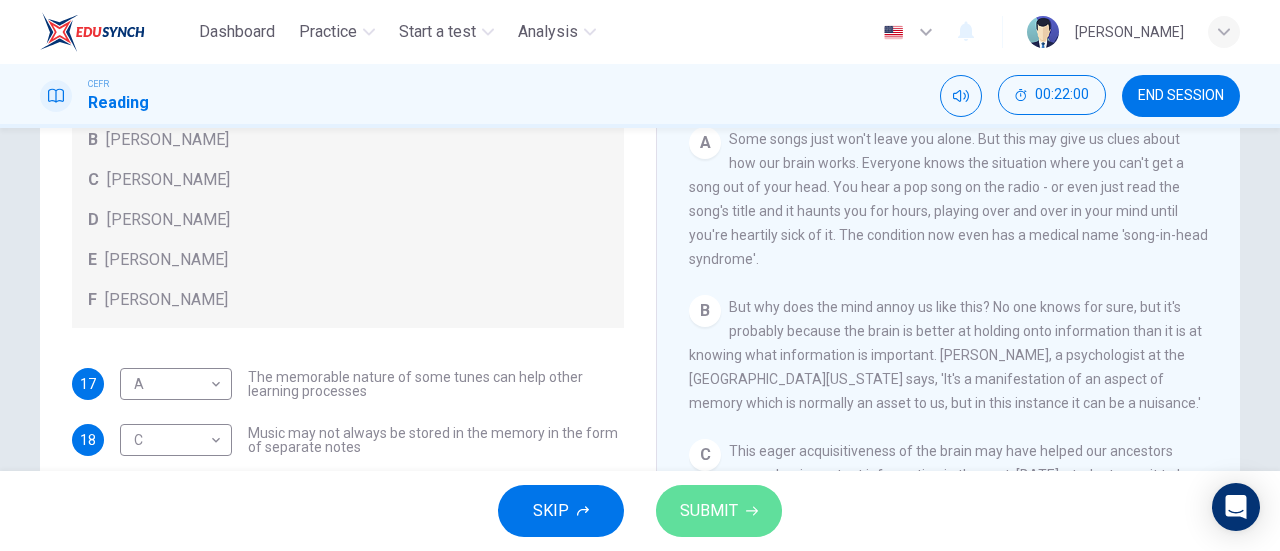 click on "SUBMIT" at bounding box center [719, 511] 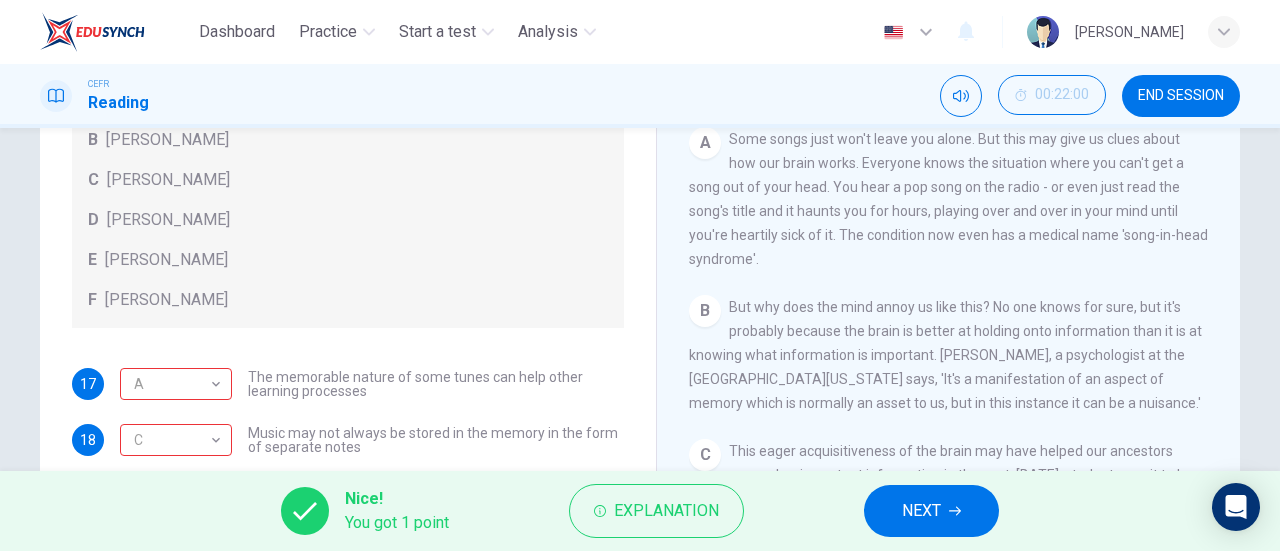 scroll, scrollTop: 112, scrollLeft: 0, axis: vertical 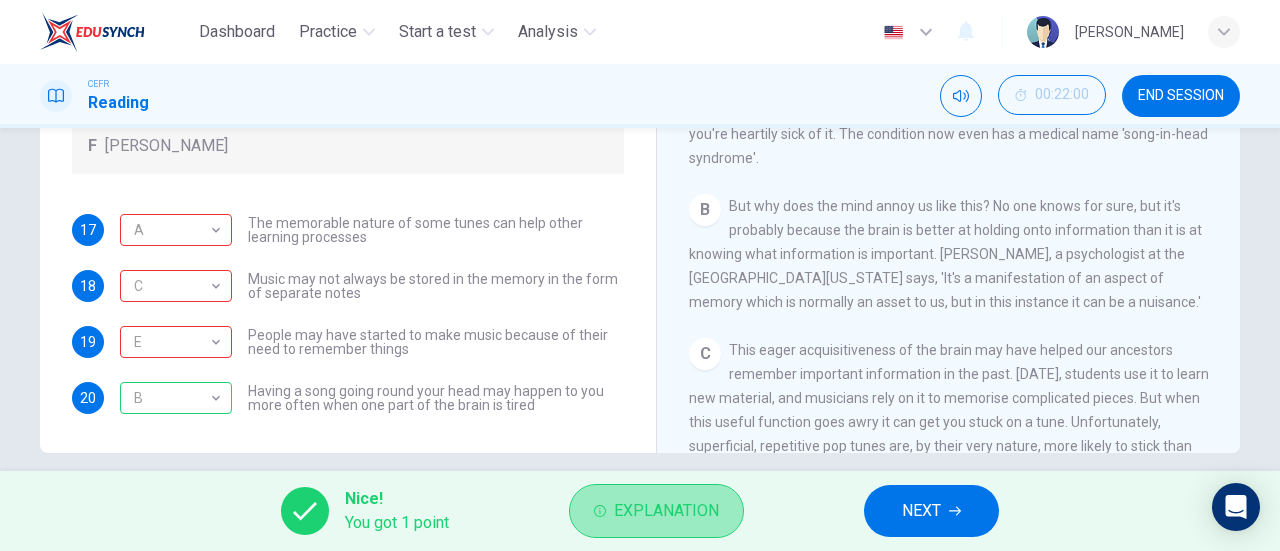 click on "Explanation" at bounding box center [656, 511] 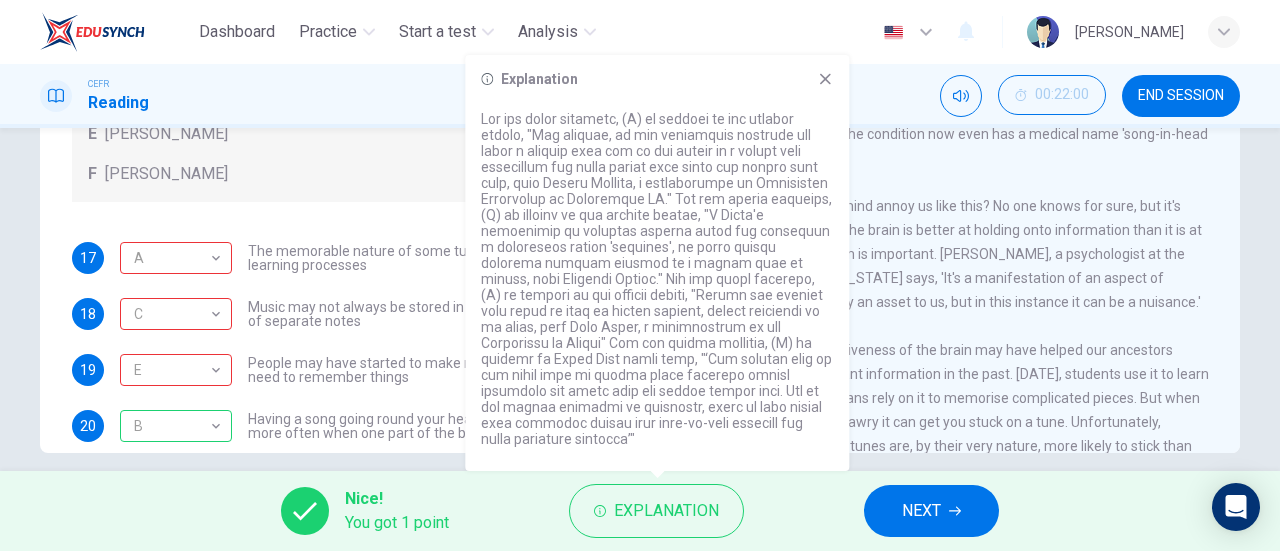 scroll, scrollTop: 112, scrollLeft: 0, axis: vertical 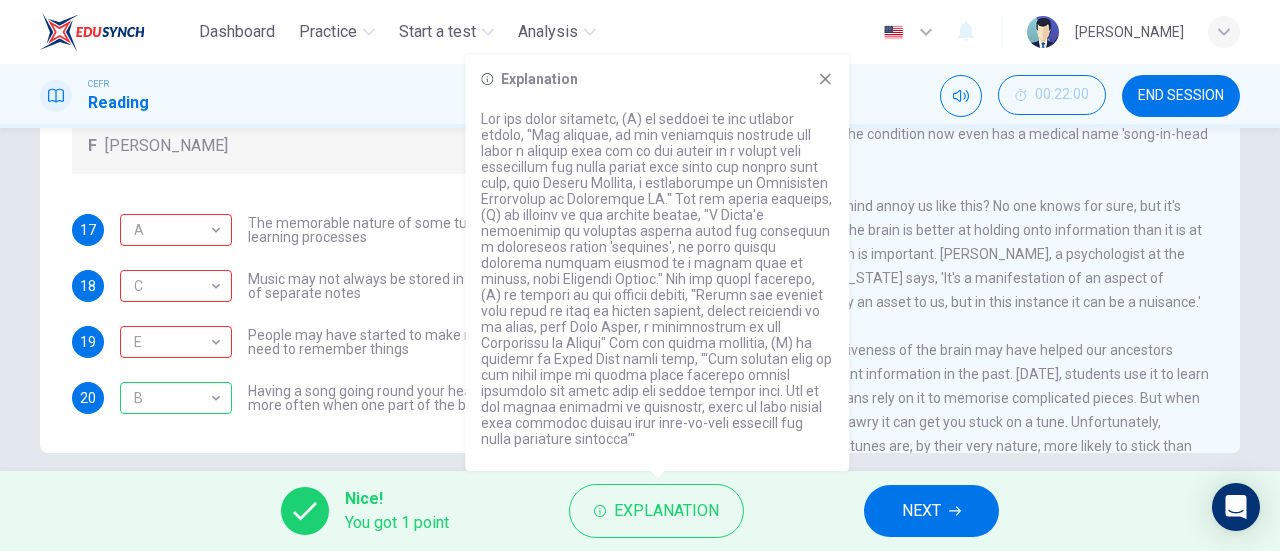 click on "Nice! You got 1
point Explanation NEXT" at bounding box center [640, 511] 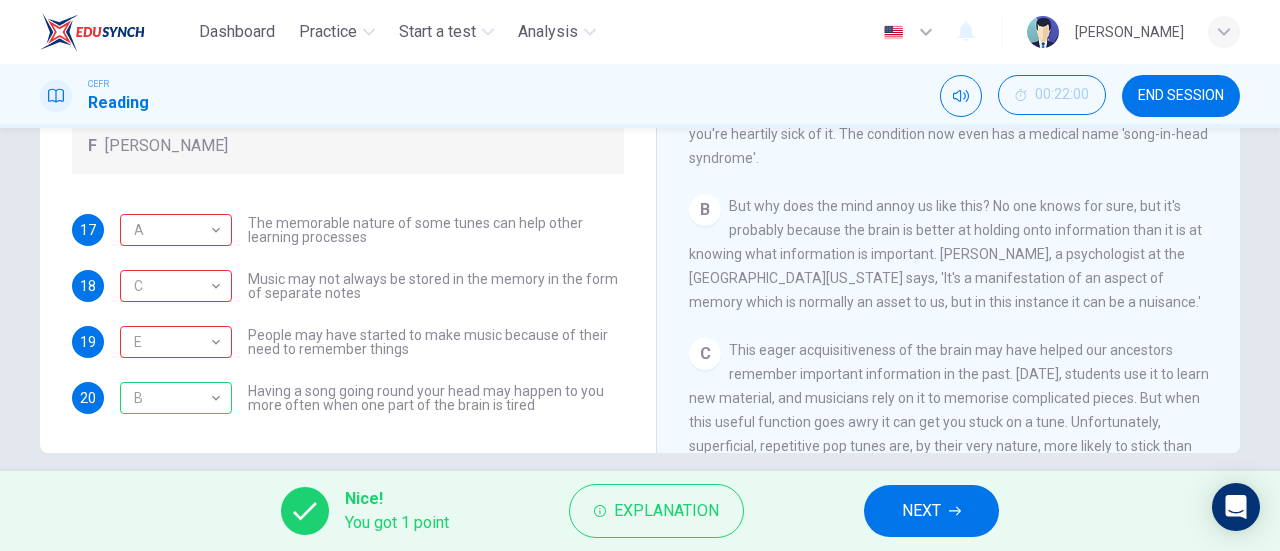 scroll, scrollTop: 0, scrollLeft: 0, axis: both 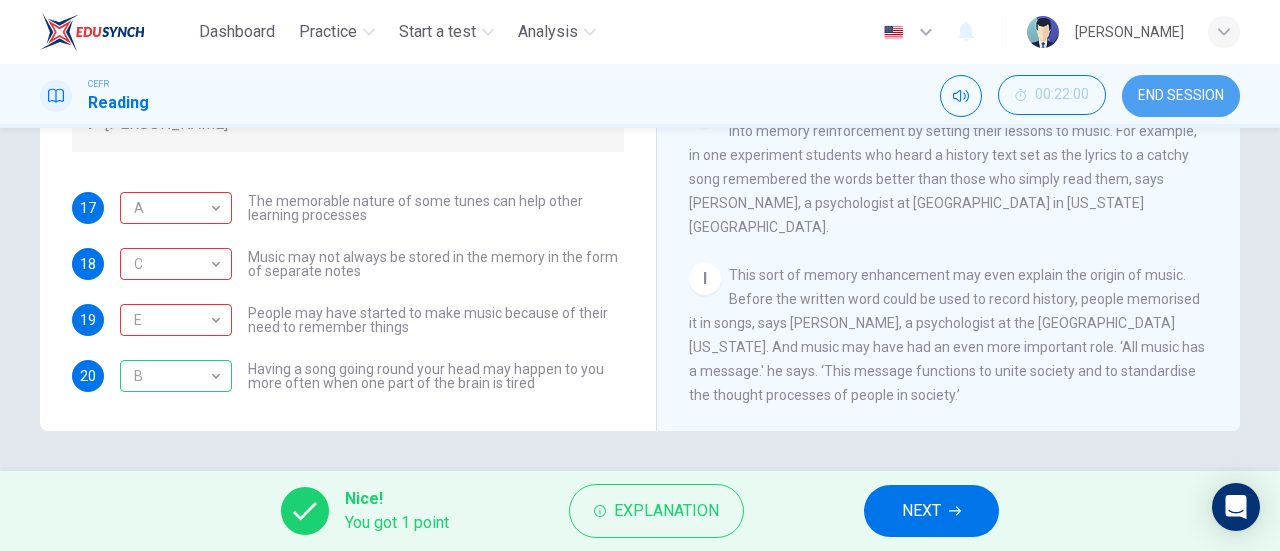 click on "END SESSION" at bounding box center [1181, 96] 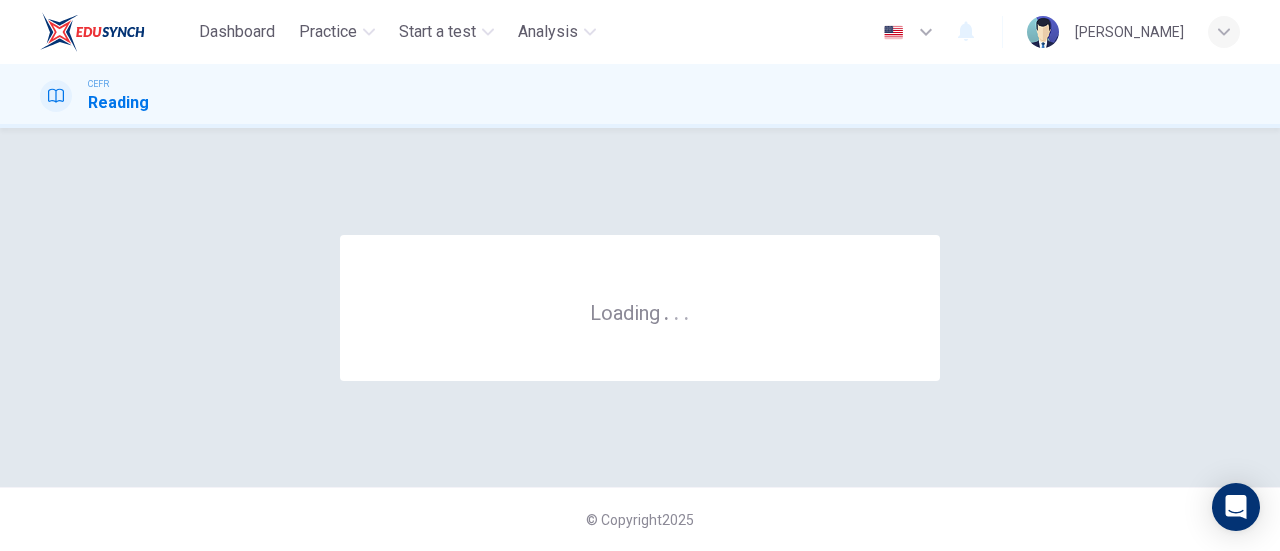scroll, scrollTop: 0, scrollLeft: 0, axis: both 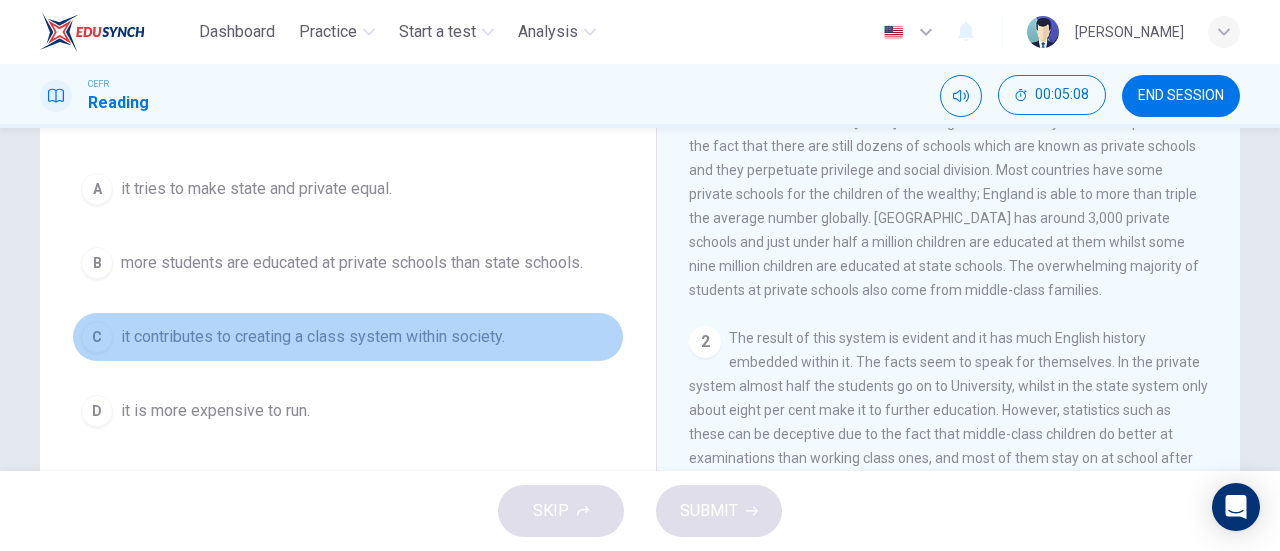 click on "it contributes to creating a class system within society." at bounding box center (313, 337) 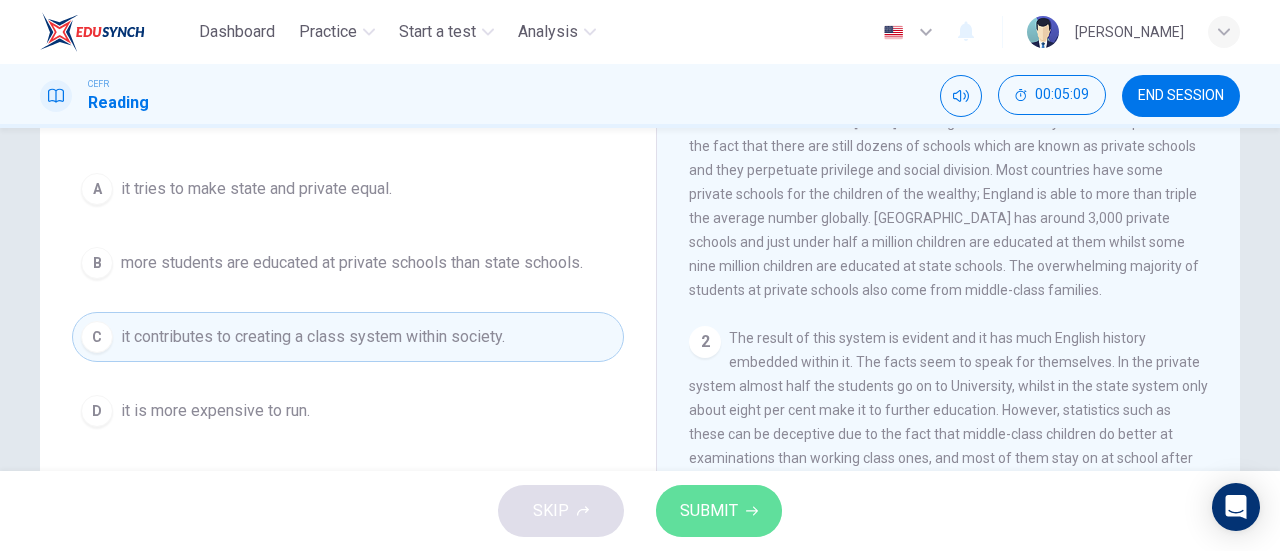 click on "SUBMIT" at bounding box center (709, 511) 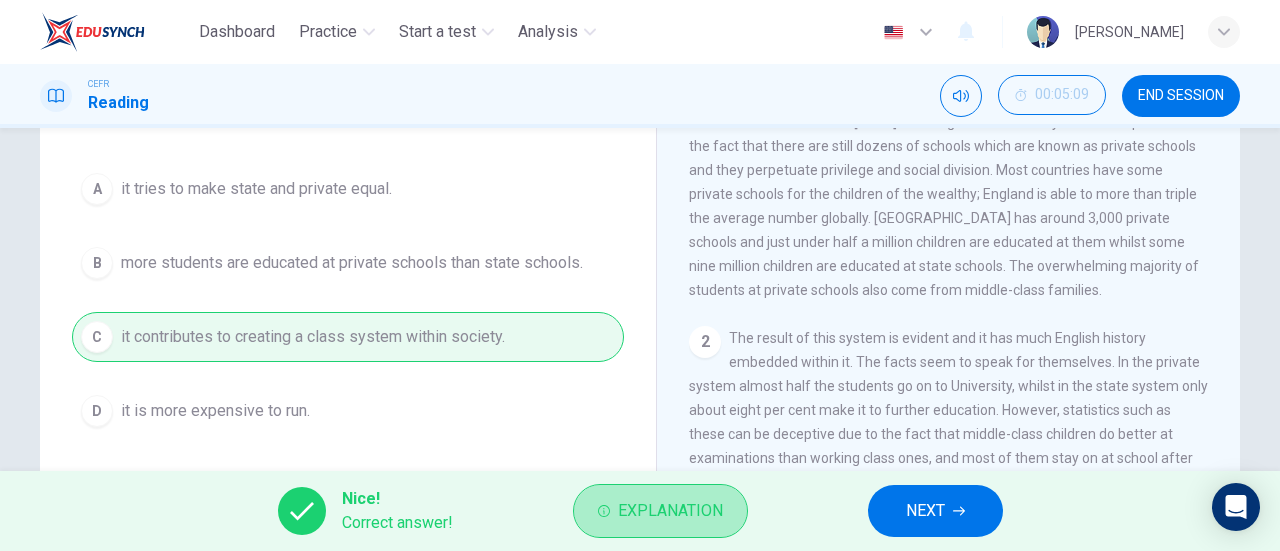 click on "Explanation" at bounding box center (670, 511) 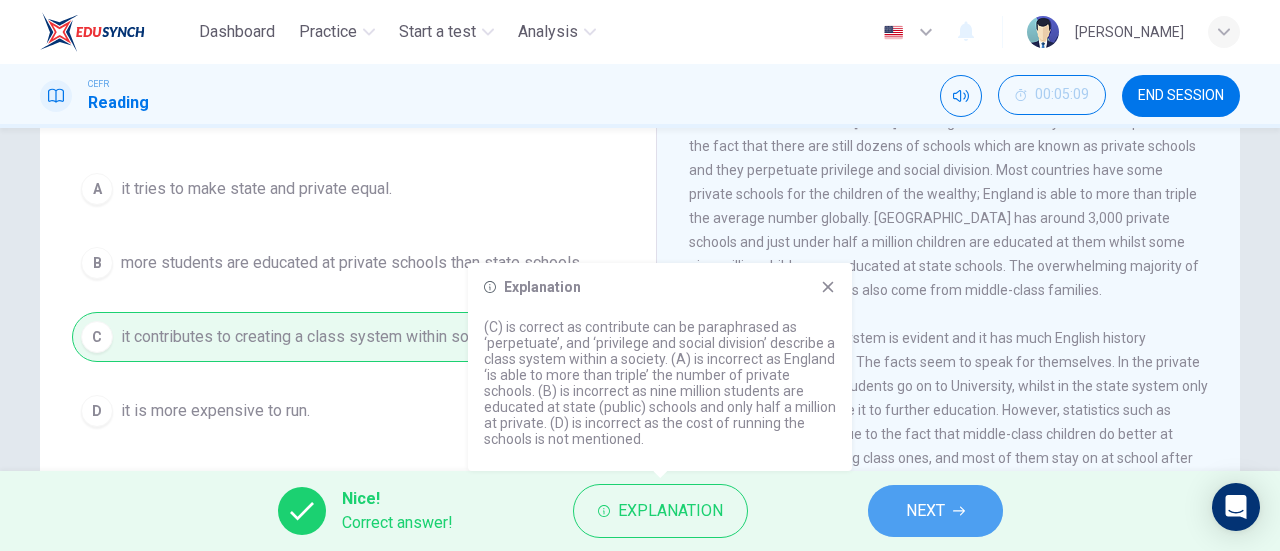 click on "NEXT" at bounding box center [935, 511] 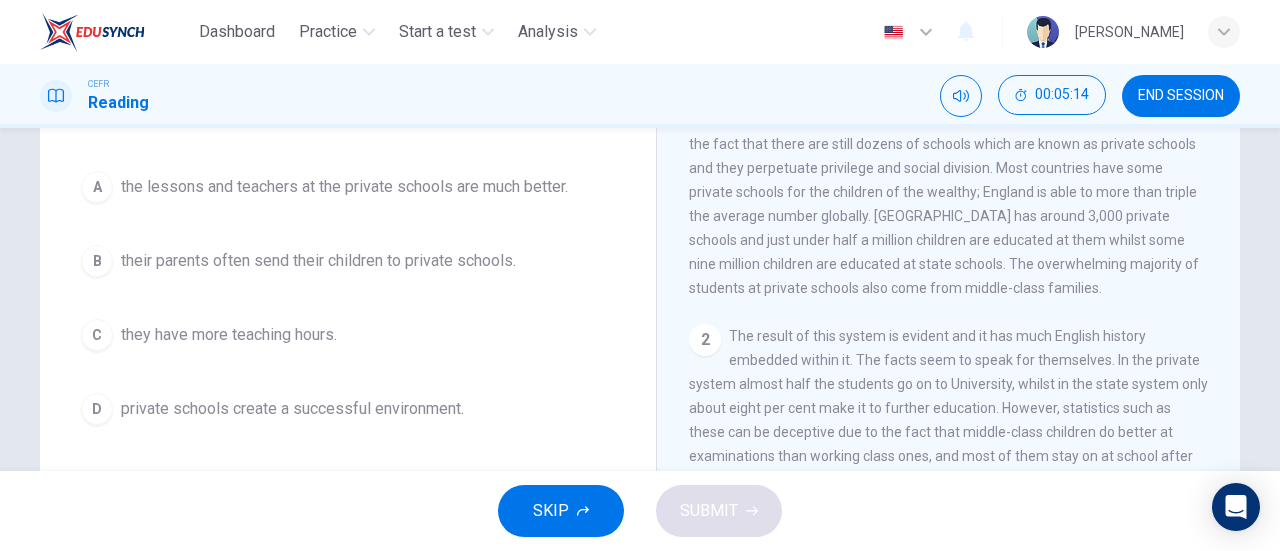 scroll, scrollTop: 218, scrollLeft: 0, axis: vertical 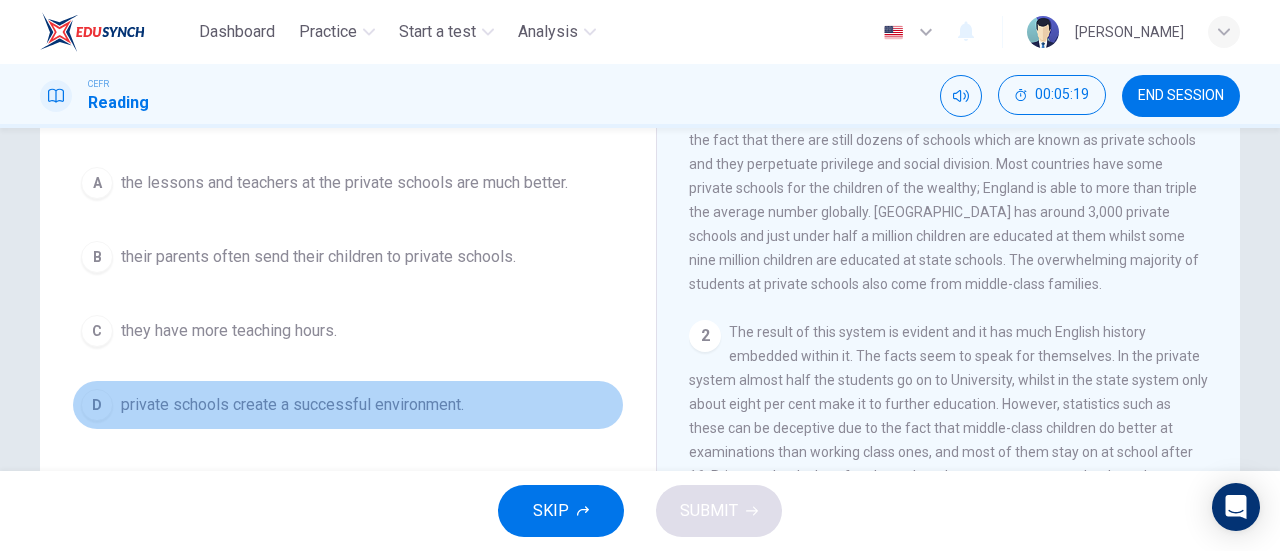 click on "private schools create a successful environment." at bounding box center (292, 405) 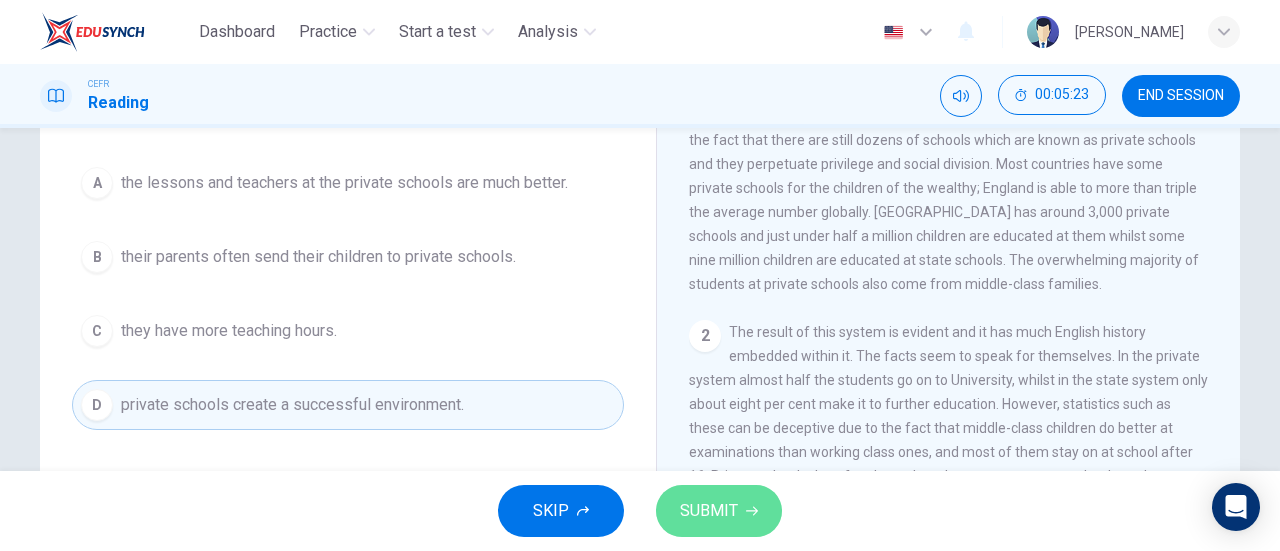 click on "SUBMIT" at bounding box center (719, 511) 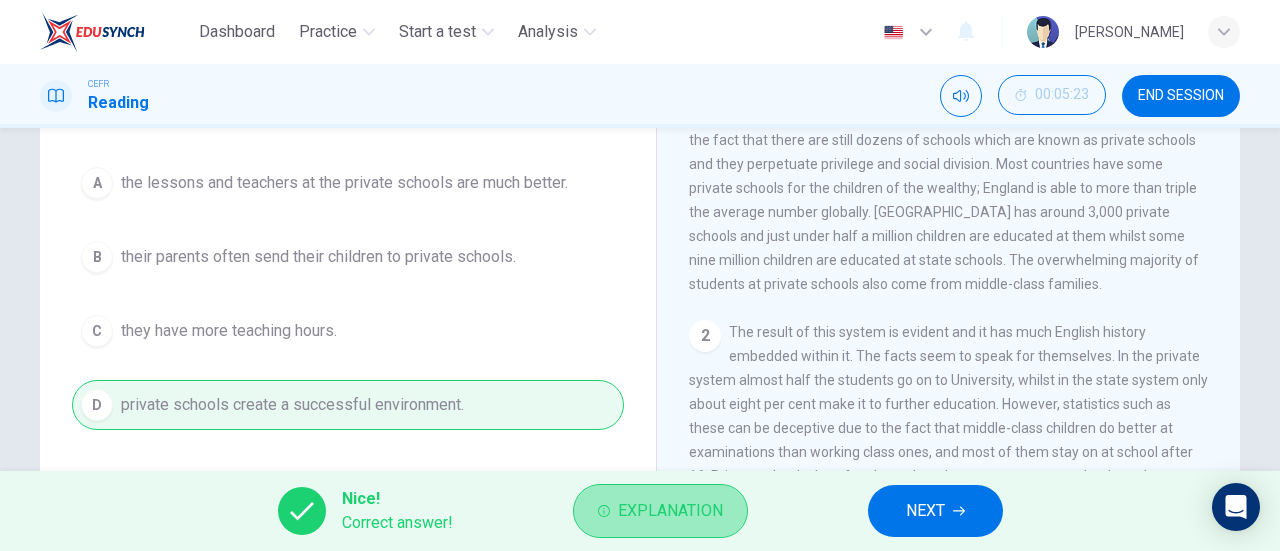 click on "Explanation" at bounding box center (670, 511) 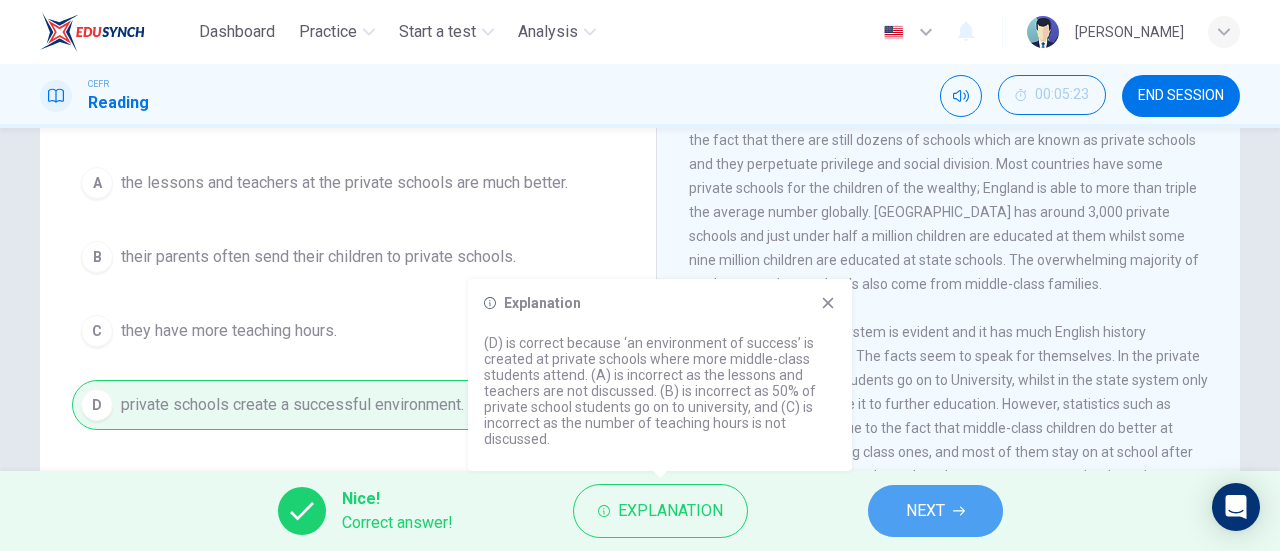 click on "NEXT" at bounding box center [925, 511] 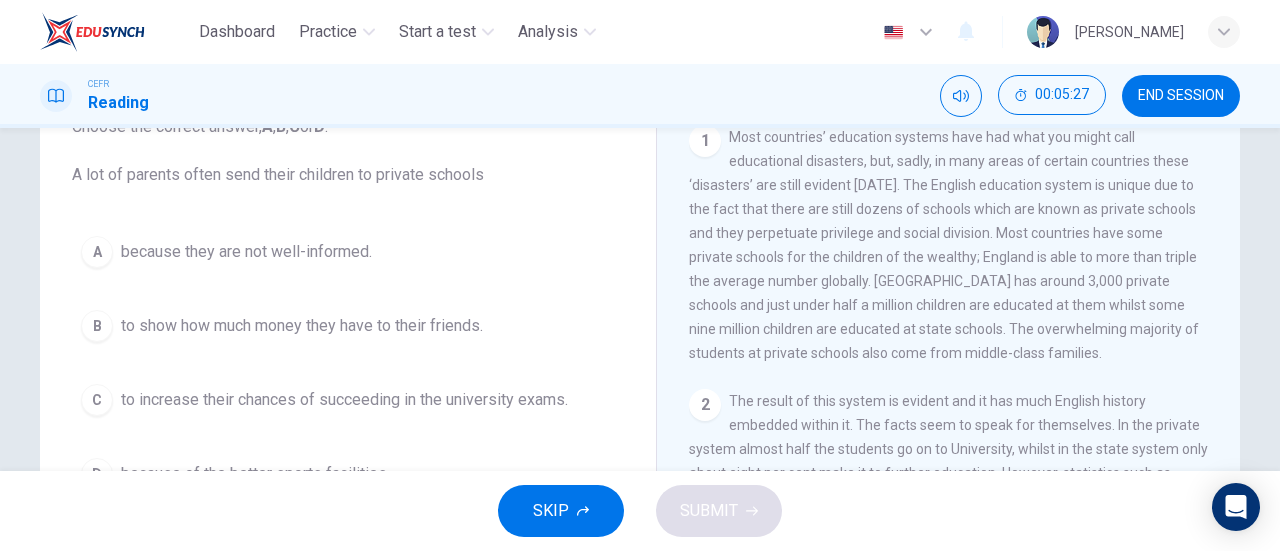 scroll, scrollTop: 161, scrollLeft: 0, axis: vertical 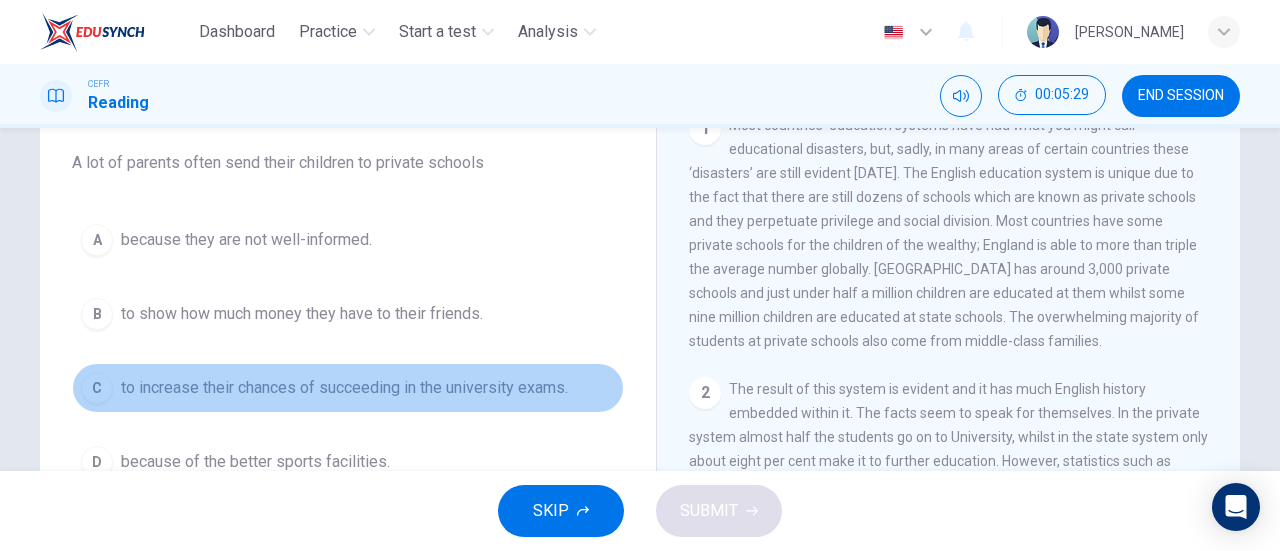 click on "to increase their chances of succeeding in the university exams." at bounding box center (344, 388) 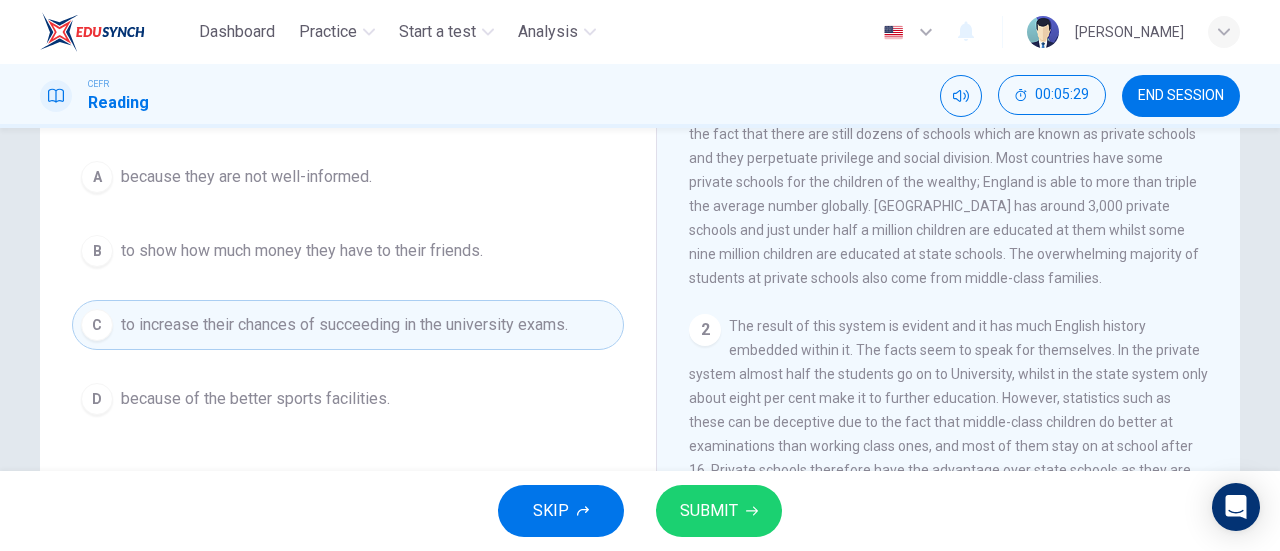 scroll, scrollTop: 227, scrollLeft: 0, axis: vertical 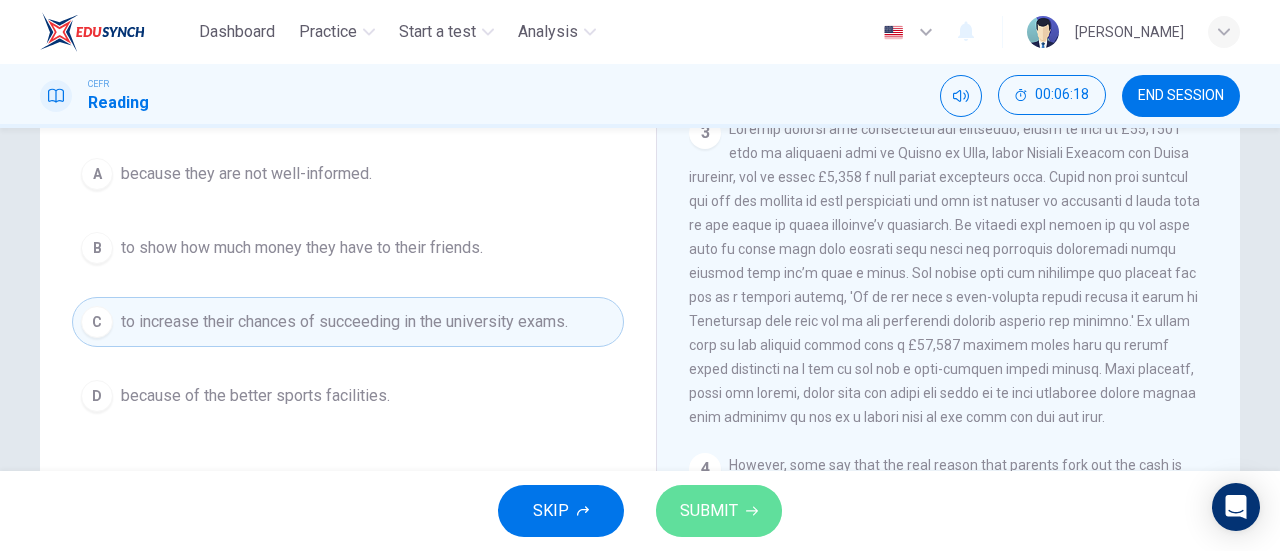 click on "SUBMIT" at bounding box center [719, 511] 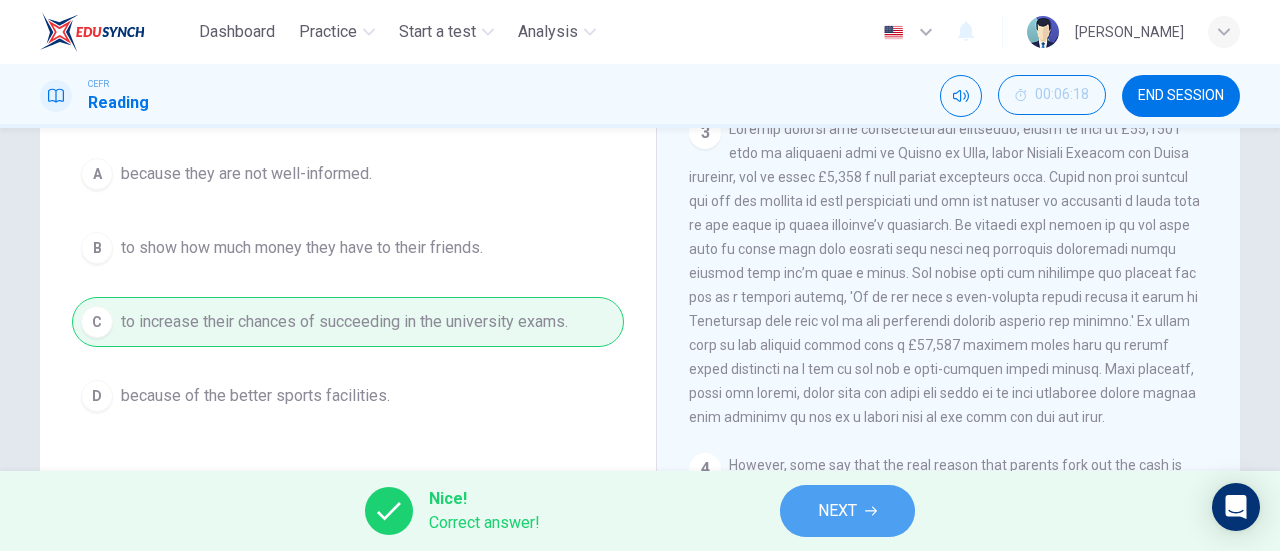click on "NEXT" at bounding box center [847, 511] 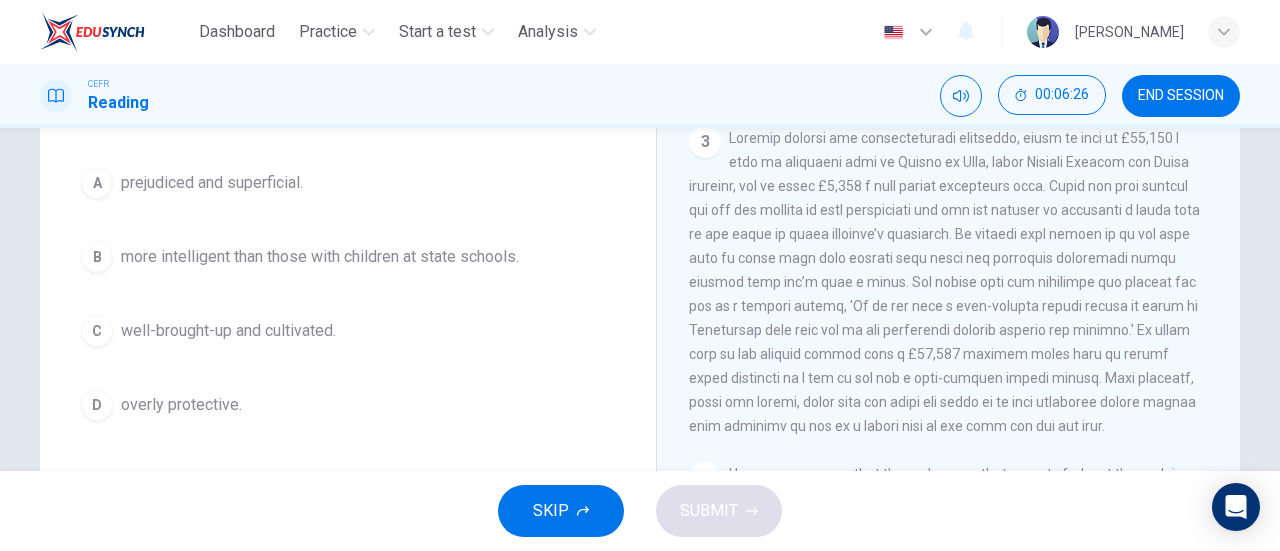 scroll, scrollTop: 191, scrollLeft: 0, axis: vertical 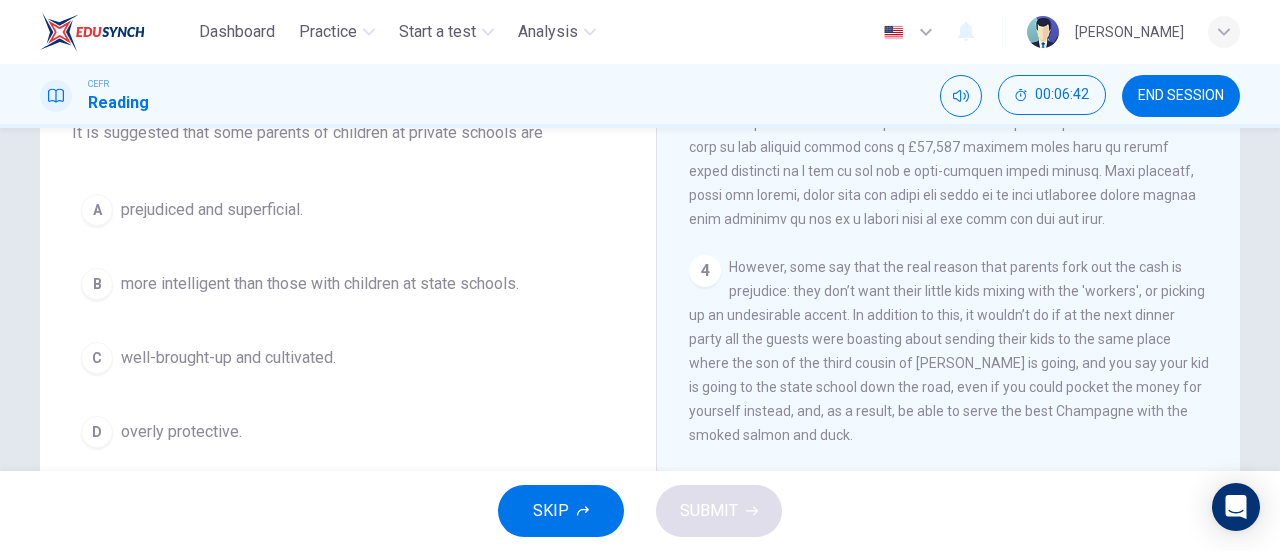 click on "Question 4 Choose the correct answer,  A ,  B ,  C  or  D .
It is suggested that some parents of children at private schools are A prejudiced and superficial. B more intelligent than those with children at state schools. C well-brought-up and cultivated. D overly protective." at bounding box center (348, 237) 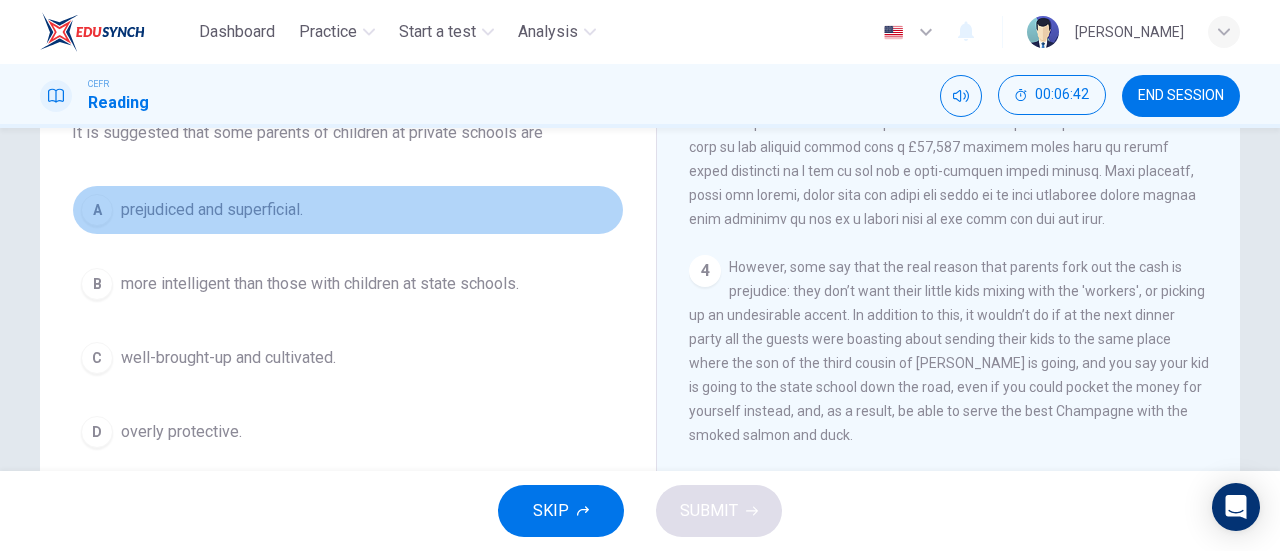 click on "prejudiced and superficial." at bounding box center [212, 210] 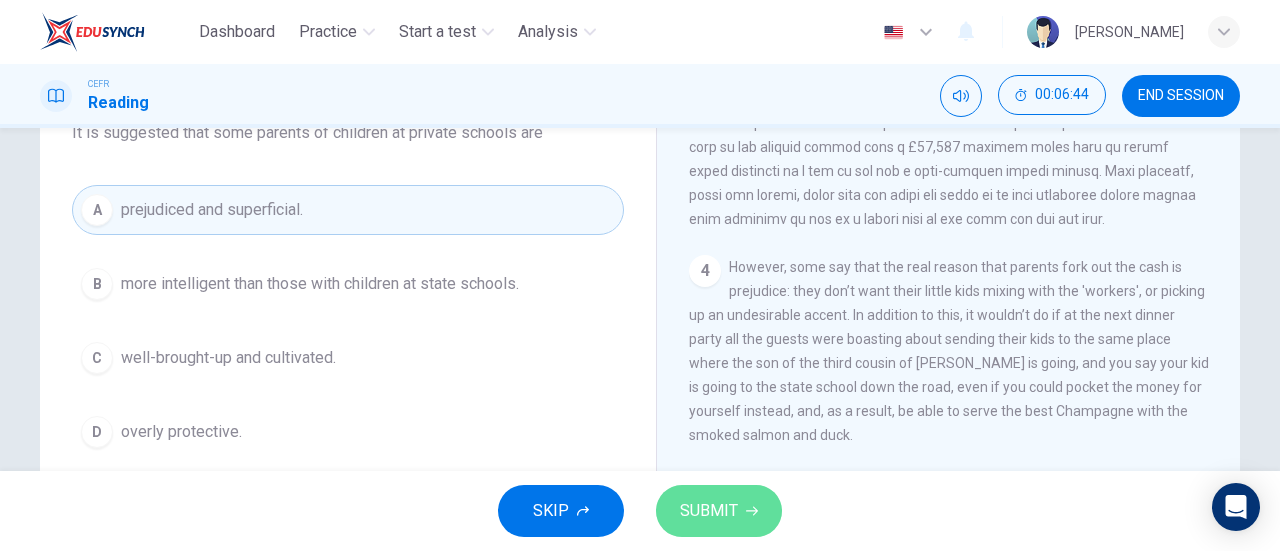 click on "SUBMIT" at bounding box center [709, 511] 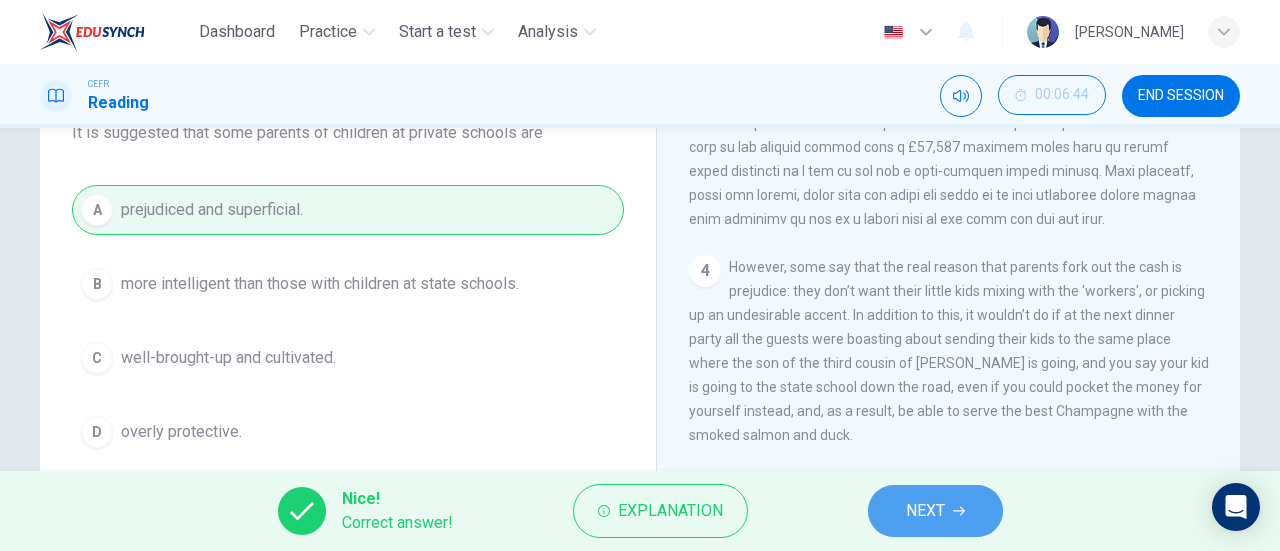 click on "NEXT" at bounding box center (925, 511) 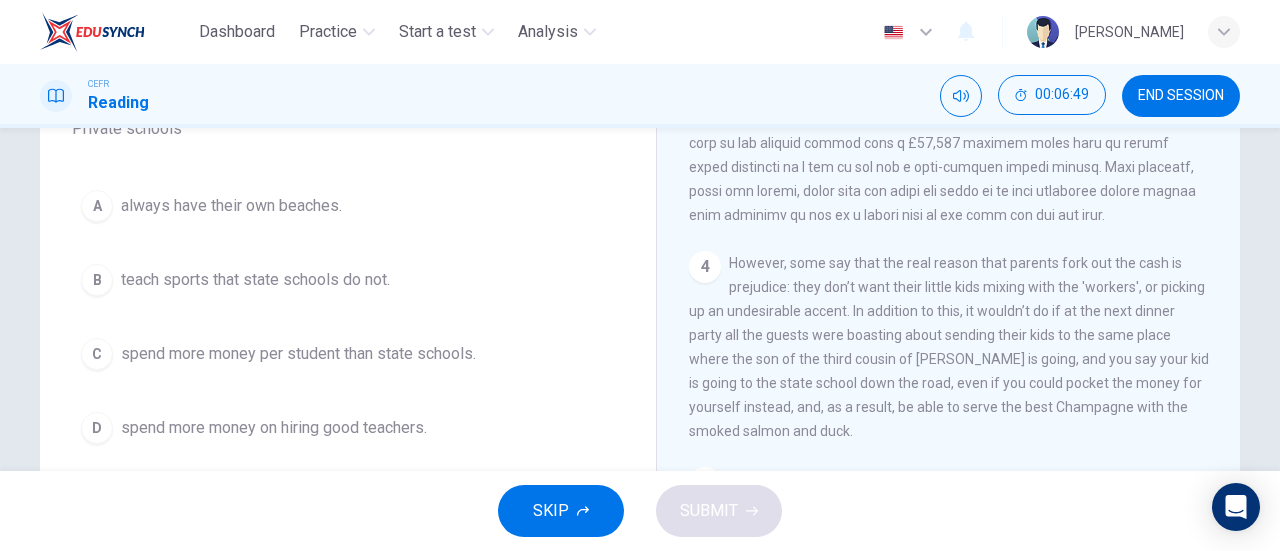 scroll, scrollTop: 218, scrollLeft: 0, axis: vertical 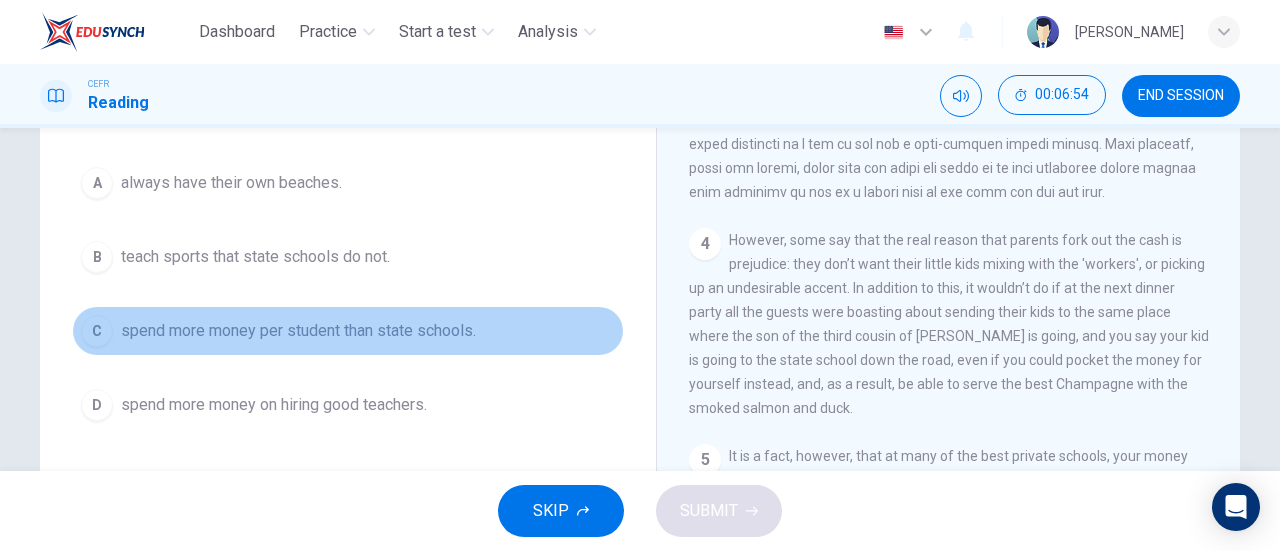 click on "spend more money per student than state schools." at bounding box center [298, 331] 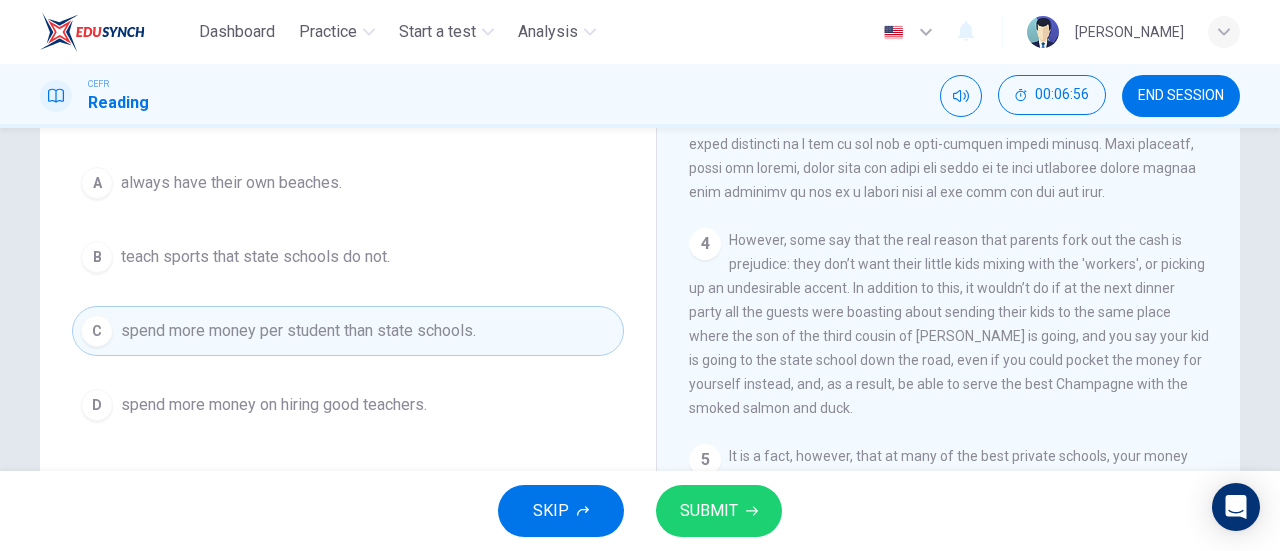 scroll, scrollTop: 1265, scrollLeft: 0, axis: vertical 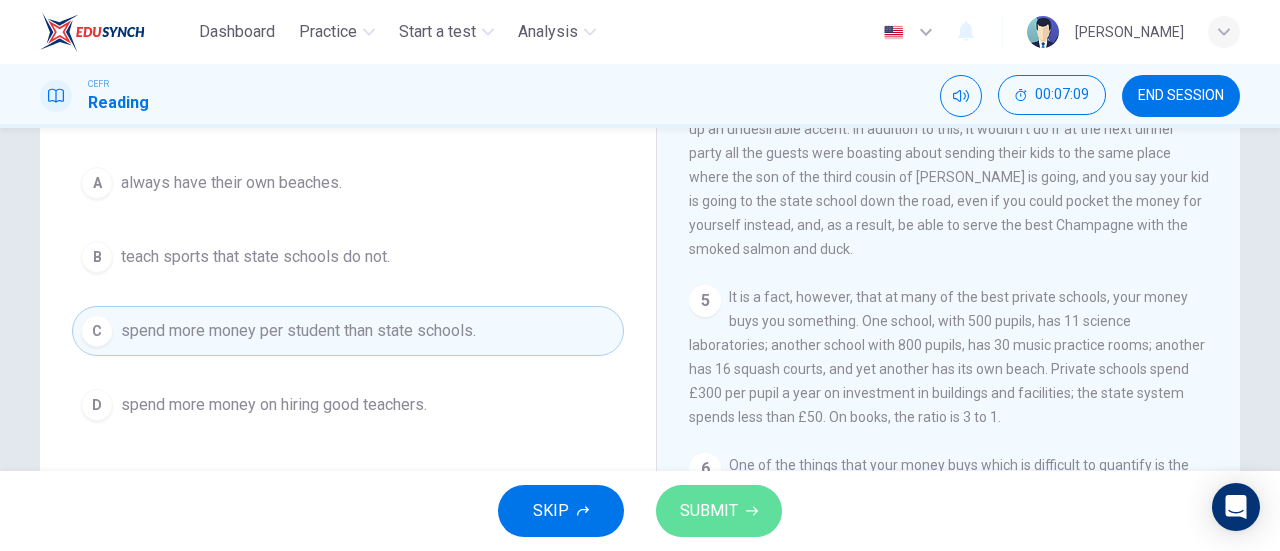 click on "SUBMIT" at bounding box center [719, 511] 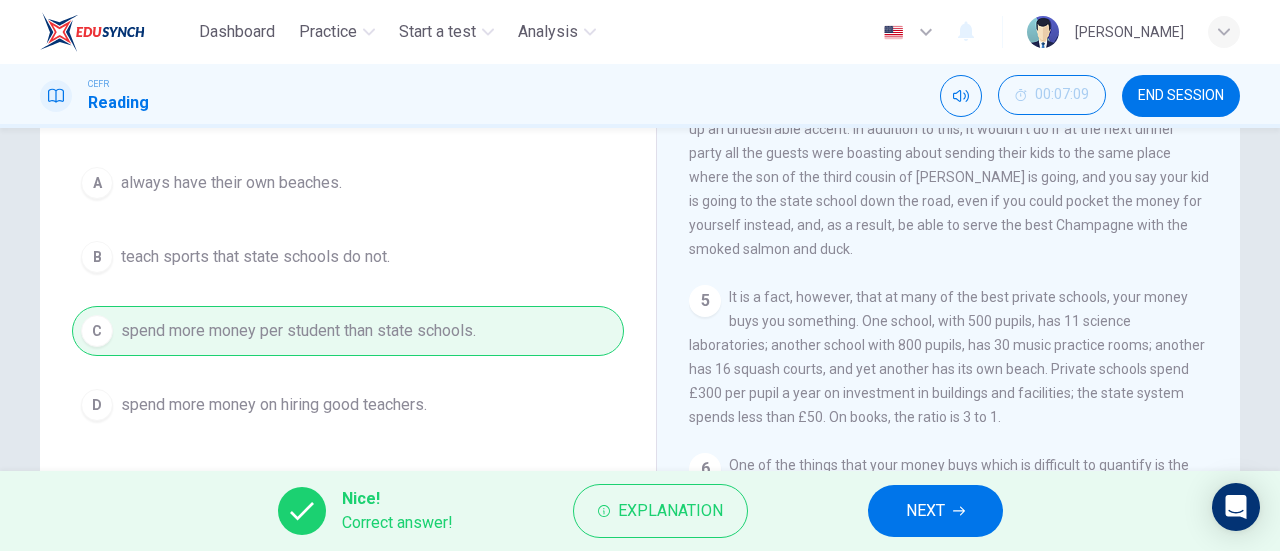 click on "NEXT" at bounding box center [935, 511] 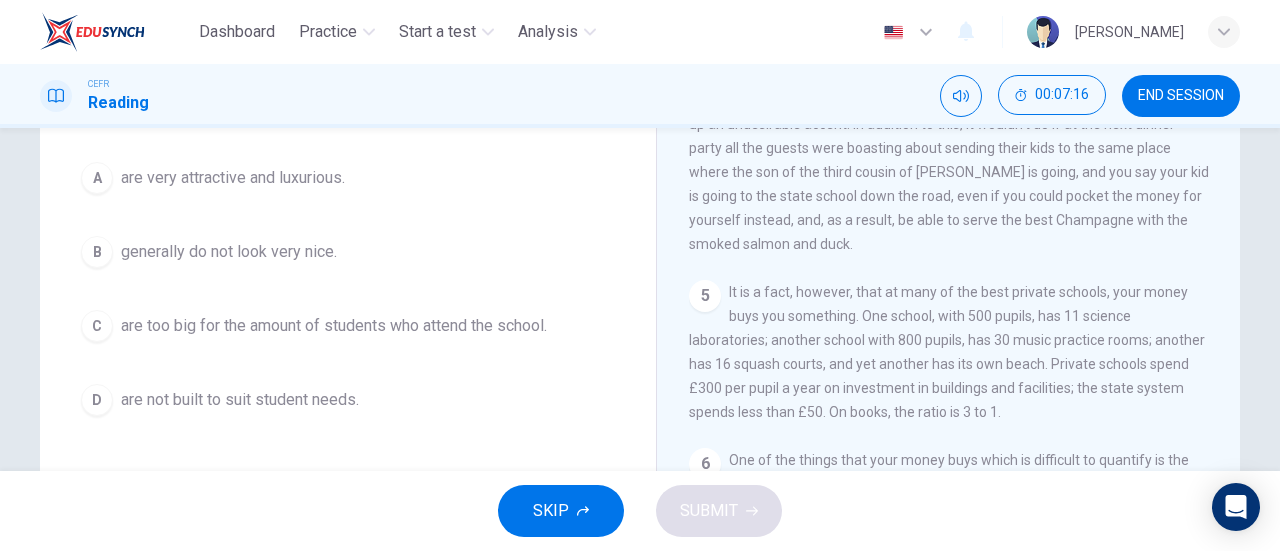scroll, scrollTop: 224, scrollLeft: 0, axis: vertical 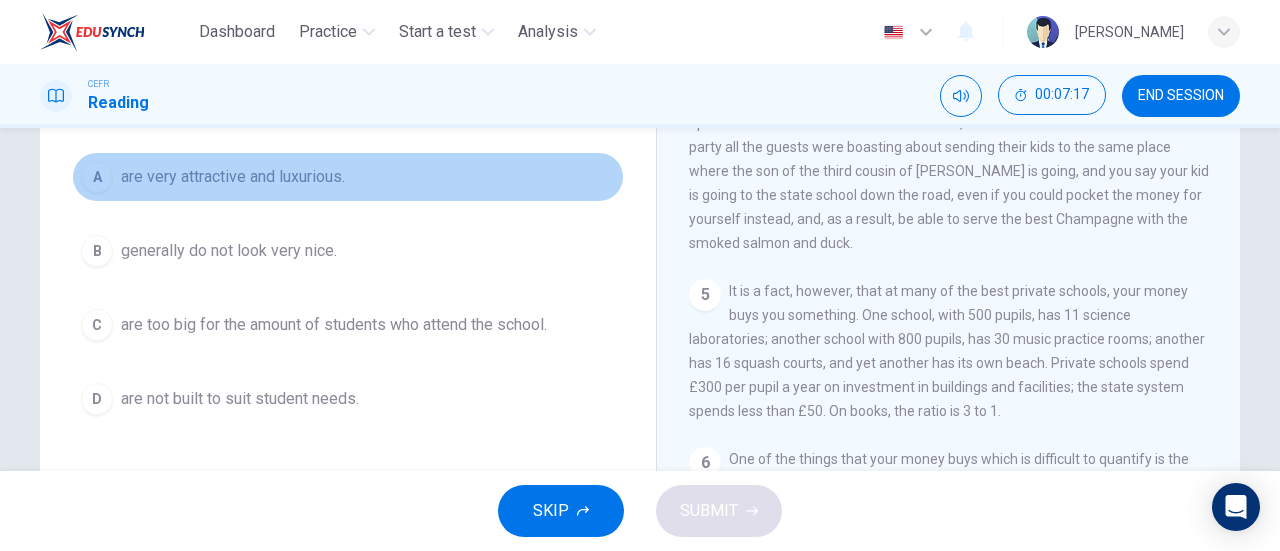 click on "are very attractive and luxurious." at bounding box center (233, 177) 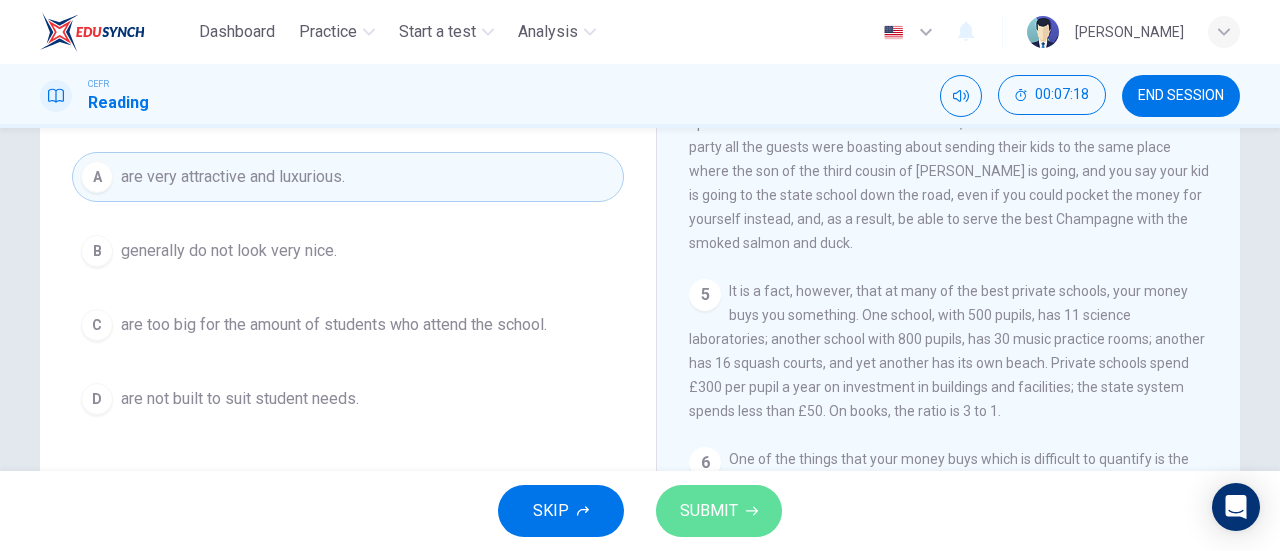 click on "SUBMIT" at bounding box center [709, 511] 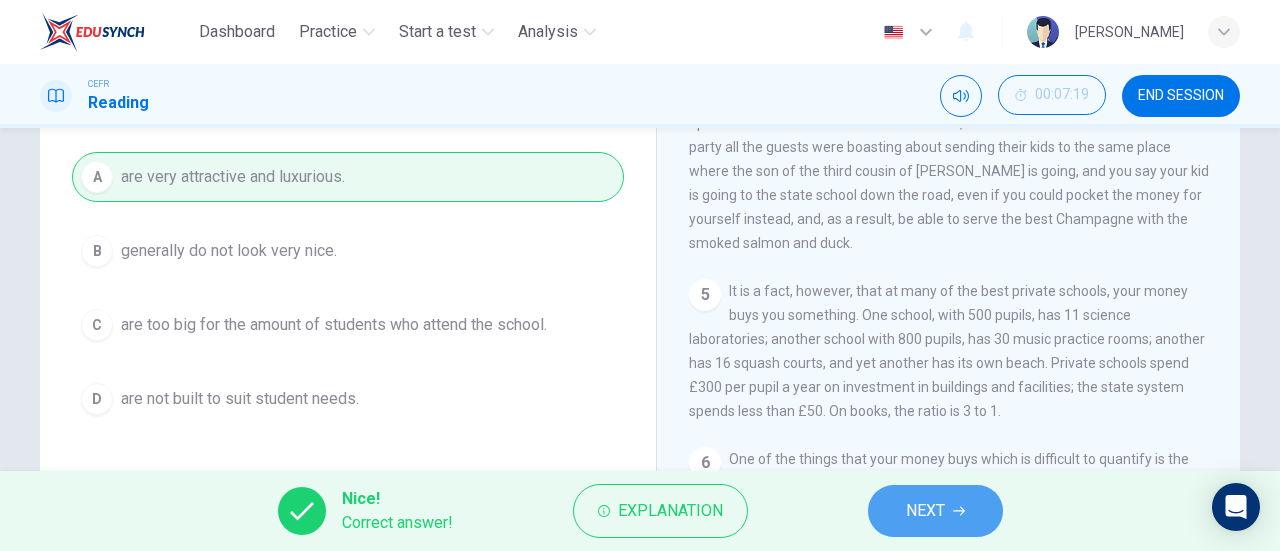 click on "NEXT" at bounding box center (925, 511) 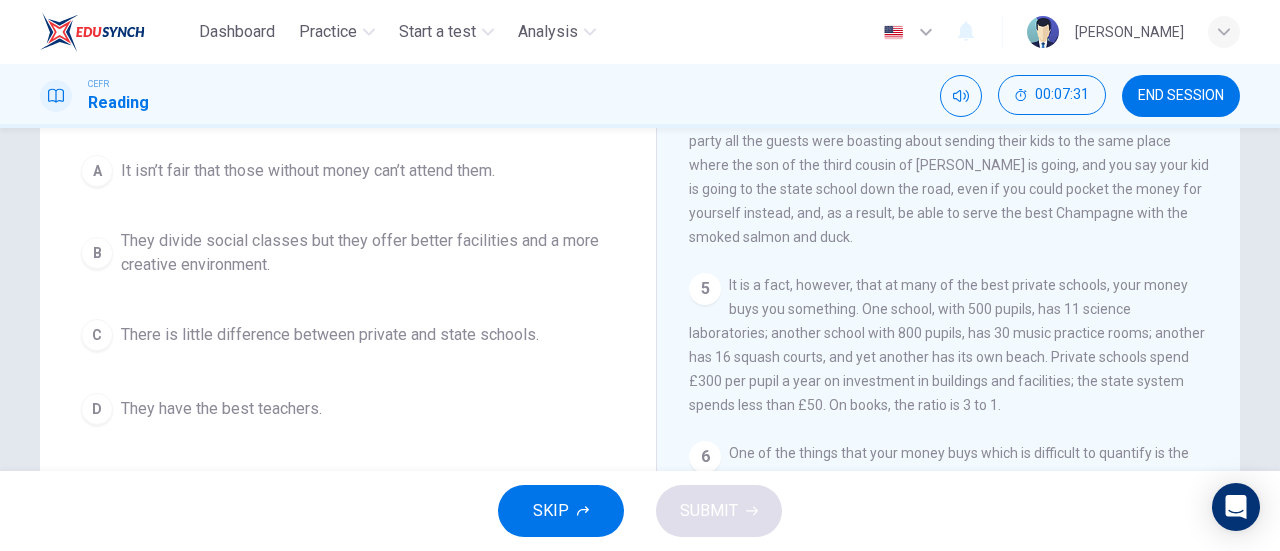 scroll, scrollTop: 231, scrollLeft: 0, axis: vertical 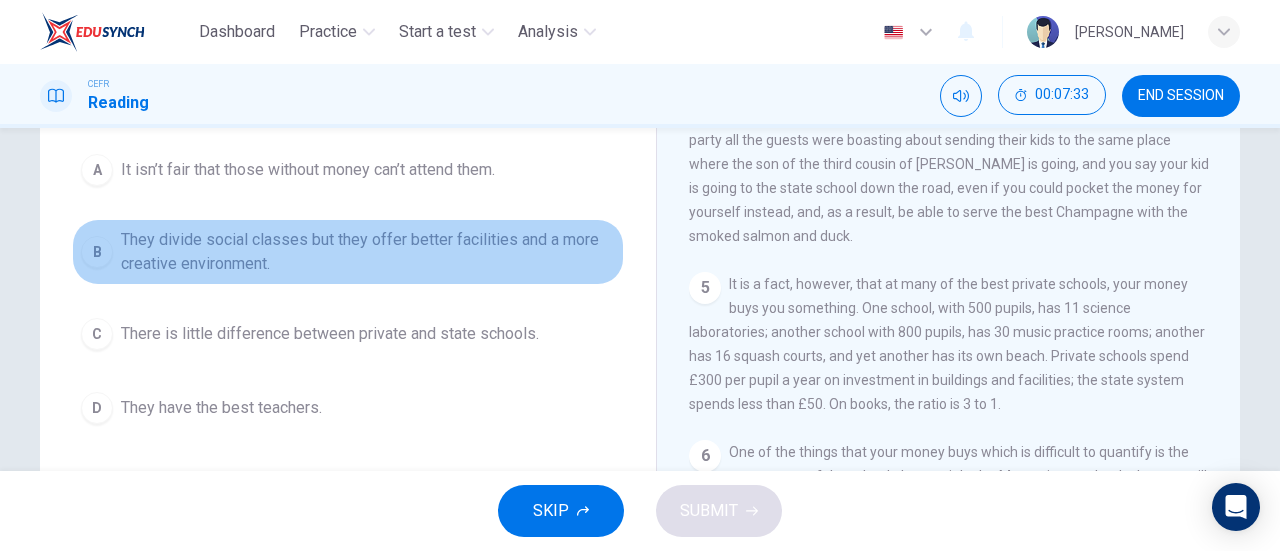 click on "They divide social classes but they offer better facilities and a more
creative environment." at bounding box center [368, 252] 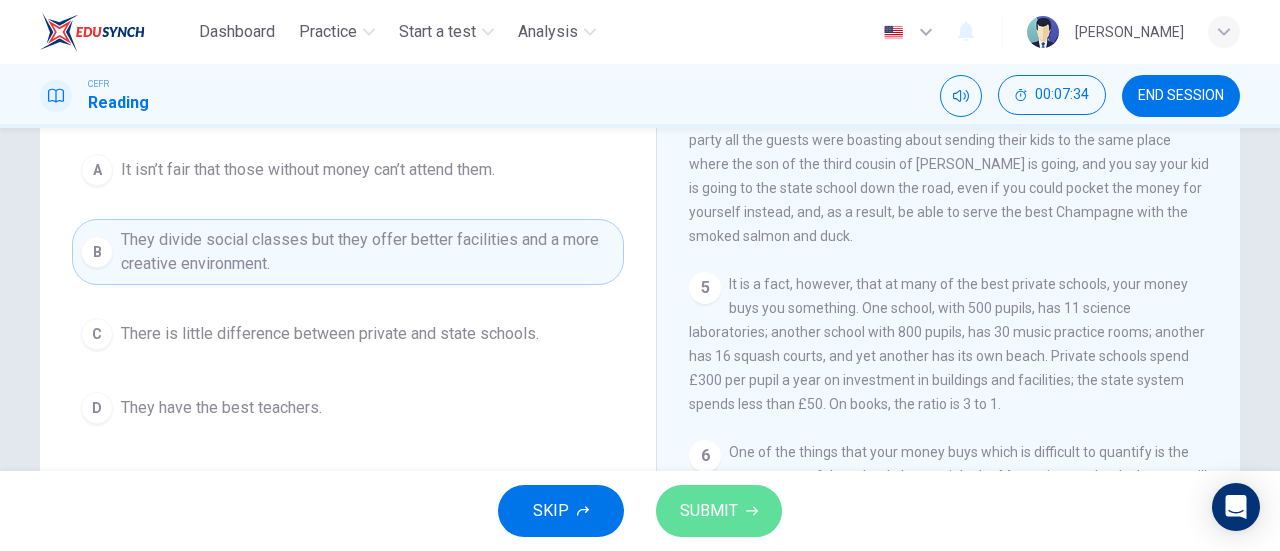 click on "SUBMIT" at bounding box center (709, 511) 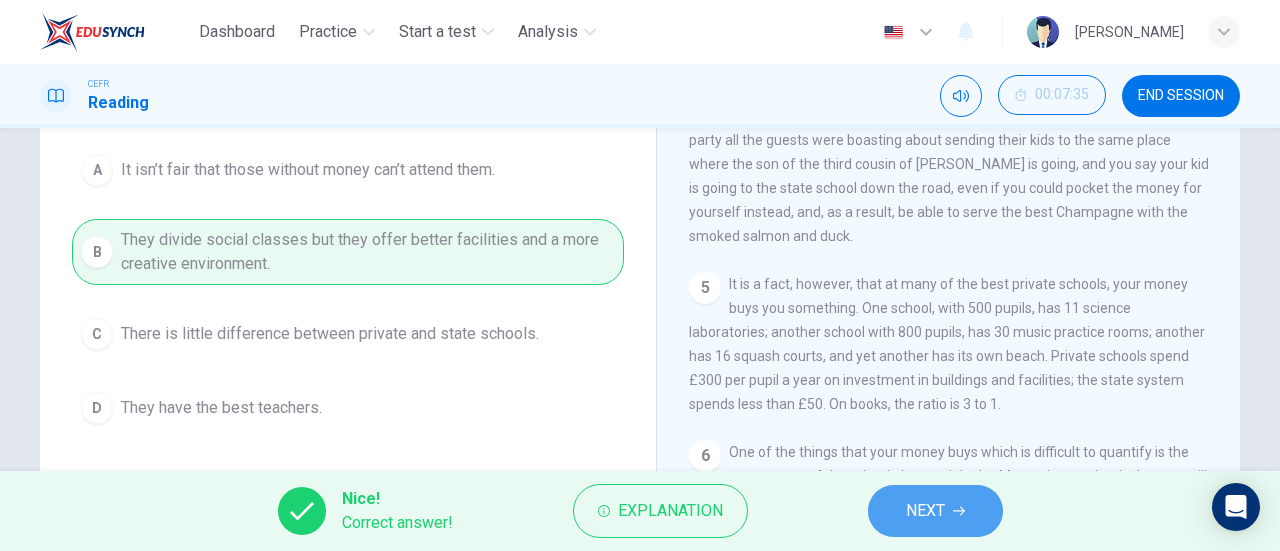 click on "NEXT" at bounding box center [925, 511] 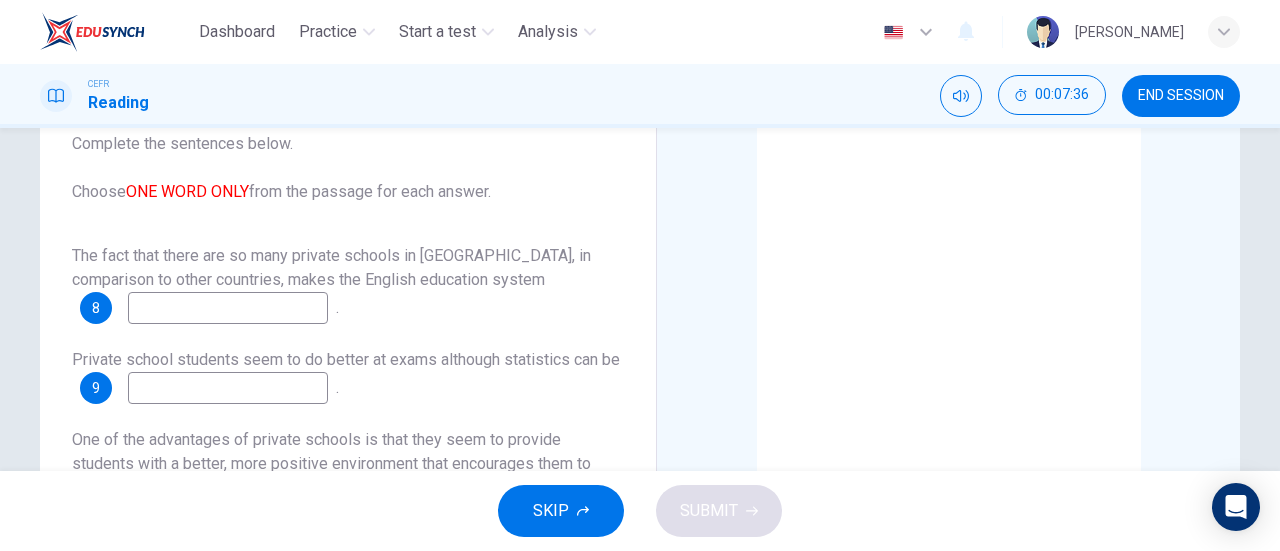scroll, scrollTop: 0, scrollLeft: 0, axis: both 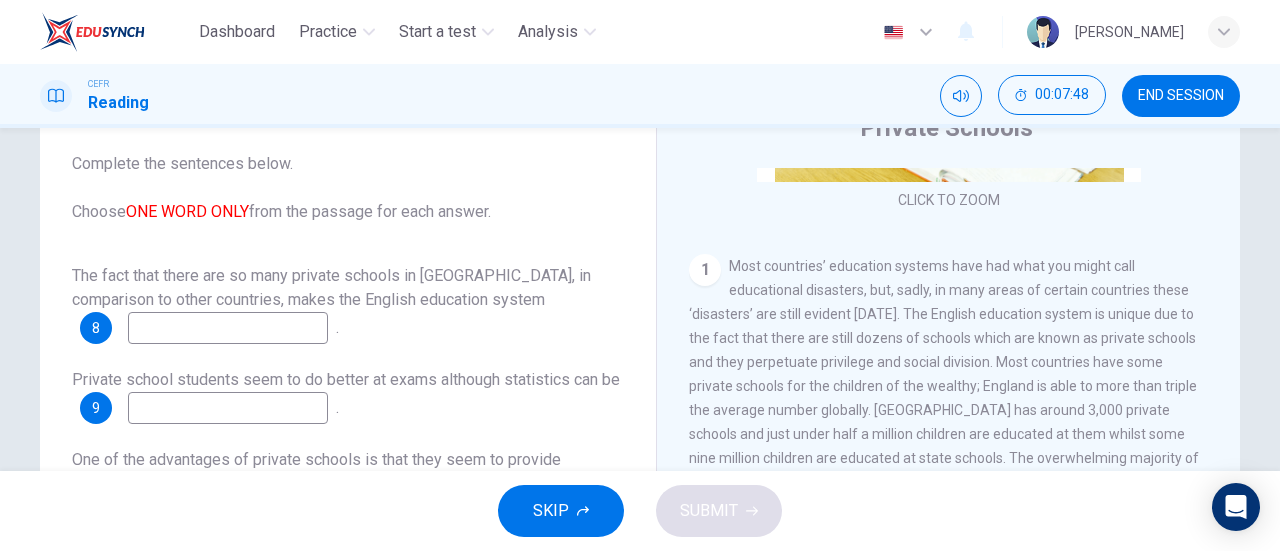 click at bounding box center (228, 328) 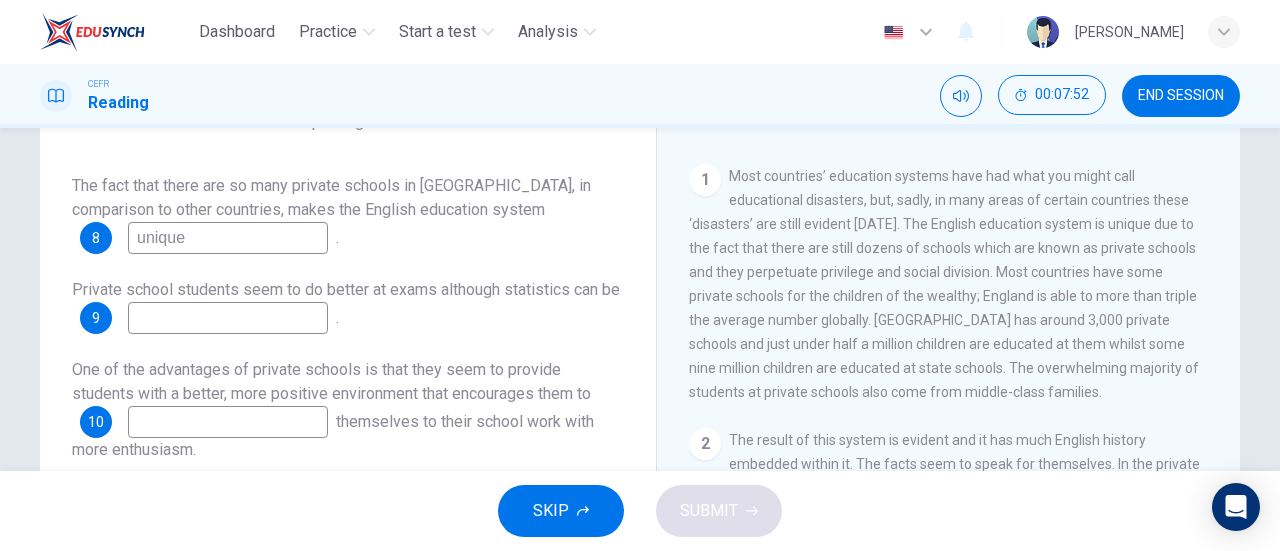scroll, scrollTop: 182, scrollLeft: 0, axis: vertical 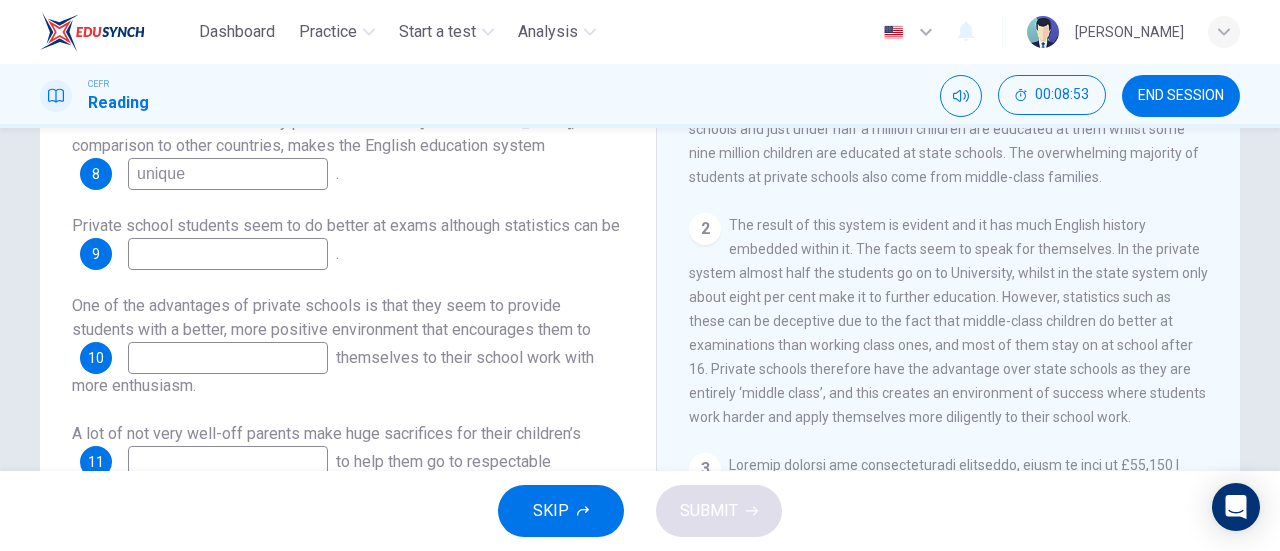 type on "unique" 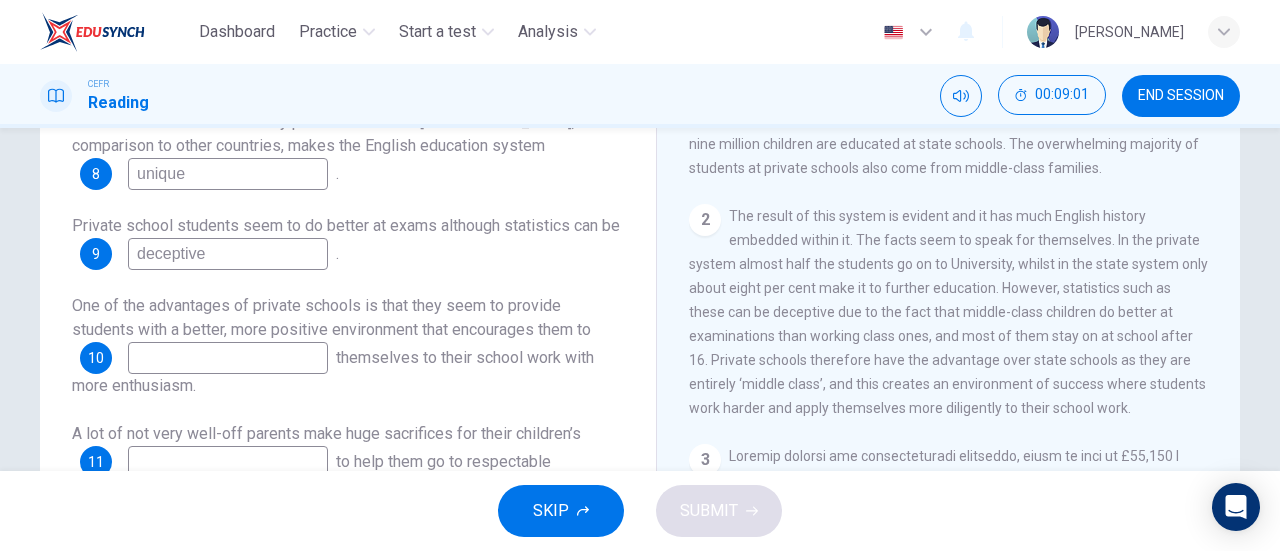 scroll, scrollTop: 472, scrollLeft: 0, axis: vertical 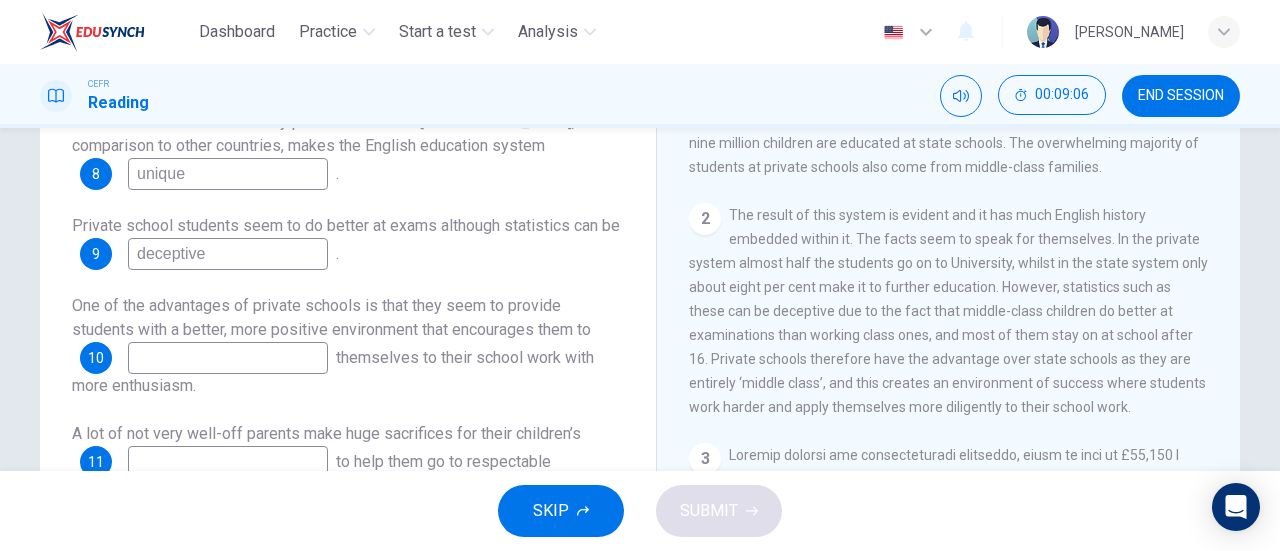 type on "deceptive" 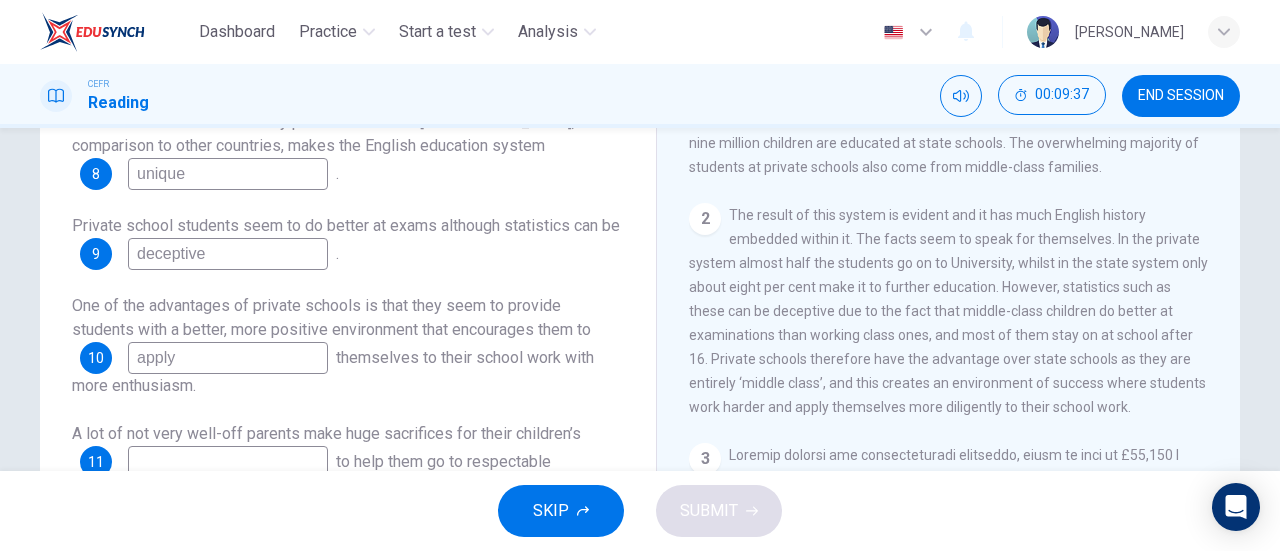 scroll, scrollTop: 24, scrollLeft: 0, axis: vertical 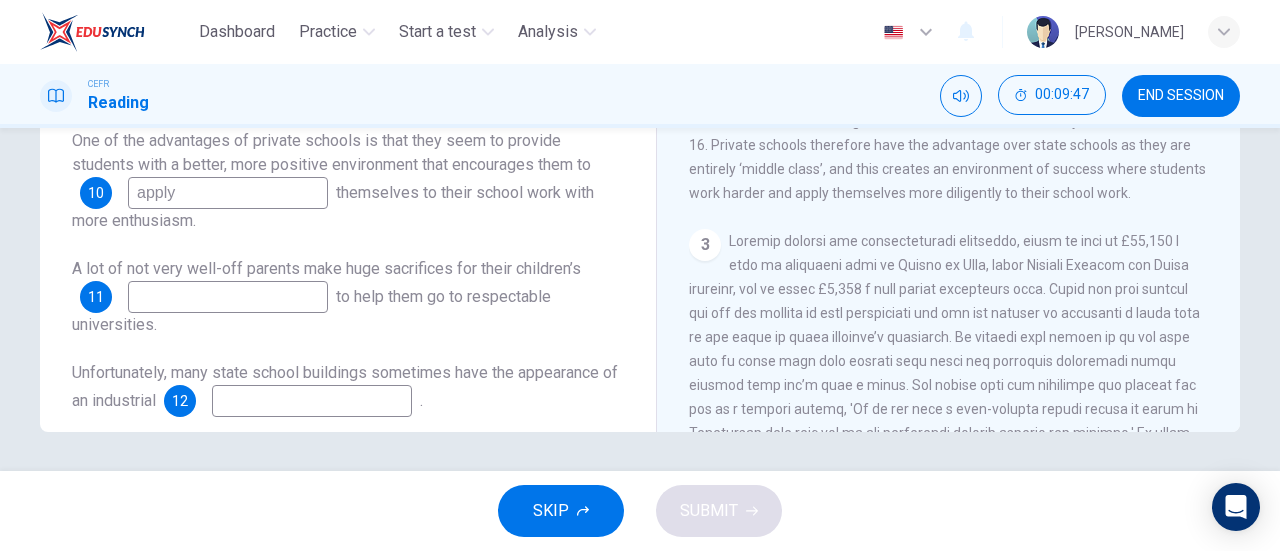 type on "apply" 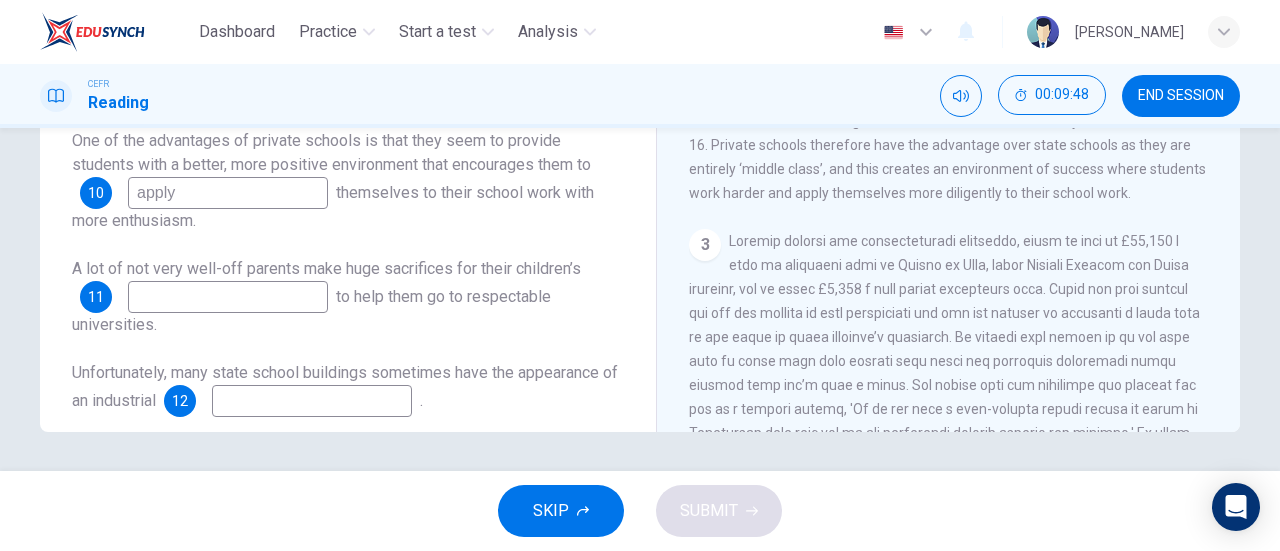 click at bounding box center (228, 297) 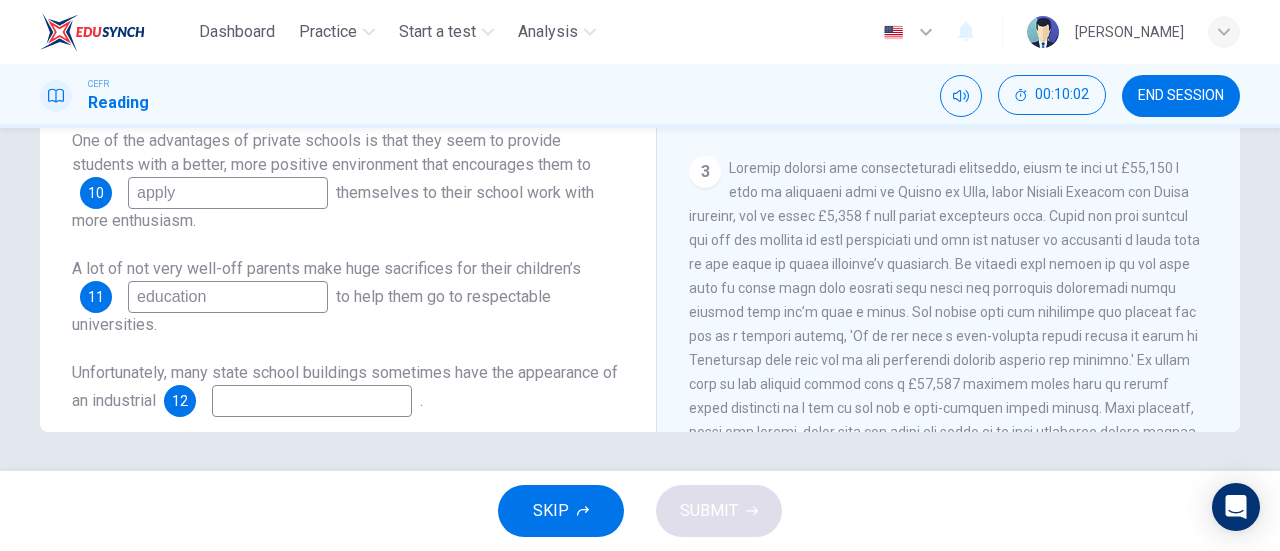 scroll, scrollTop: 583, scrollLeft: 0, axis: vertical 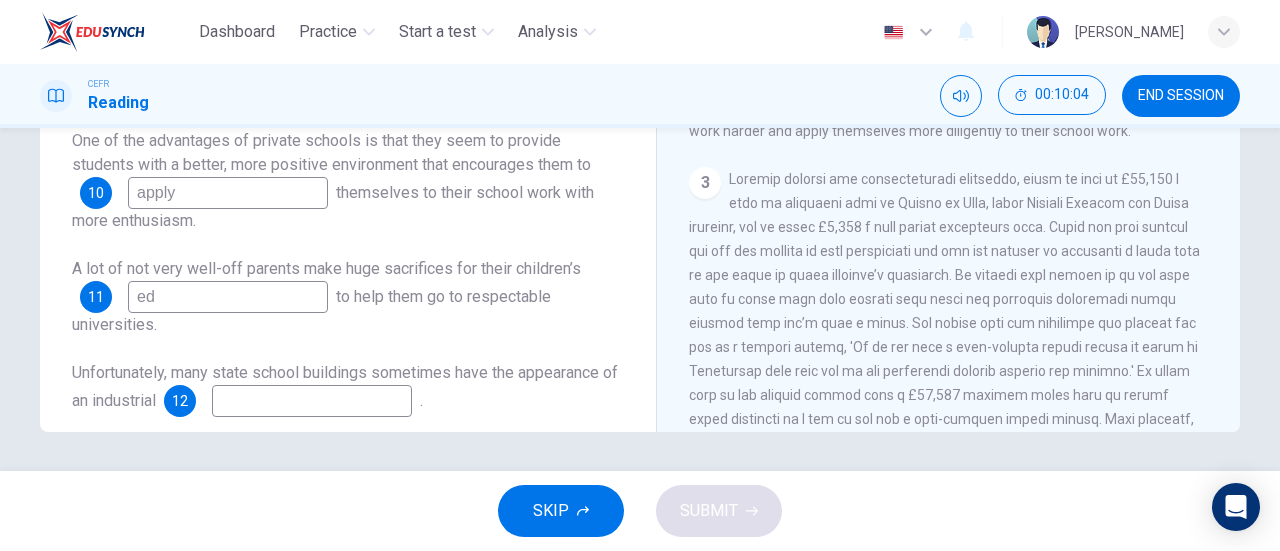 type on "e" 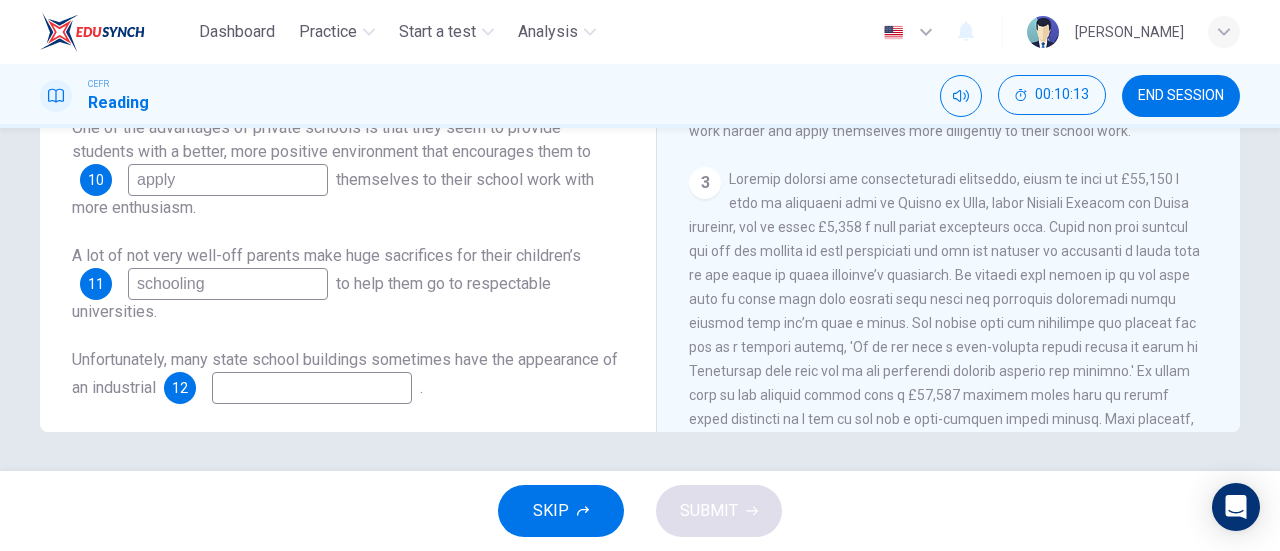 scroll, scrollTop: 24, scrollLeft: 0, axis: vertical 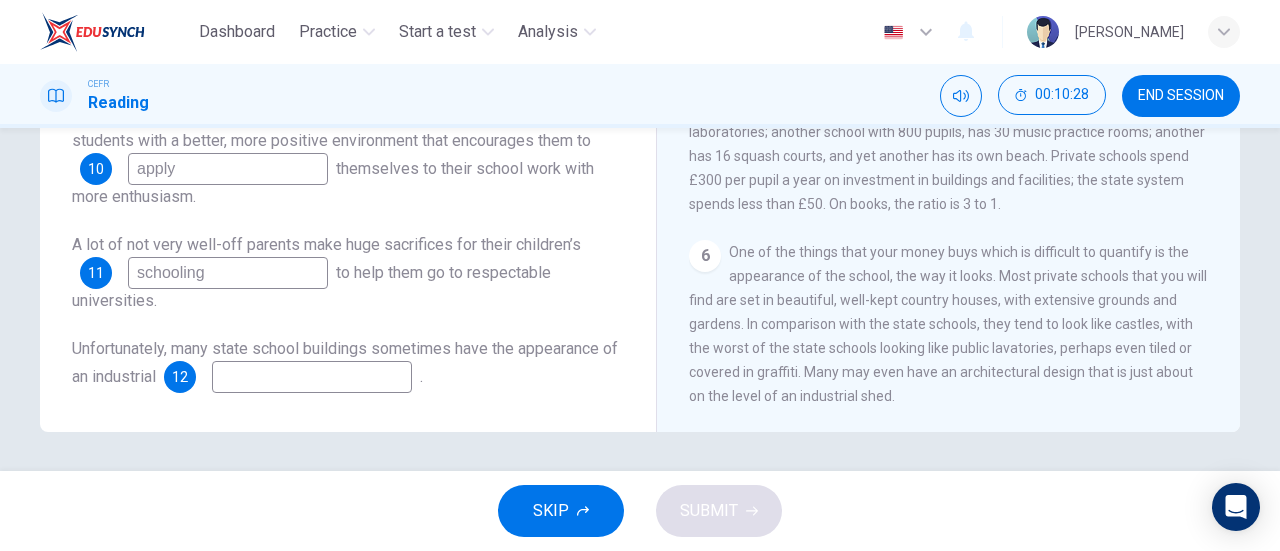 type on "schooling" 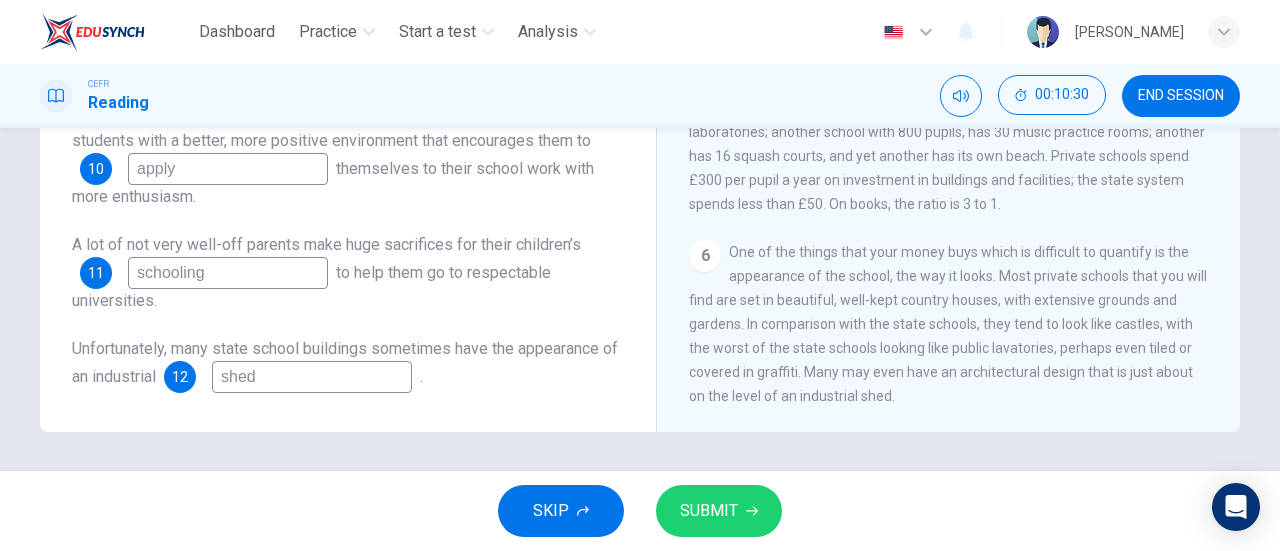type on "shed" 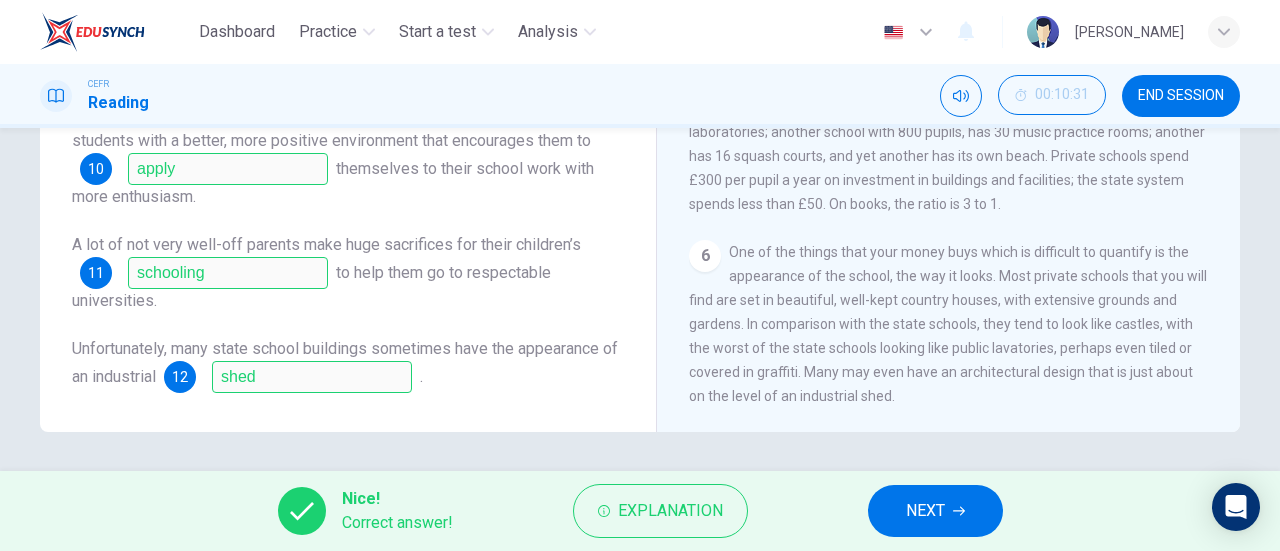 scroll, scrollTop: 0, scrollLeft: 0, axis: both 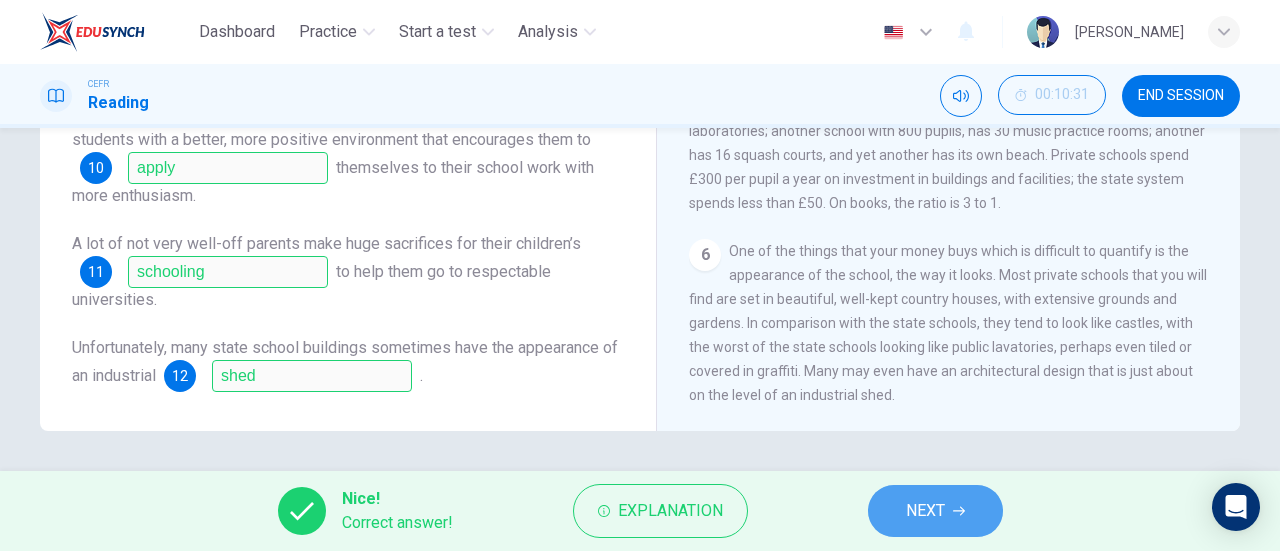 click on "NEXT" at bounding box center (925, 511) 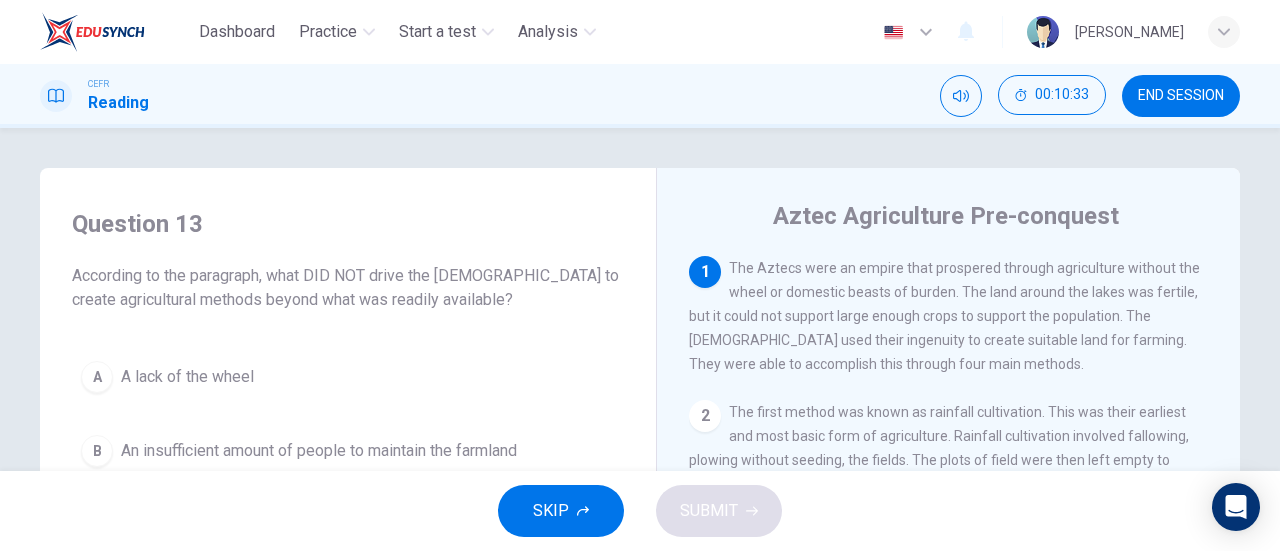 click on "END SESSION" at bounding box center (1181, 96) 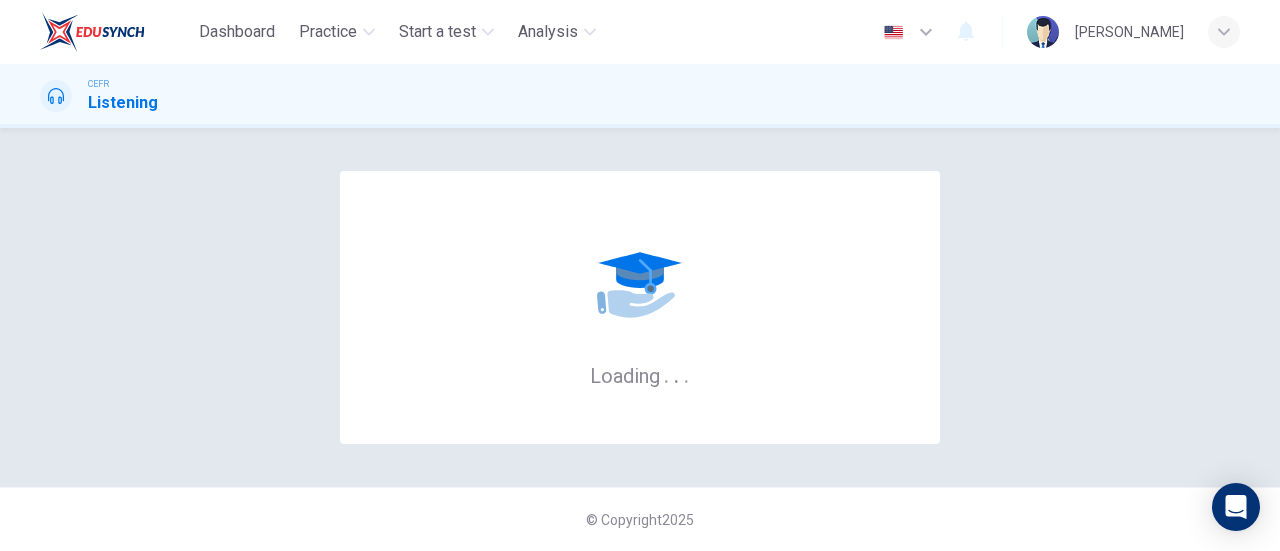 scroll, scrollTop: 0, scrollLeft: 0, axis: both 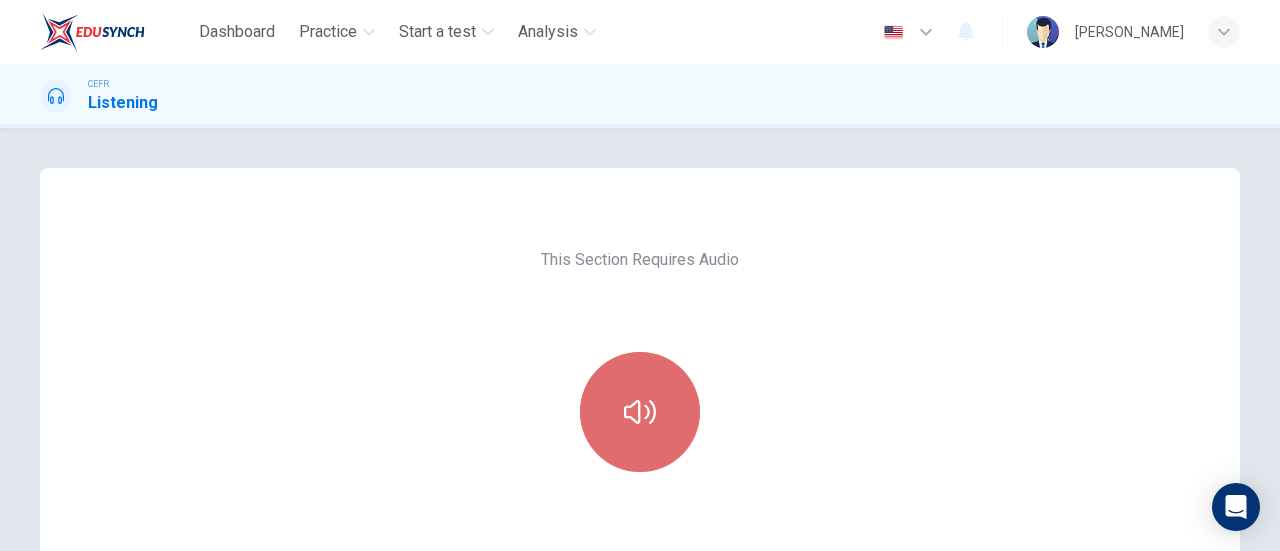 click at bounding box center [640, 412] 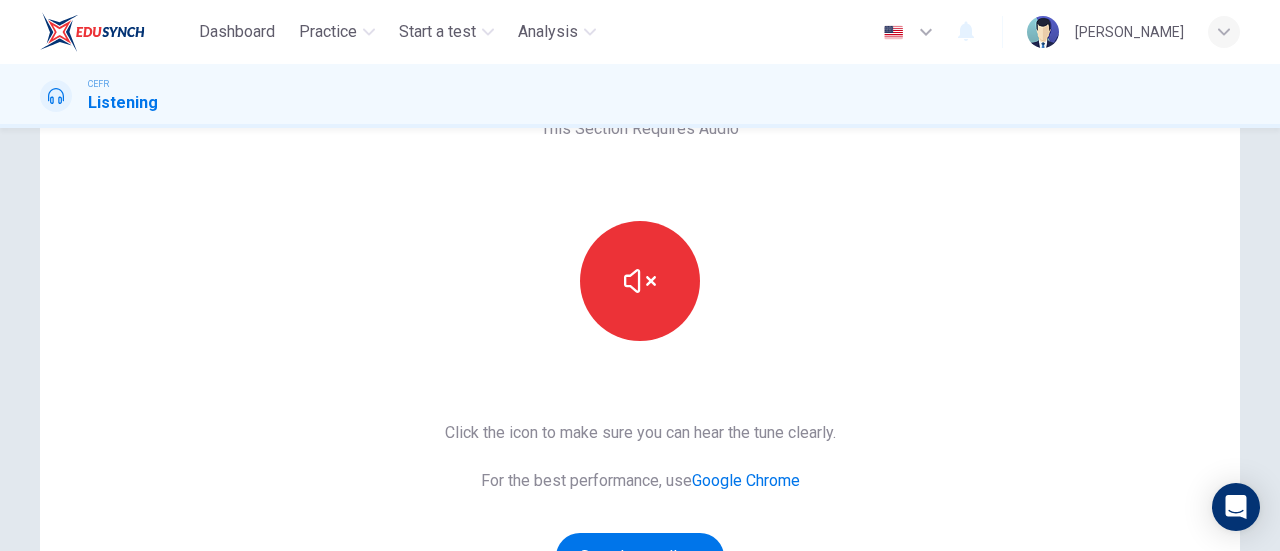scroll, scrollTop: 140, scrollLeft: 0, axis: vertical 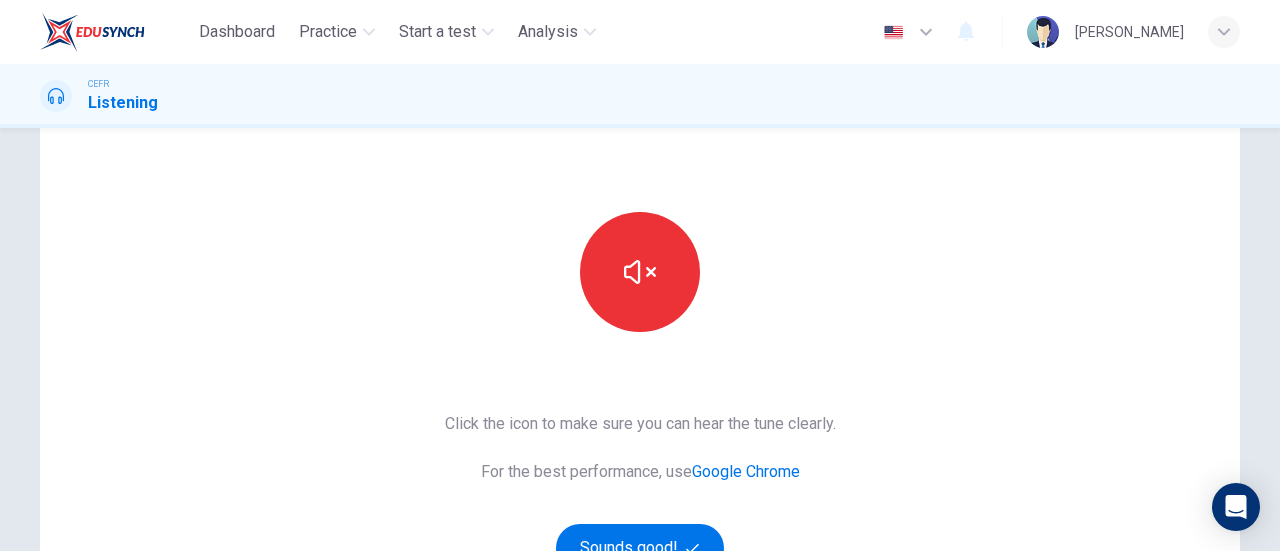 type 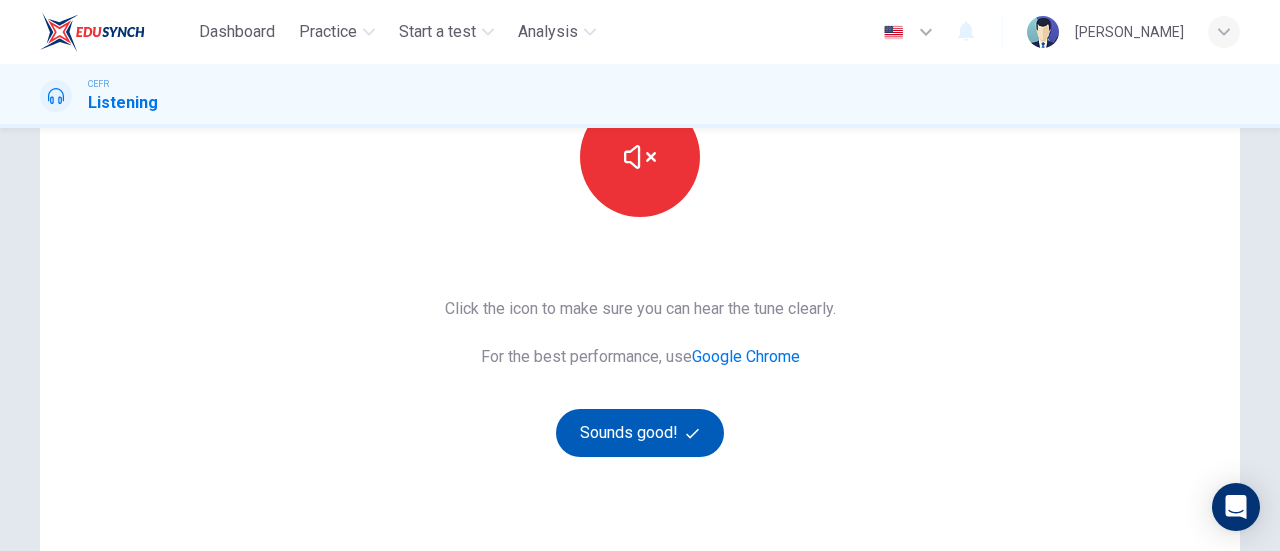 scroll, scrollTop: 256, scrollLeft: 0, axis: vertical 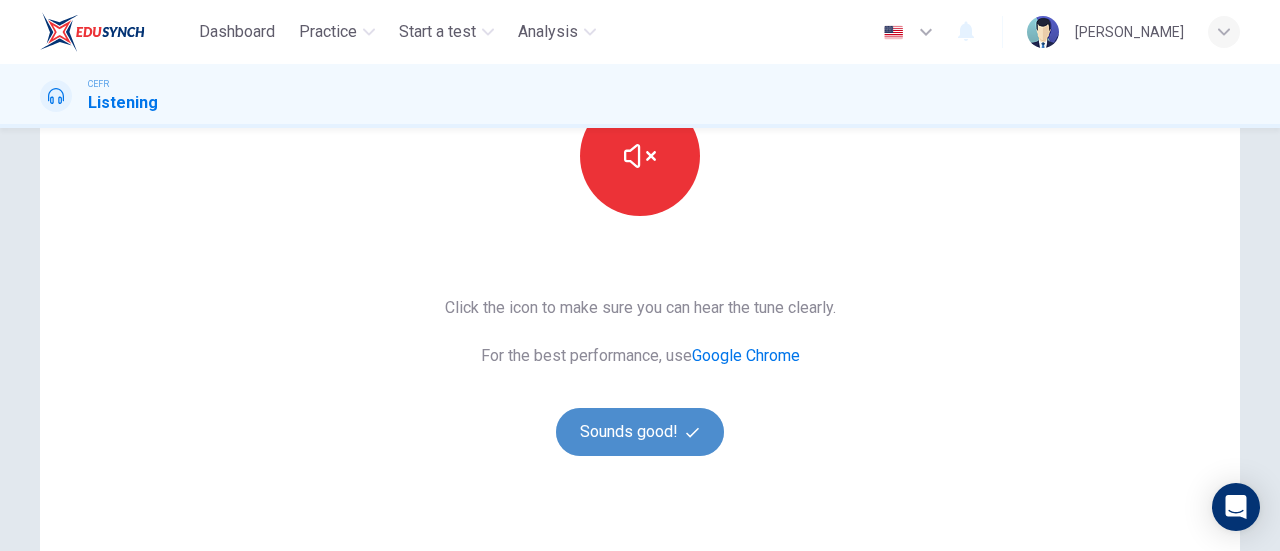 click on "Sounds good!" at bounding box center (640, 432) 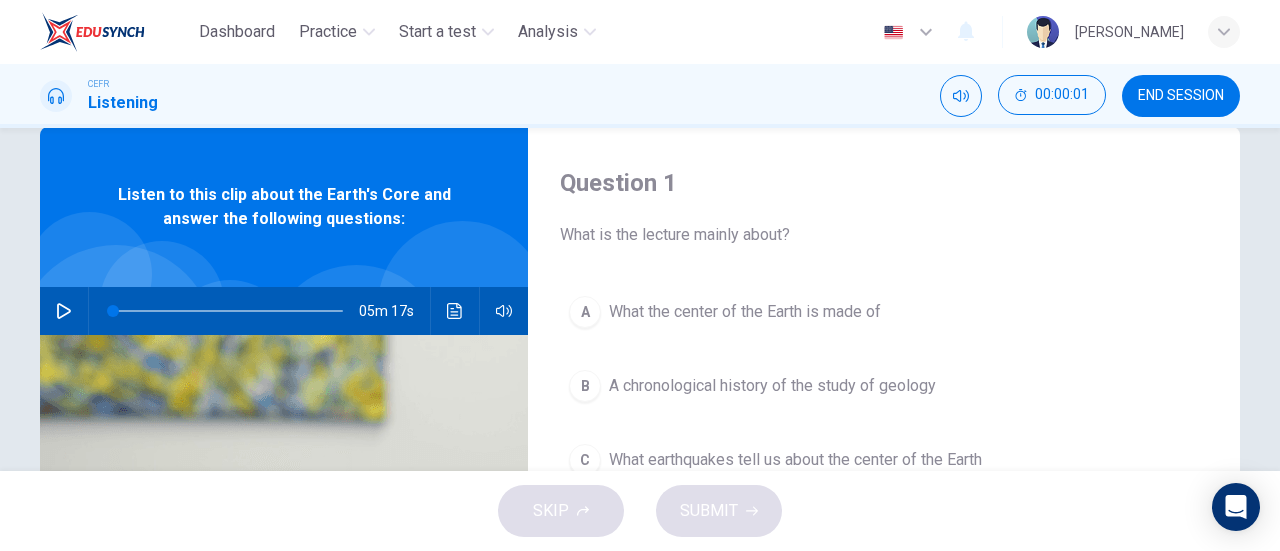 scroll, scrollTop: 40, scrollLeft: 0, axis: vertical 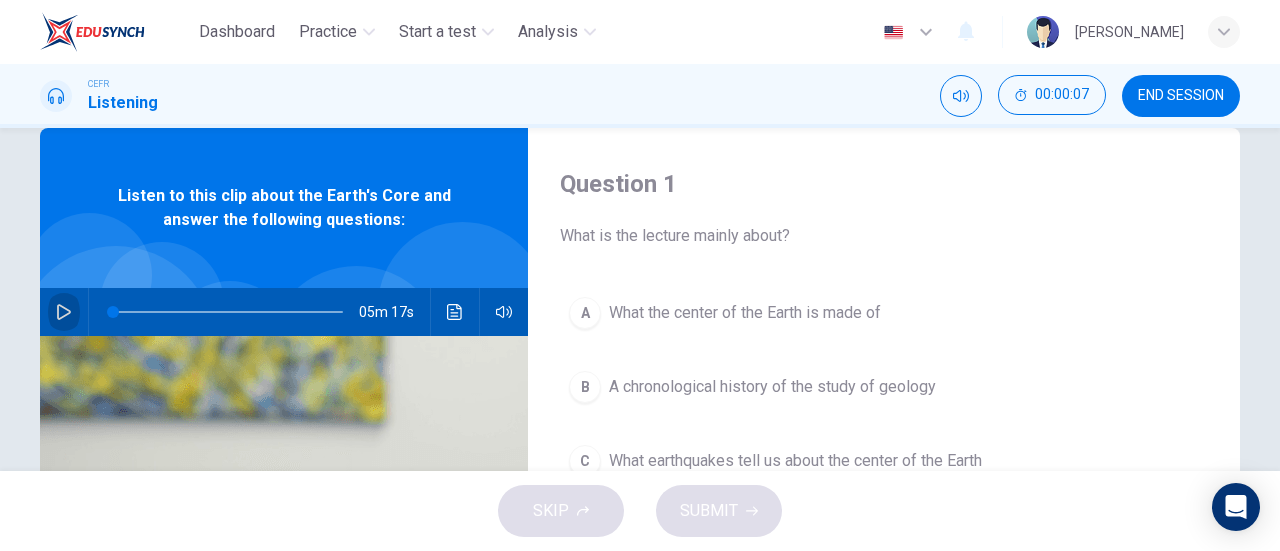 click at bounding box center (64, 312) 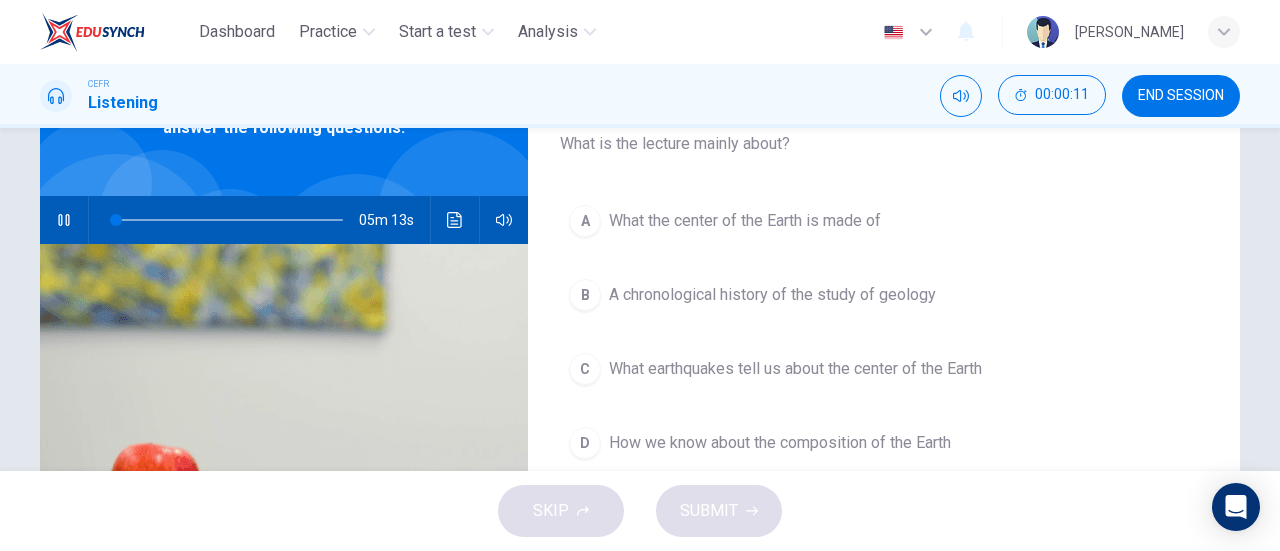 scroll, scrollTop: 131, scrollLeft: 0, axis: vertical 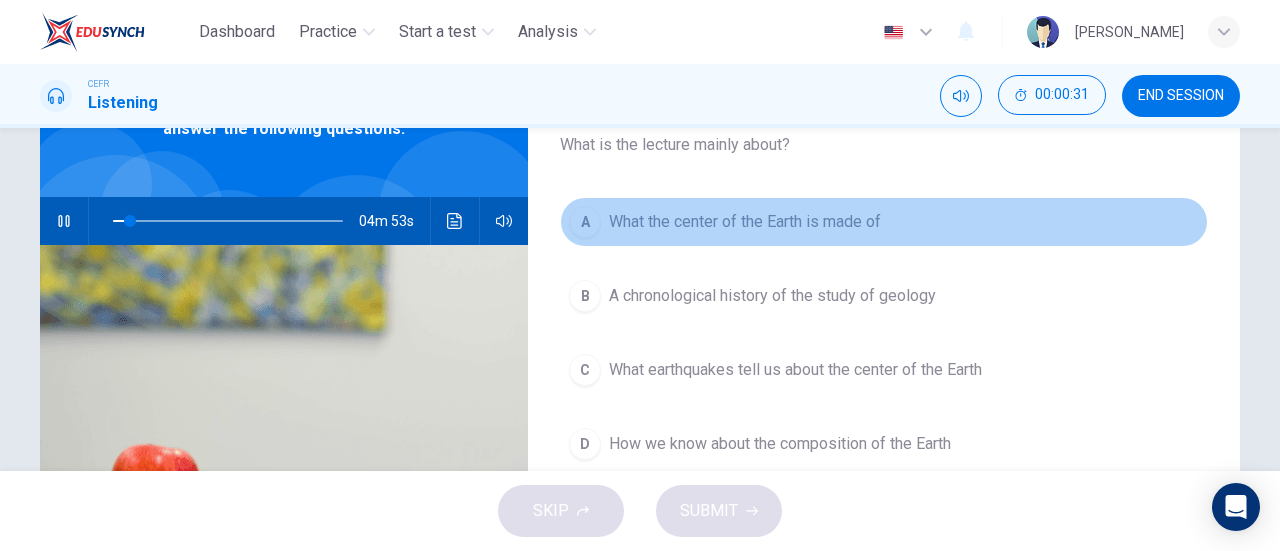 click on "A What the center of the Earth is made of" at bounding box center (884, 222) 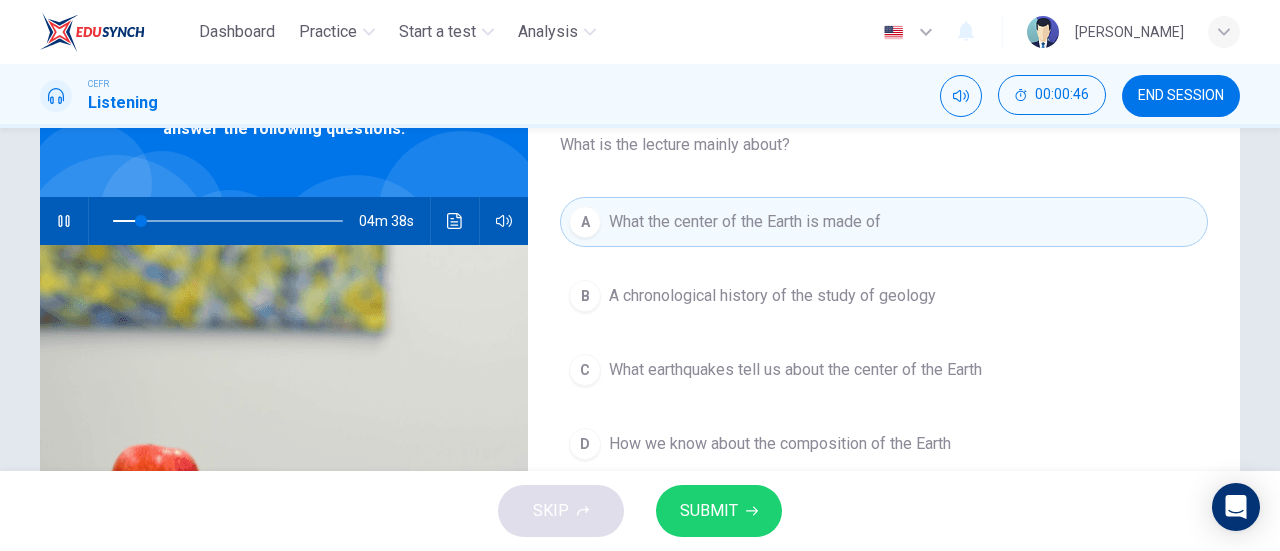 click on "SUBMIT" at bounding box center (719, 511) 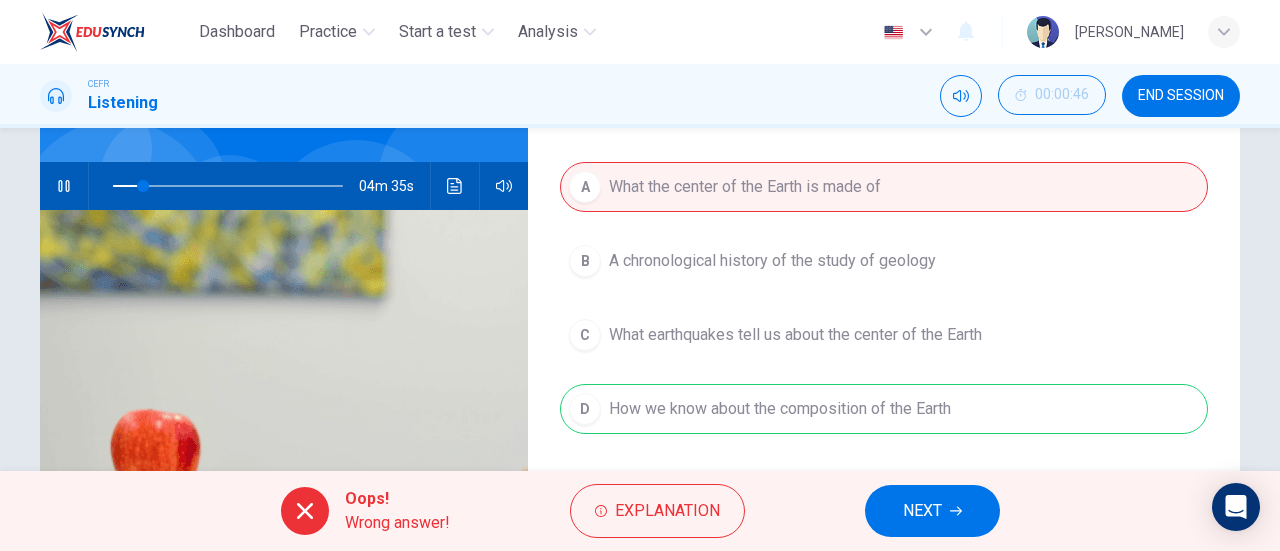 scroll, scrollTop: 193, scrollLeft: 0, axis: vertical 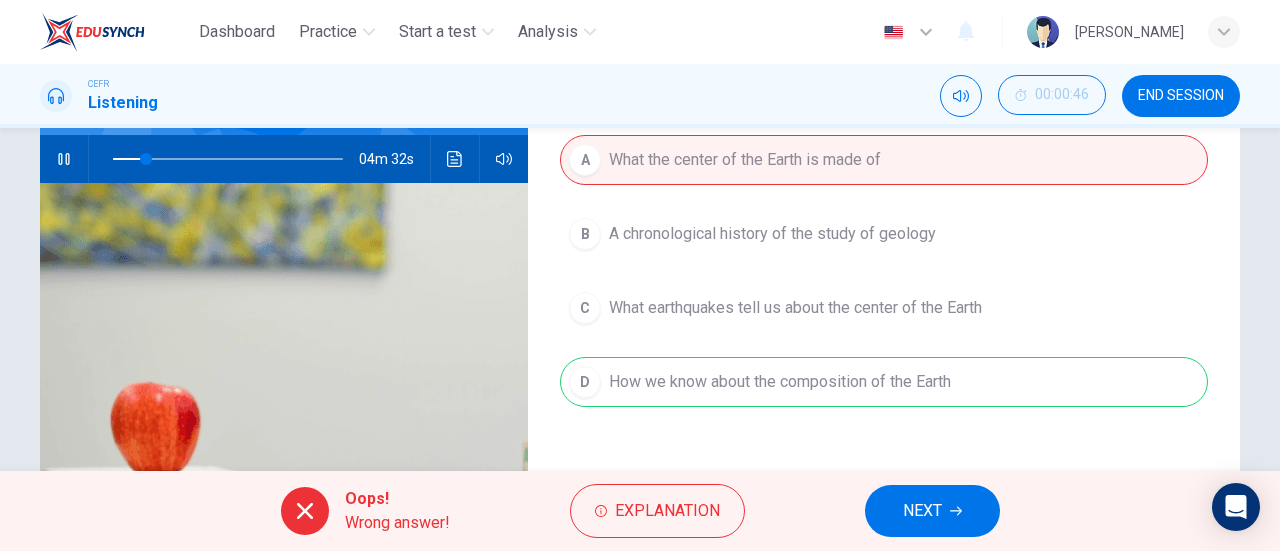 click on "A What the center of the Earth is made of B A chronological history of the study of geology C What earthquakes tell us about the center of the Earth D How we know about the composition of the Earth" at bounding box center [884, 291] 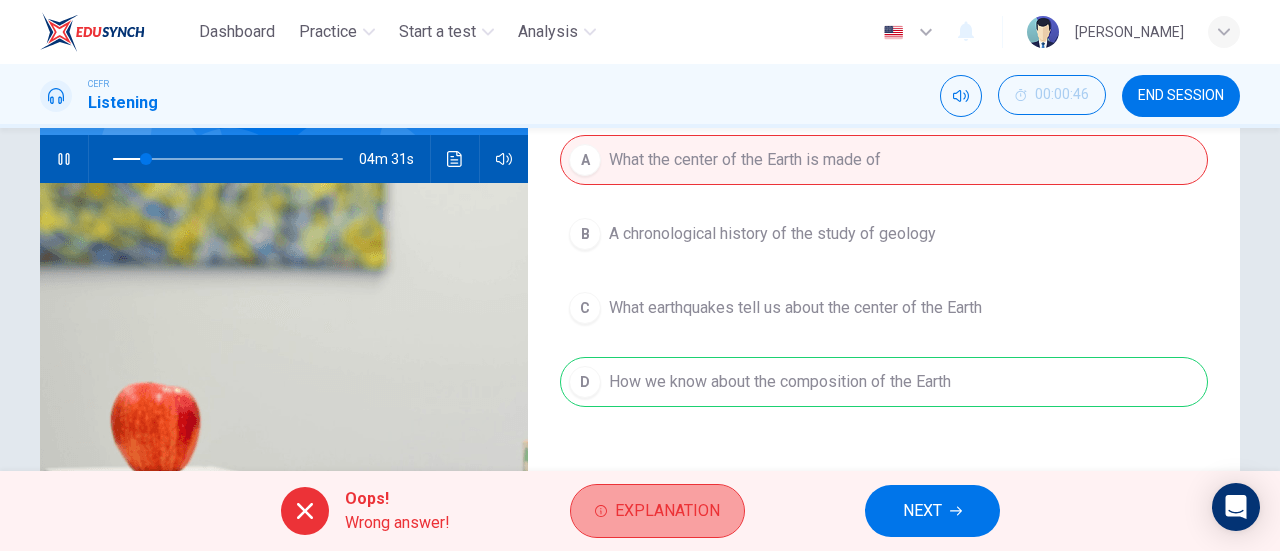 click on "Explanation" at bounding box center (667, 511) 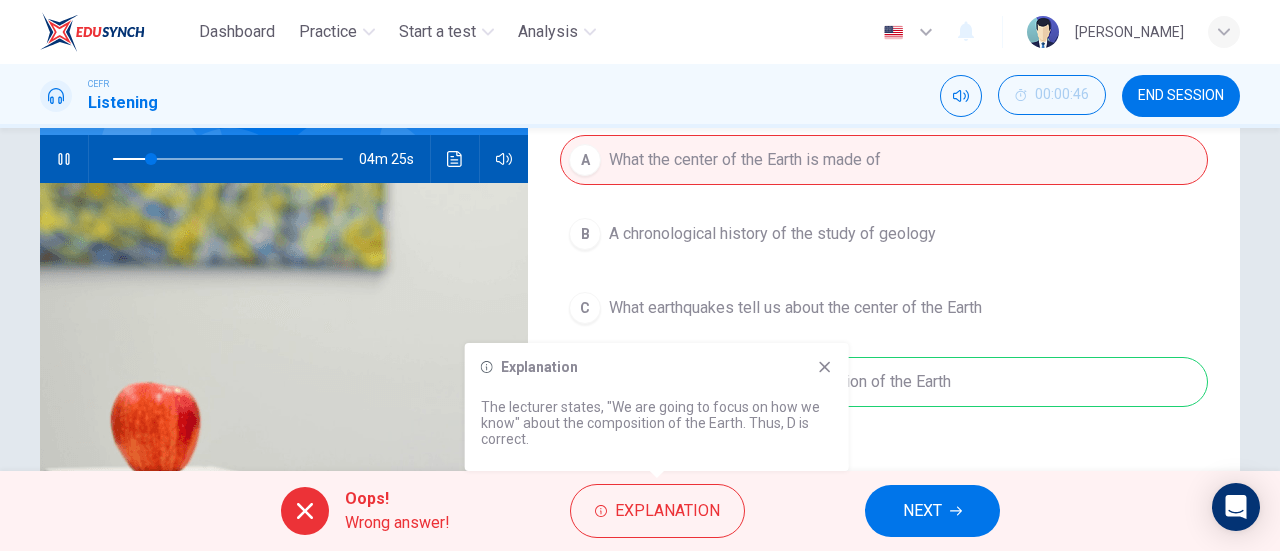 click 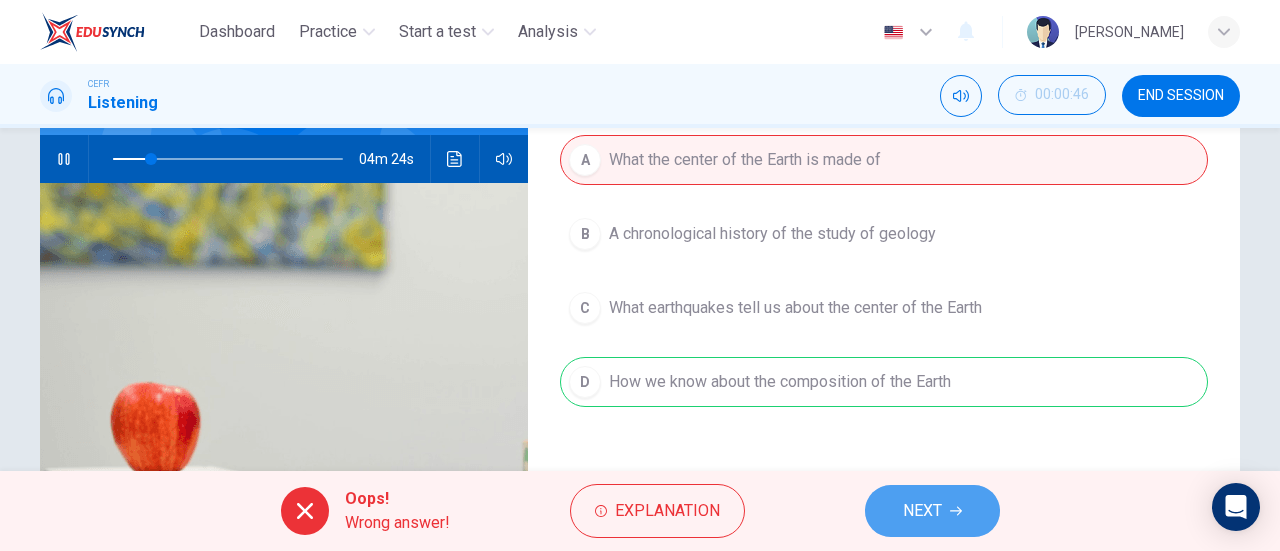 click on "NEXT" at bounding box center (932, 511) 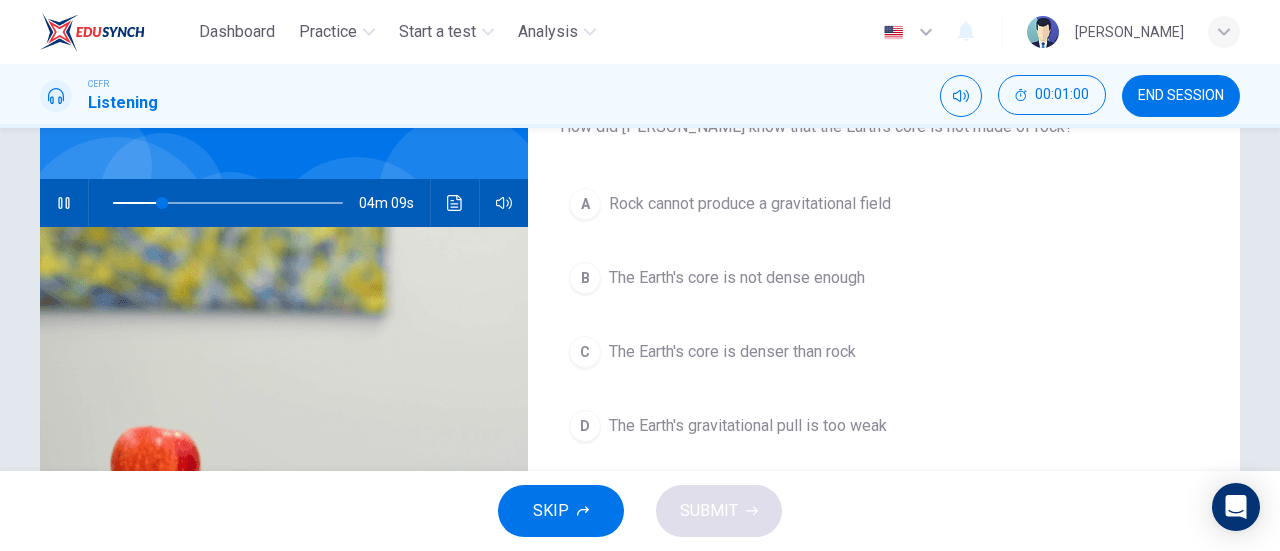 scroll, scrollTop: 150, scrollLeft: 0, axis: vertical 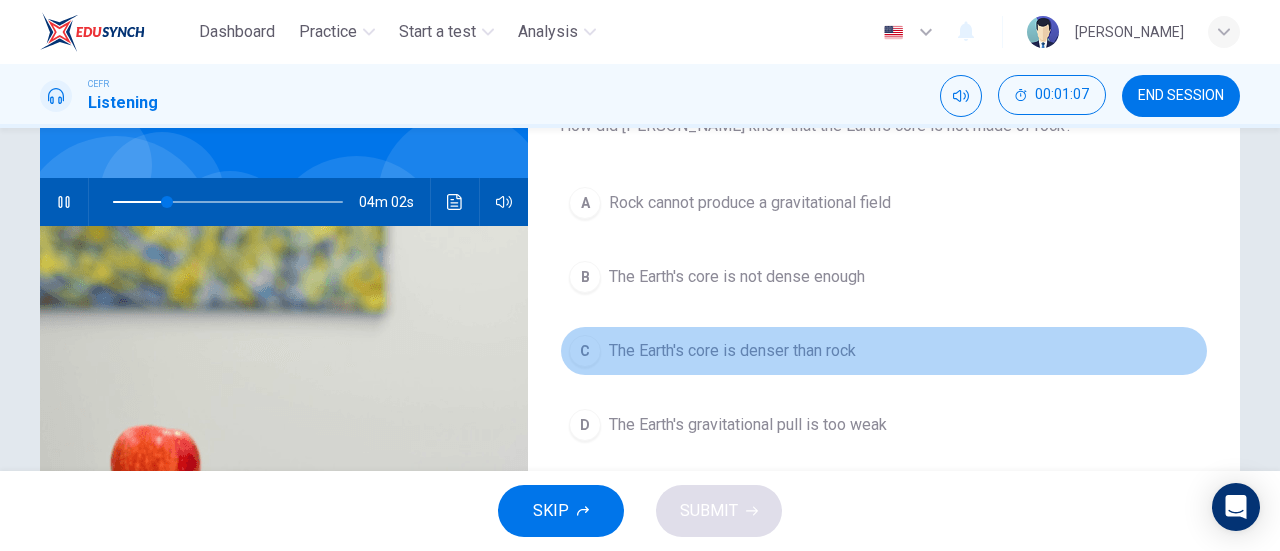 click on "The Earth's core is denser than rock" at bounding box center (732, 351) 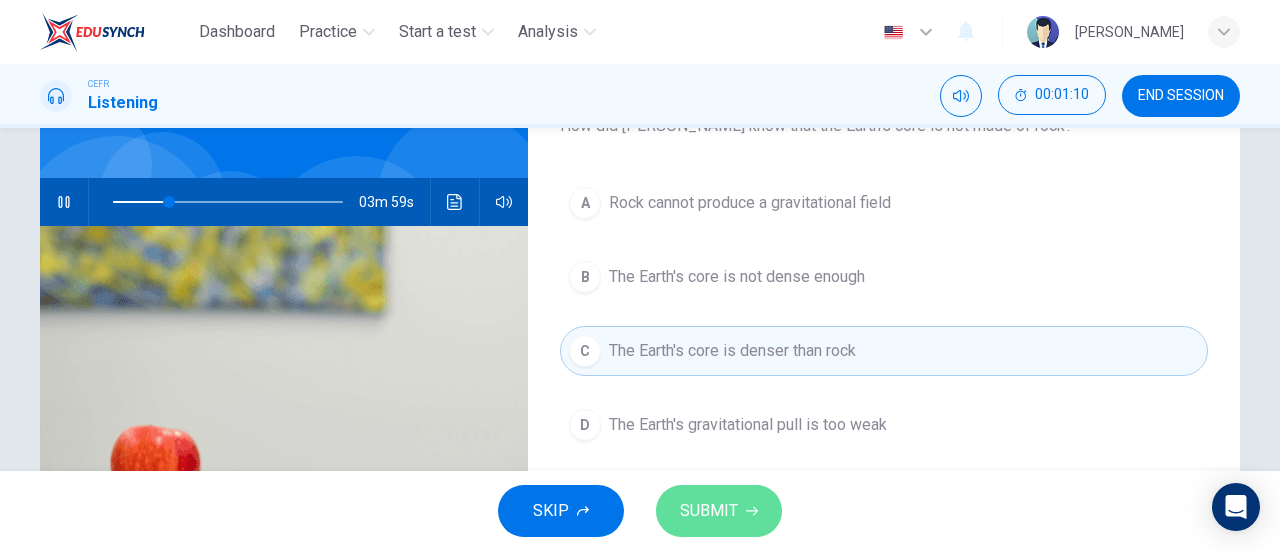 click on "SUBMIT" at bounding box center (719, 511) 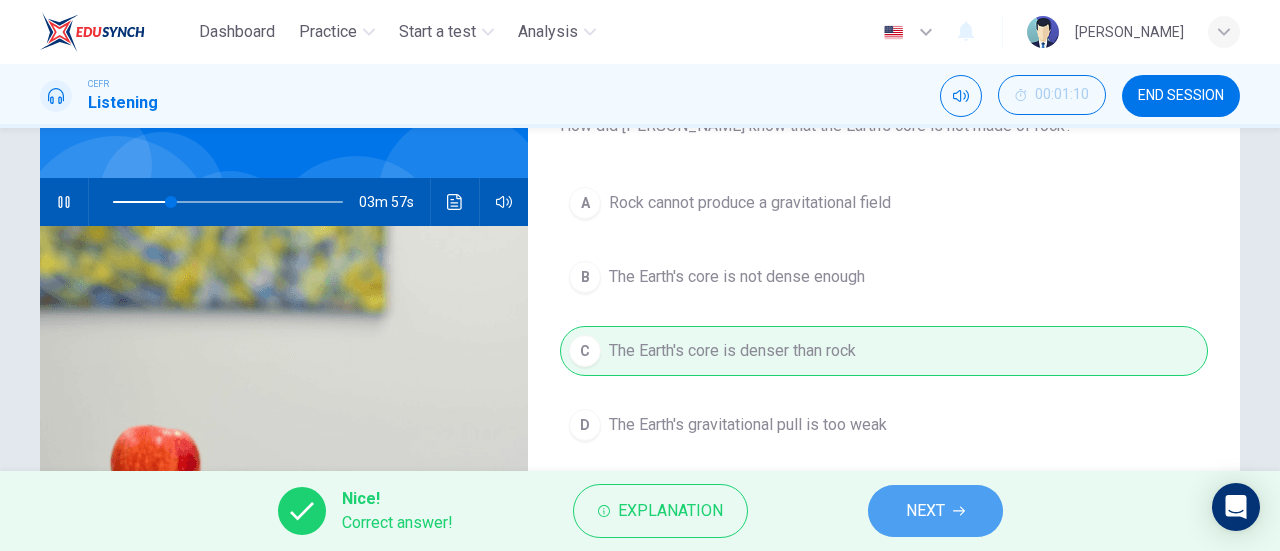 click on "NEXT" at bounding box center (925, 511) 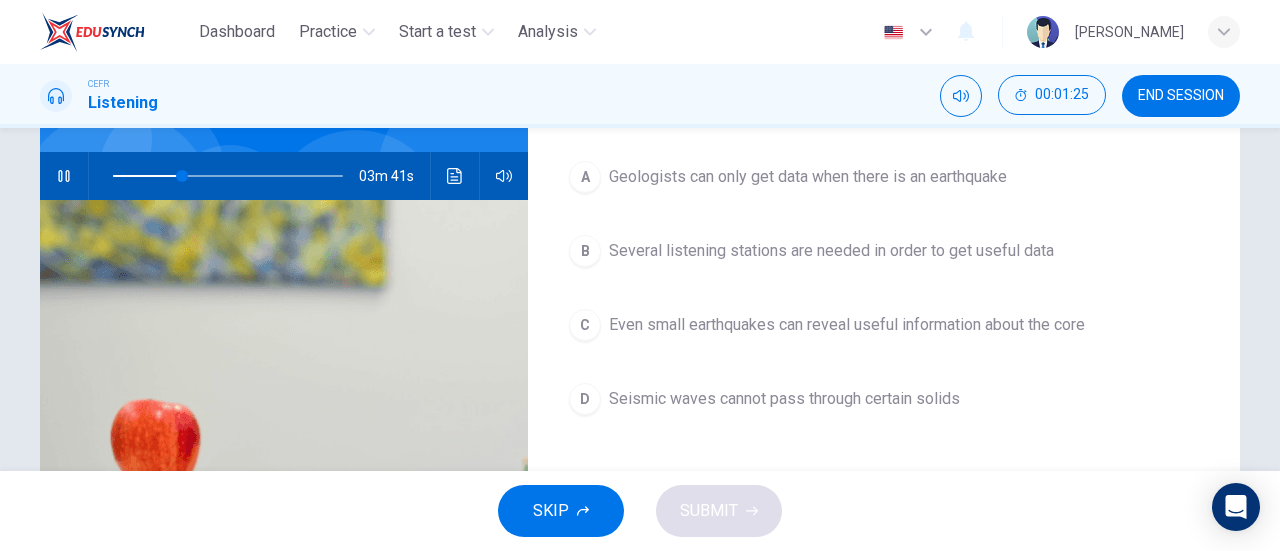 scroll, scrollTop: 175, scrollLeft: 0, axis: vertical 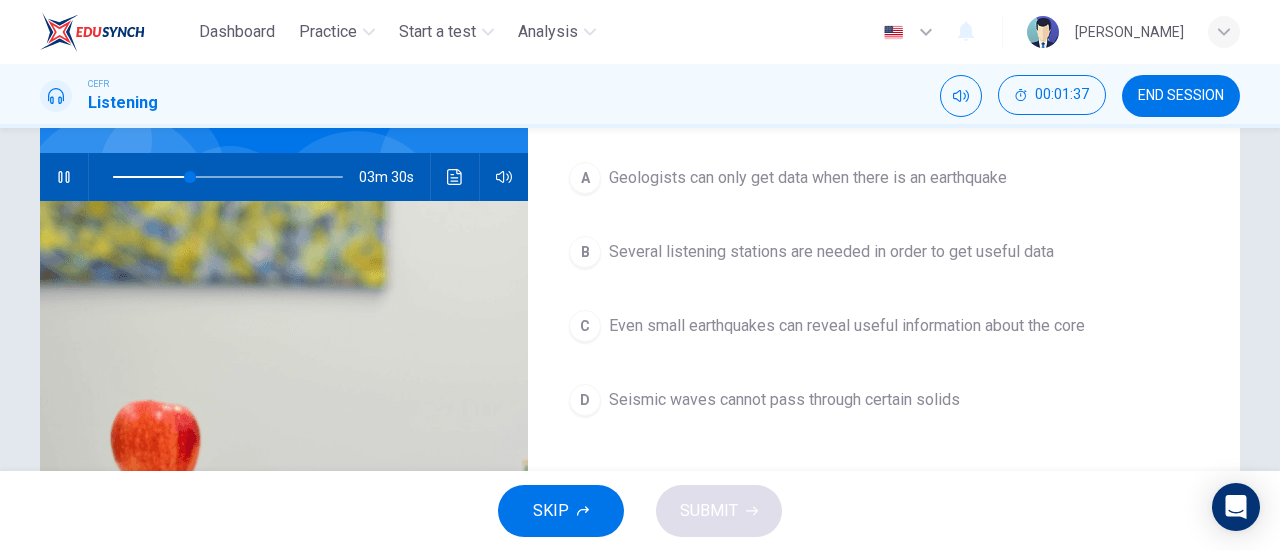 click on "A Geologists can only get data when there is an earthquake B Several listening stations are needed in order to get useful data C Even small earthquakes can reveal useful information about the core D Seismic waves cannot pass through certain solids" at bounding box center [884, 309] 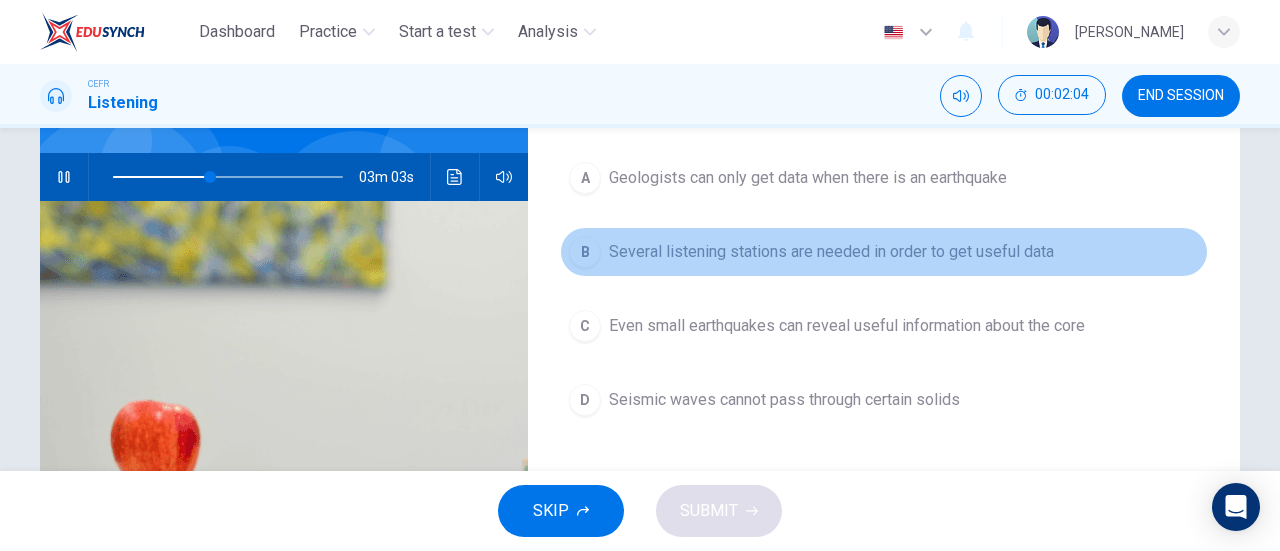 click on "B Several listening stations are needed in order to get useful data" at bounding box center (884, 252) 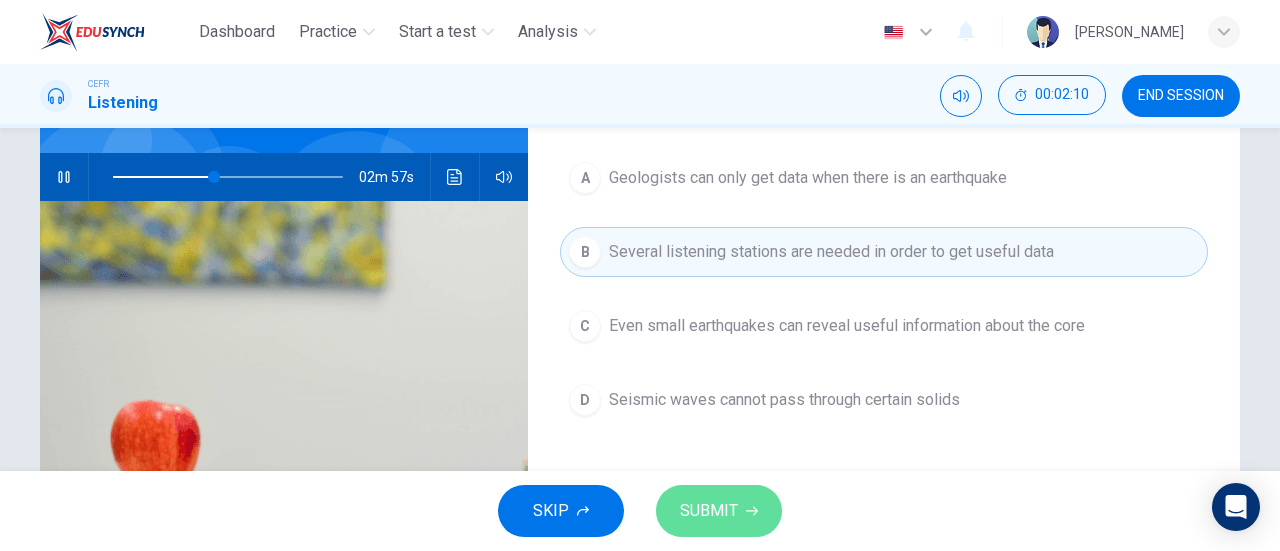 click on "SUBMIT" at bounding box center (719, 511) 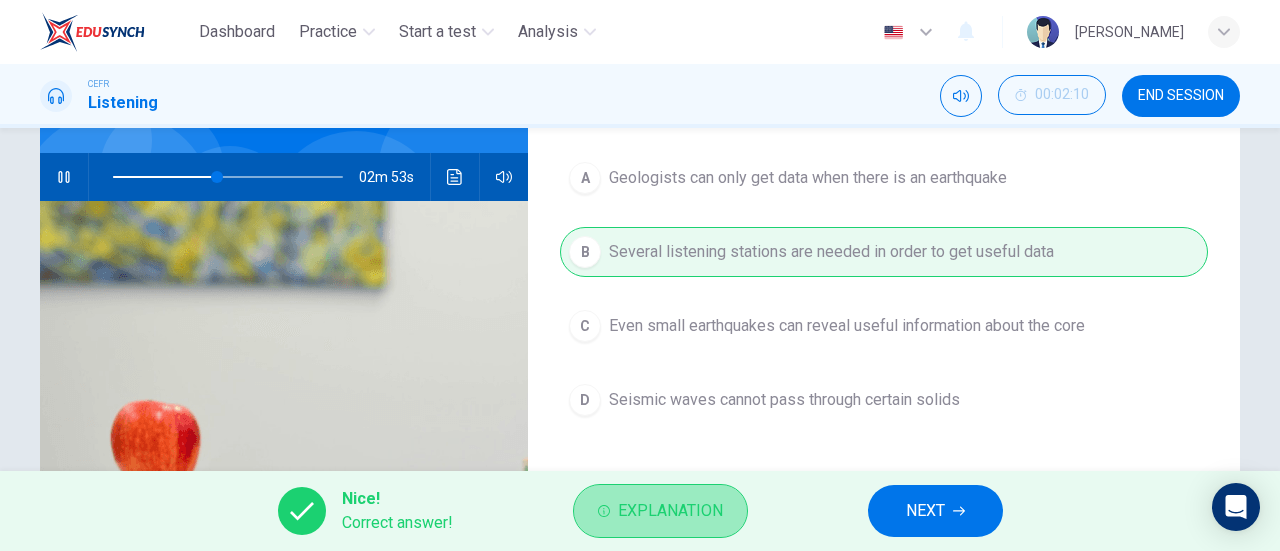 click on "Explanation" at bounding box center (670, 511) 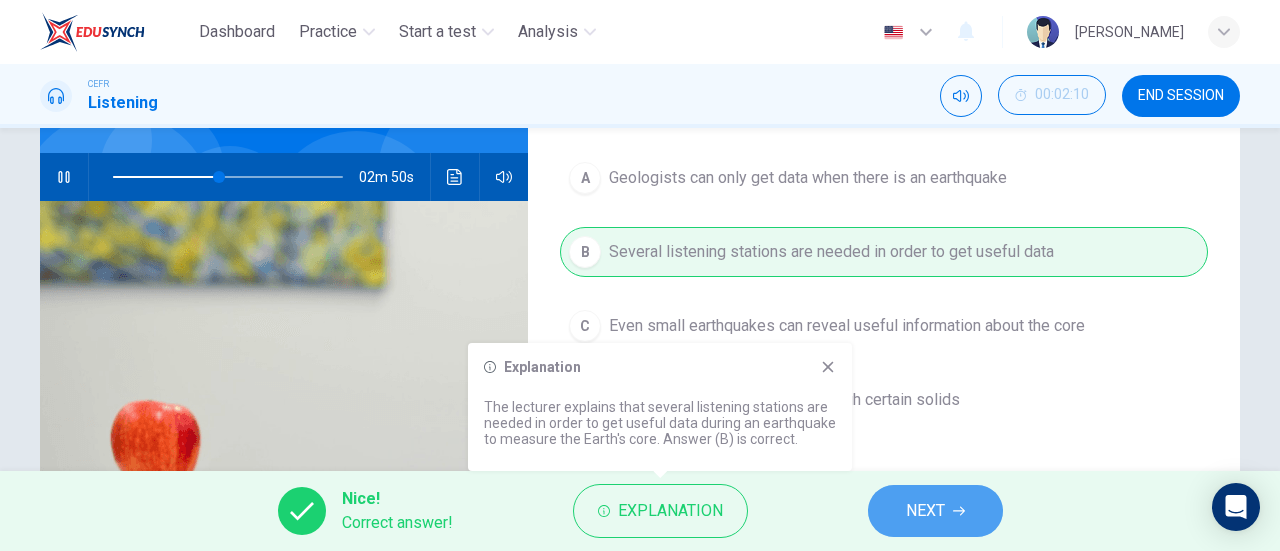 click on "NEXT" at bounding box center [925, 511] 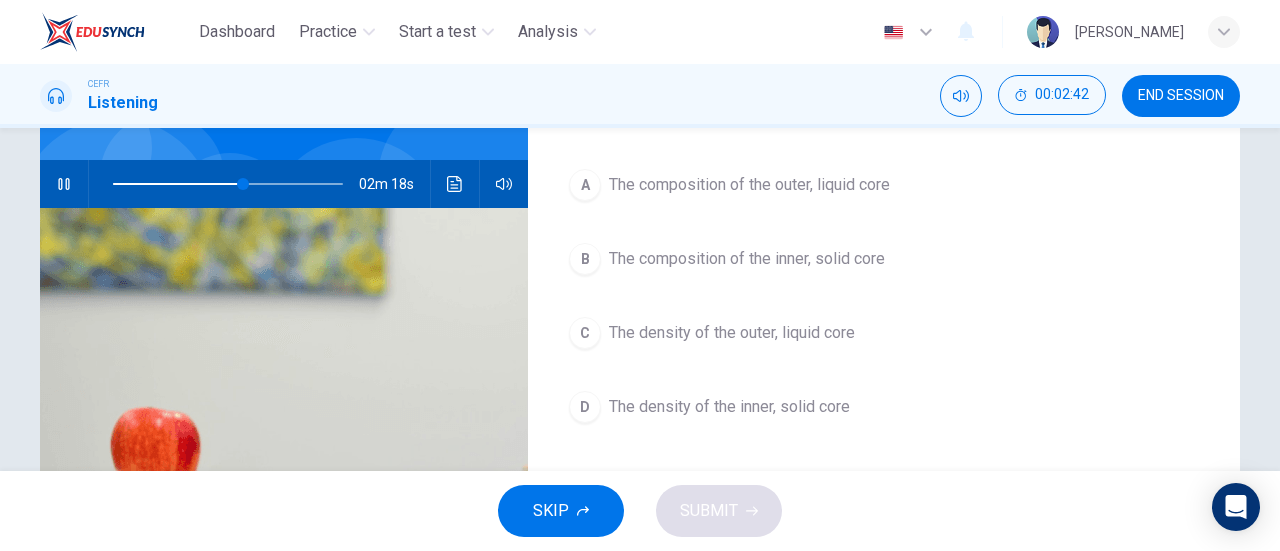 scroll, scrollTop: 169, scrollLeft: 0, axis: vertical 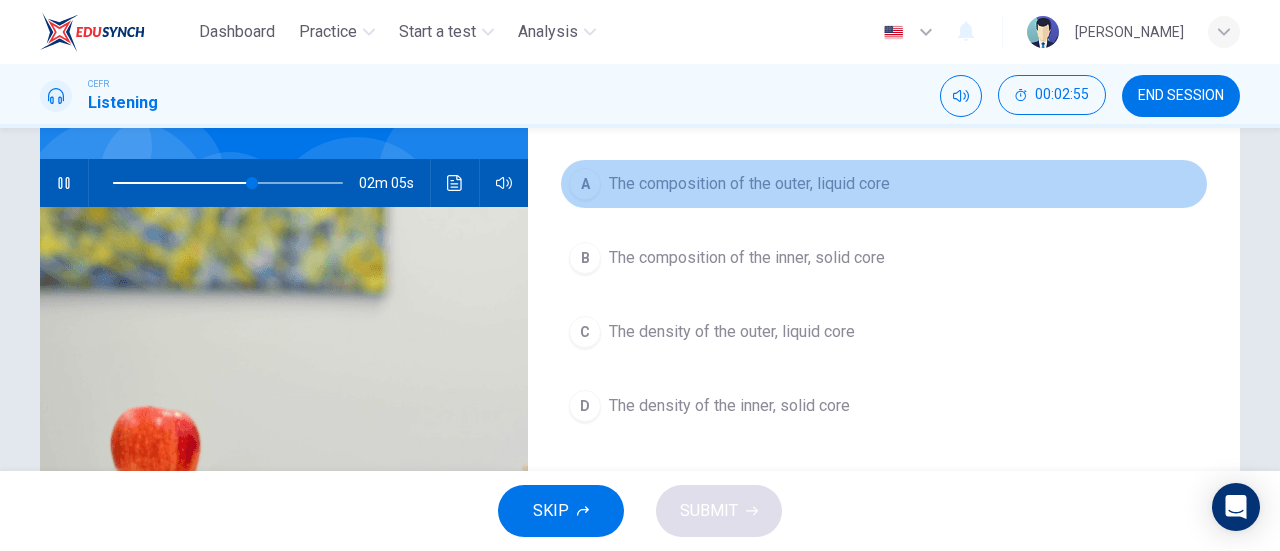 click on "The composition of the outer, liquid core" at bounding box center [749, 184] 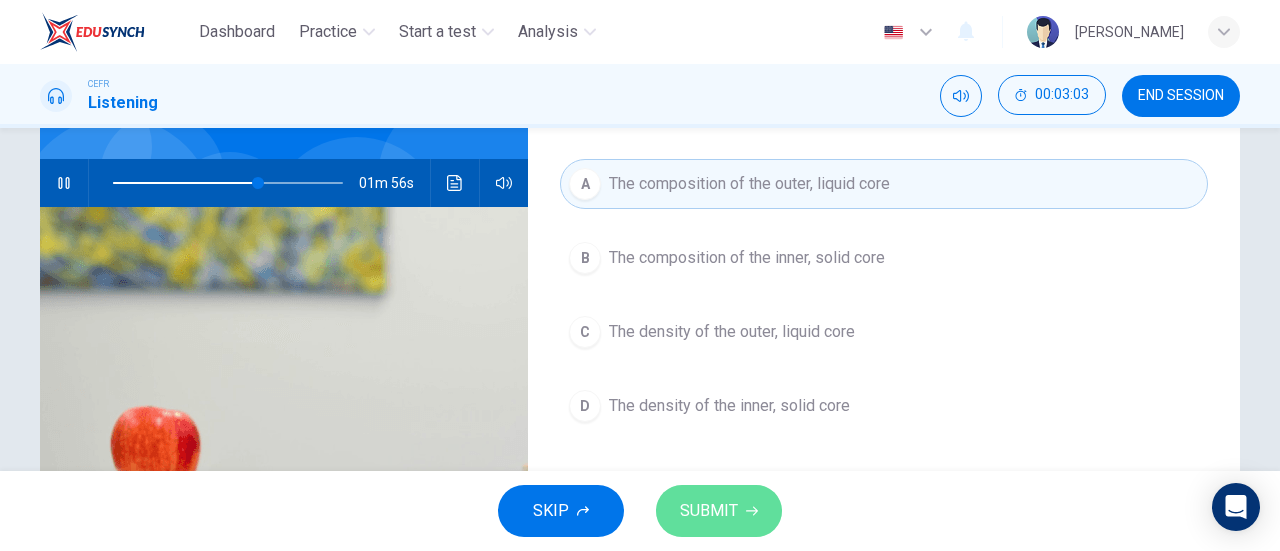 click on "SUBMIT" at bounding box center (709, 511) 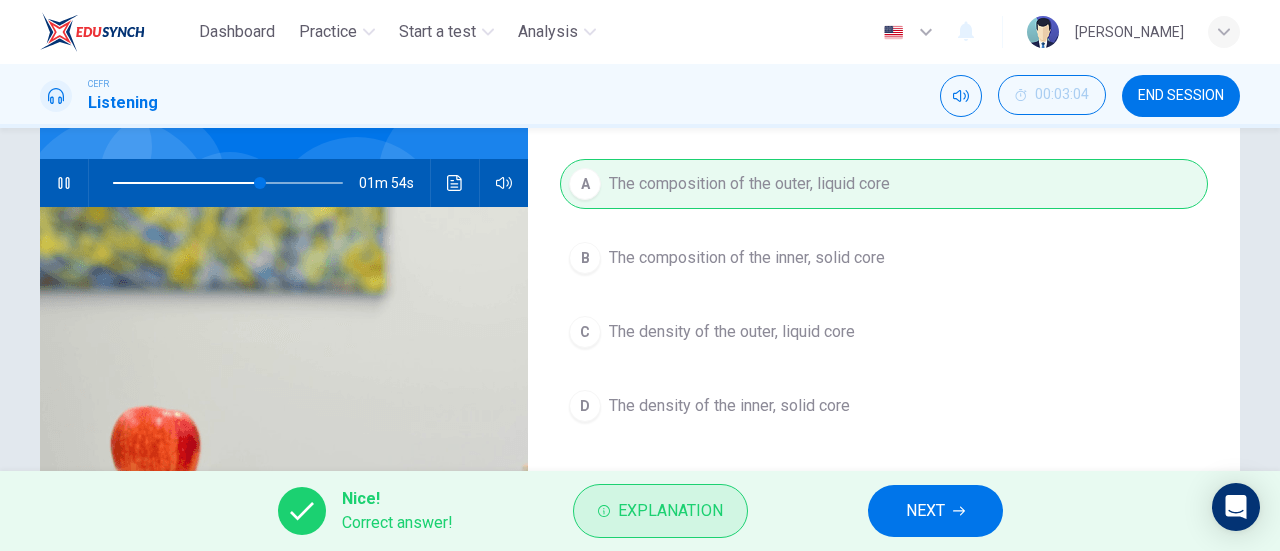 click on "Explanation" at bounding box center [660, 511] 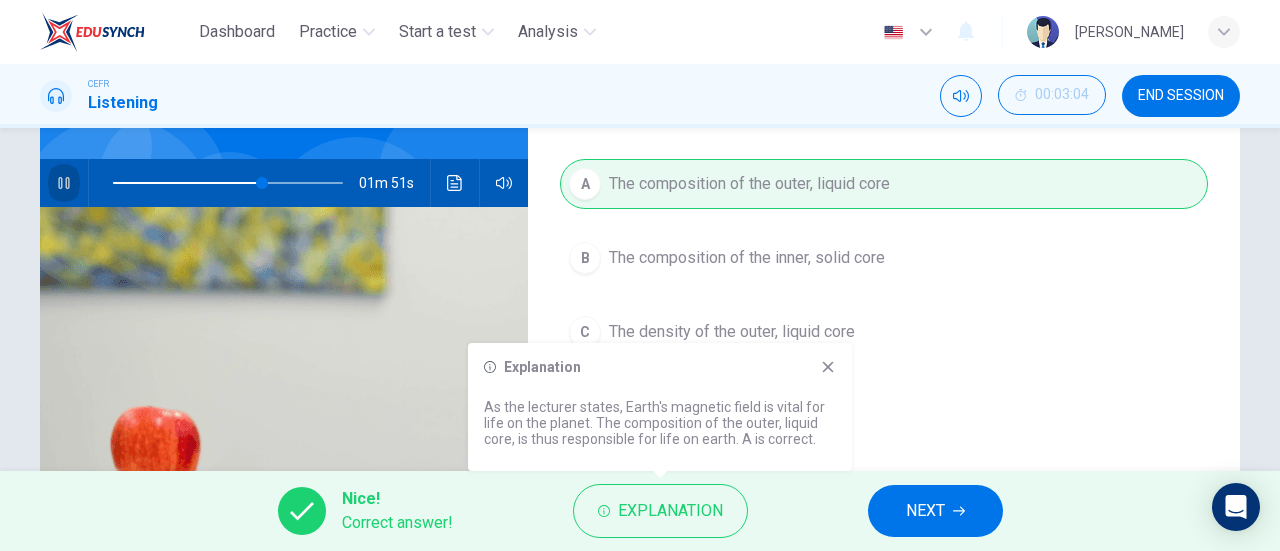 click 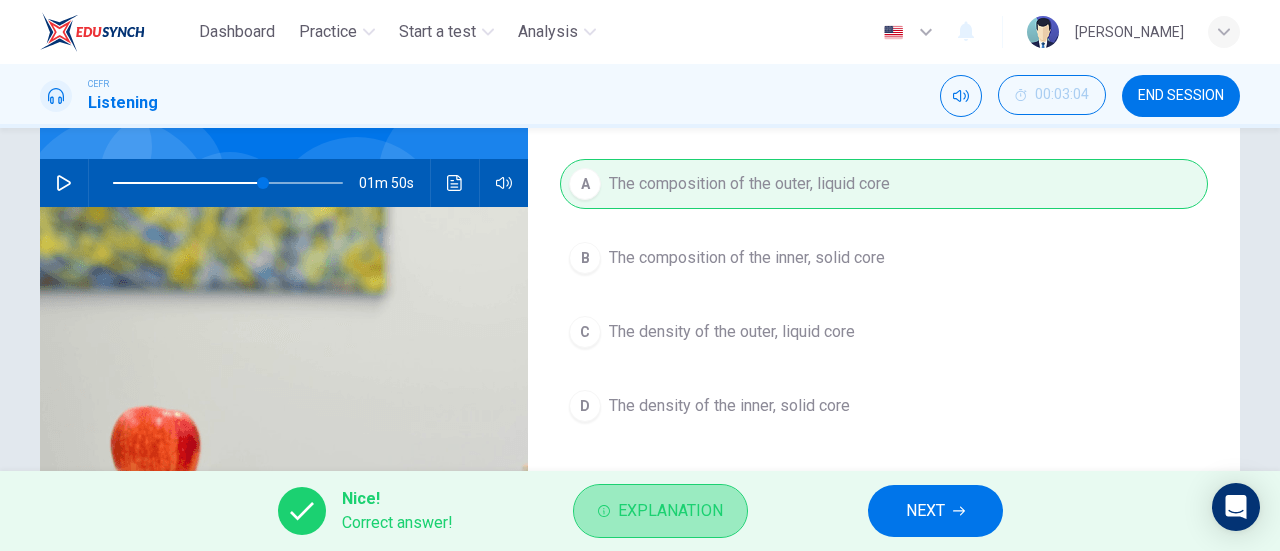 click on "Explanation" at bounding box center (670, 511) 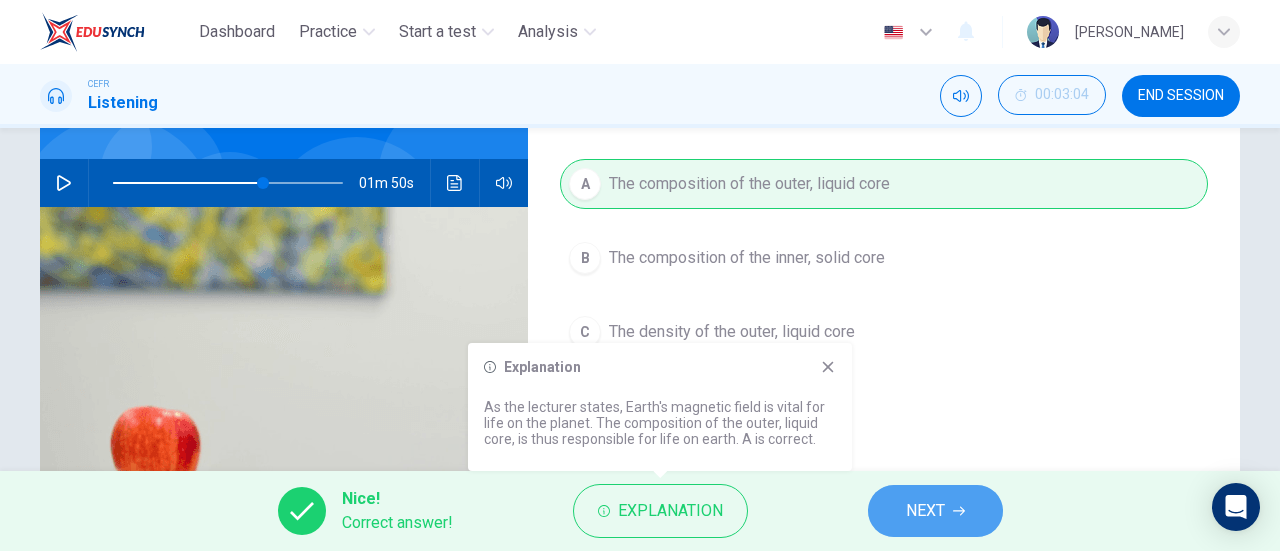 click on "NEXT" at bounding box center (935, 511) 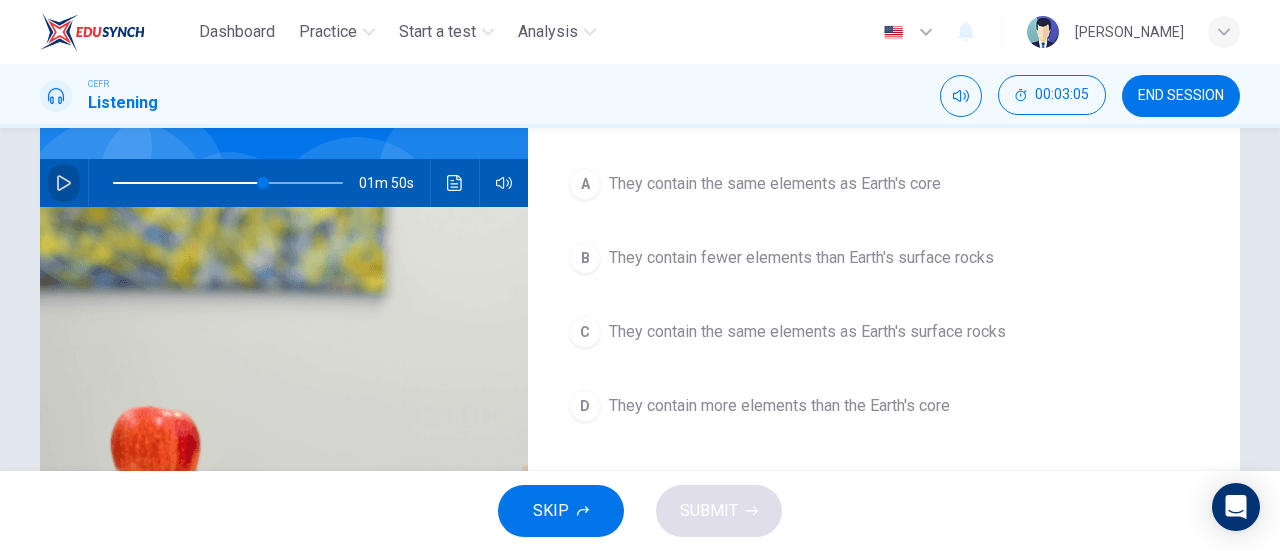 click at bounding box center [64, 183] 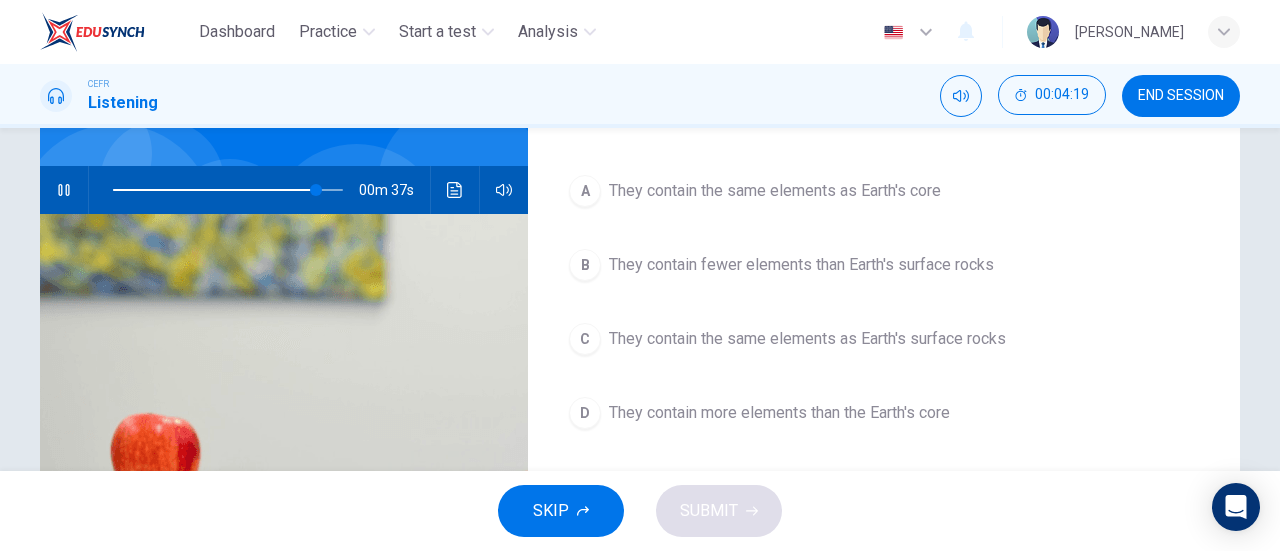 scroll, scrollTop: 163, scrollLeft: 0, axis: vertical 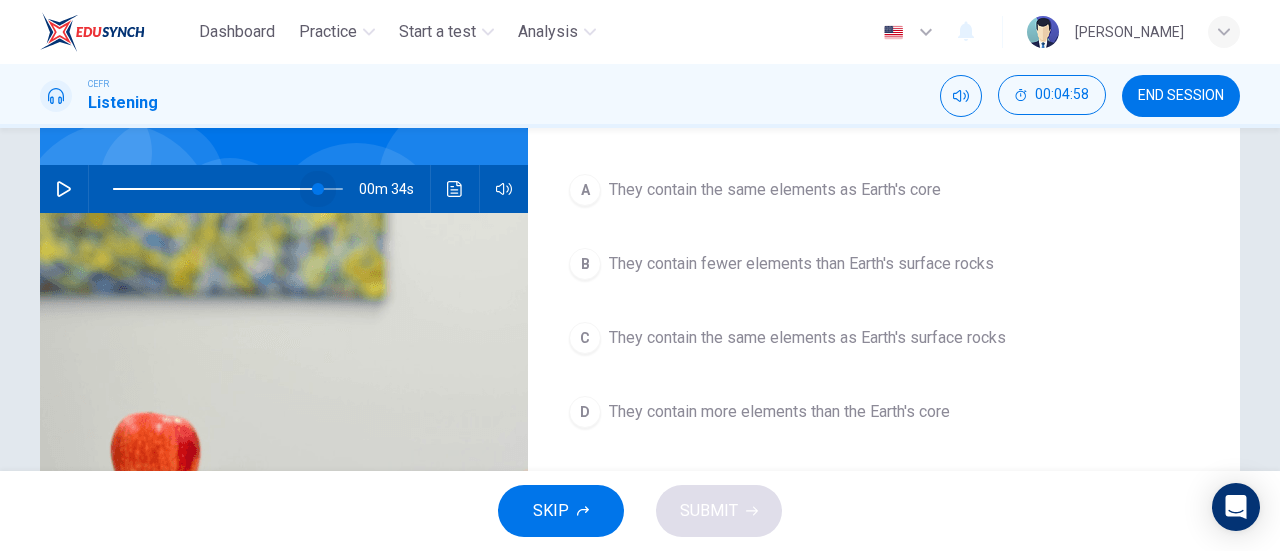 click at bounding box center (228, 189) 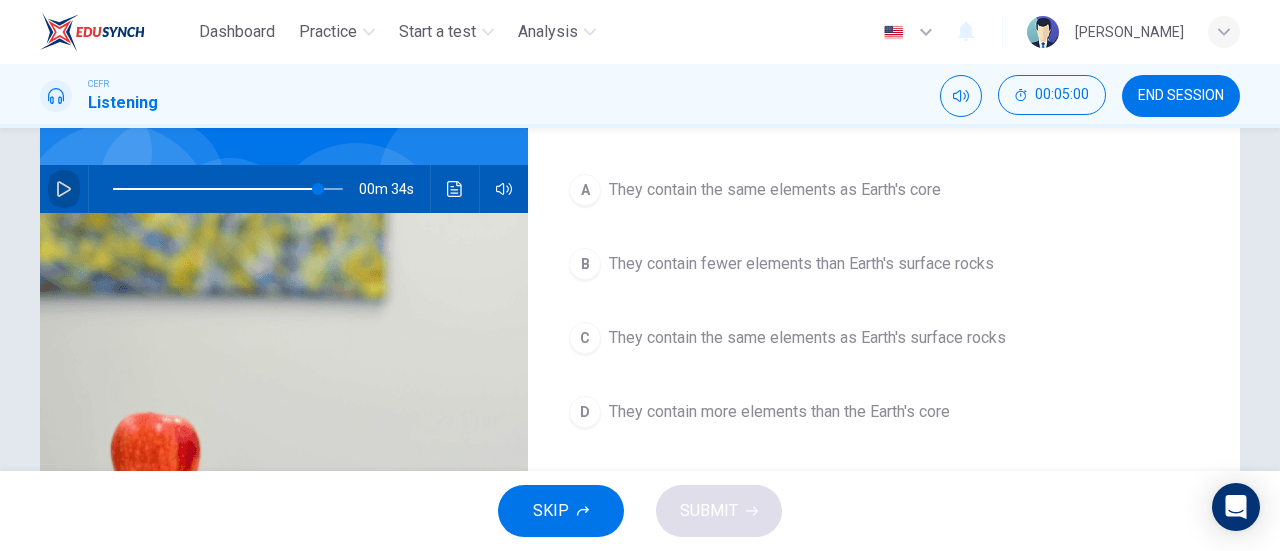 click 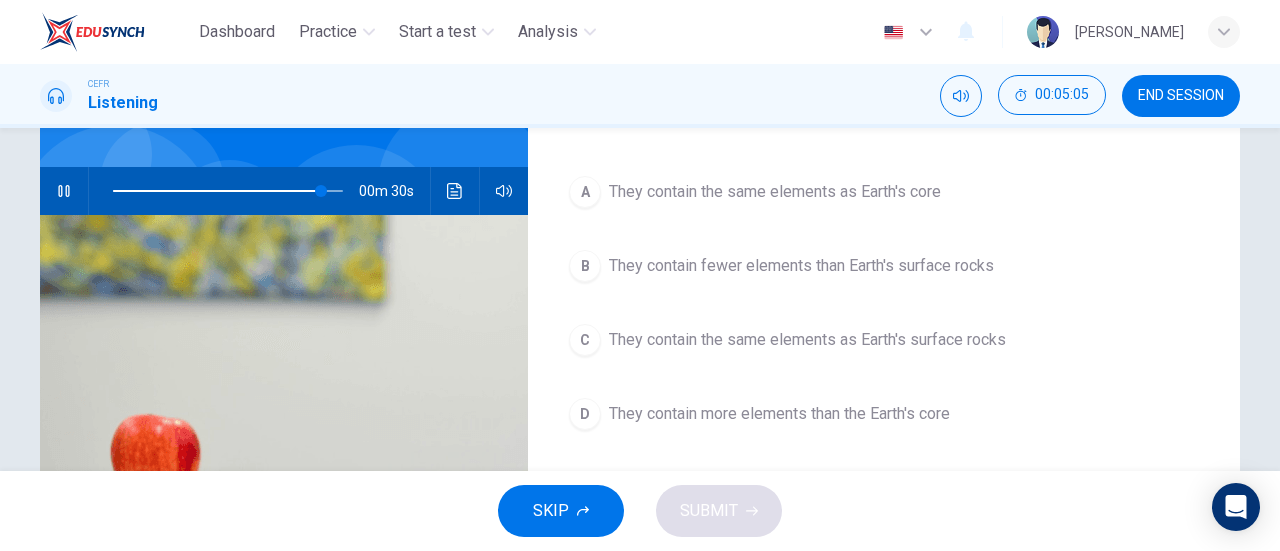 scroll, scrollTop: 169, scrollLeft: 0, axis: vertical 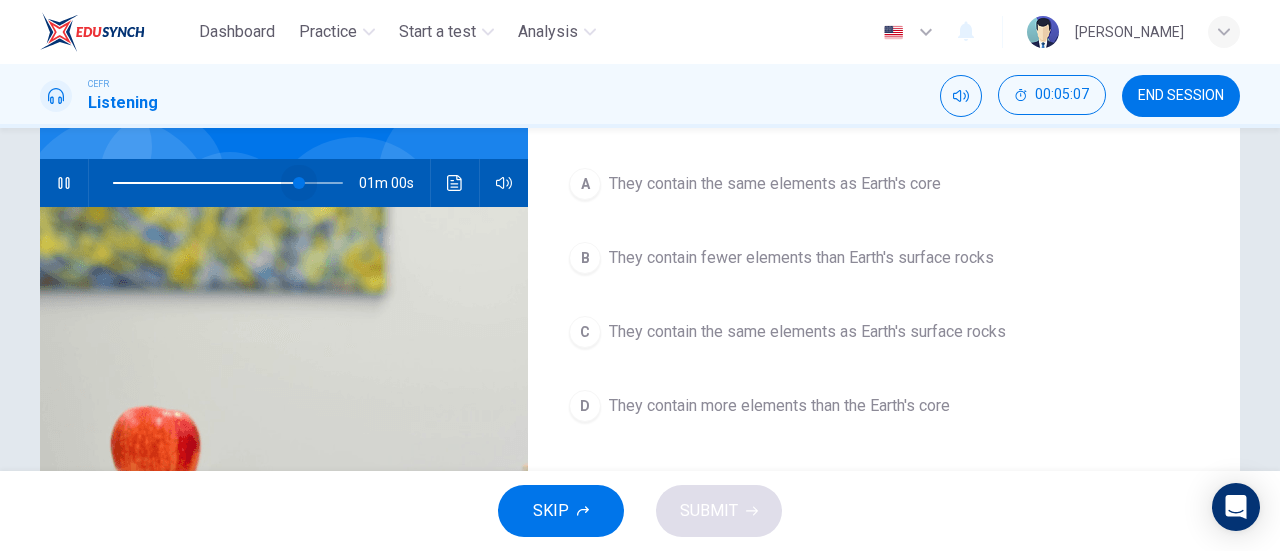 click at bounding box center (228, 183) 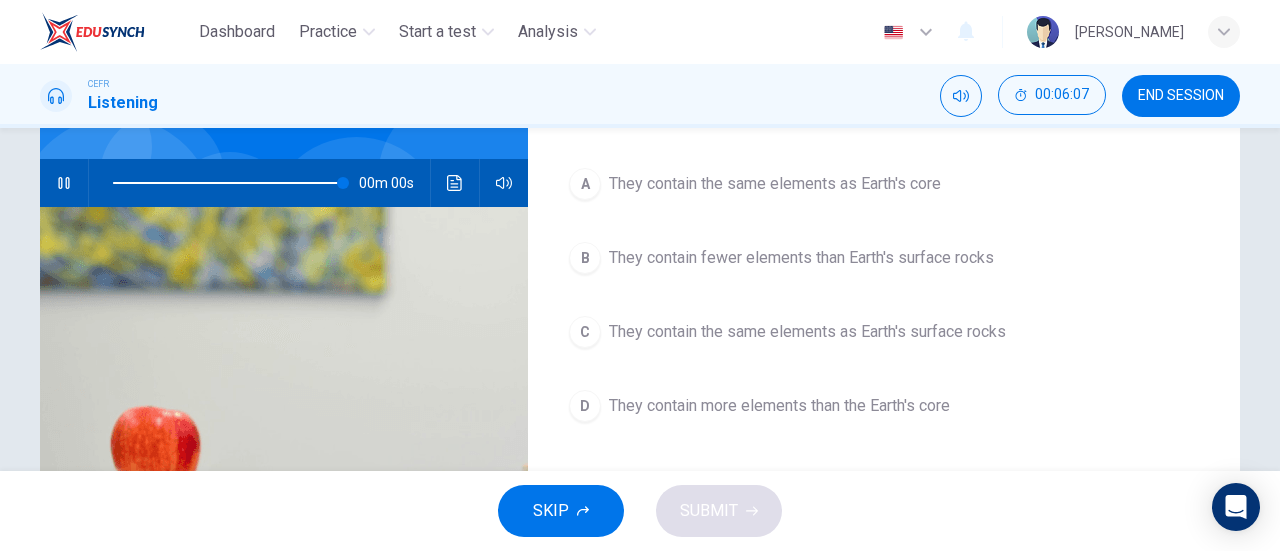 type on "0" 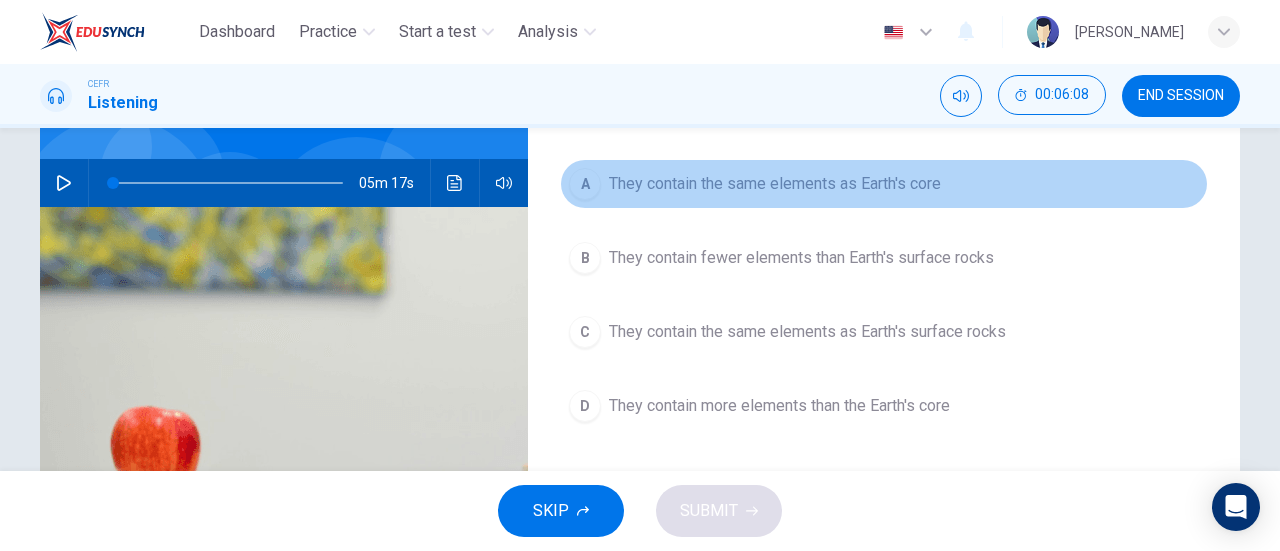click on "A" at bounding box center (585, 184) 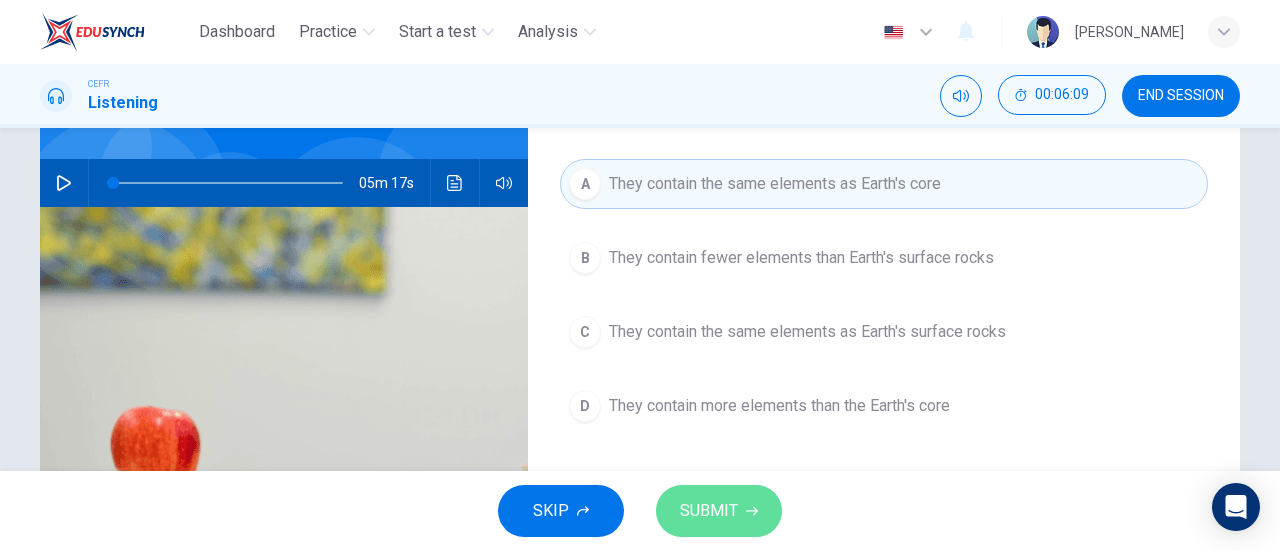 click on "SUBMIT" at bounding box center [719, 511] 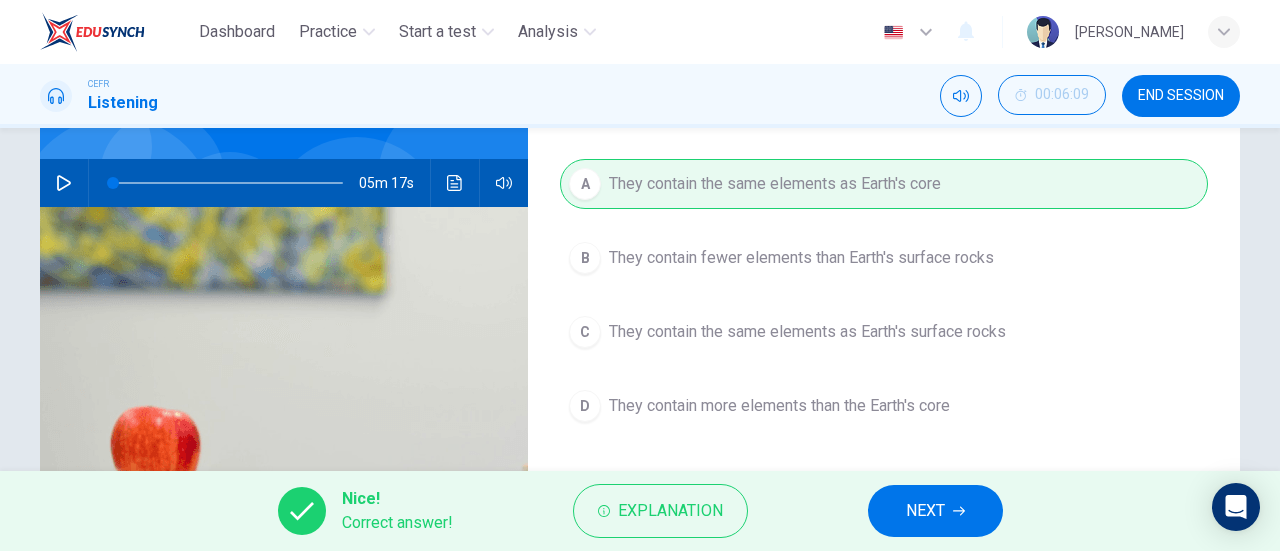 click on "Explanation" at bounding box center [660, 511] 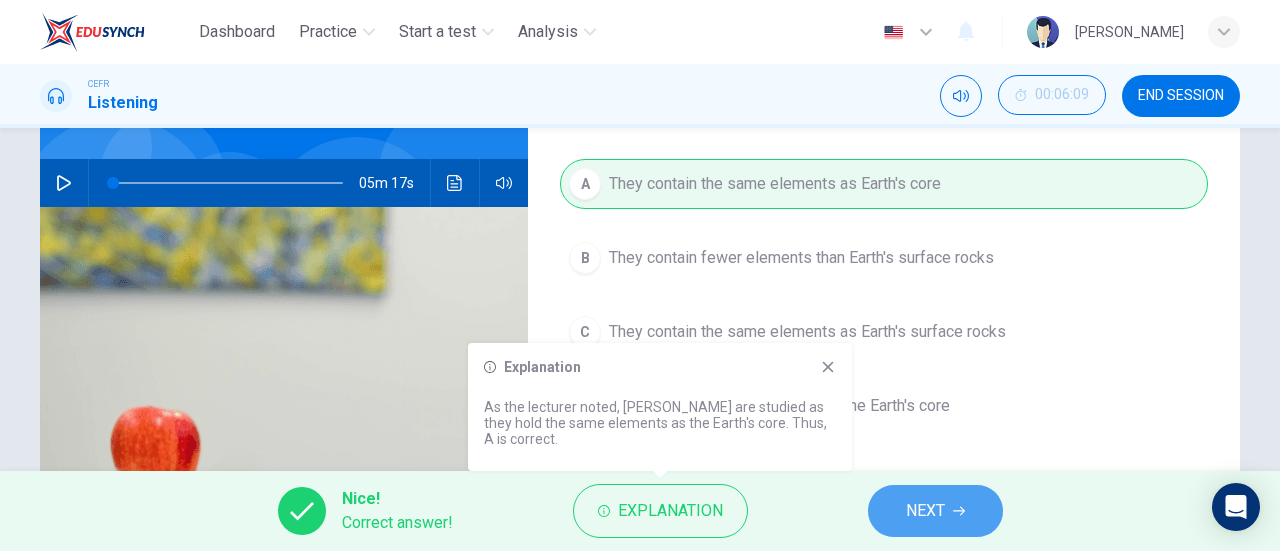 click on "NEXT" at bounding box center [925, 511] 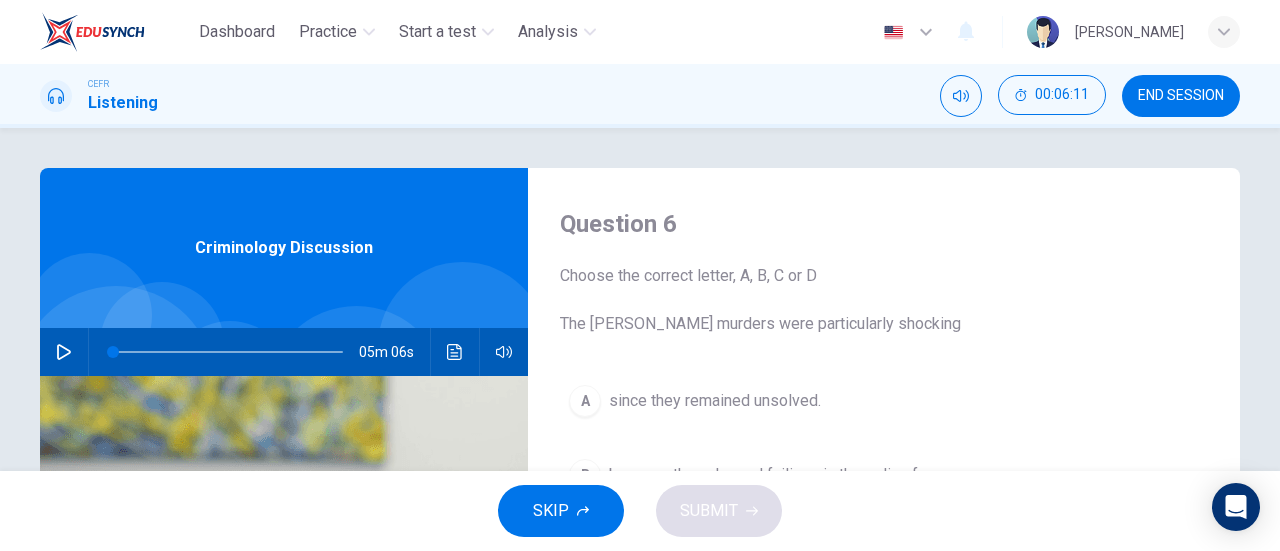 scroll, scrollTop: 38, scrollLeft: 0, axis: vertical 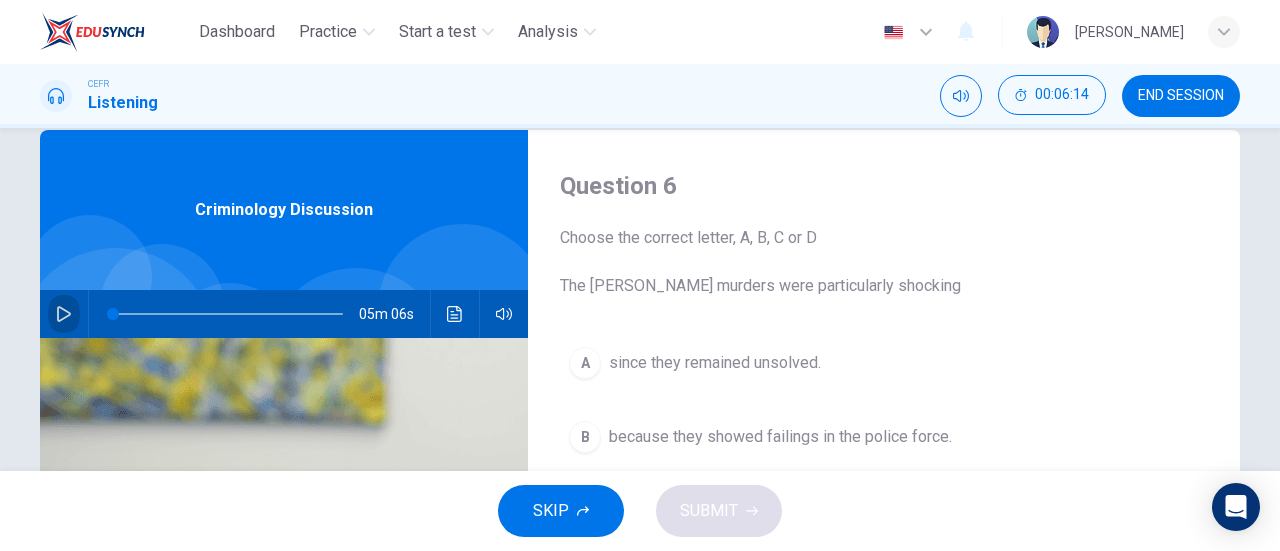 click 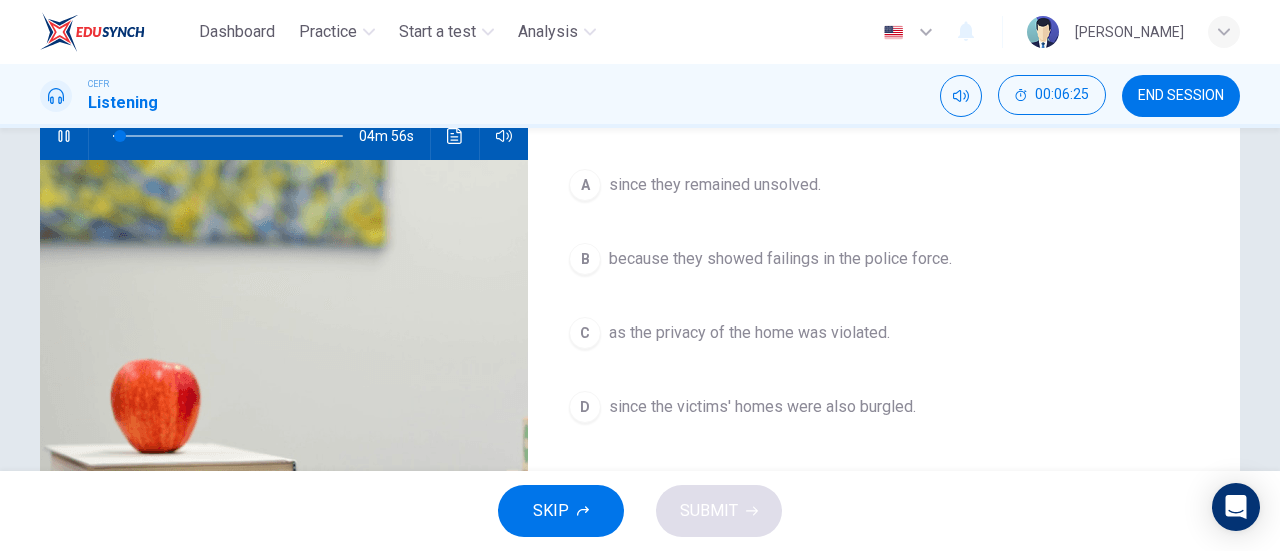 scroll, scrollTop: 218, scrollLeft: 0, axis: vertical 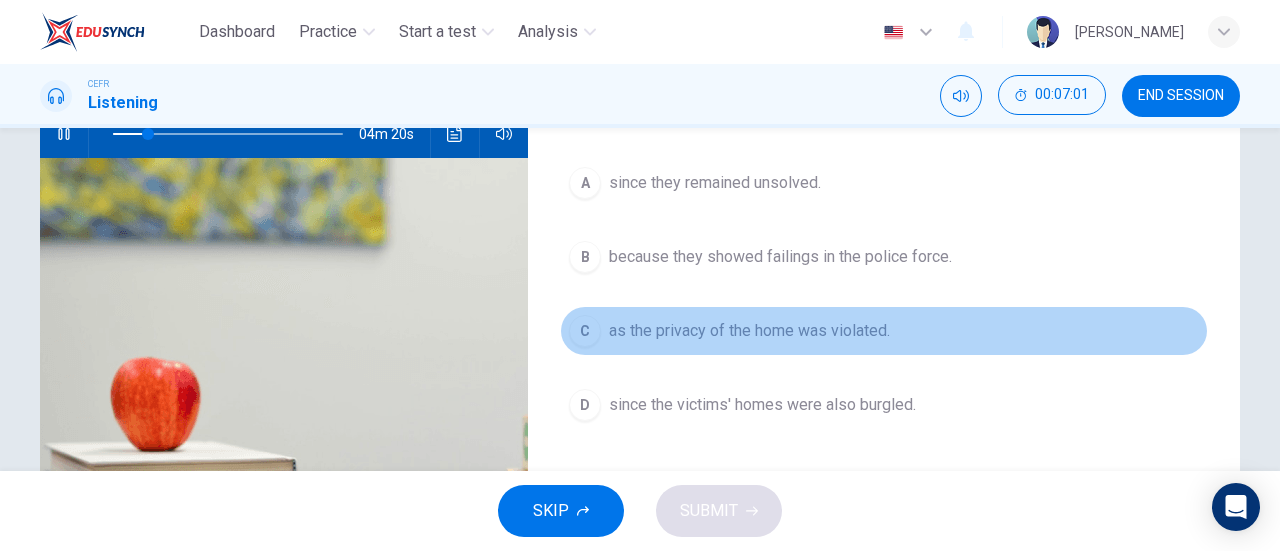 click on "as the privacy of the home was violated." at bounding box center [749, 331] 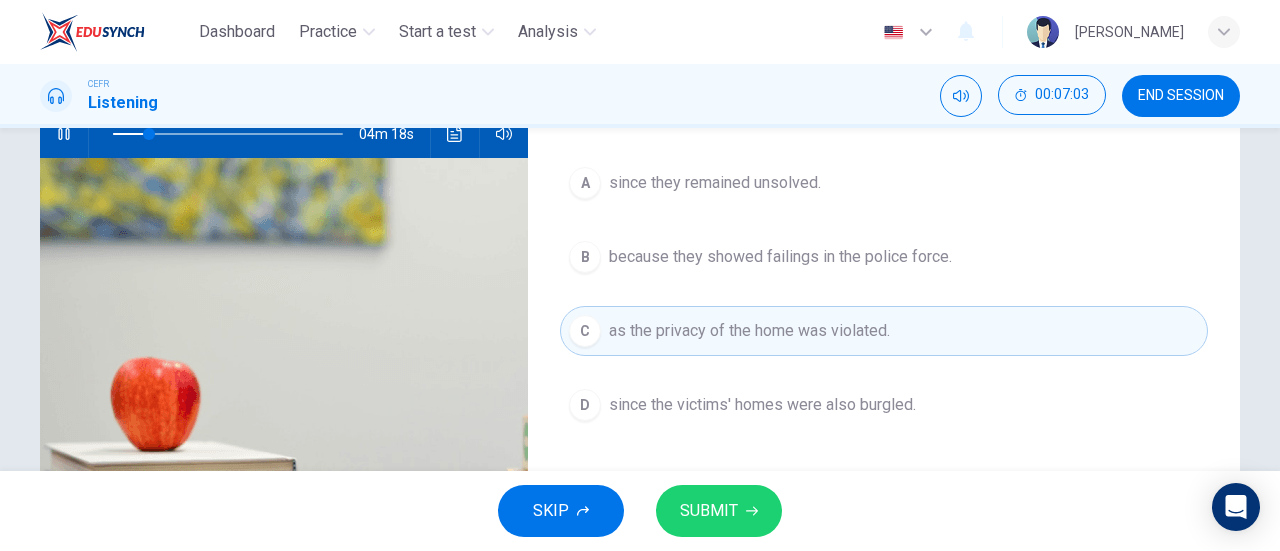 click on "SUBMIT" at bounding box center (719, 511) 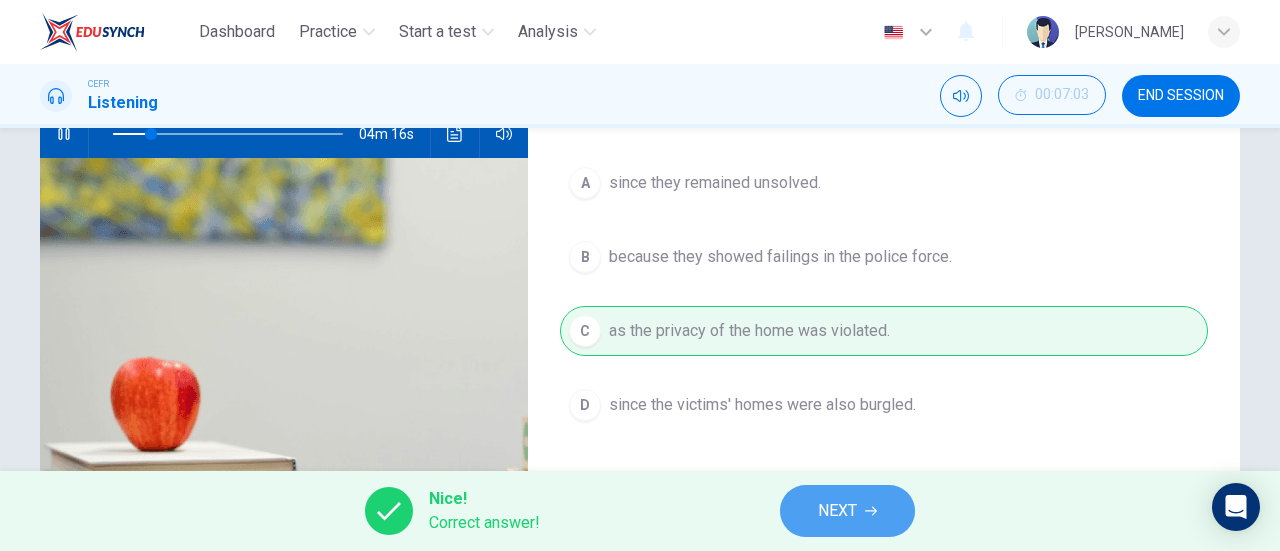 click on "NEXT" at bounding box center (837, 511) 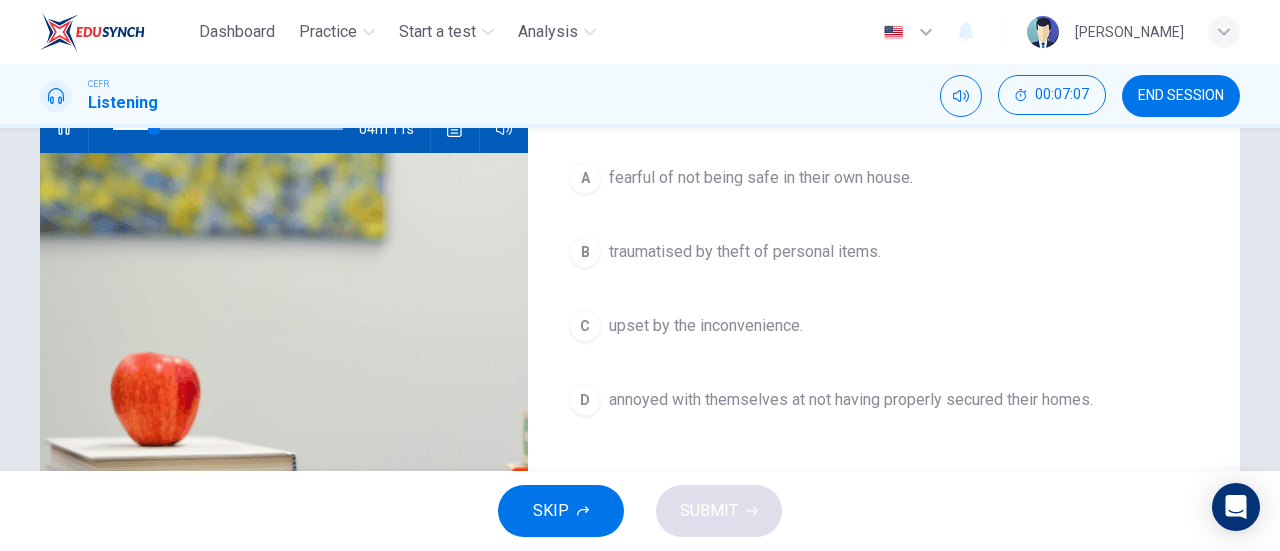 scroll, scrollTop: 224, scrollLeft: 0, axis: vertical 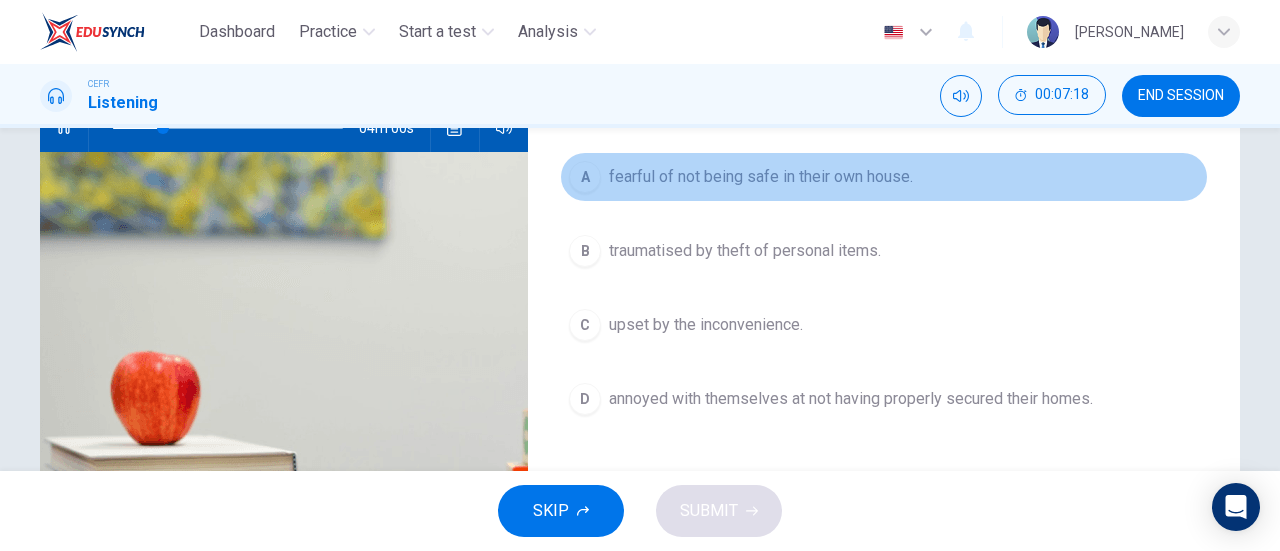 click on "fearful of not being safe in their own house." at bounding box center [761, 177] 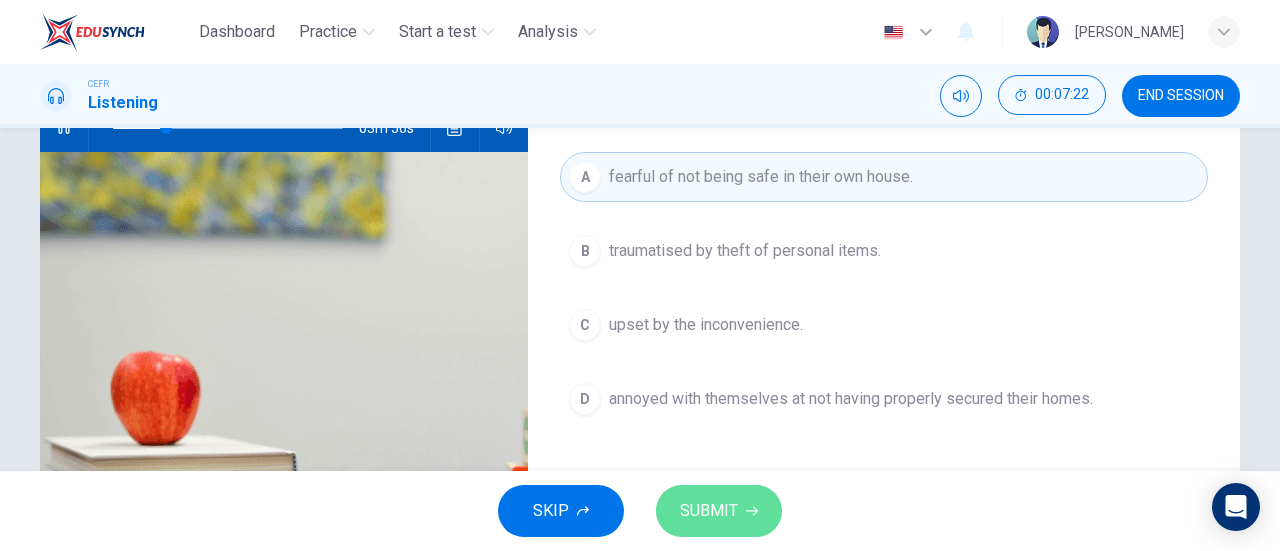 click on "SUBMIT" at bounding box center [719, 511] 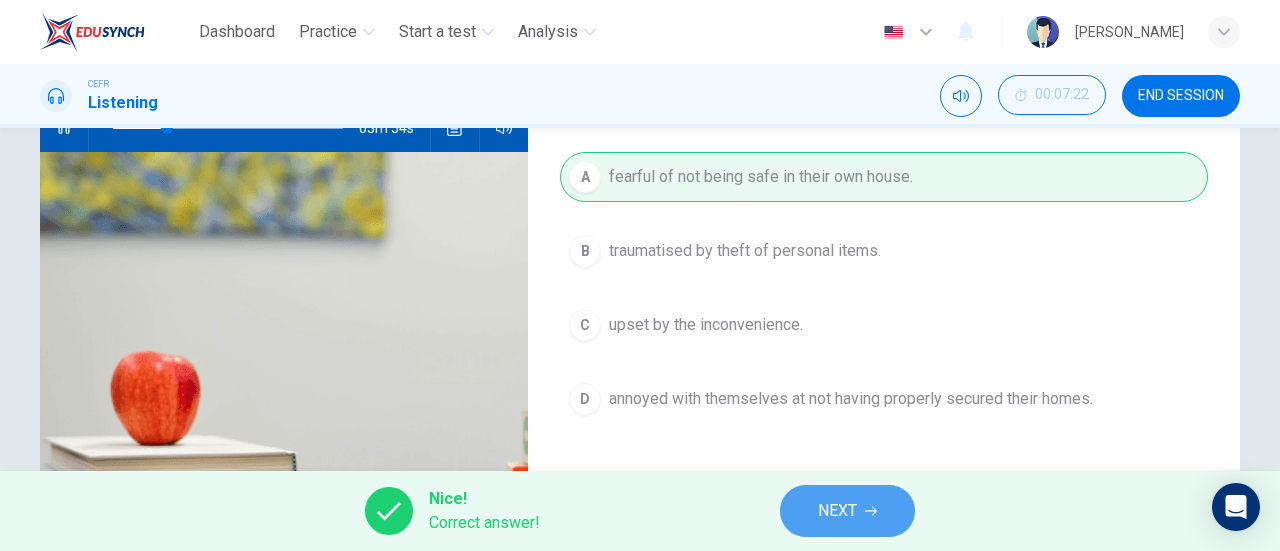 click on "NEXT" at bounding box center [837, 511] 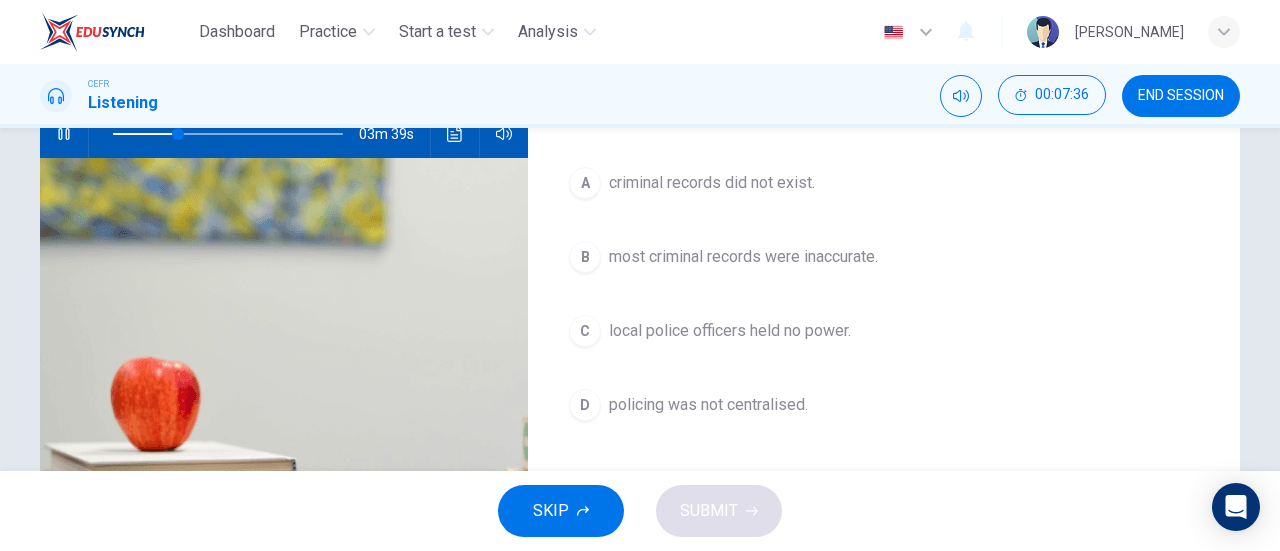 scroll, scrollTop: 226, scrollLeft: 0, axis: vertical 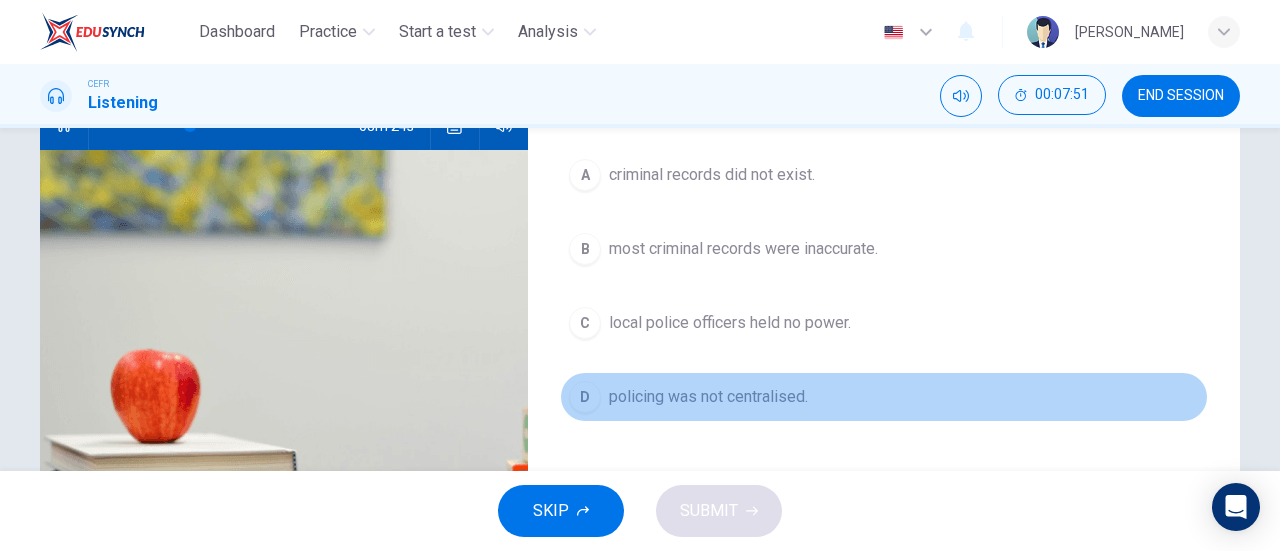 click on "policing was not centralised." at bounding box center (708, 397) 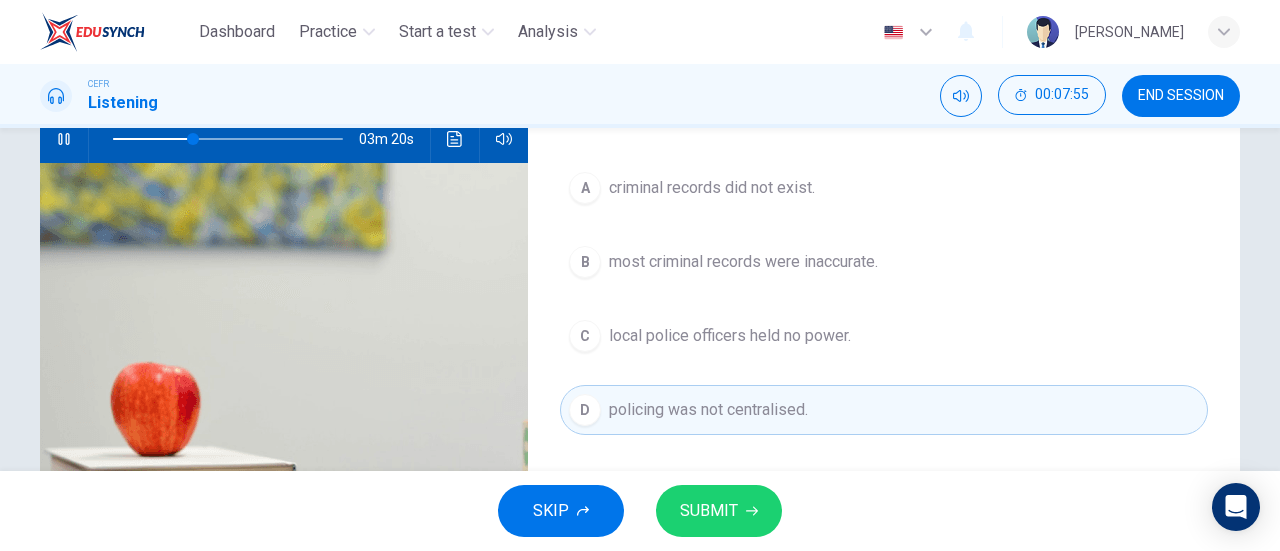 scroll, scrollTop: 214, scrollLeft: 0, axis: vertical 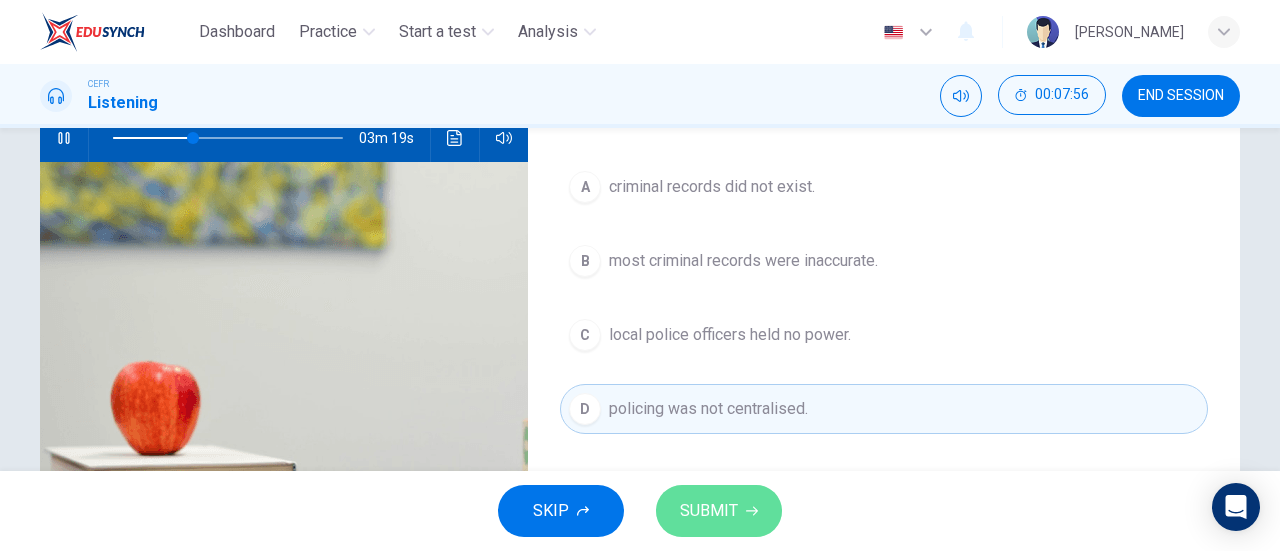 click on "SUBMIT" at bounding box center [709, 511] 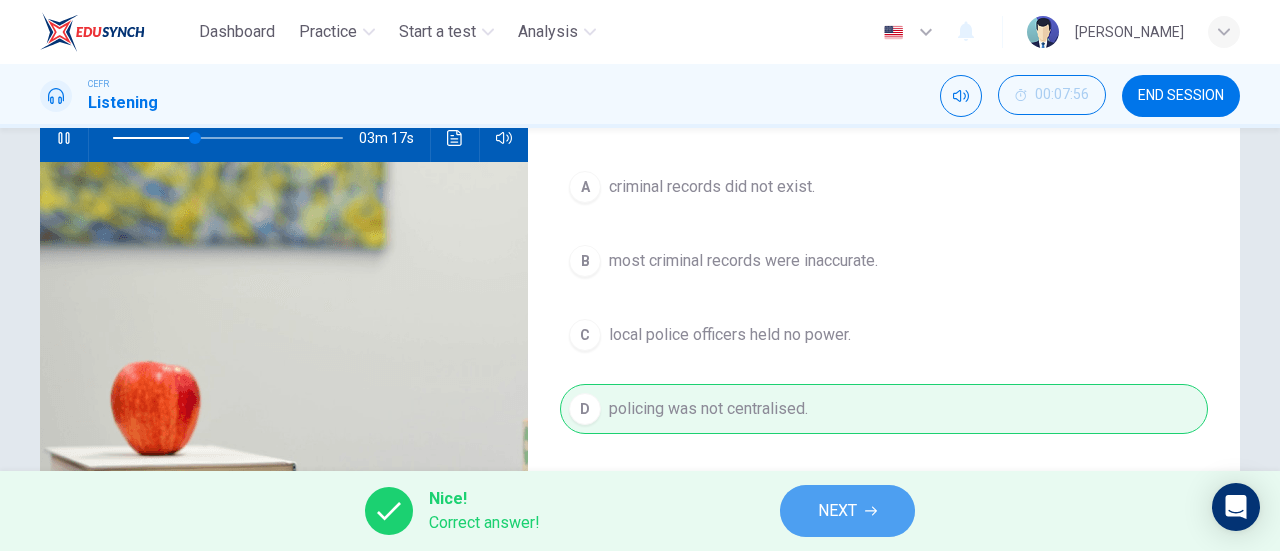 click on "NEXT" at bounding box center (837, 511) 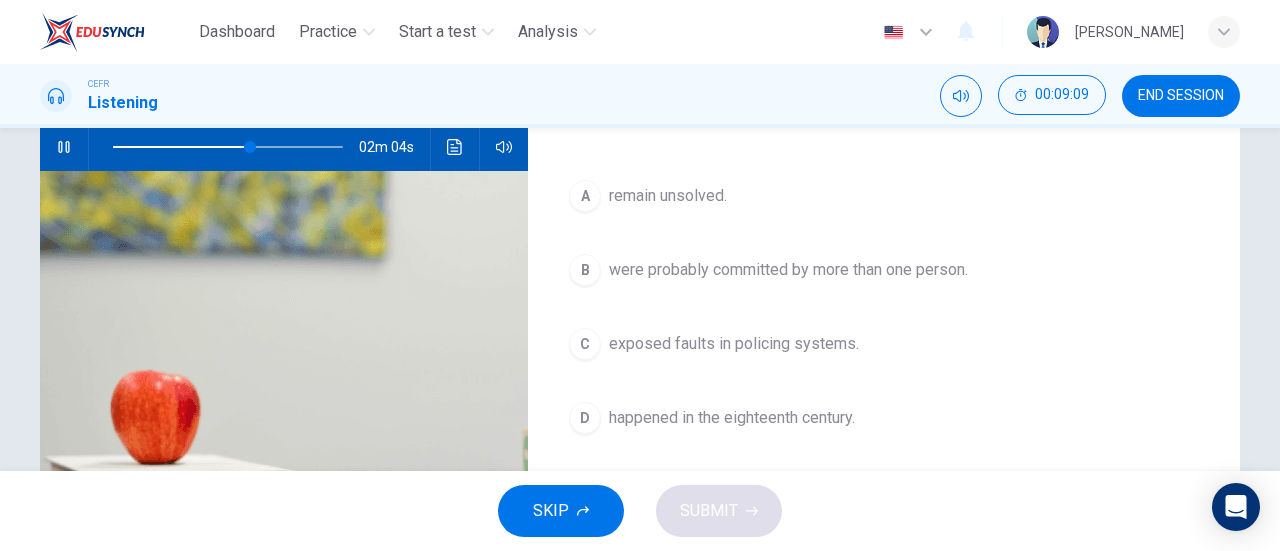 scroll, scrollTop: 207, scrollLeft: 0, axis: vertical 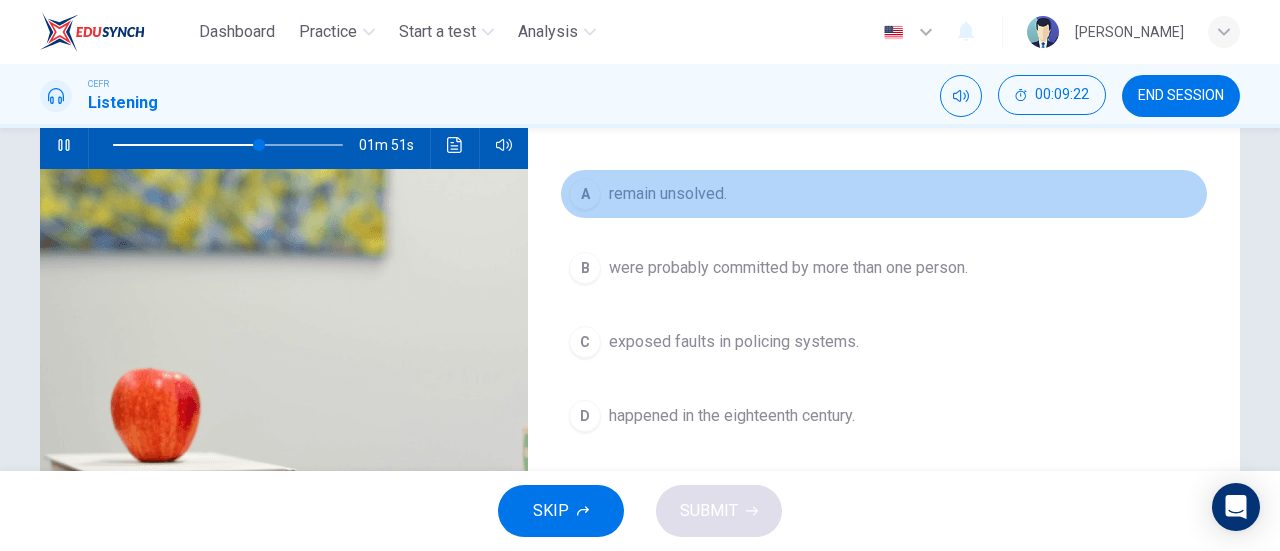 click on "remain unsolved." at bounding box center (668, 194) 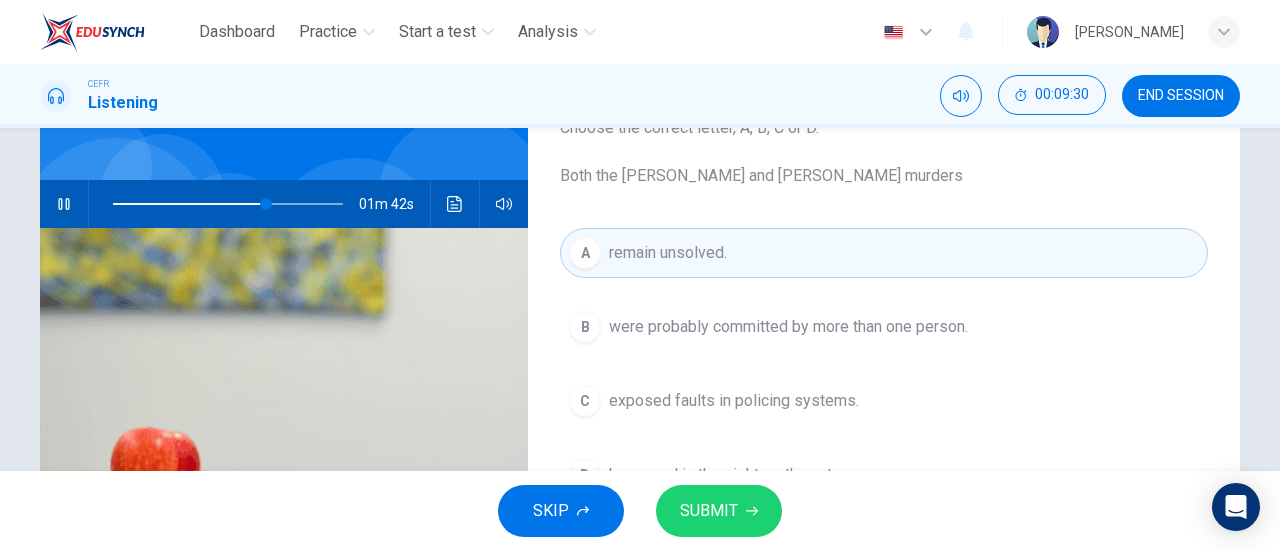 scroll, scrollTop: 147, scrollLeft: 0, axis: vertical 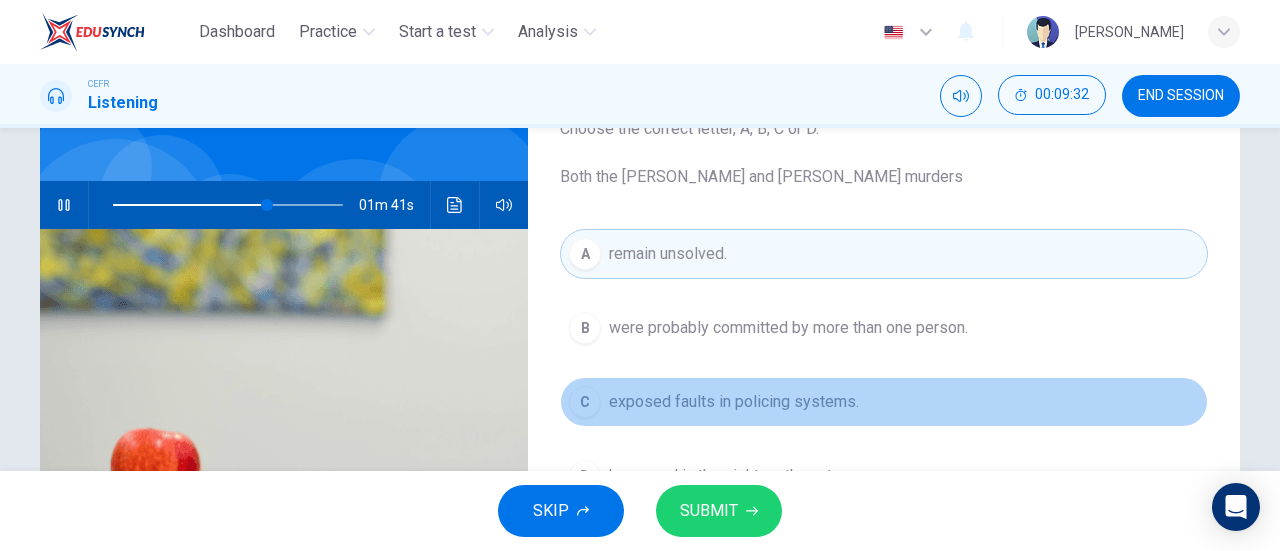 click on "exposed faults in policing systems." at bounding box center (734, 402) 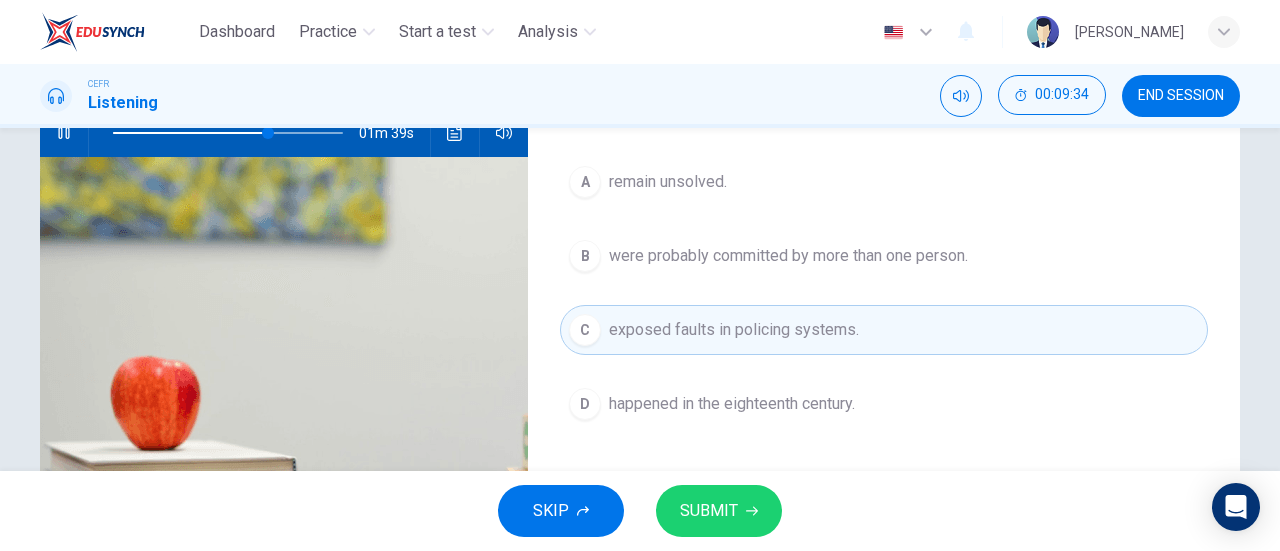 scroll, scrollTop: 221, scrollLeft: 0, axis: vertical 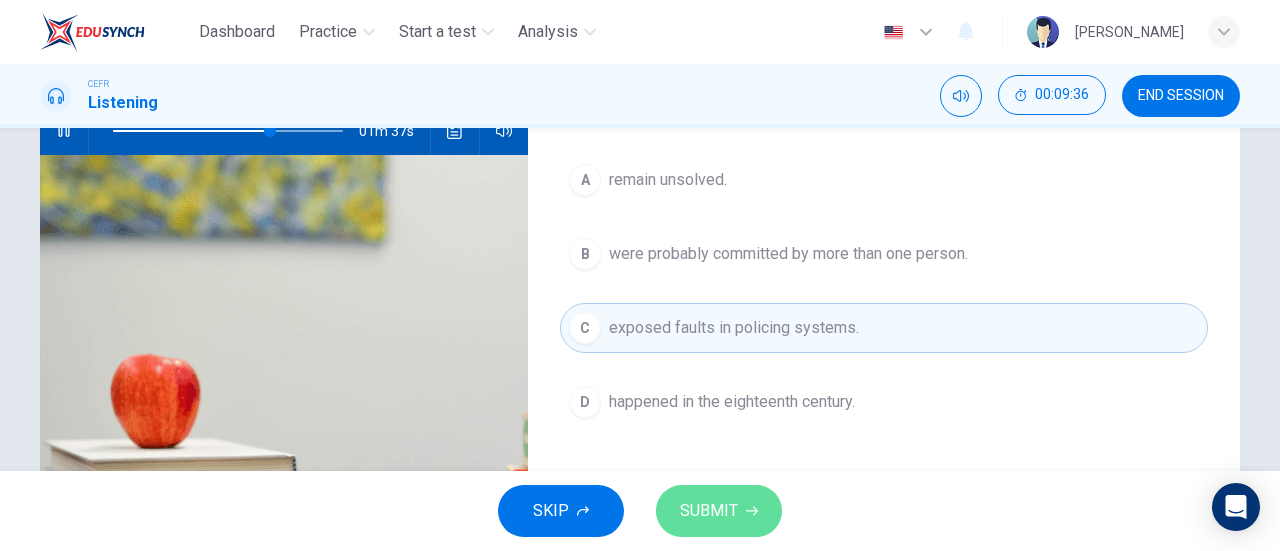 click on "SUBMIT" at bounding box center (709, 511) 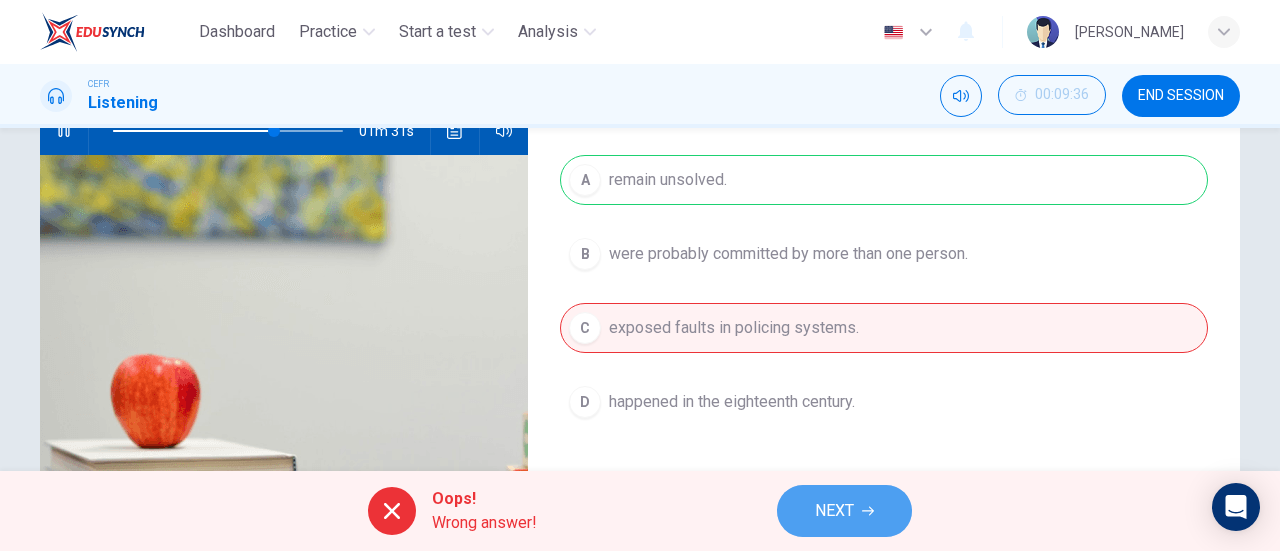 click on "NEXT" at bounding box center [844, 511] 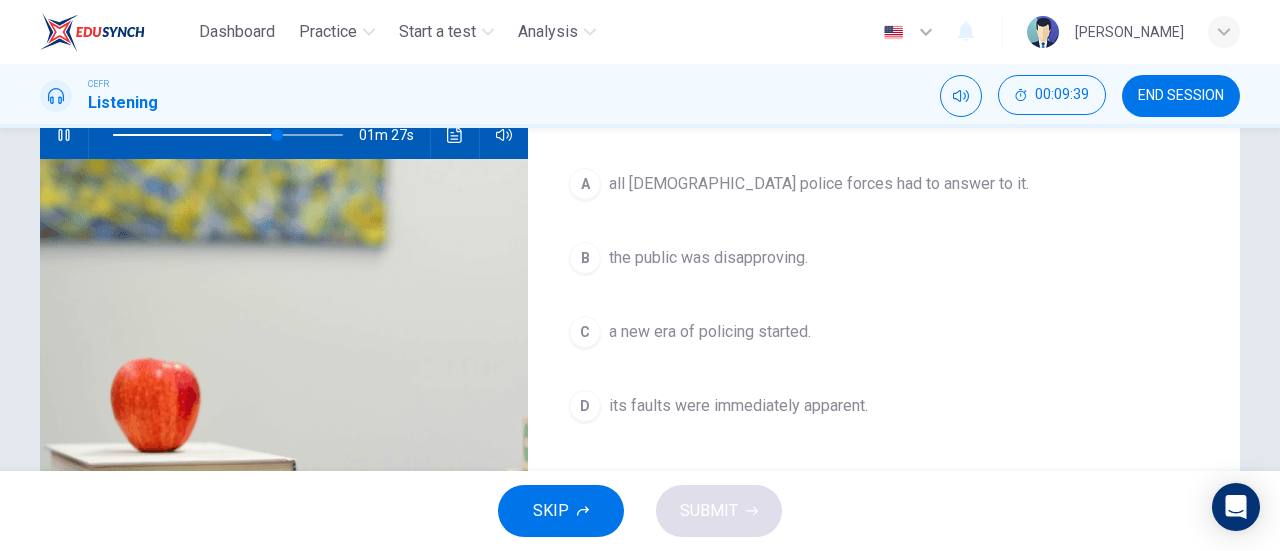 scroll, scrollTop: 218, scrollLeft: 0, axis: vertical 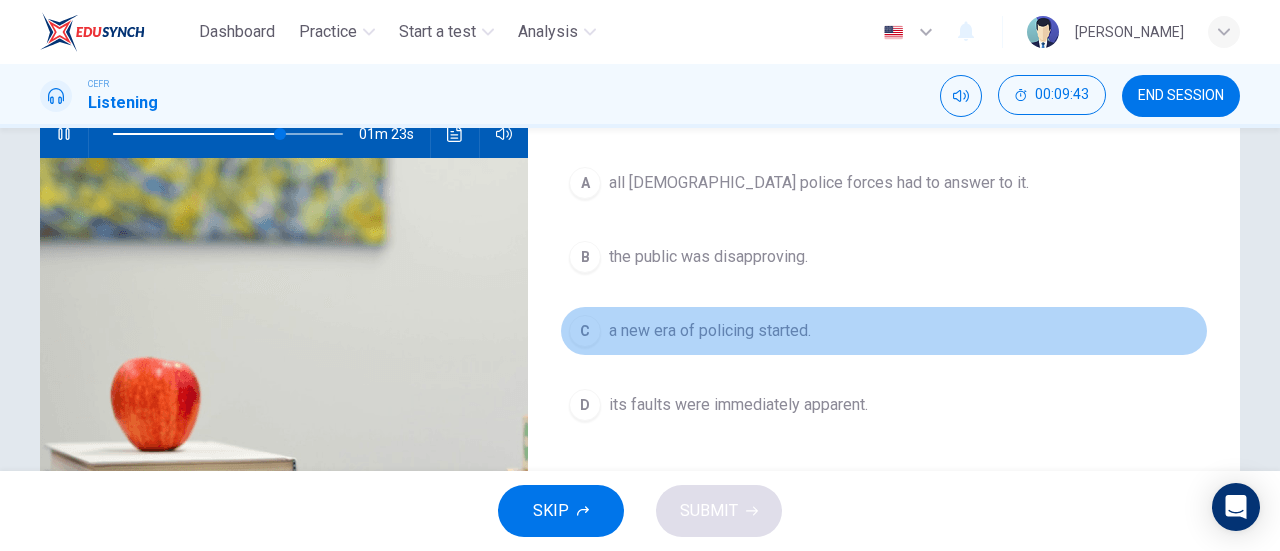 click on "a new era of policing started." at bounding box center (710, 331) 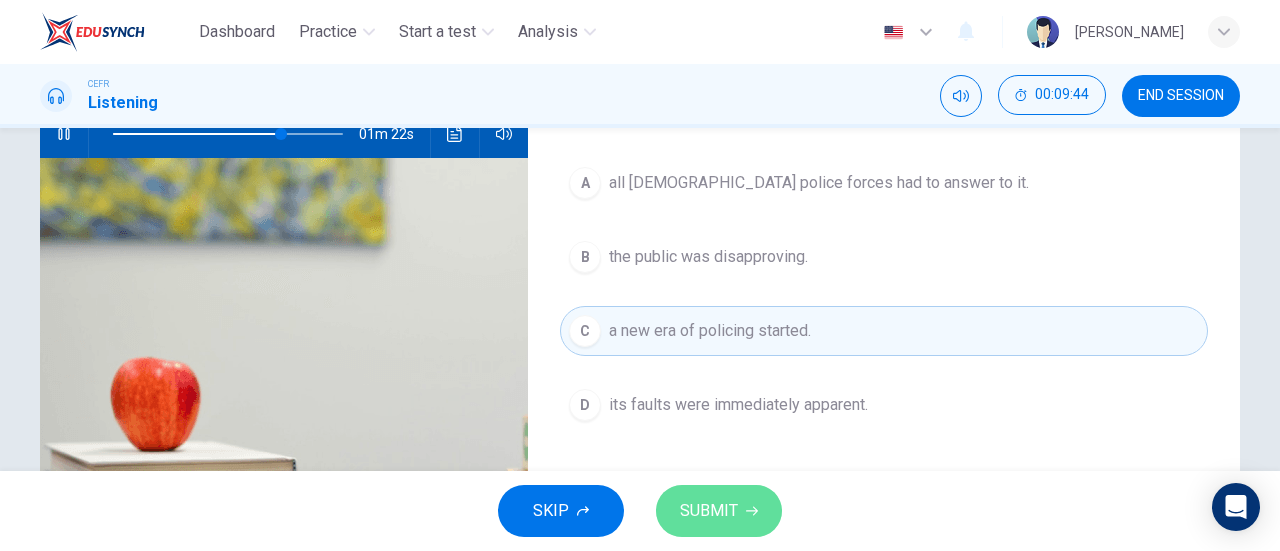 click on "SUBMIT" at bounding box center (719, 511) 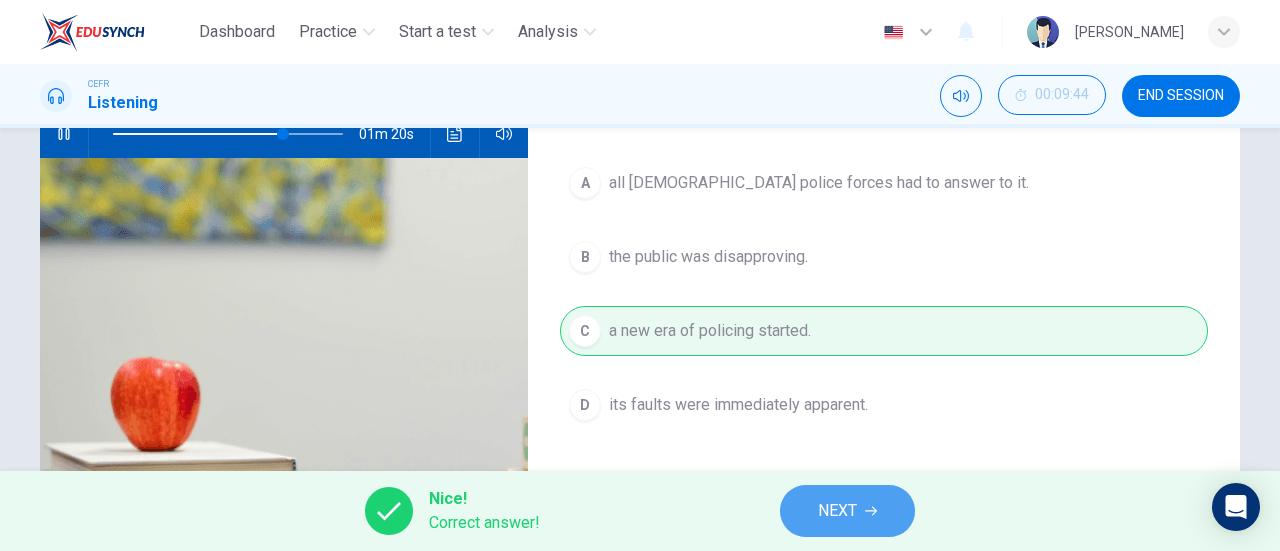 click on "NEXT" at bounding box center (847, 511) 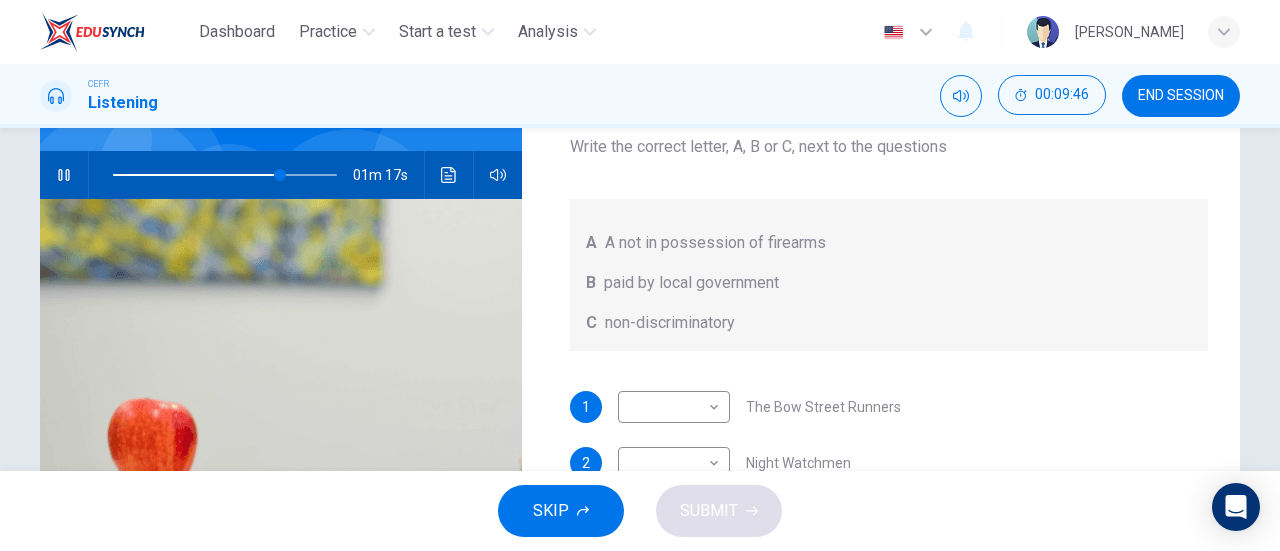 scroll, scrollTop: 176, scrollLeft: 0, axis: vertical 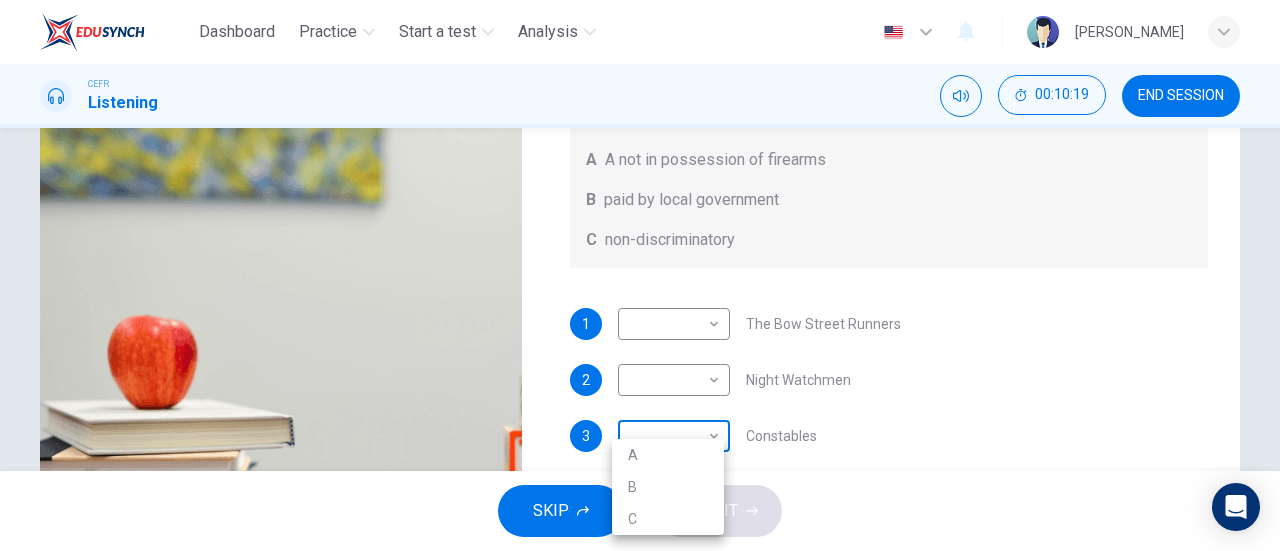 click on "Dashboard Practice Start a test Analysis English en ​ DINIE MAWADDAH BINTI DZULHADI CEFR Listening 00:10:19 END SESSION Question 11 What does the lecturer say about the following? Write the correct letter, A, B or C, next to the questions A  A not in possession of firearms B paid by local government C non-discriminatory 1 ​ ​ The Bow Street Runners
2 ​ ​ Night Watchmen 3 ​ ​ Constables 4 ​ ​ The Metropolitan Police Force 5 ​ ​ Contemporary Police Forces Criminology Discussion 00m 44s SKIP SUBMIT EduSynch - Online Language Proficiency Testing
Dashboard Practice Start a test Analysis Notifications © Copyright  2025 A B C" at bounding box center (640, 275) 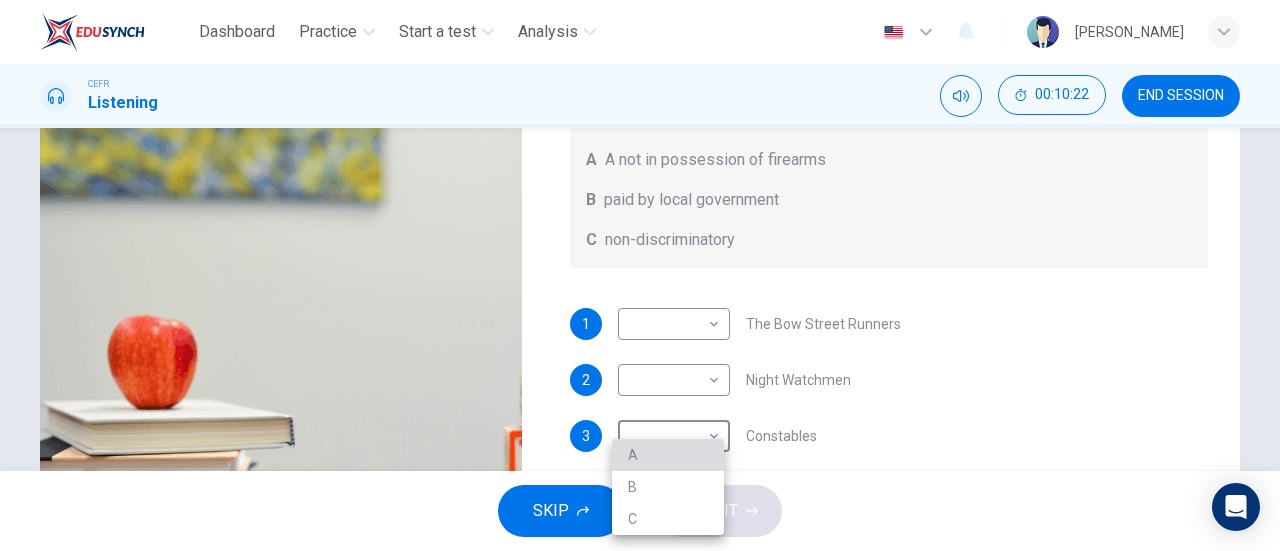 click on "A" at bounding box center (668, 455) 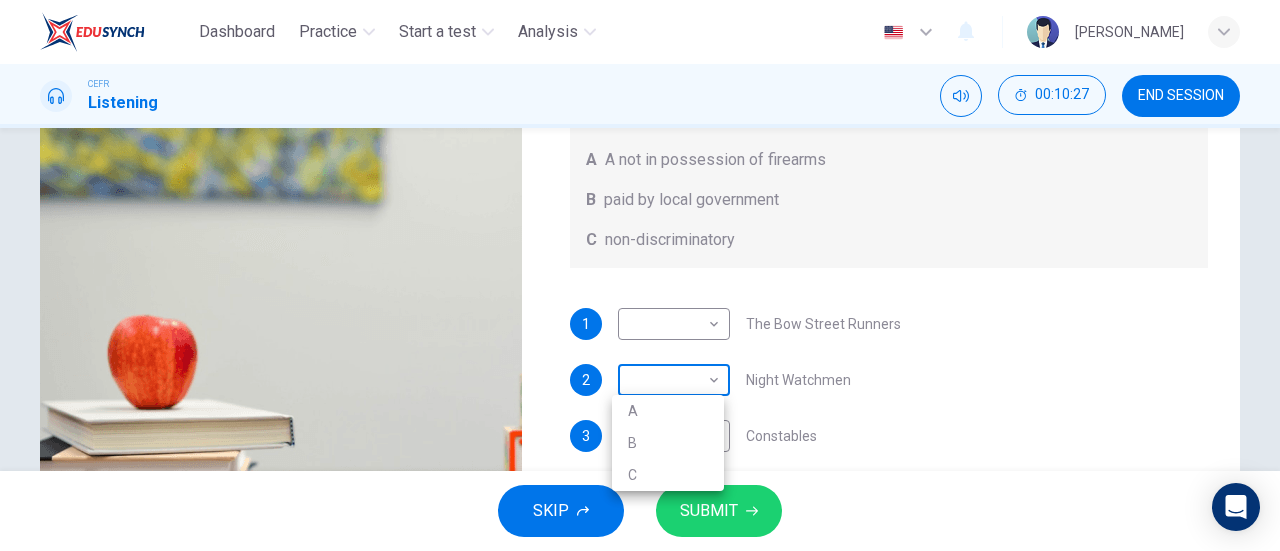 click on "Dashboard Practice Start a test Analysis English en ​ DINIE MAWADDAH BINTI DZULHADI CEFR Listening 00:10:27 END SESSION Question 11 What does the lecturer say about the following? Write the correct letter, A, B or C, next to the questions A  A not in possession of firearms B paid by local government C non-discriminatory 1 ​ ​ The Bow Street Runners
2 ​ ​ Night Watchmen 3 A A ​ Constables 4 ​ ​ The Metropolitan Police Force 5 ​ ​ Contemporary Police Forces Criminology Discussion 00m 37s SKIP SUBMIT EduSynch - Online Language Proficiency Testing
Dashboard Practice Start a test Analysis Notifications © Copyright  2025 A B C" at bounding box center [640, 275] 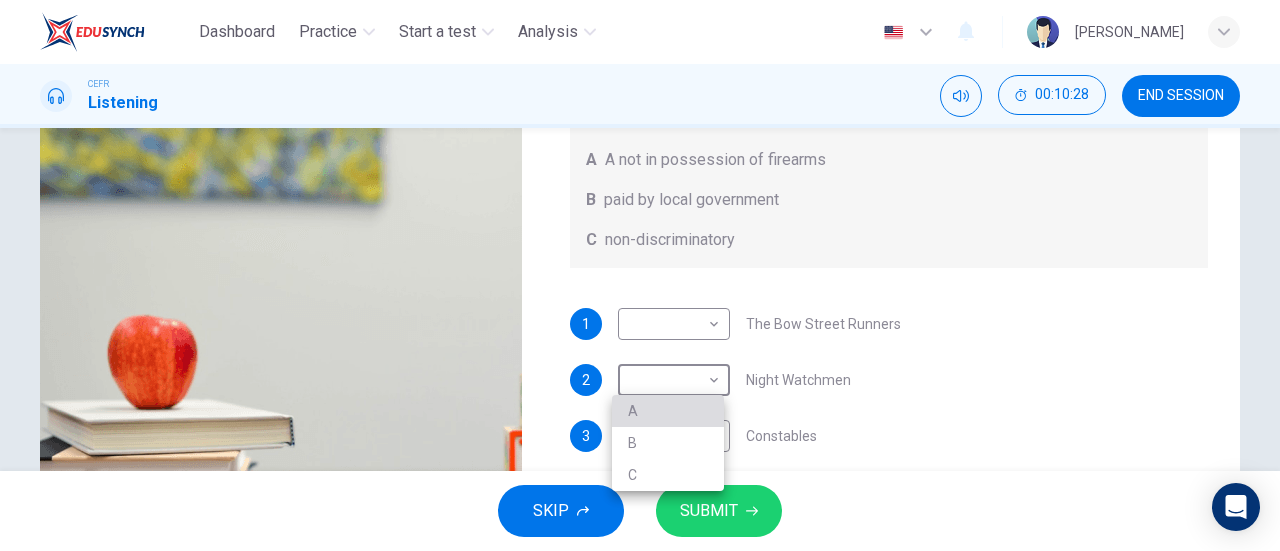 click on "A" at bounding box center (668, 411) 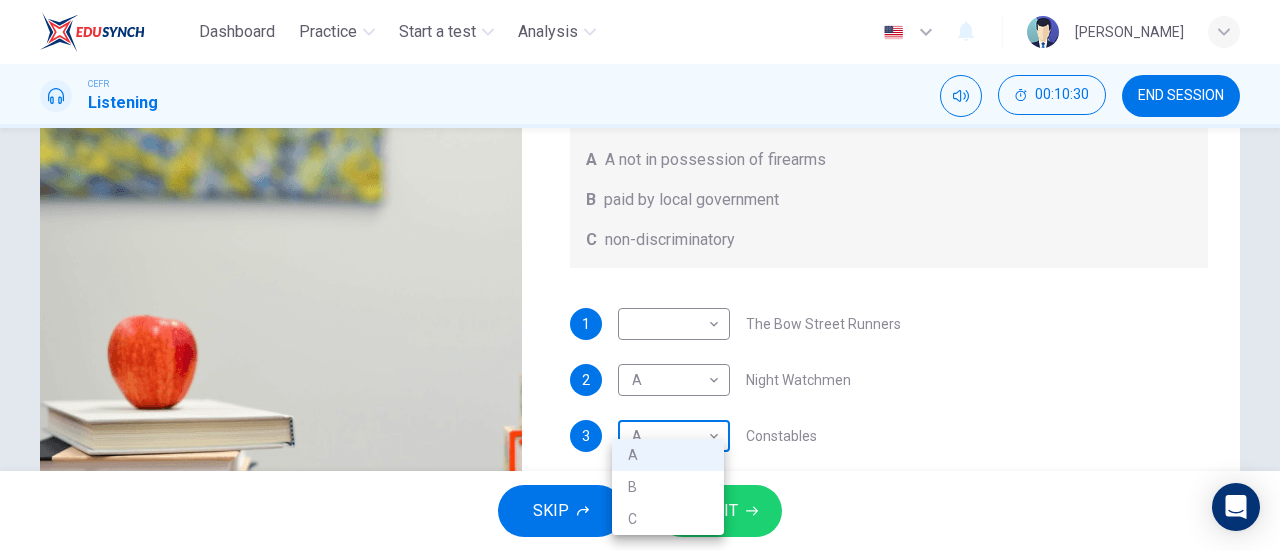 click on "Dashboard Practice Start a test Analysis English en ​ DINIE MAWADDAH BINTI DZULHADI CEFR Listening 00:10:30 END SESSION Question 11 What does the lecturer say about the following? Write the correct letter, A, B or C, next to the questions A  A not in possession of firearms B paid by local government C non-discriminatory 1 ​ ​ The Bow Street Runners
2 A A ​ Night Watchmen 3 A A ​ Constables 4 ​ ​ The Metropolitan Police Force 5 ​ ​ Contemporary Police Forces Criminology Discussion 00m 33s SKIP SUBMIT EduSynch - Online Language Proficiency Testing
Dashboard Practice Start a test Analysis Notifications © Copyright  2025 A B C" at bounding box center [640, 275] 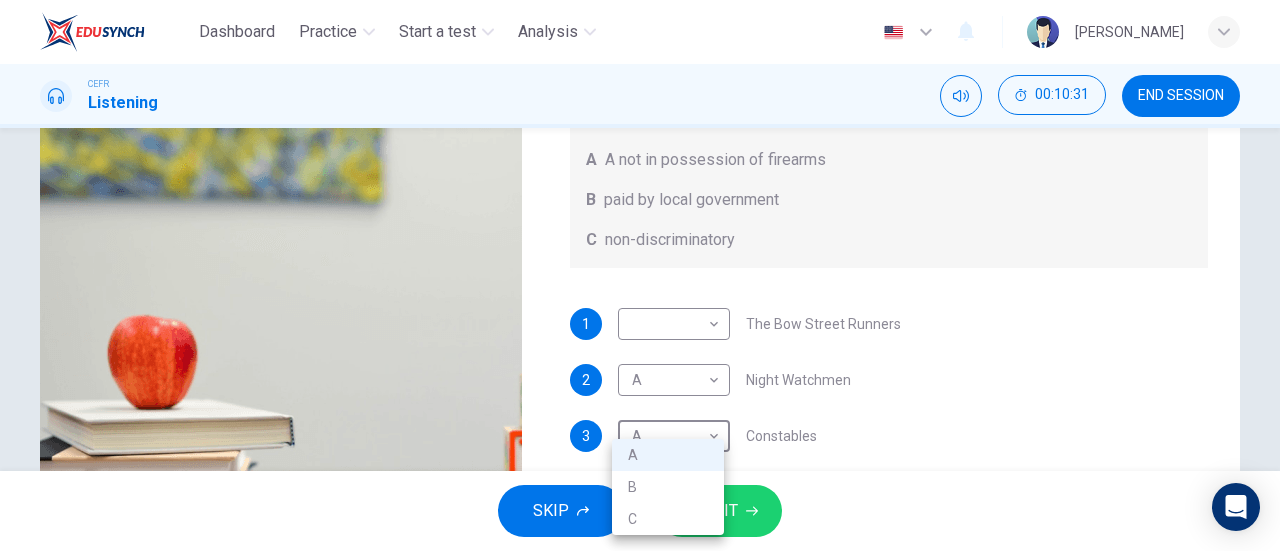 click on "C" at bounding box center [668, 519] 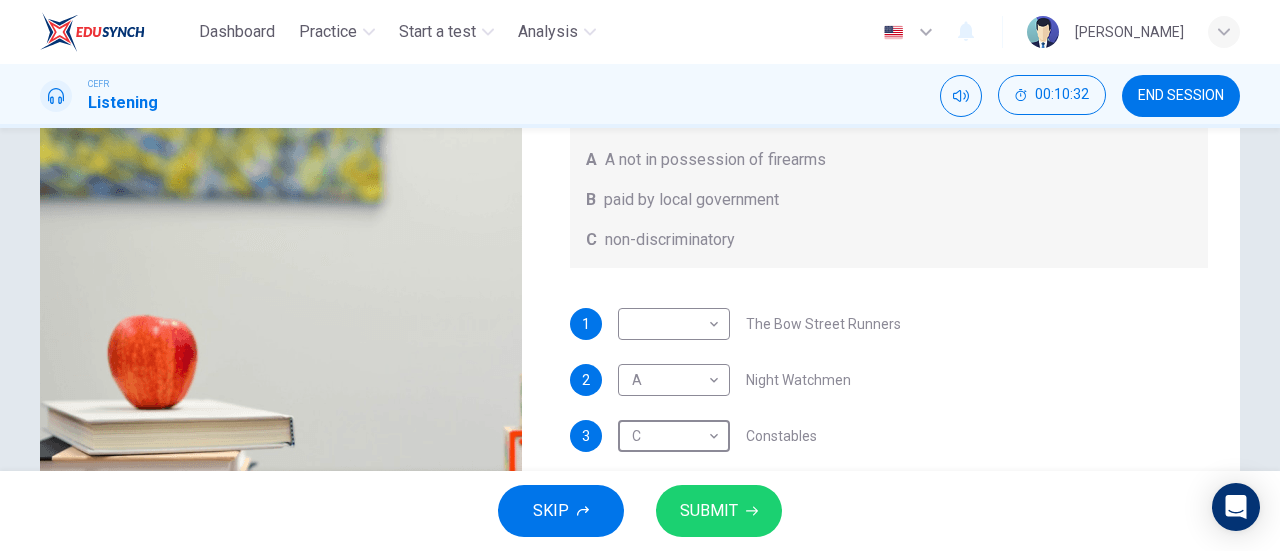 type on "89" 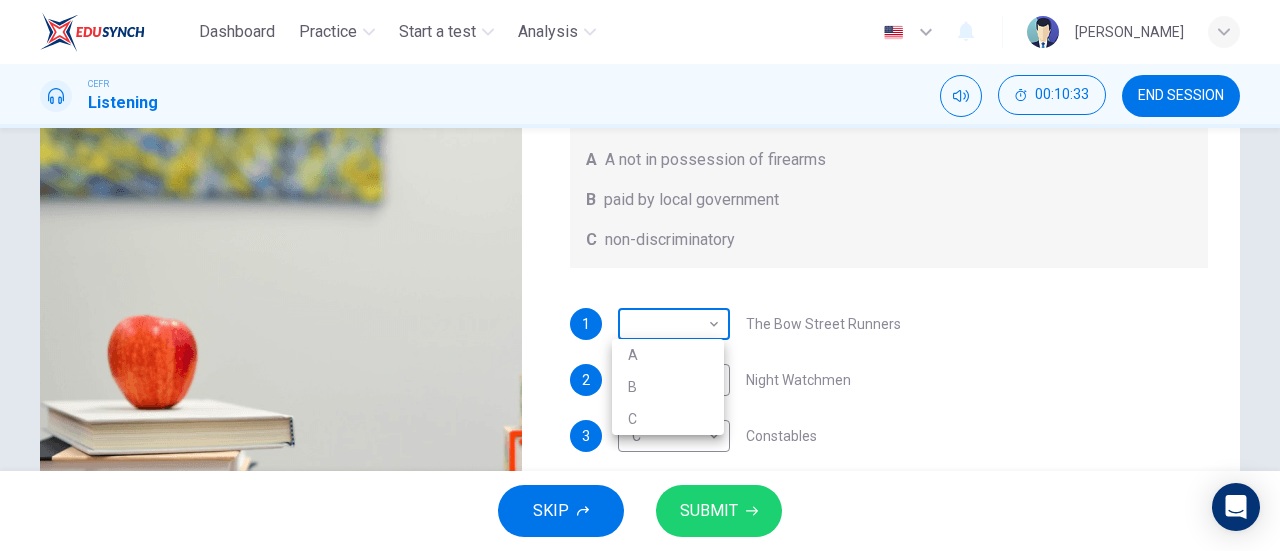 click on "Dashboard Practice Start a test Analysis English en ​ DINIE MAWADDAH BINTI DZULHADI CEFR Listening 00:10:33 END SESSION Question 11 What does the lecturer say about the following? Write the correct letter, A, B or C, next to the questions A  A not in possession of firearms B paid by local government C non-discriminatory 1 ​ ​ The Bow Street Runners
2 A A ​ Night Watchmen 3 C C ​ Constables 4 ​ ​ The Metropolitan Police Force 5 ​ ​ Contemporary Police Forces Criminology Discussion 00m 30s SKIP SUBMIT EduSynch - Online Language Proficiency Testing
Dashboard Practice Start a test Analysis Notifications © Copyright  2025 A B C" at bounding box center (640, 275) 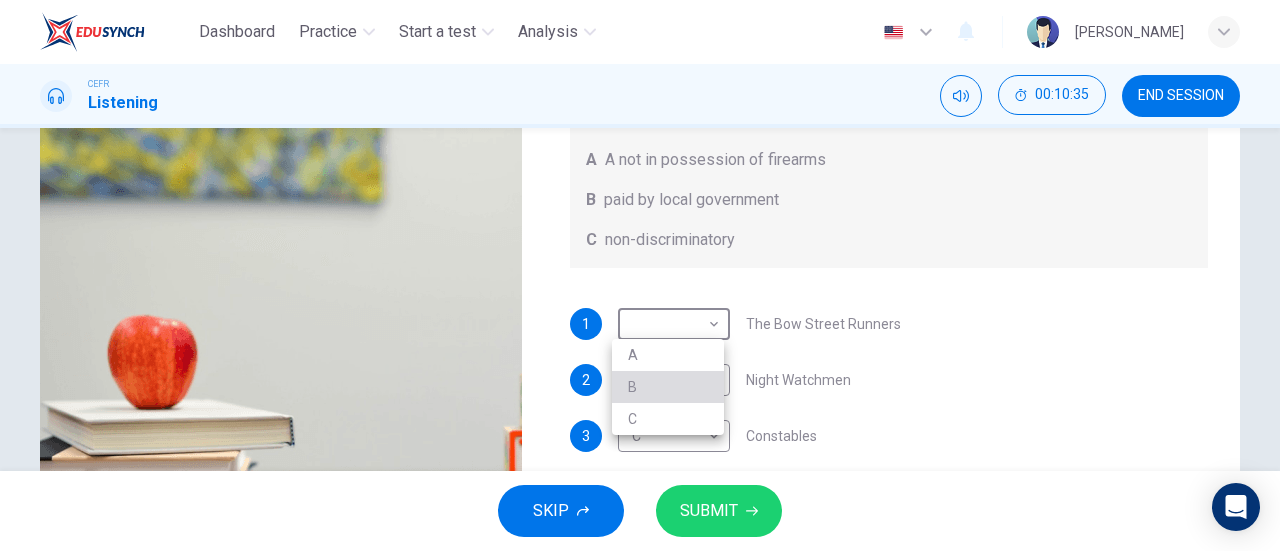 click on "B" at bounding box center [668, 387] 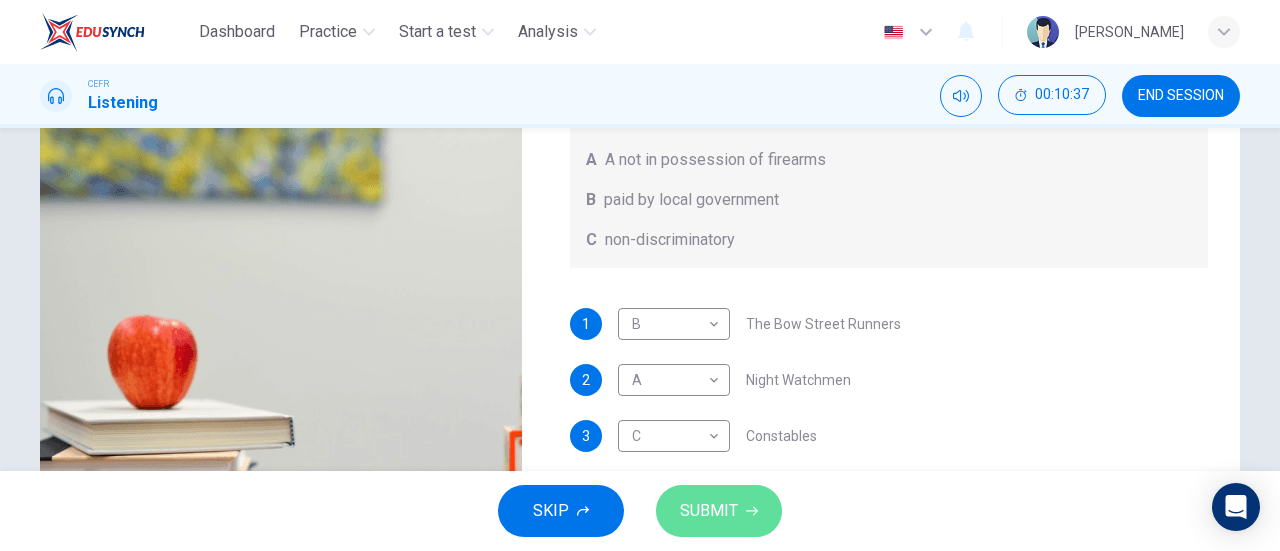 click on "SUBMIT" at bounding box center [719, 511] 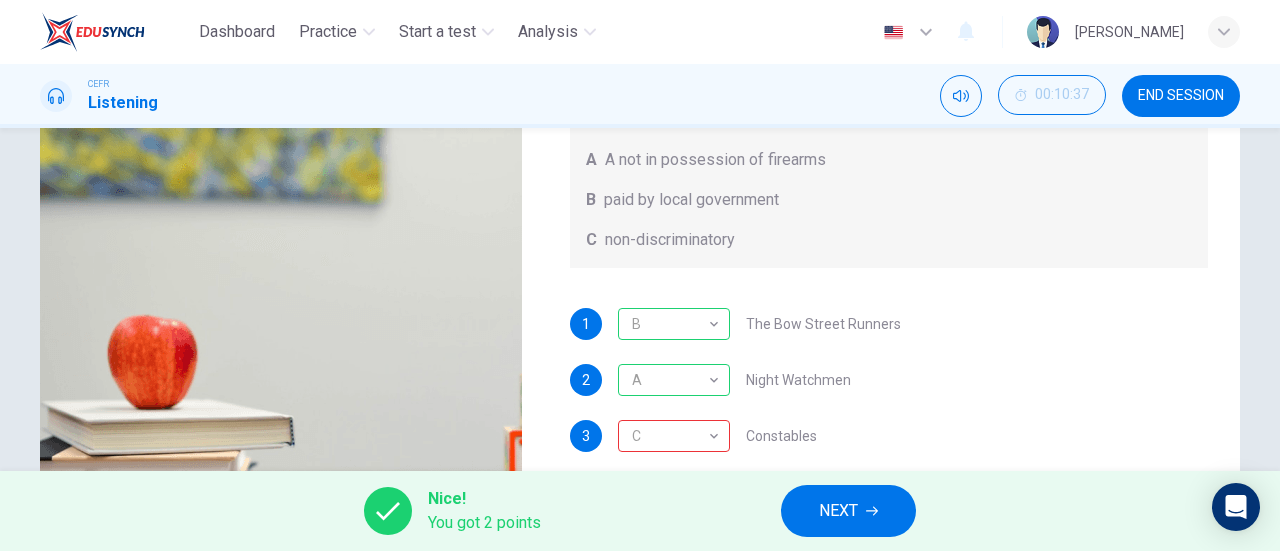 type on "94" 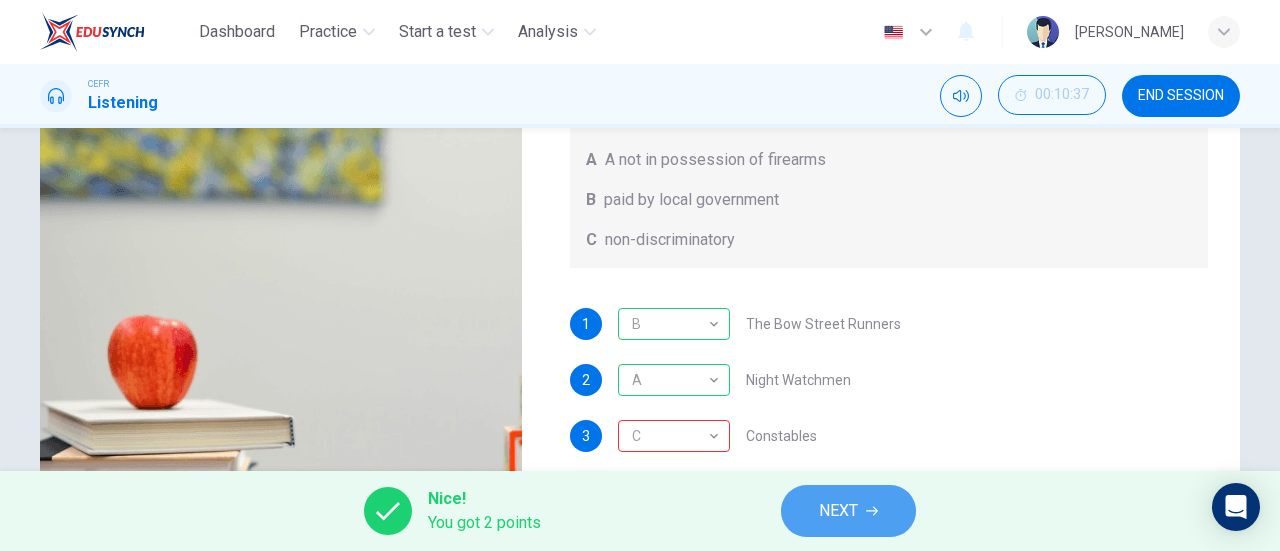 click on "NEXT" at bounding box center [838, 511] 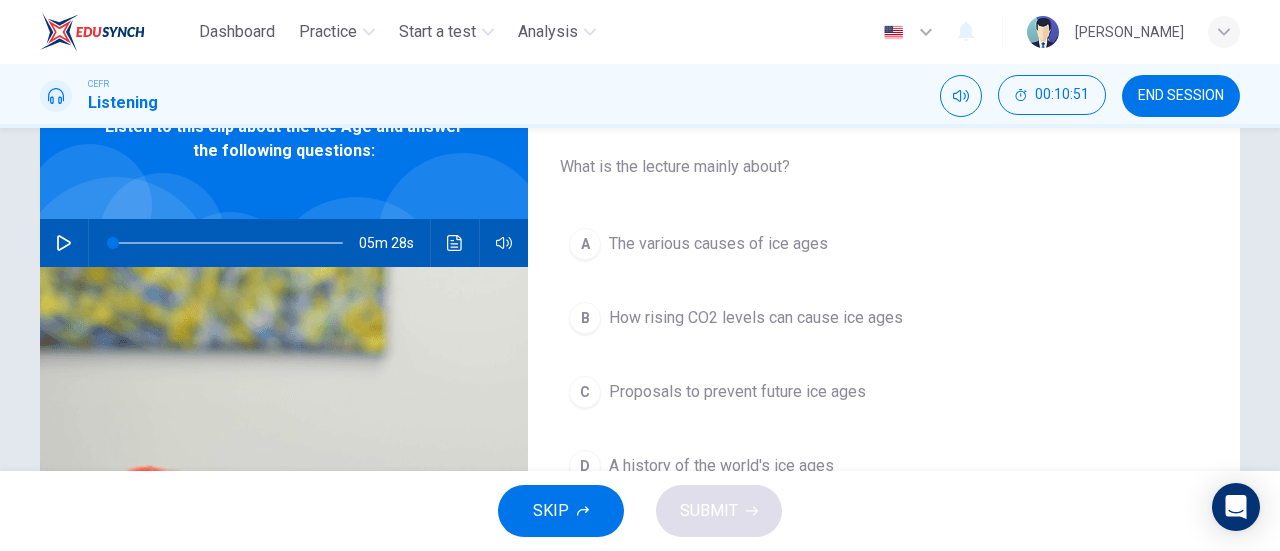 scroll, scrollTop: 71, scrollLeft: 0, axis: vertical 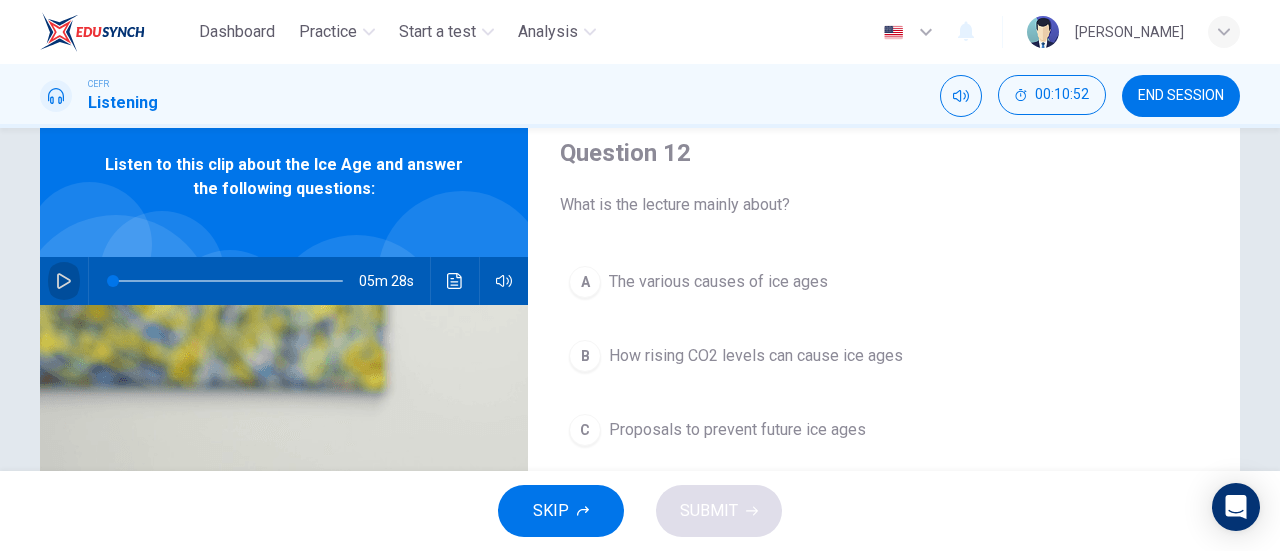 click at bounding box center (64, 281) 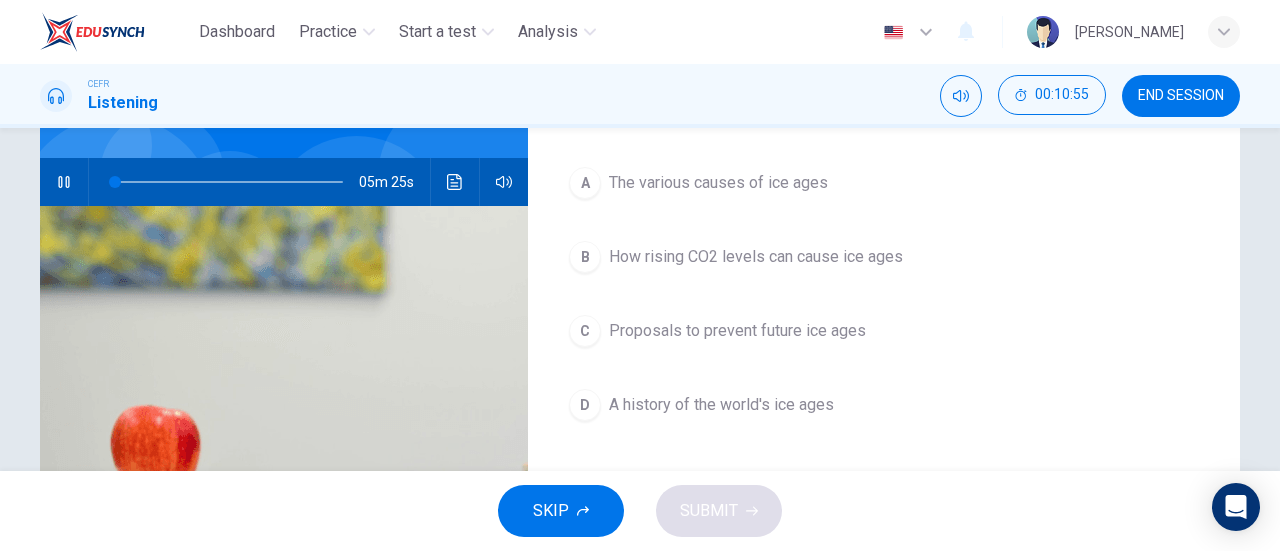 scroll, scrollTop: 173, scrollLeft: 0, axis: vertical 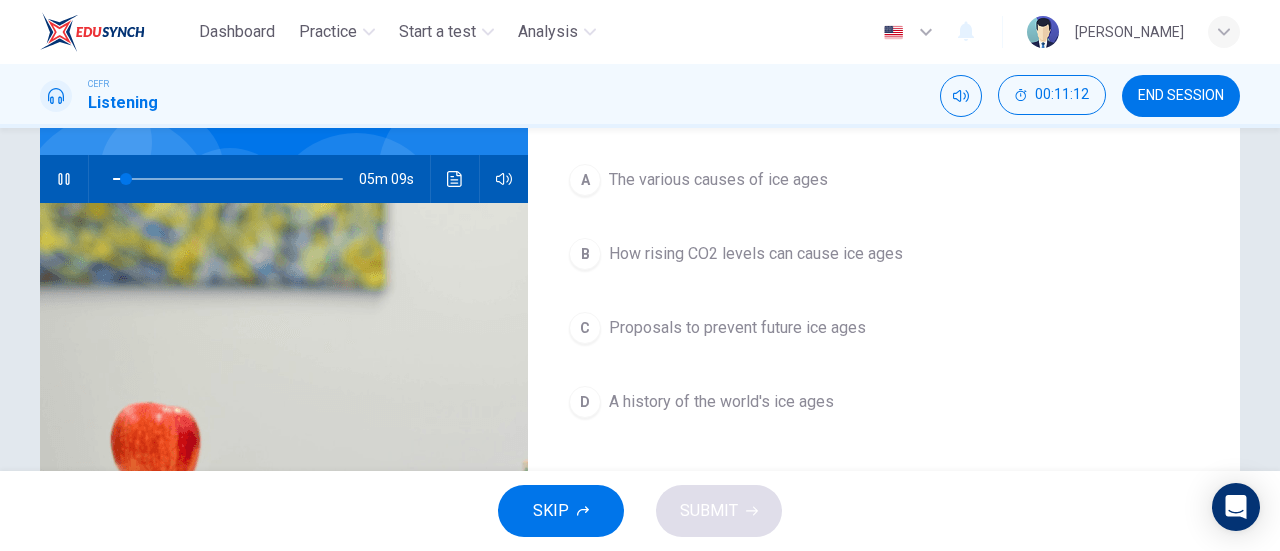 click on "D" at bounding box center [585, 402] 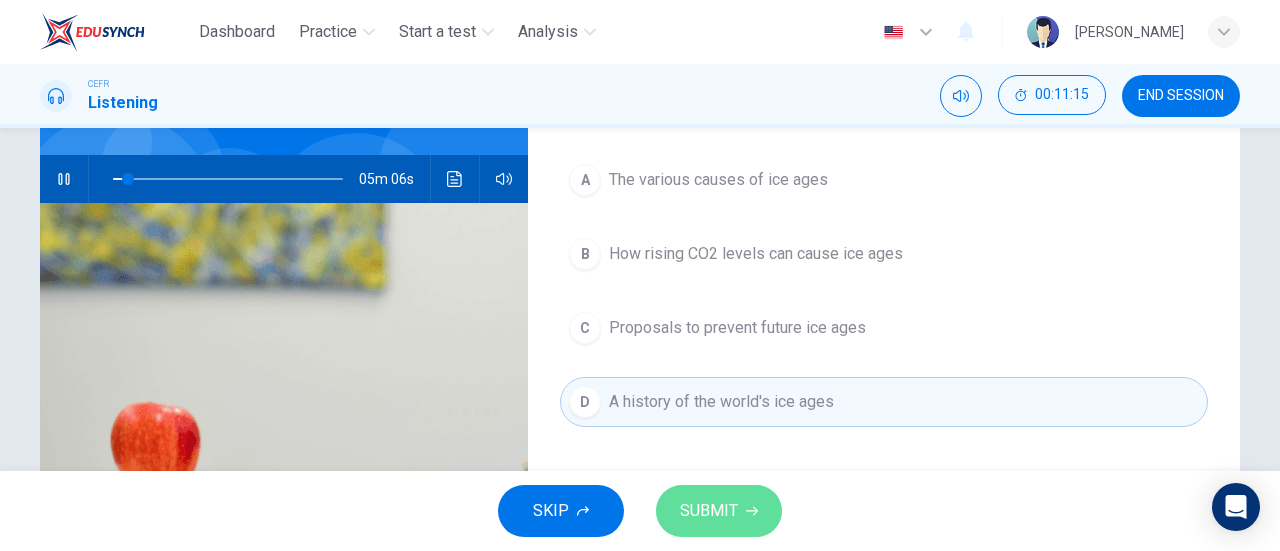 click on "SUBMIT" at bounding box center (709, 511) 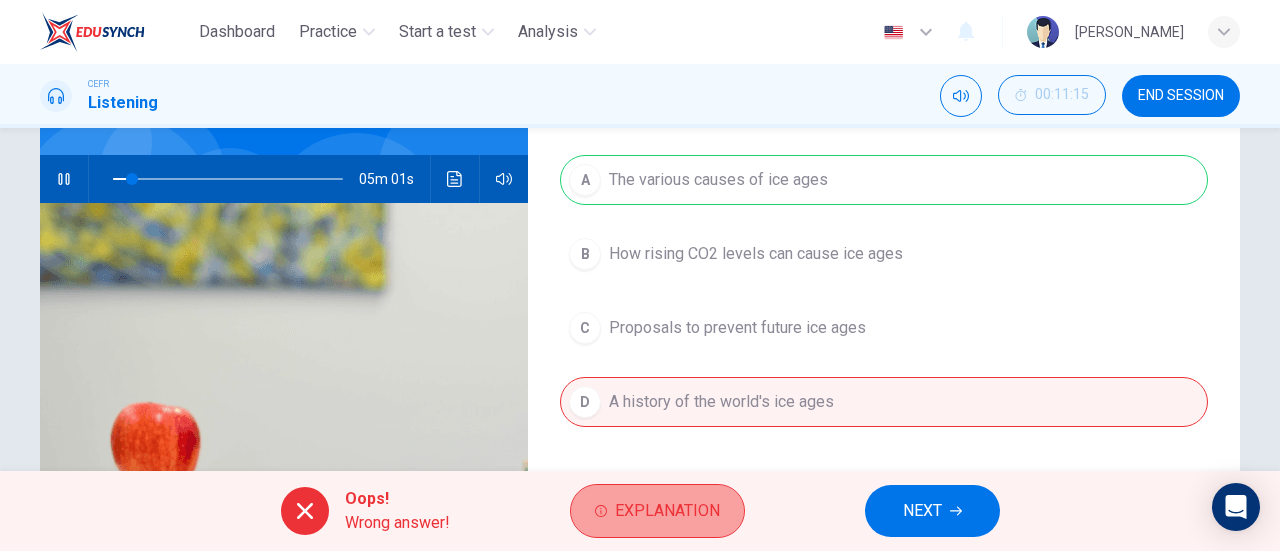 click on "Explanation" at bounding box center (667, 511) 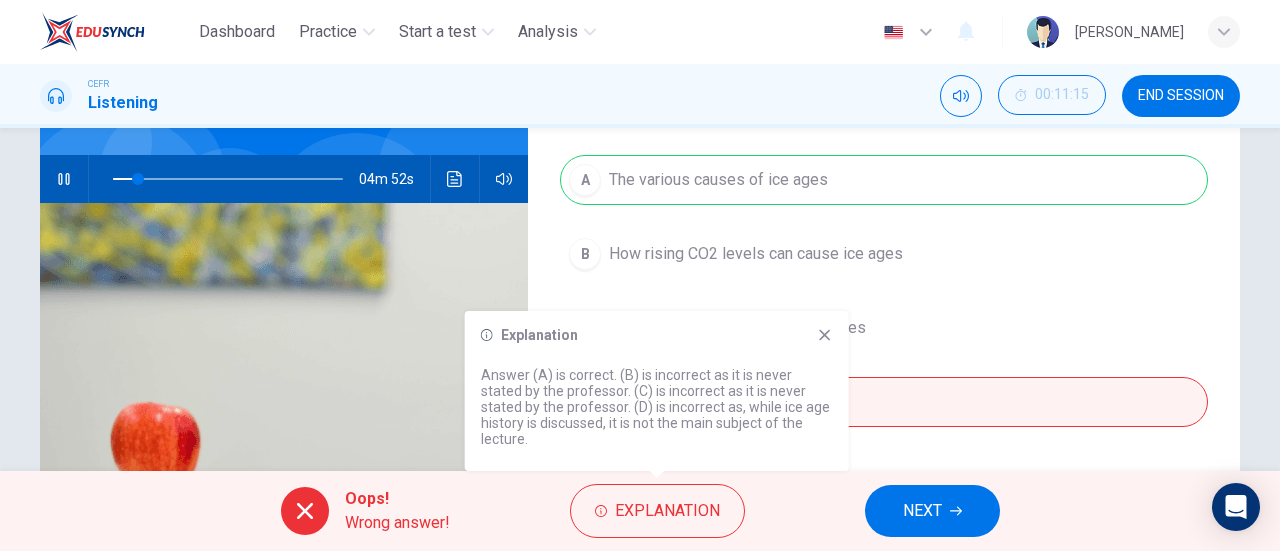 click on "Explanation Answer (A) is correct. (B) is incorrect as it is never stated by the professor. (C) is incorrect as it is never stated by the professor. (D) is incorrect as, while ice age history is discussed, it is not the main subject of the lecture." at bounding box center (657, 391) 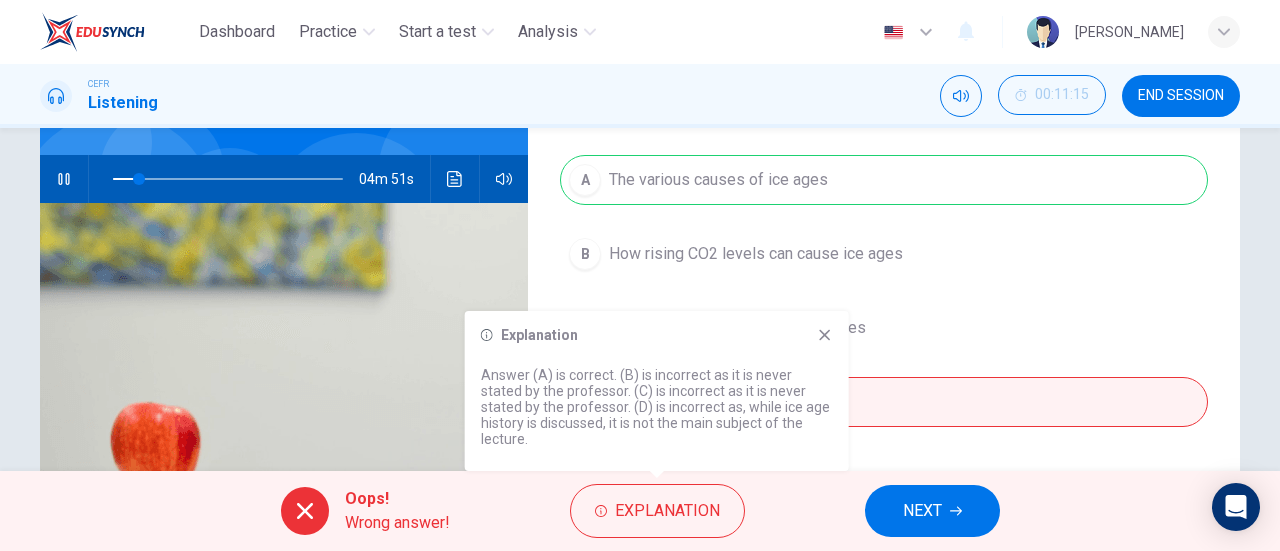 click 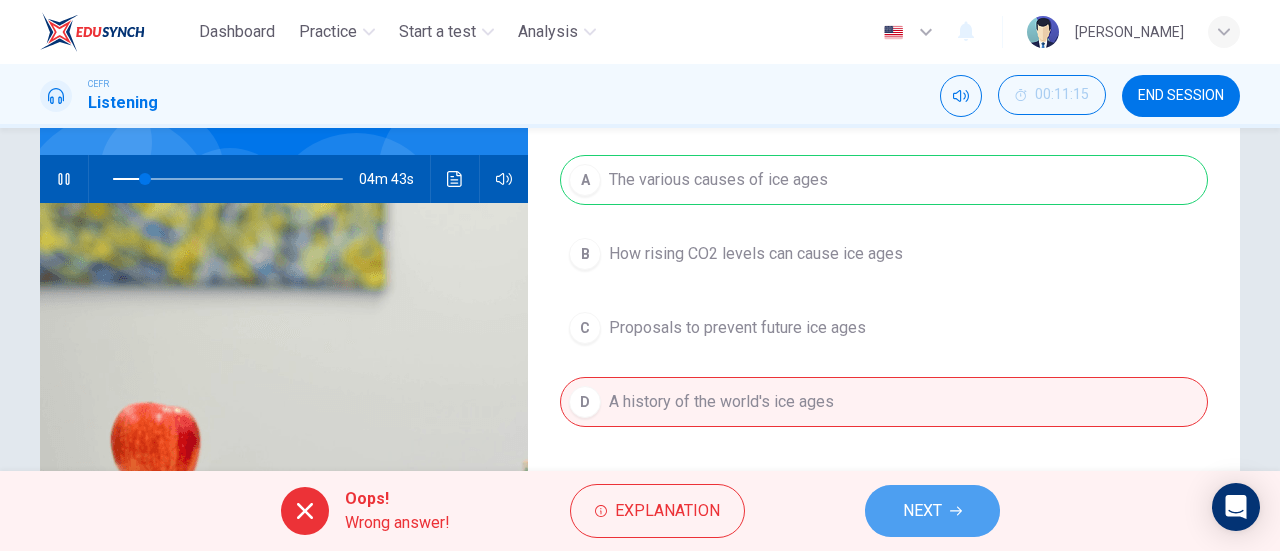 click on "NEXT" at bounding box center [922, 511] 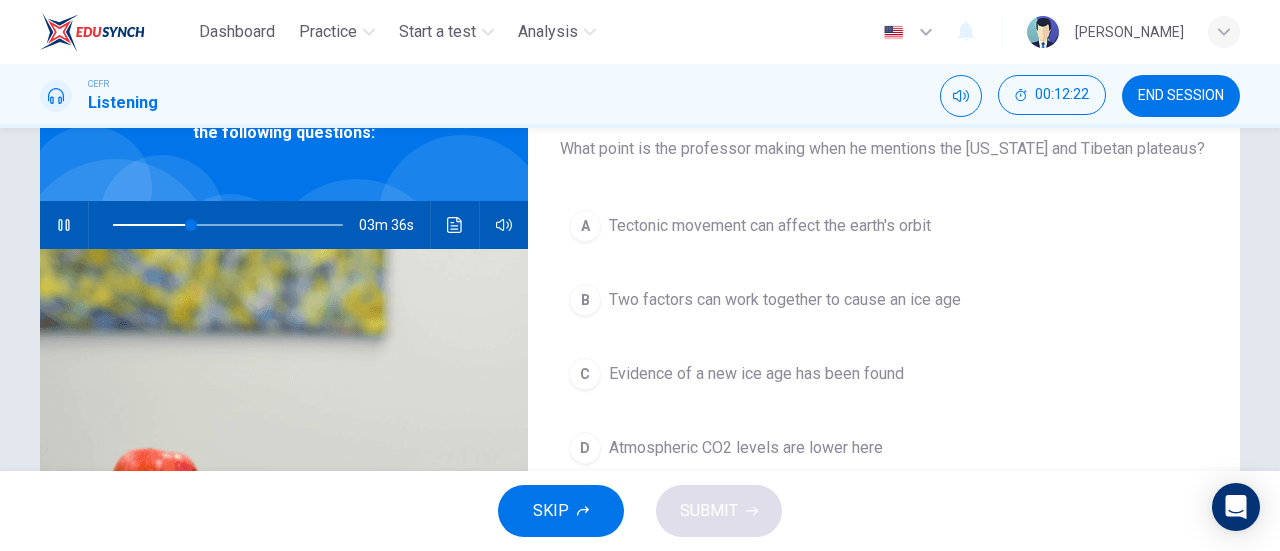 scroll, scrollTop: 129, scrollLeft: 0, axis: vertical 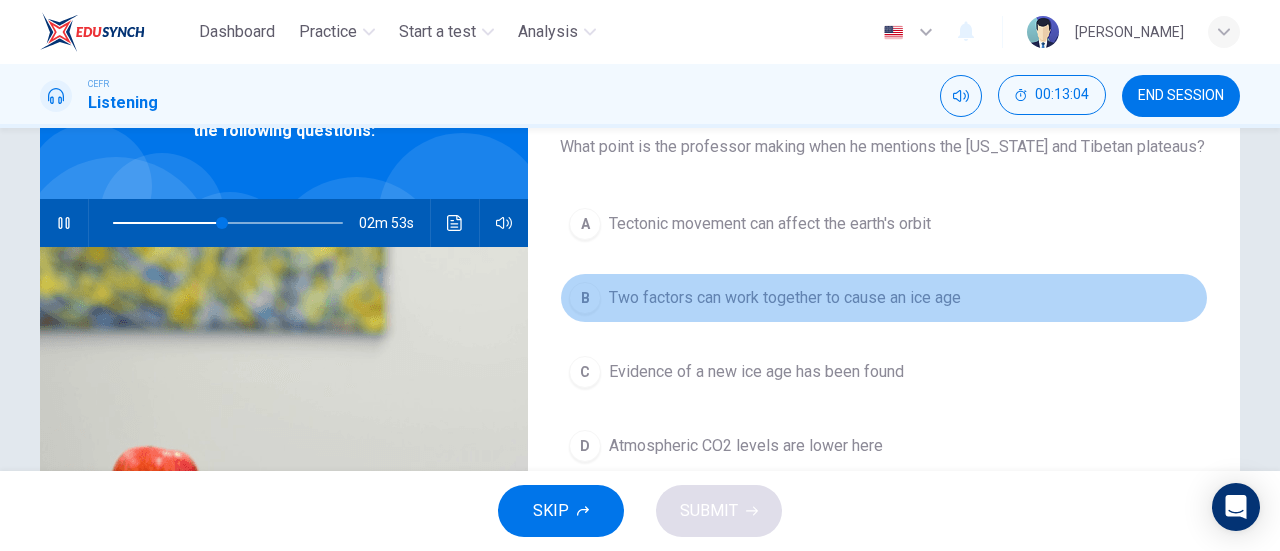 click on "Two factors can work together to cause an ice age" at bounding box center (785, 298) 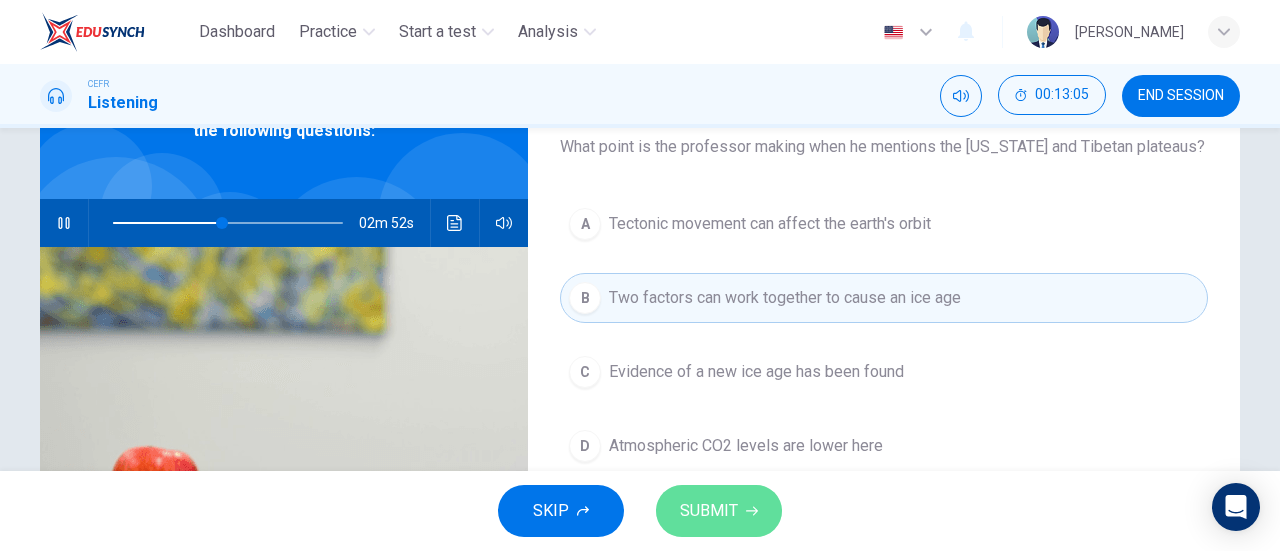 click on "SUBMIT" at bounding box center (719, 511) 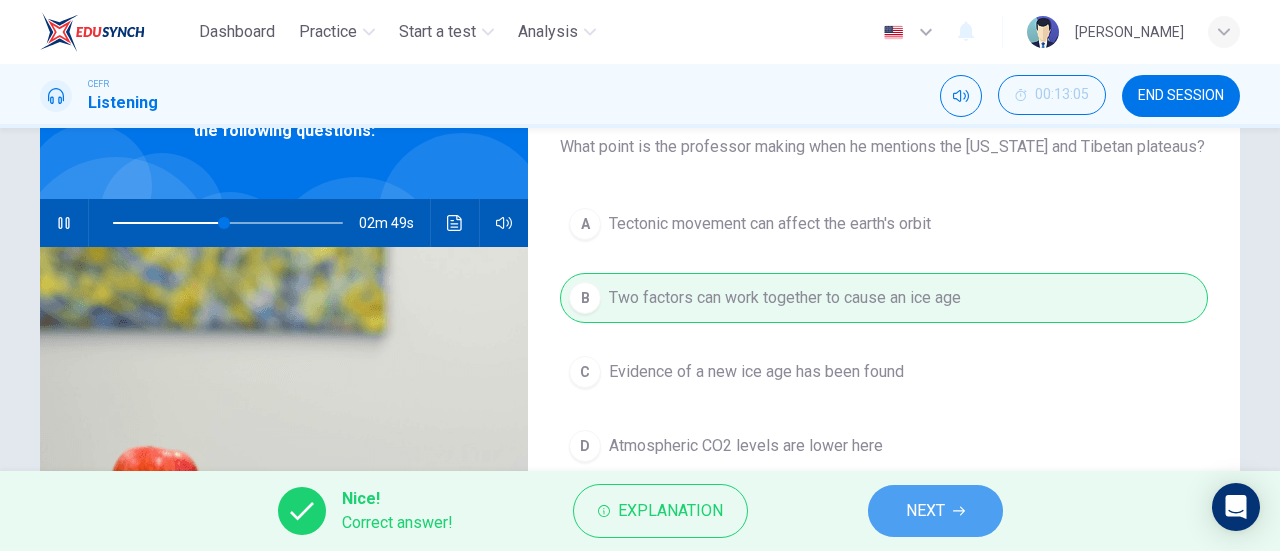 click on "NEXT" at bounding box center (935, 511) 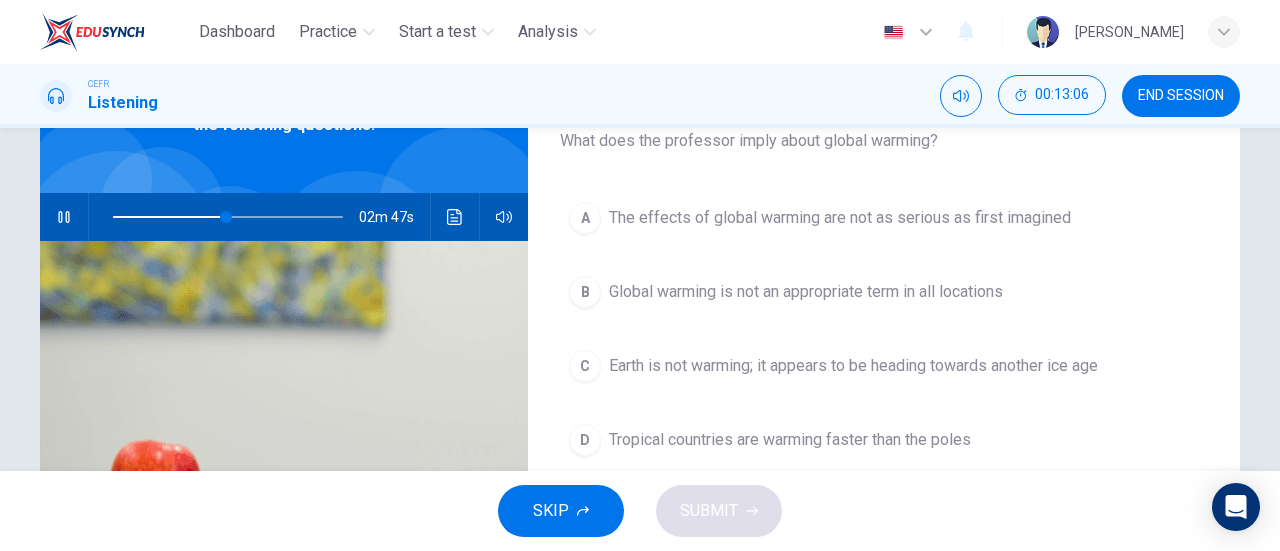scroll, scrollTop: 136, scrollLeft: 0, axis: vertical 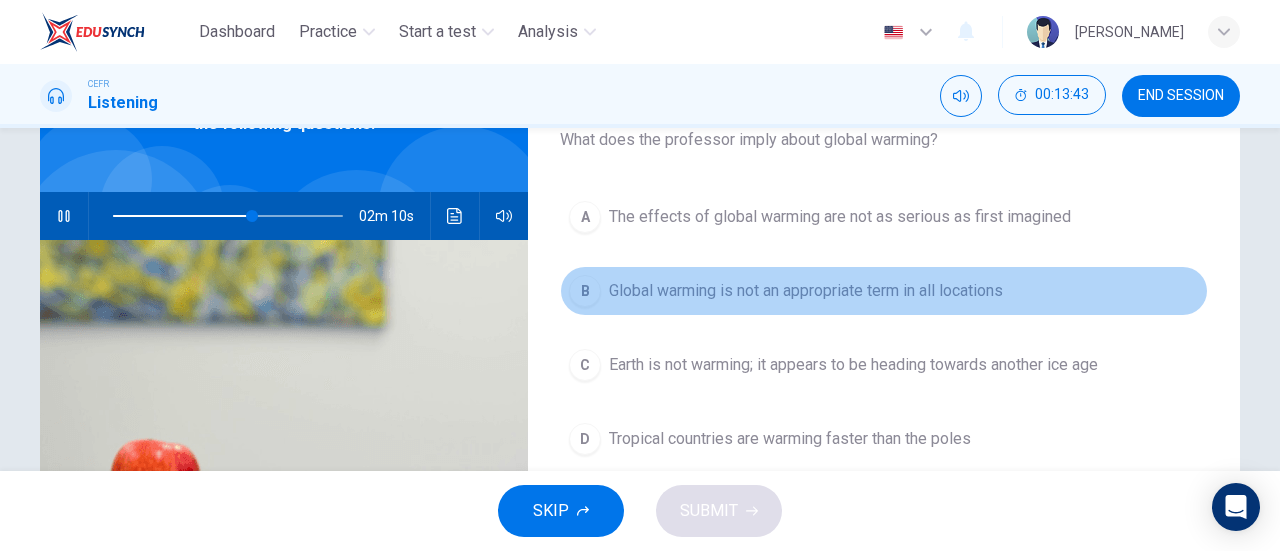 click on "Global warming is not an appropriate term in all locations" at bounding box center (806, 291) 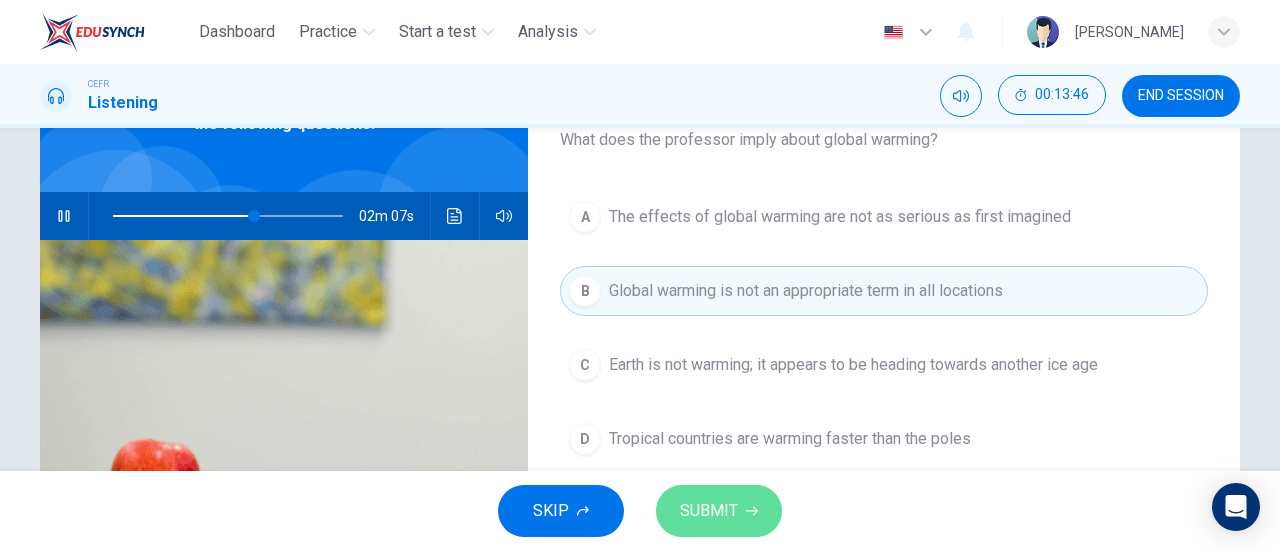 click on "SUBMIT" at bounding box center [719, 511] 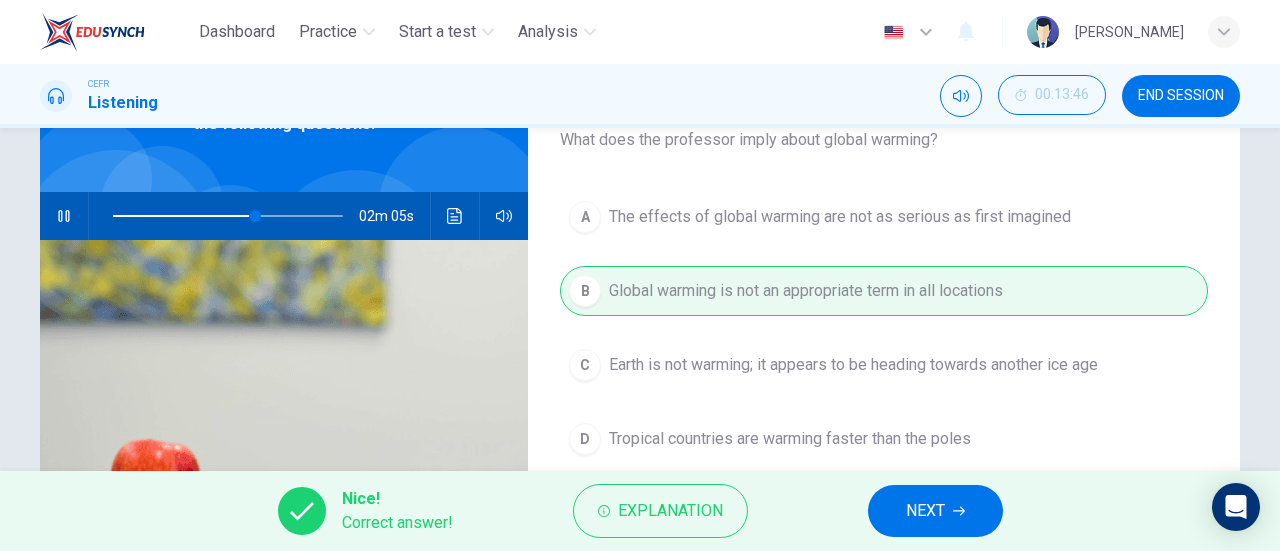click on "NEXT" at bounding box center (925, 511) 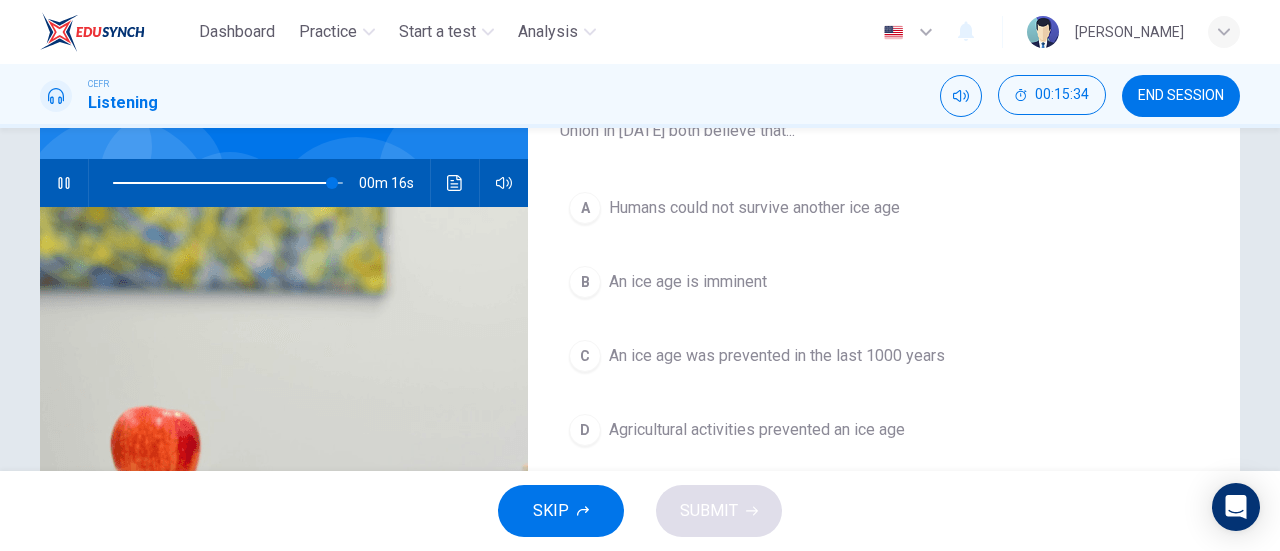 scroll, scrollTop: 174, scrollLeft: 0, axis: vertical 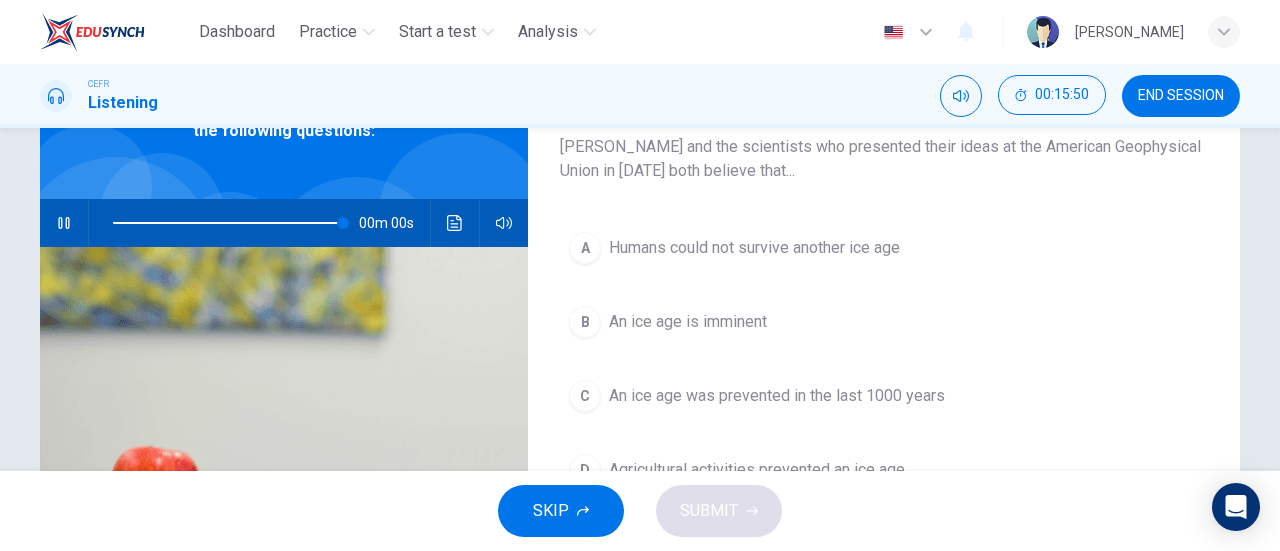 type on "0" 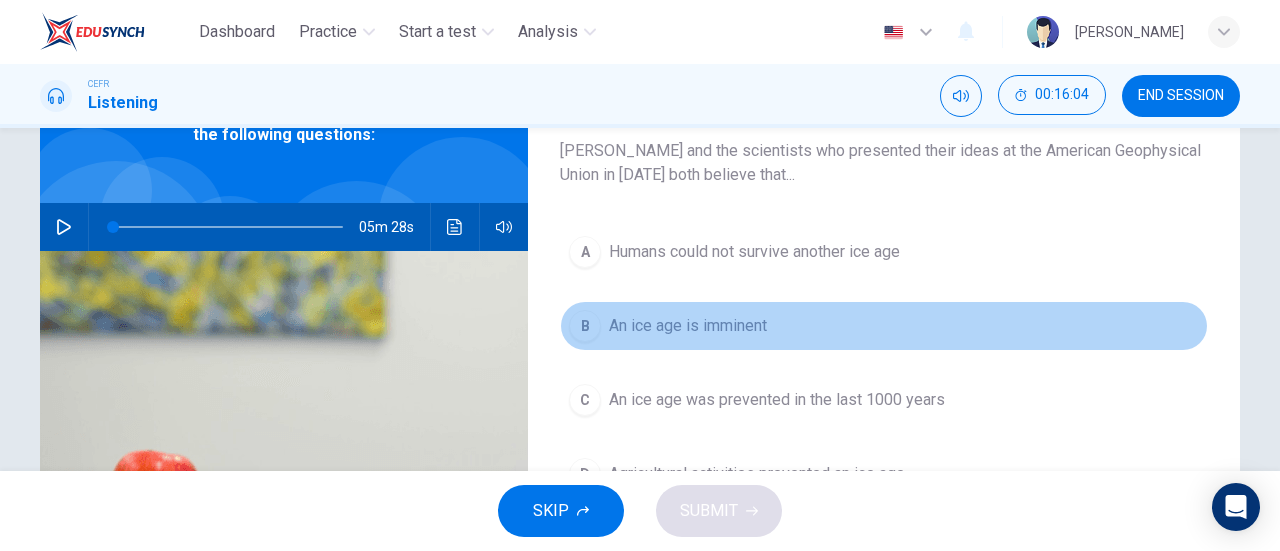 click on "An ice age is imminent" at bounding box center [688, 326] 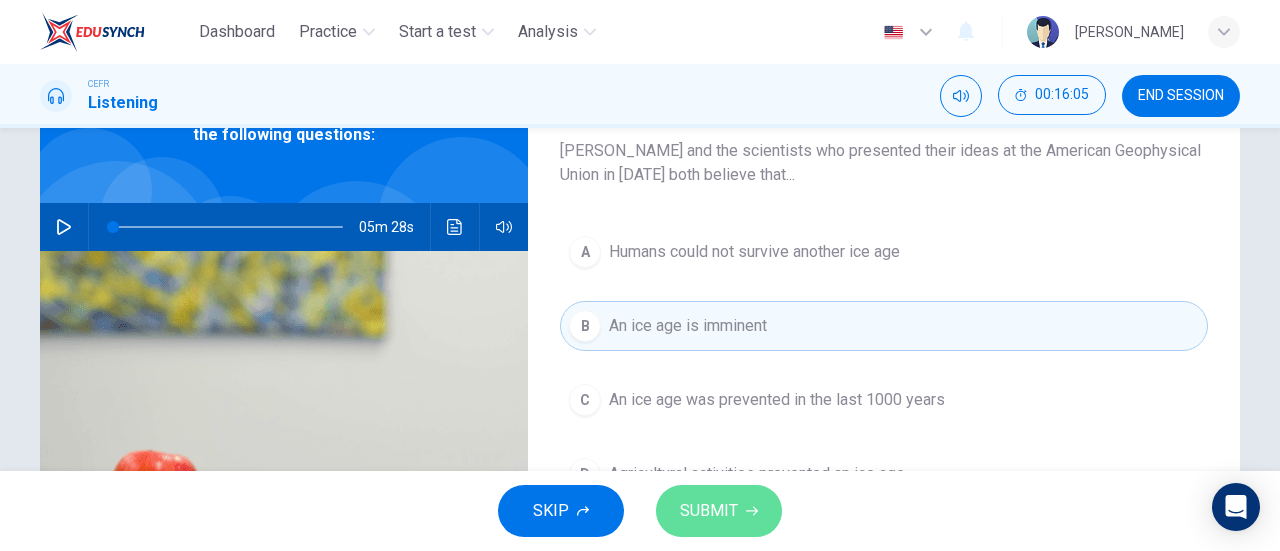 click on "SUBMIT" at bounding box center [719, 511] 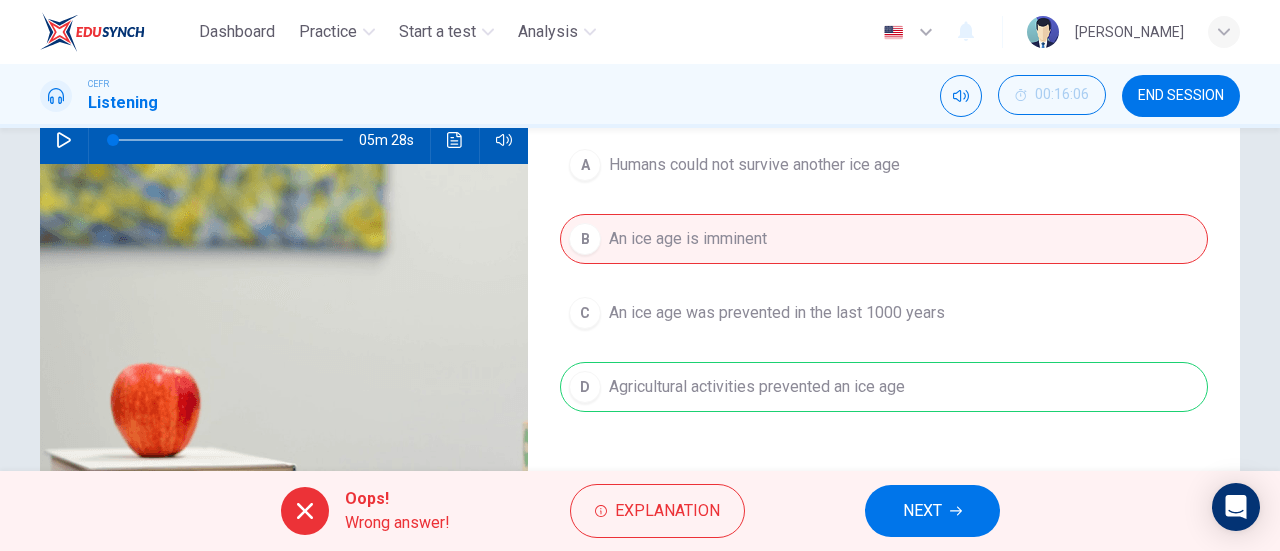 scroll, scrollTop: 218, scrollLeft: 0, axis: vertical 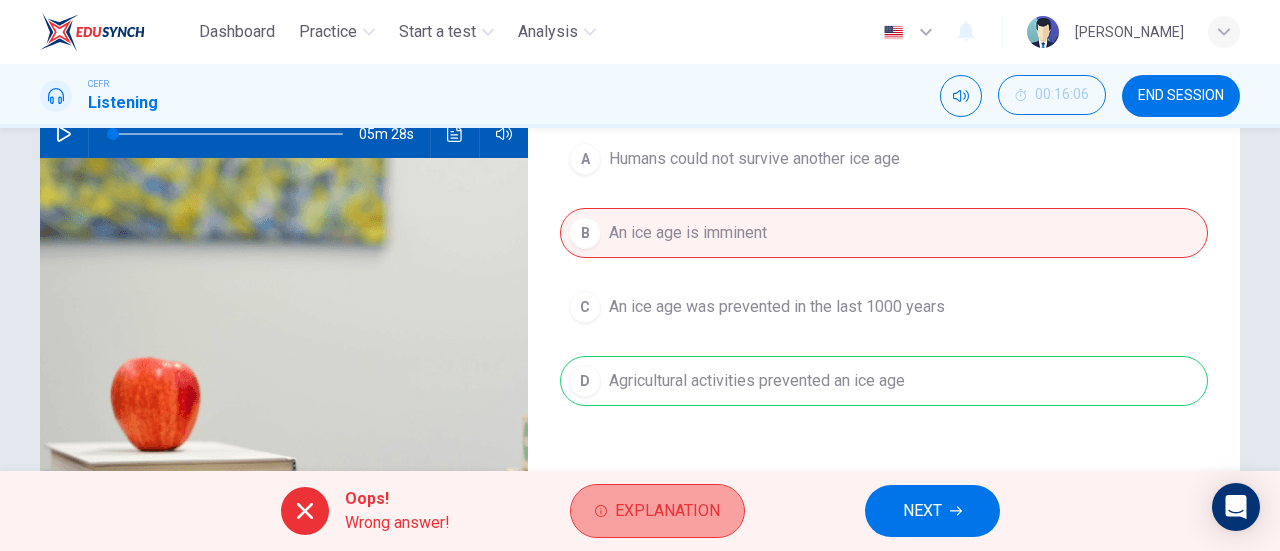 click on "Explanation" at bounding box center [667, 511] 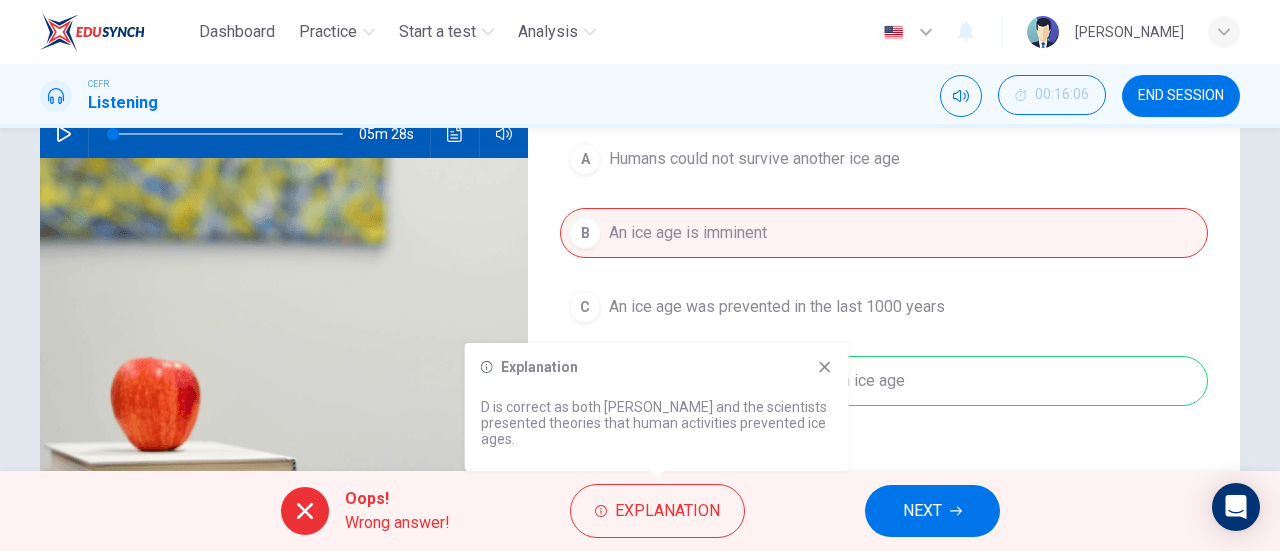 click 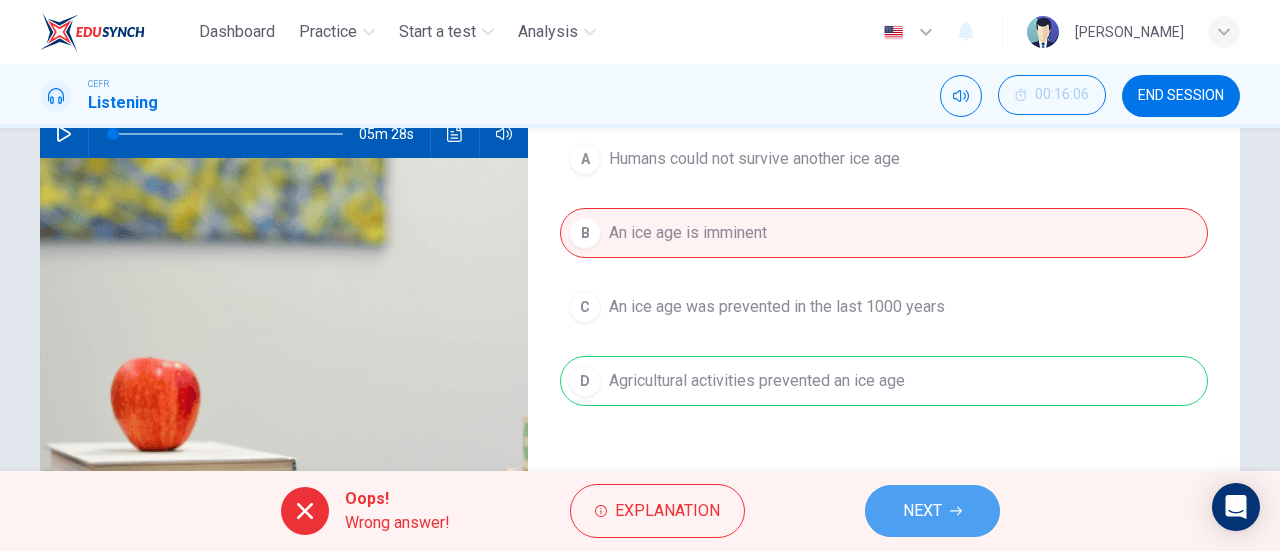 click on "NEXT" at bounding box center [932, 511] 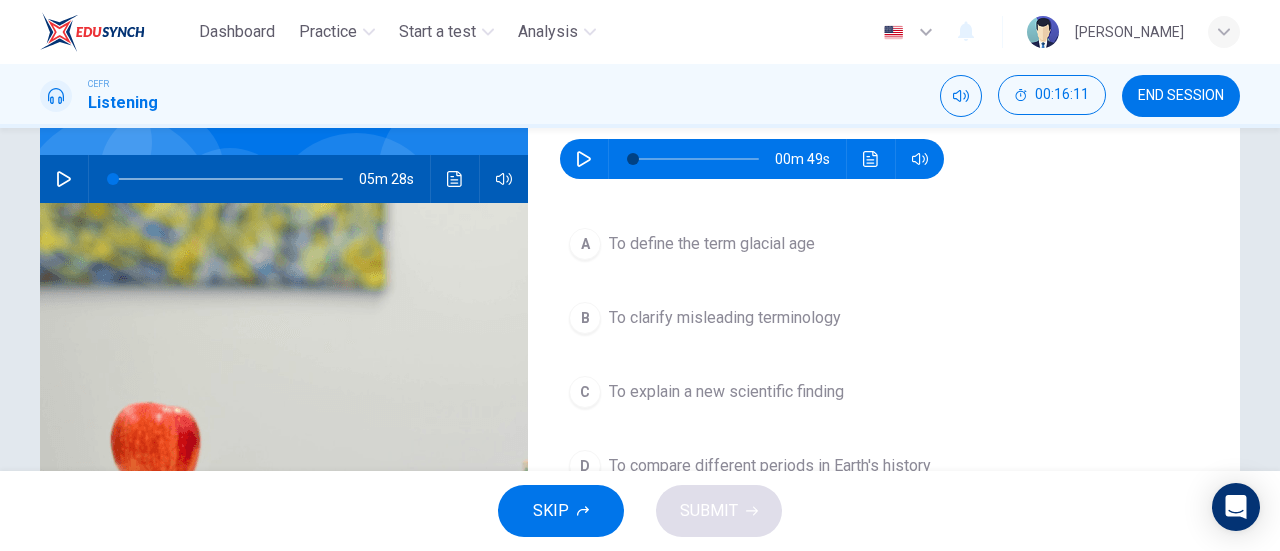scroll, scrollTop: 174, scrollLeft: 0, axis: vertical 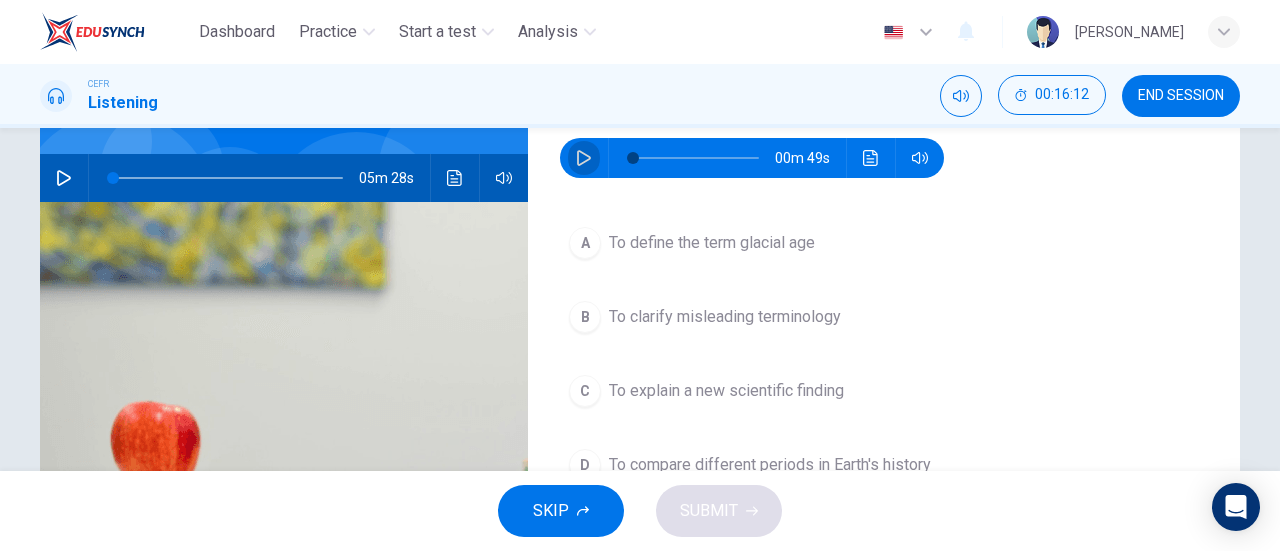 click 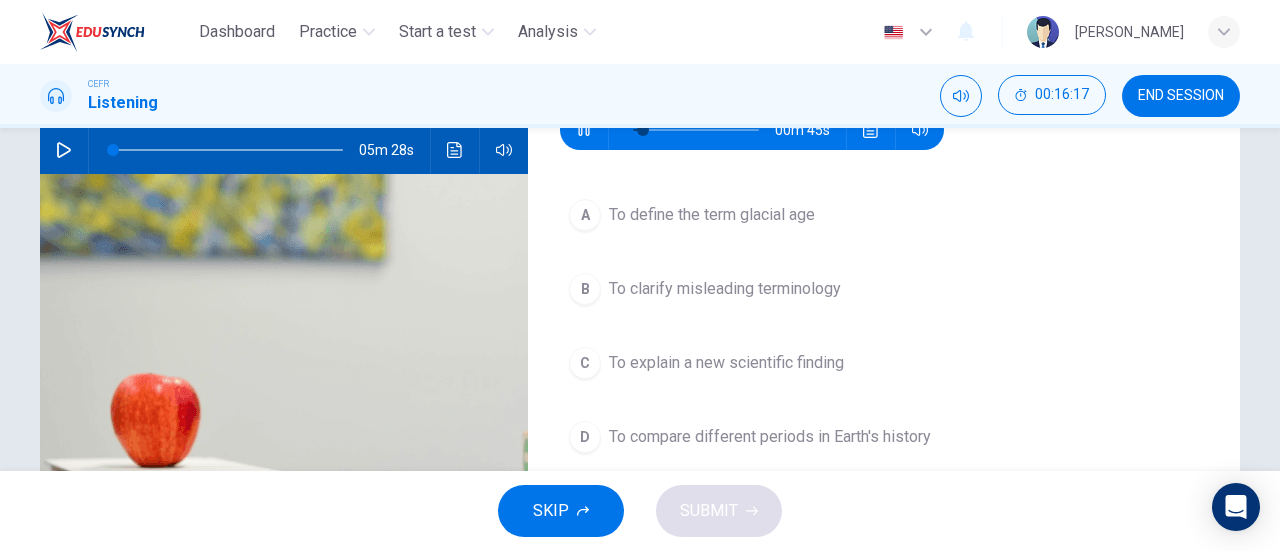 scroll, scrollTop: 203, scrollLeft: 0, axis: vertical 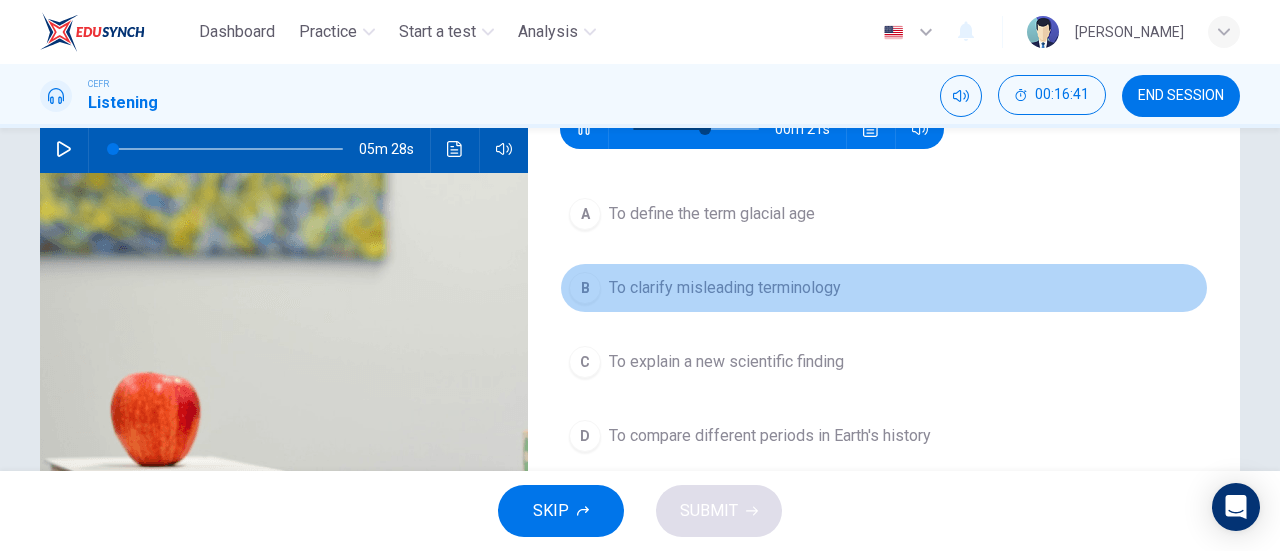 click on "To clarify misleading terminology" at bounding box center [725, 288] 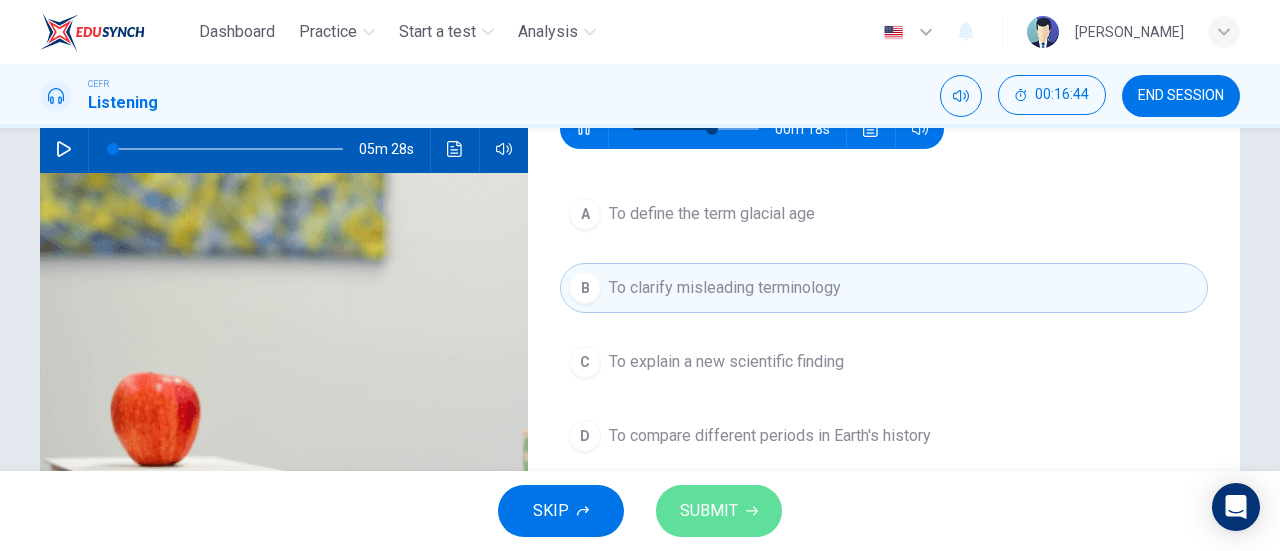 click on "SUBMIT" at bounding box center (709, 511) 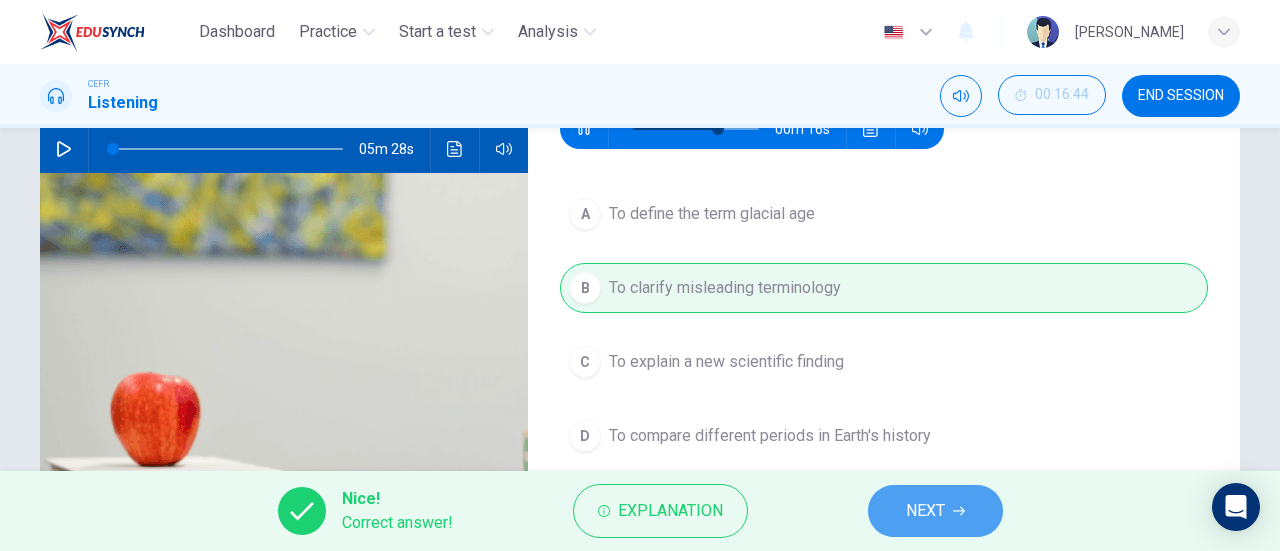 click on "NEXT" at bounding box center [925, 511] 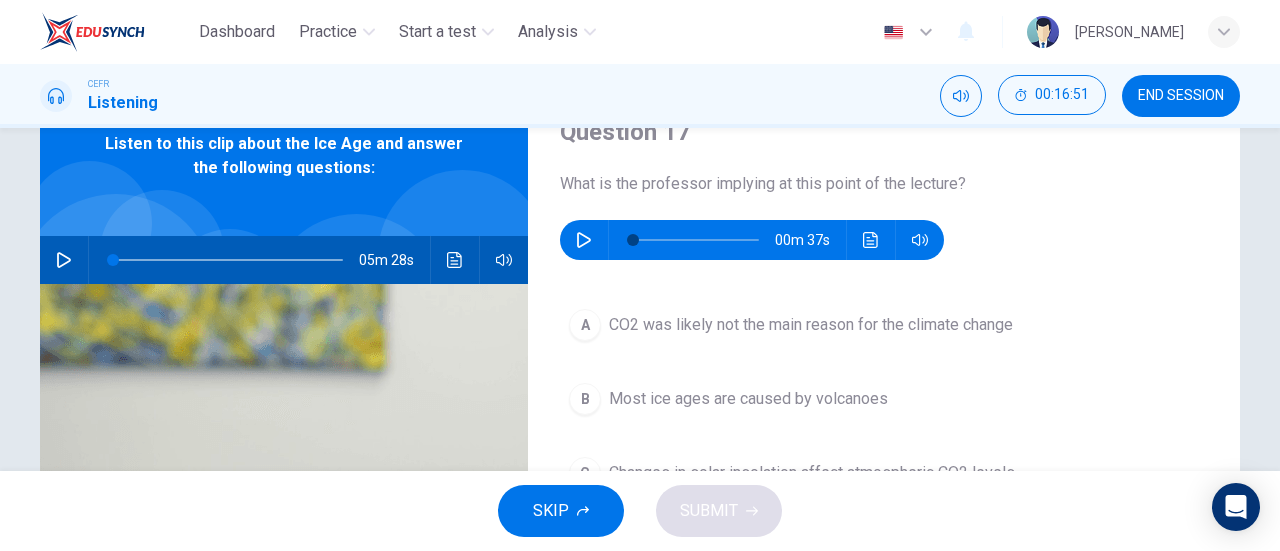scroll, scrollTop: 91, scrollLeft: 0, axis: vertical 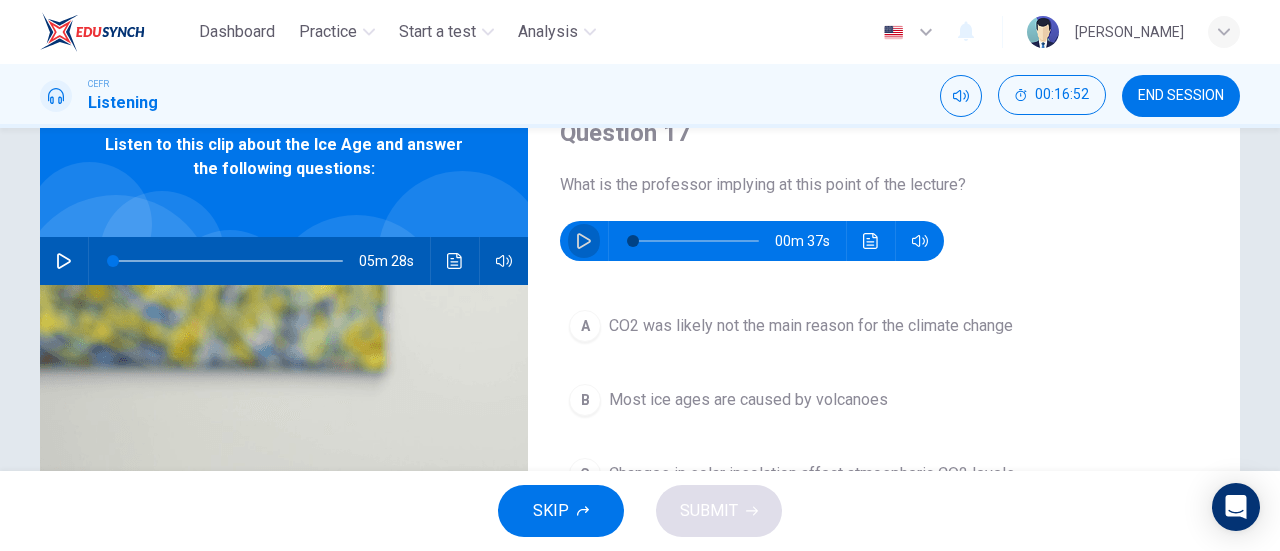 click at bounding box center [584, 241] 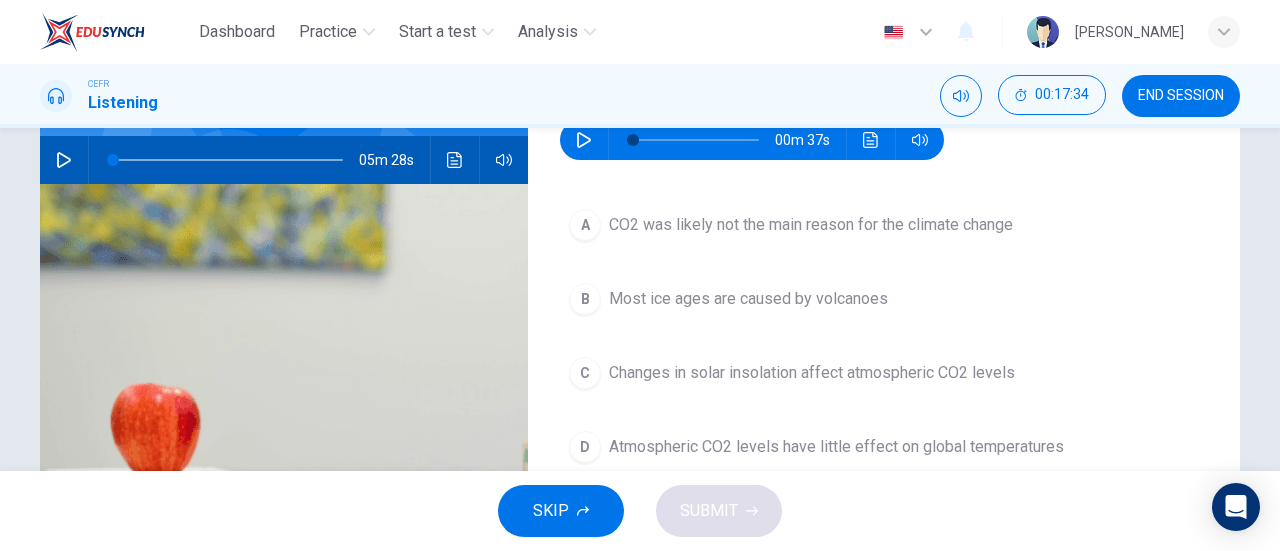 scroll, scrollTop: 196, scrollLeft: 0, axis: vertical 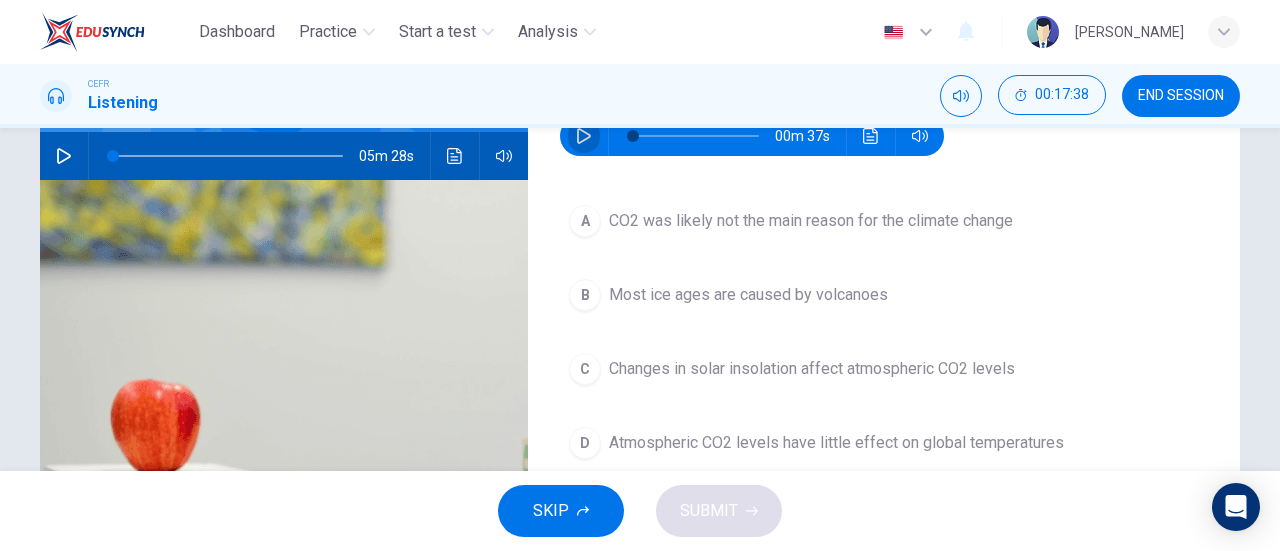 click 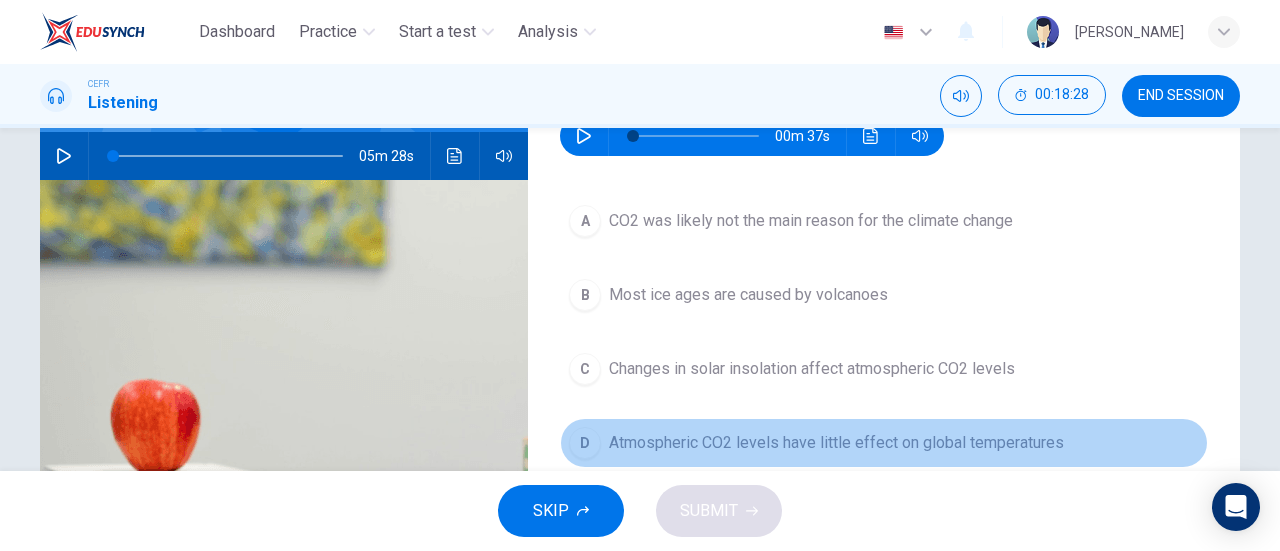 click on "D" at bounding box center (585, 443) 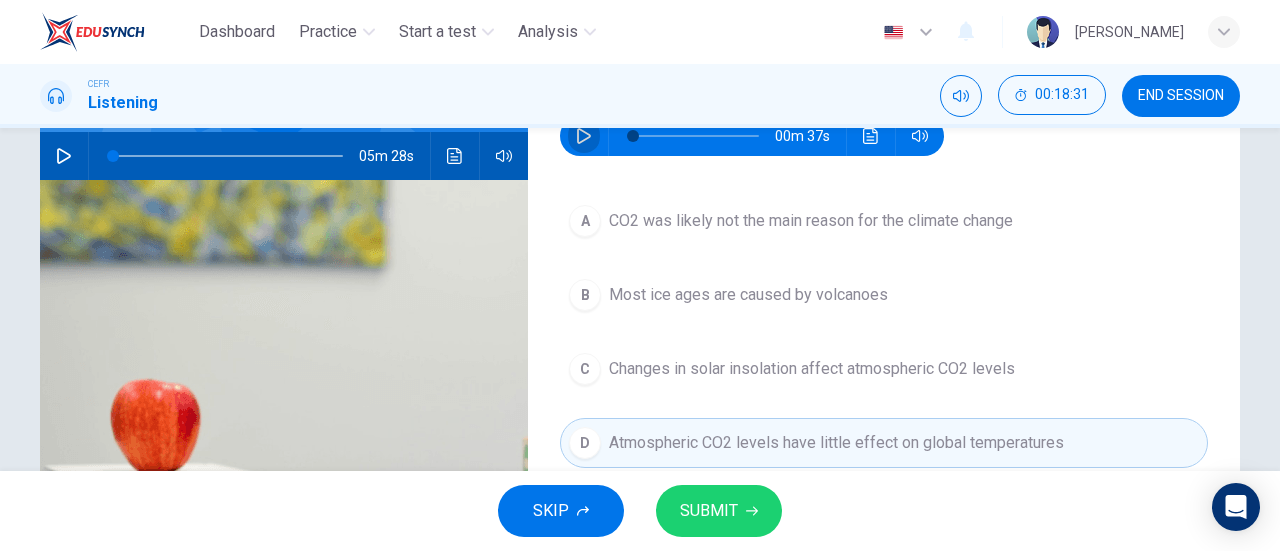 click at bounding box center [584, 136] 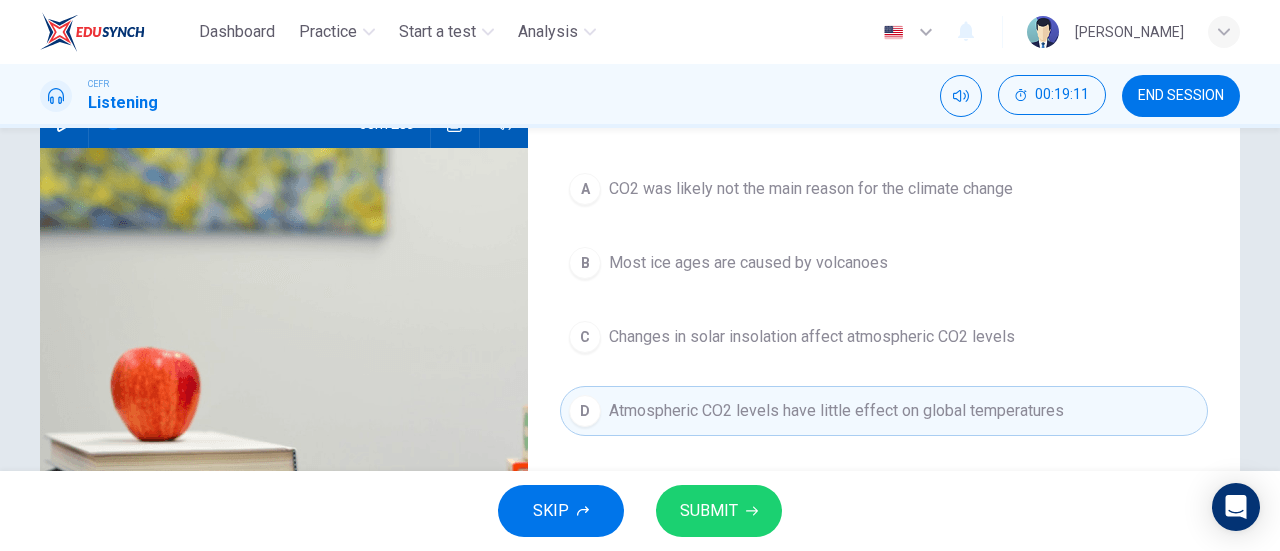 scroll, scrollTop: 185, scrollLeft: 0, axis: vertical 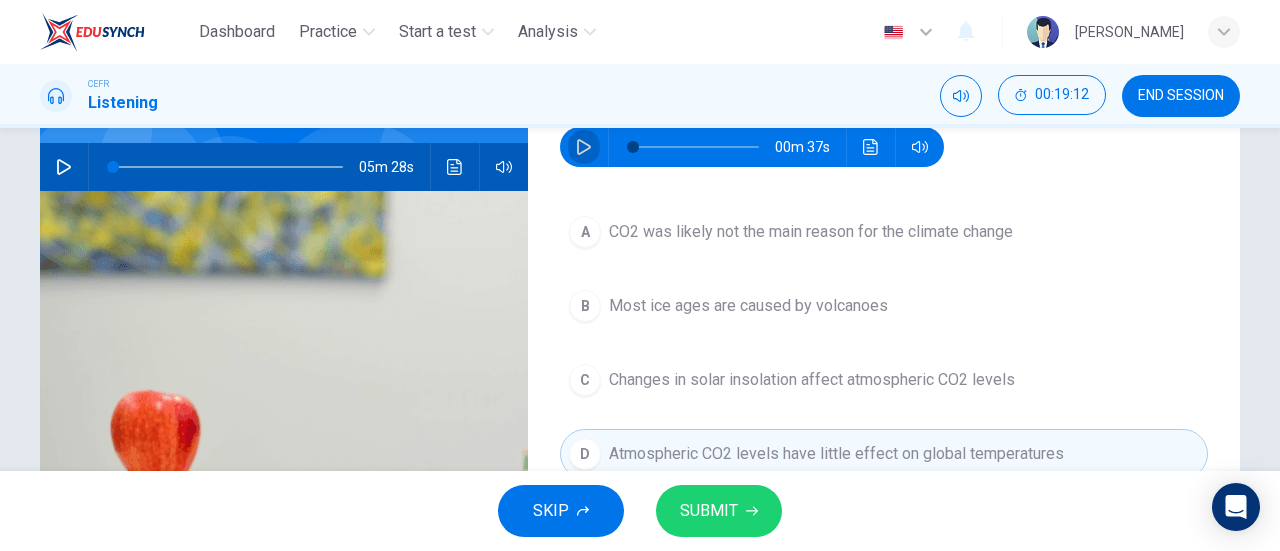click 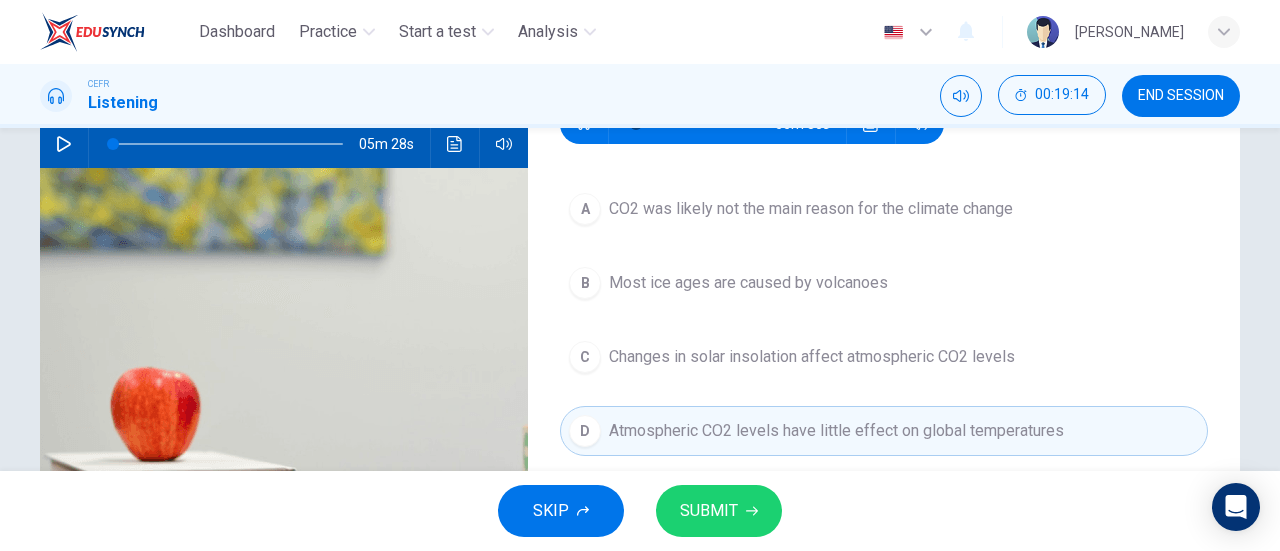 scroll, scrollTop: 209, scrollLeft: 0, axis: vertical 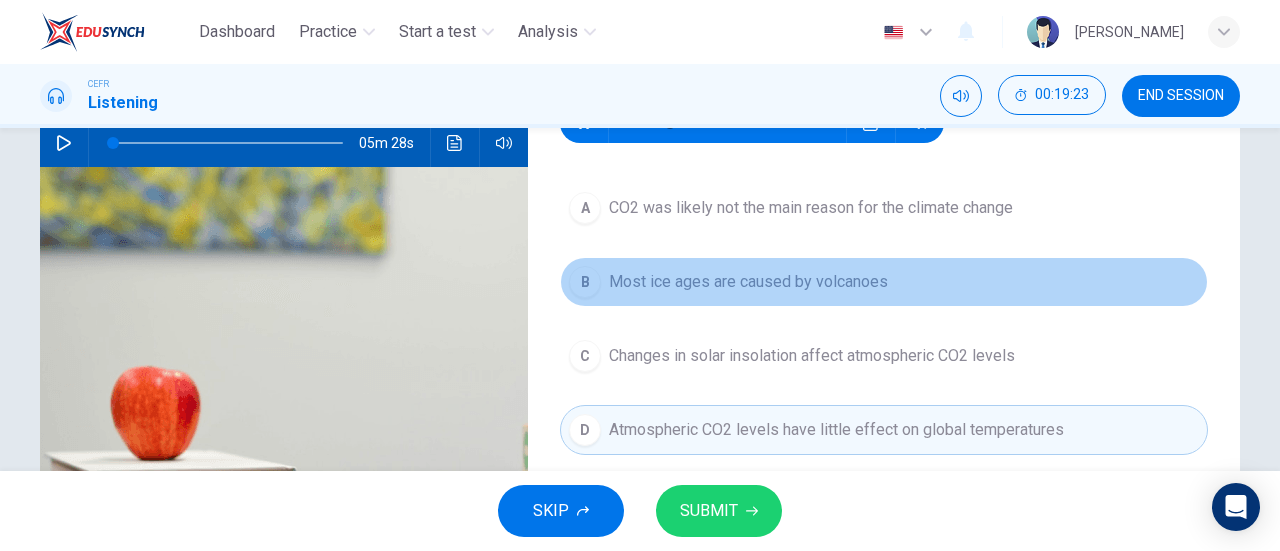 click on "Most ice ages are caused by volcanoes" at bounding box center (748, 282) 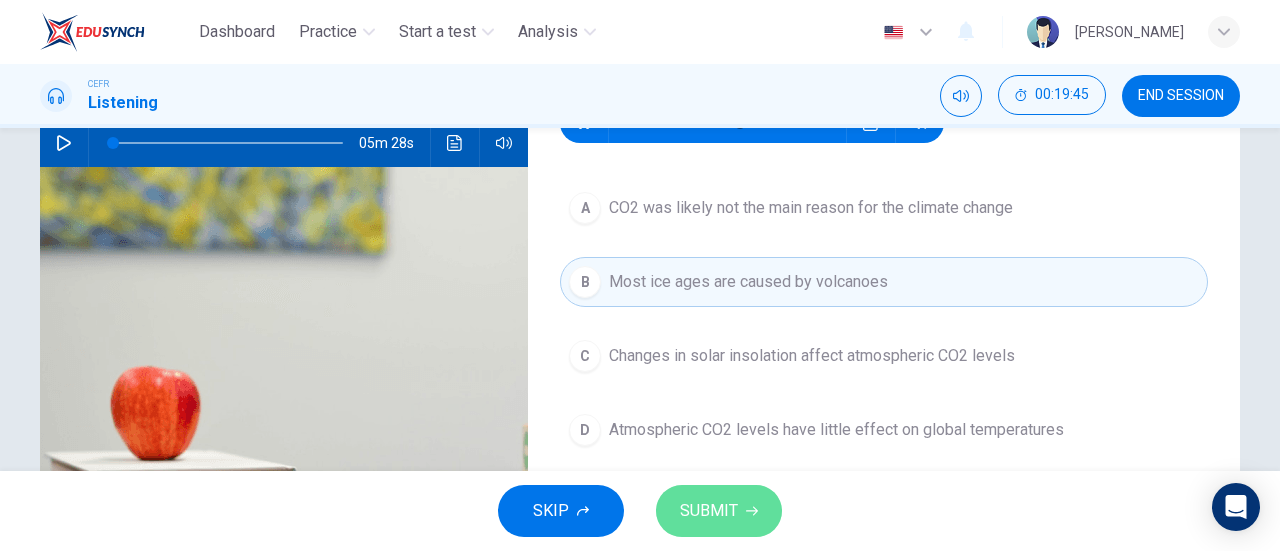 click on "SUBMIT" at bounding box center [709, 511] 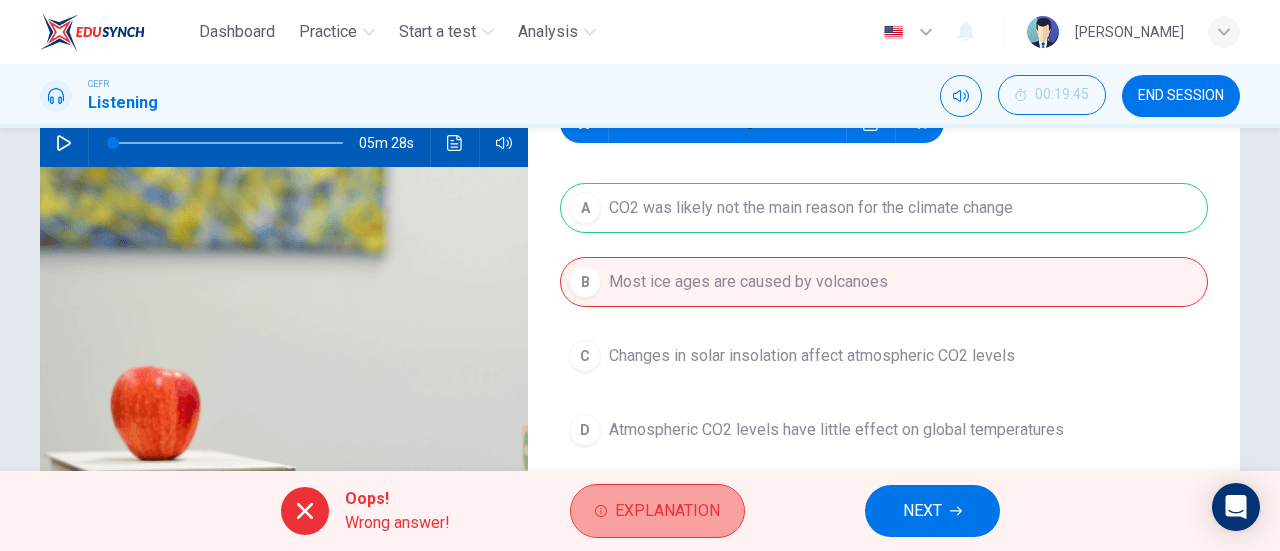click on "Explanation" at bounding box center (667, 511) 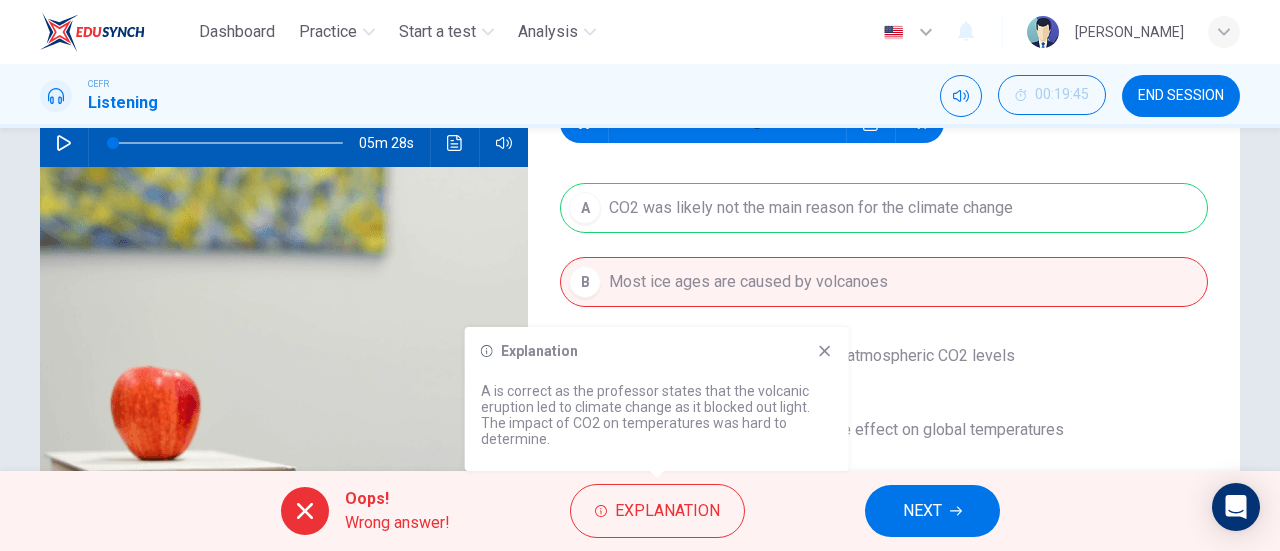 type on "0" 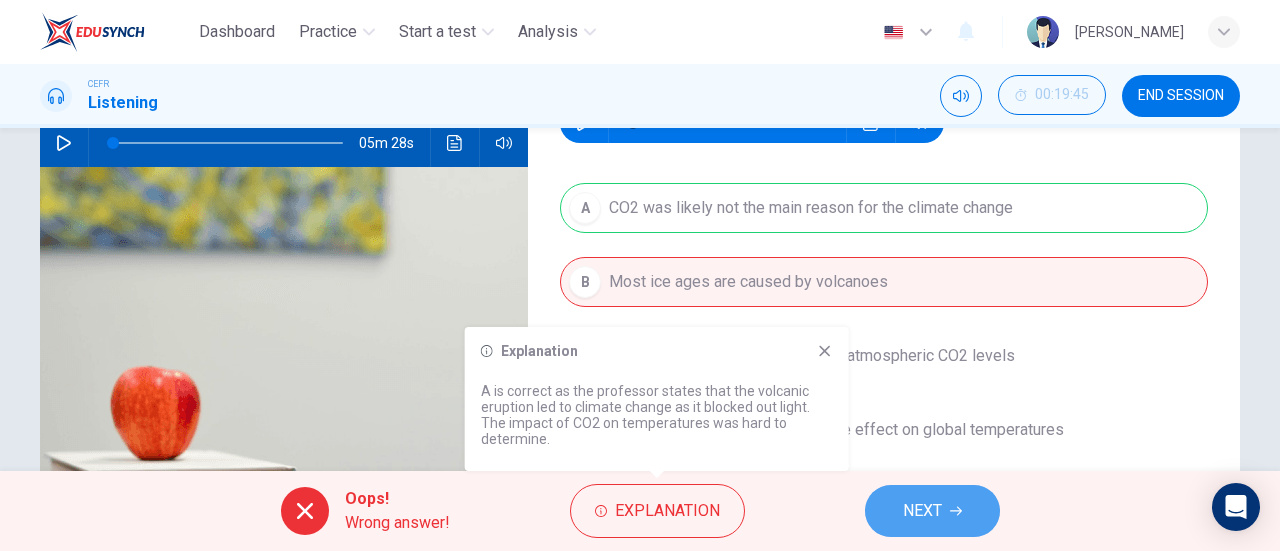 click on "NEXT" at bounding box center [932, 511] 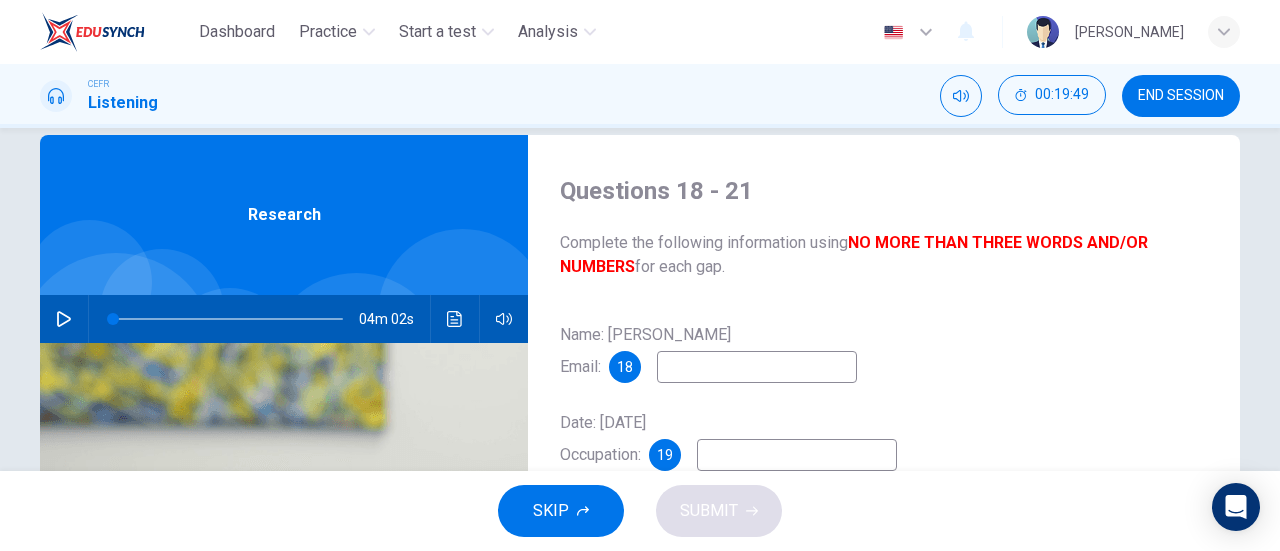 scroll, scrollTop: 36, scrollLeft: 0, axis: vertical 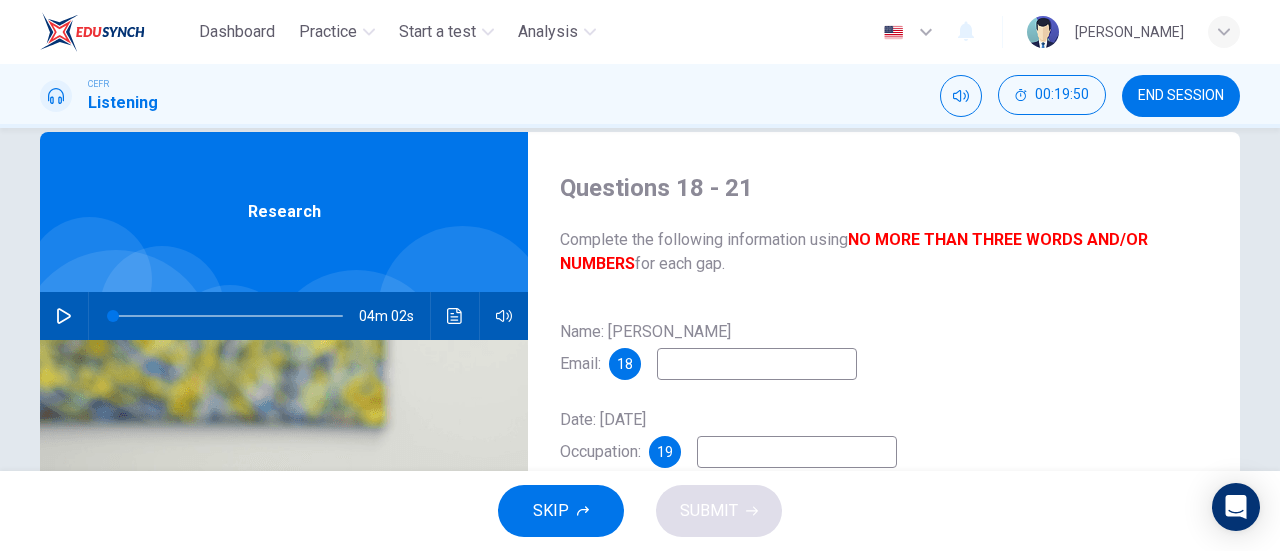 click on "END SESSION" at bounding box center (1181, 96) 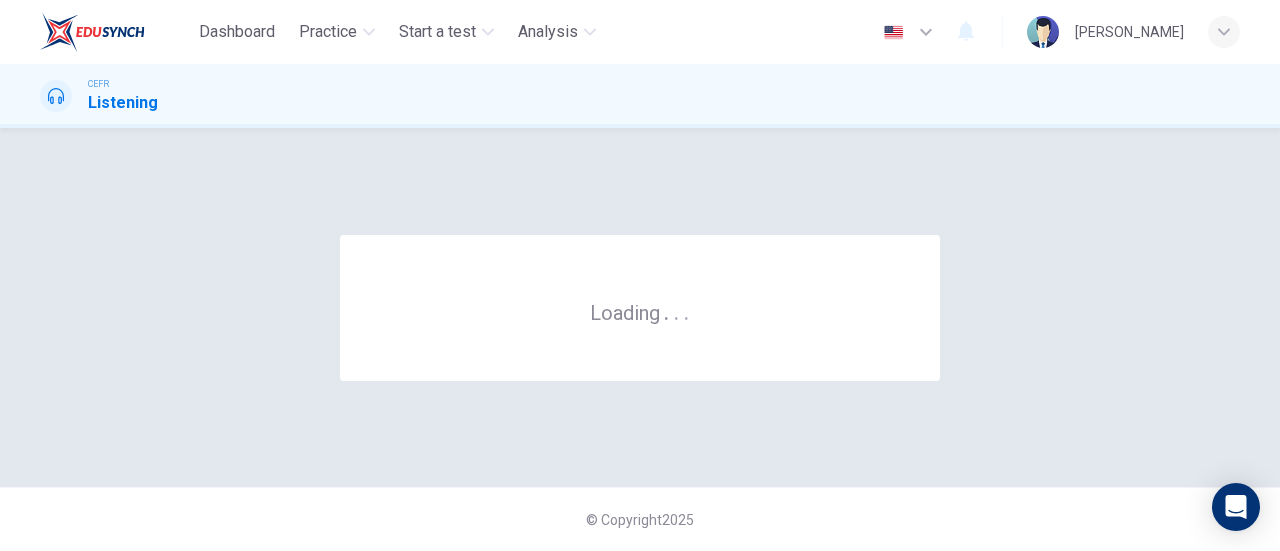 scroll, scrollTop: 0, scrollLeft: 0, axis: both 